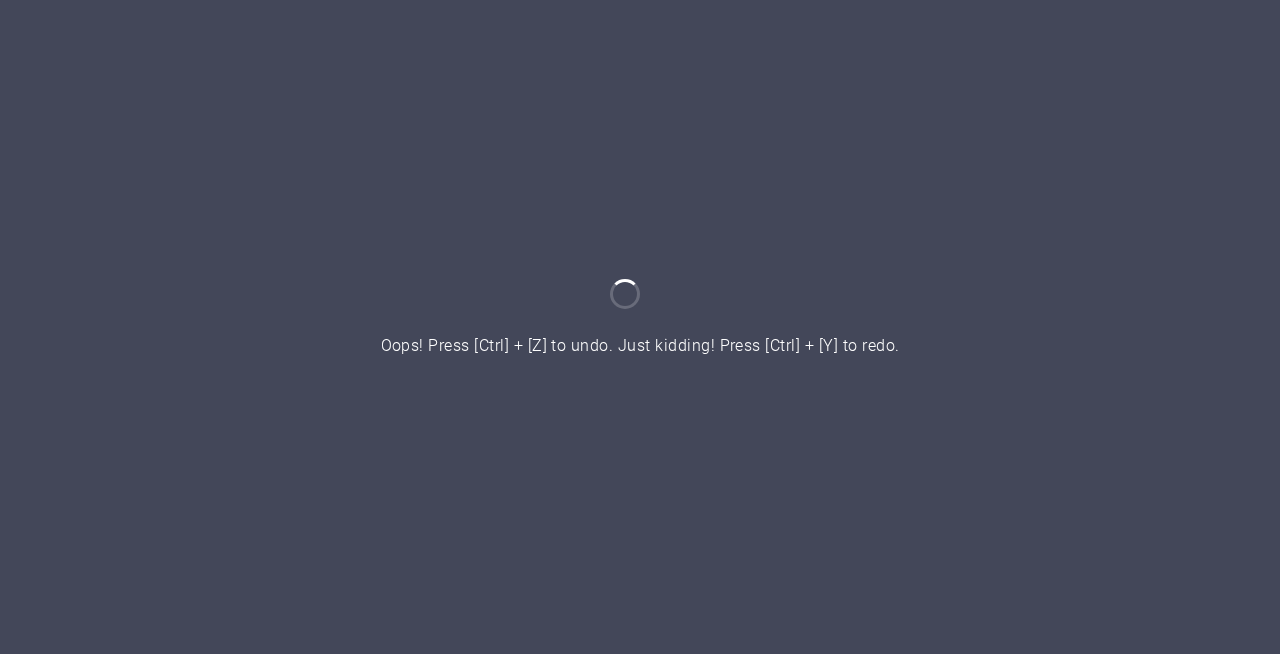scroll, scrollTop: 0, scrollLeft: 0, axis: both 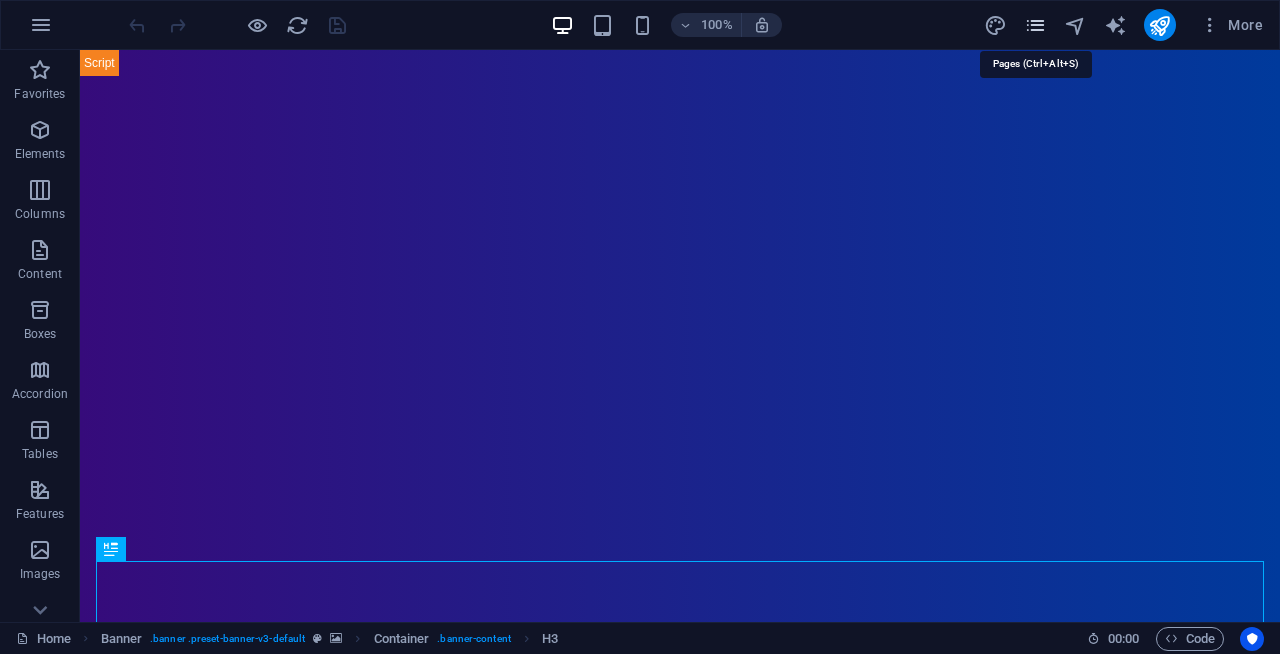 click at bounding box center [1035, 25] 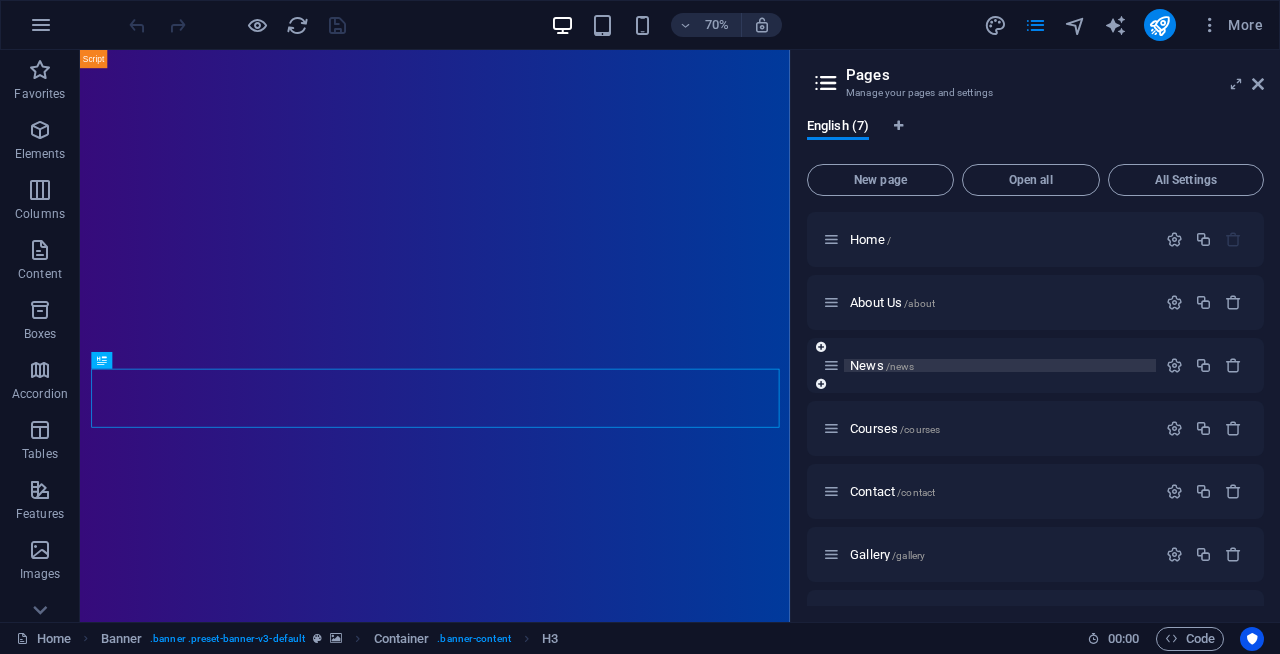 click on "News /news" at bounding box center [882, 365] 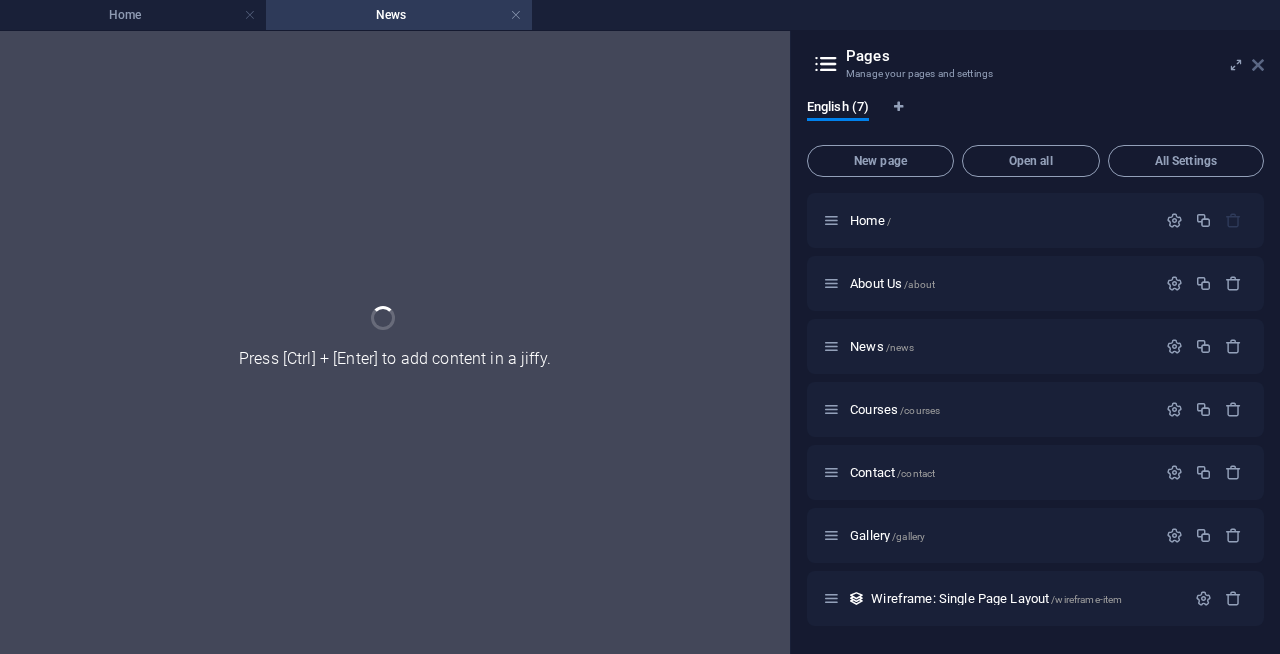 click at bounding box center [1258, 65] 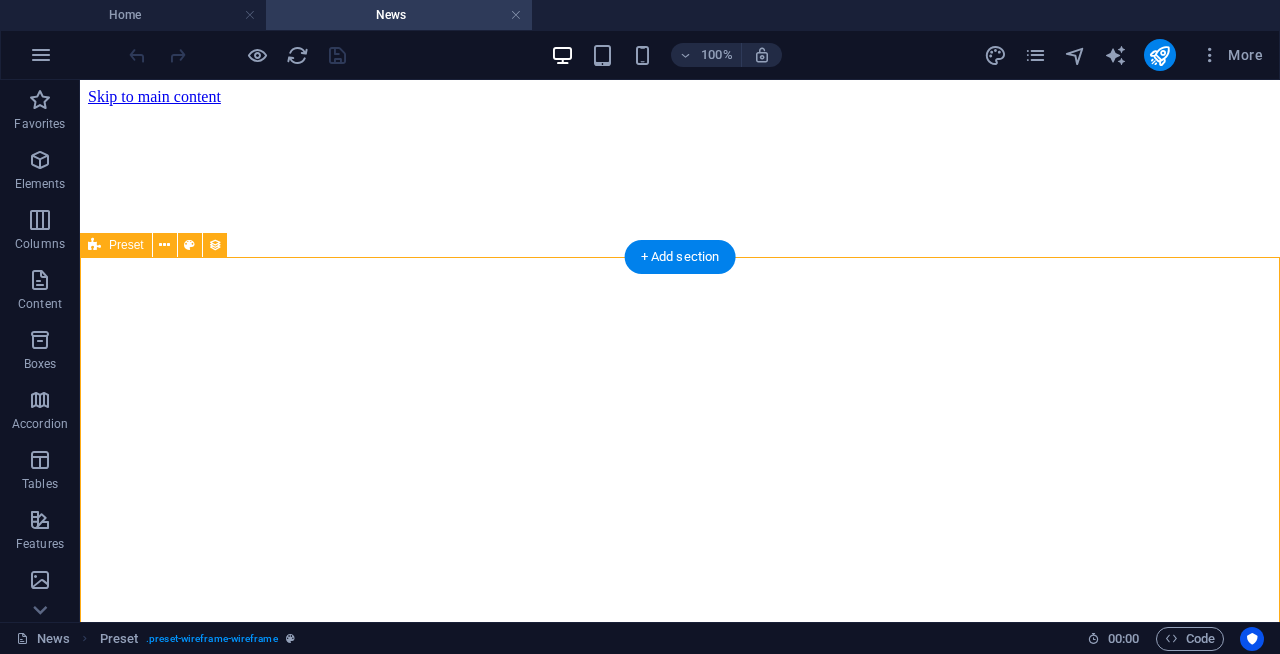 scroll, scrollTop: 801, scrollLeft: 0, axis: vertical 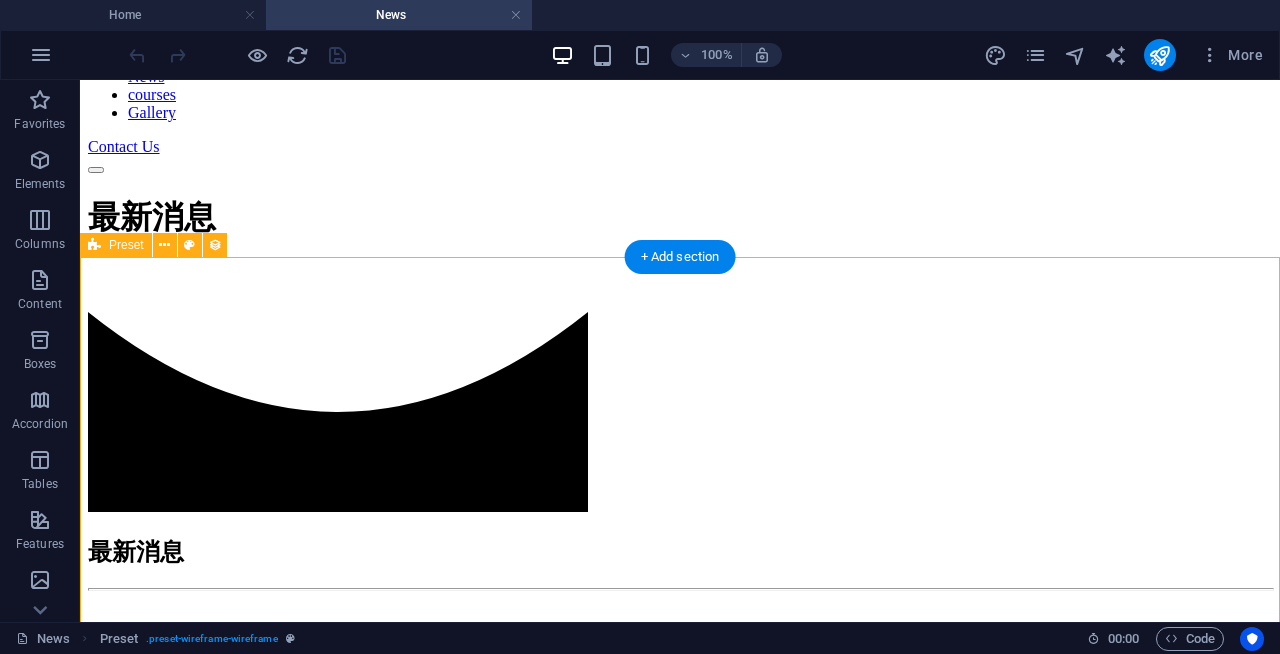 click on "Assist Chinese Businesses Embrace AI Create the Future [YEAR]-[MONTH]-[DAY] AI Era Private Limited recently held an artificial intelligence lecture titled "Let AI Help Unleash Your Infinite Possibilities," analyzing AI development for over a thousand attendees, and assisting Chinese SMEs in understanding how to embrace AI in the future, build brands for their enterprises, reduce costs and increase efficiency, and create the future. Read more ​ Previous Next" at bounding box center (680, 877) 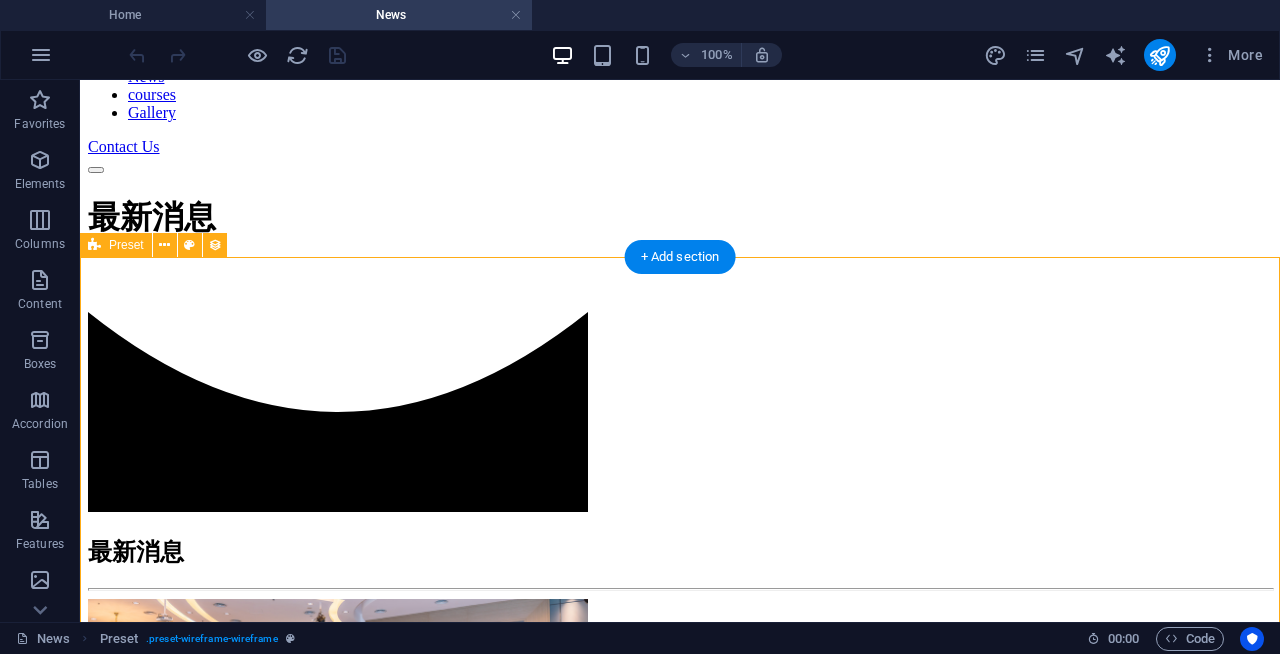 click on "Assist Chinese Businesses Embrace AI Create the Future [YEAR]-[MONTH]-[DAY] AI Era Private Limited recently held an artificial intelligence lecture titled "Let AI Help Unleash Your Infinite Possibilities," analyzing AI development for over a thousand attendees, and assisting Chinese SMEs in understanding how to embrace AI in the future, build brands for their enterprises, reduce costs and increase efficiency, and create the future. Read more ​ Previous Next" at bounding box center [680, 877] 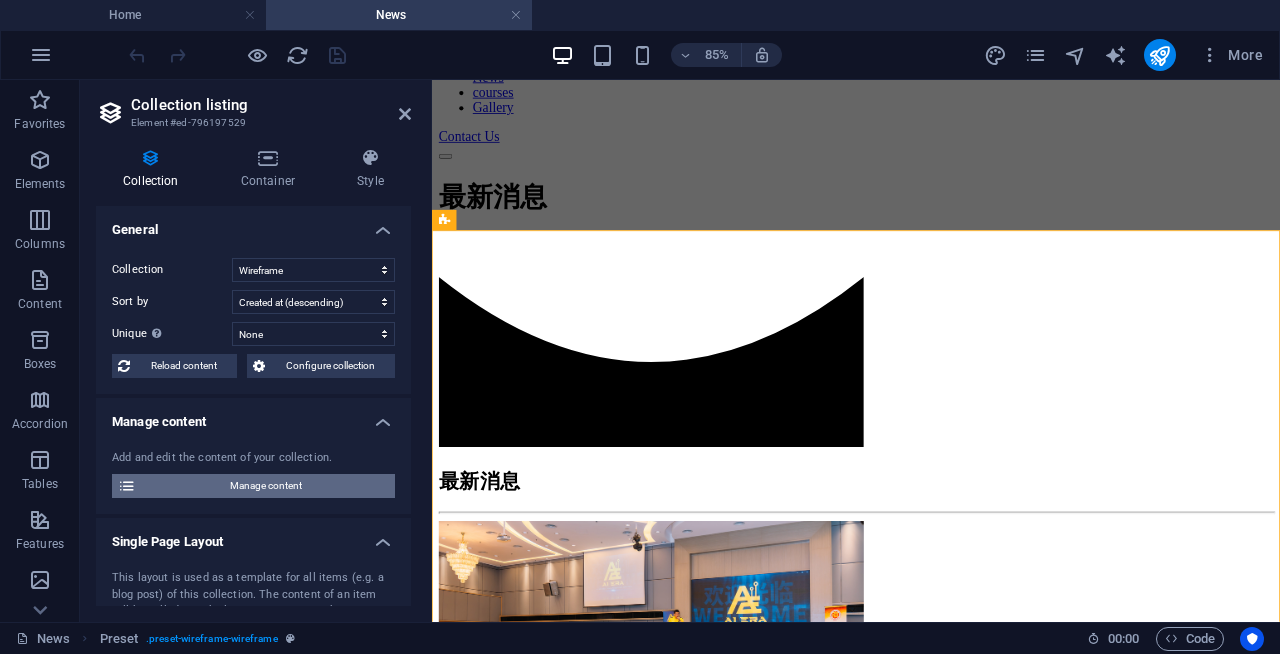 click on "Manage content" at bounding box center (265, 486) 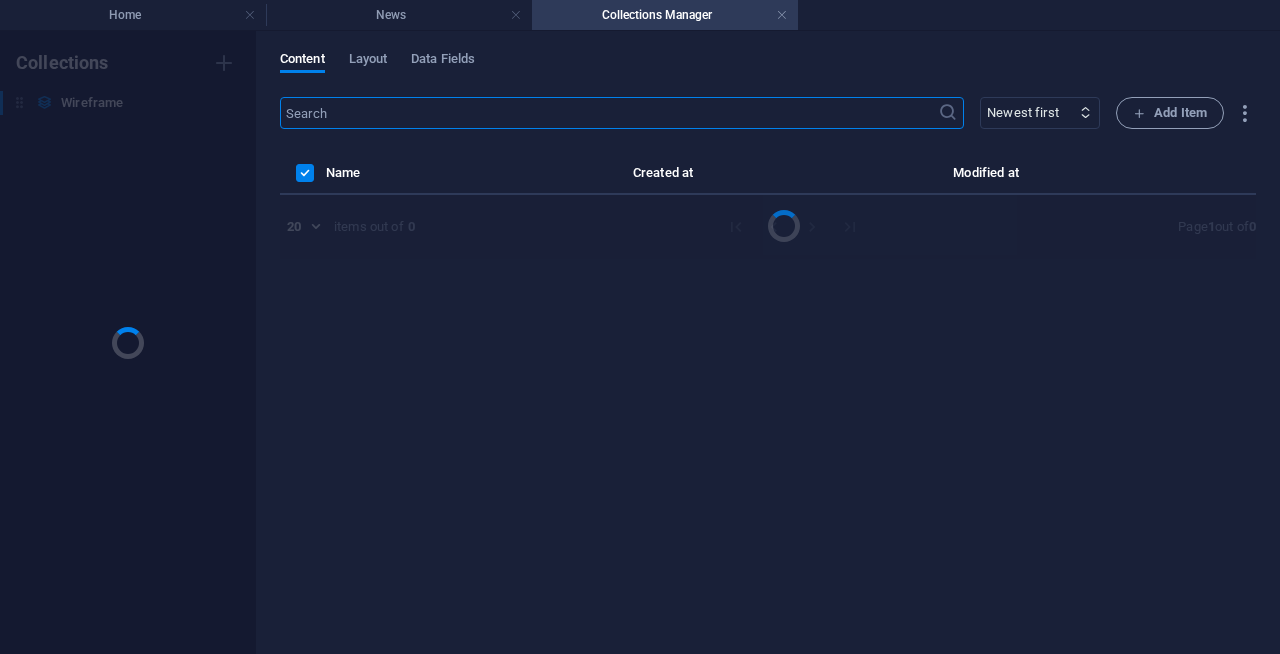 scroll, scrollTop: 0, scrollLeft: 0, axis: both 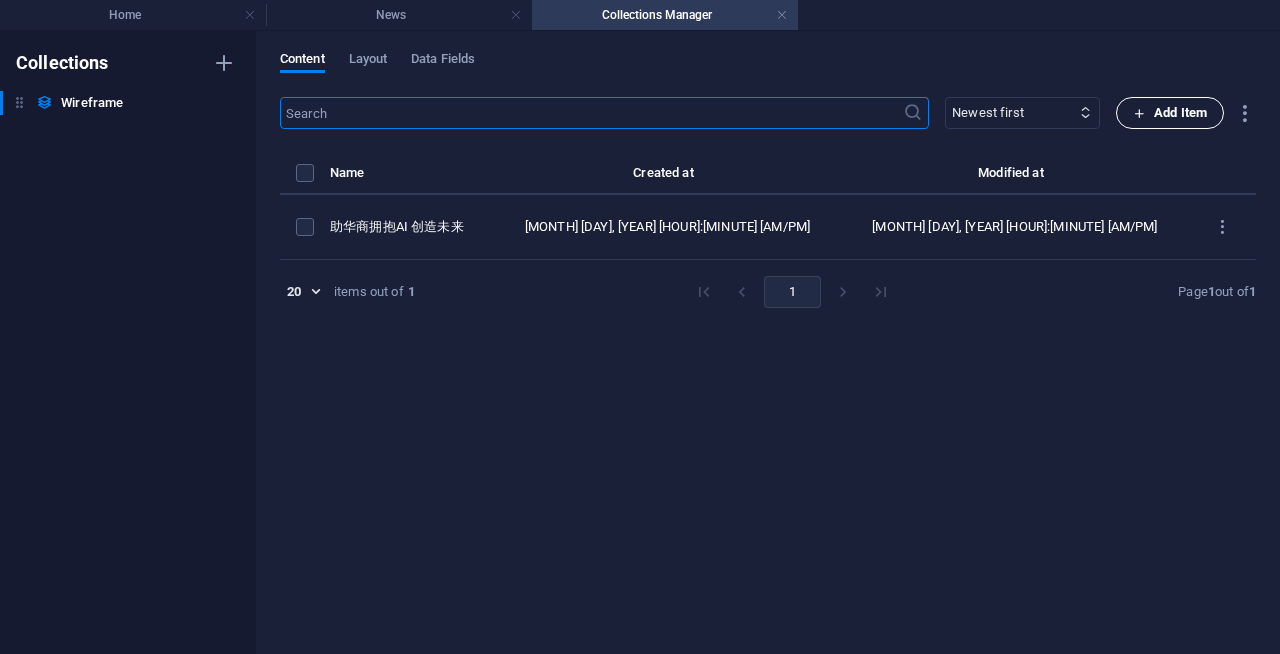 click on "Add Item" at bounding box center (1170, 113) 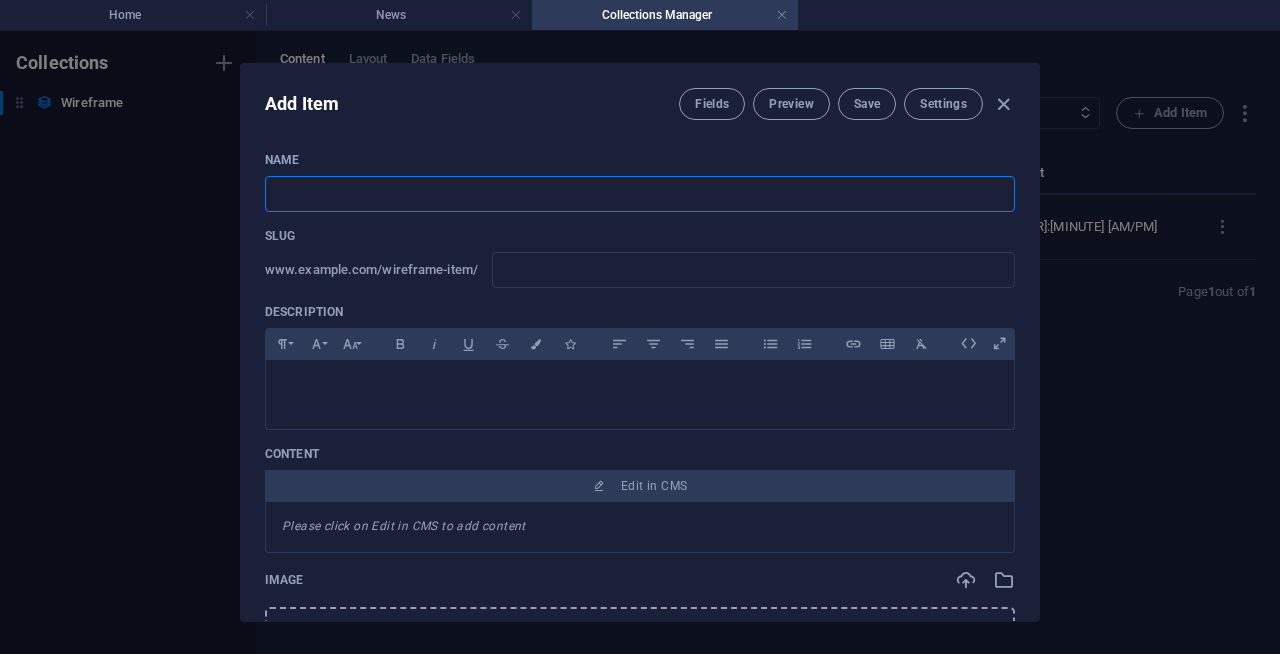 click at bounding box center (640, 194) 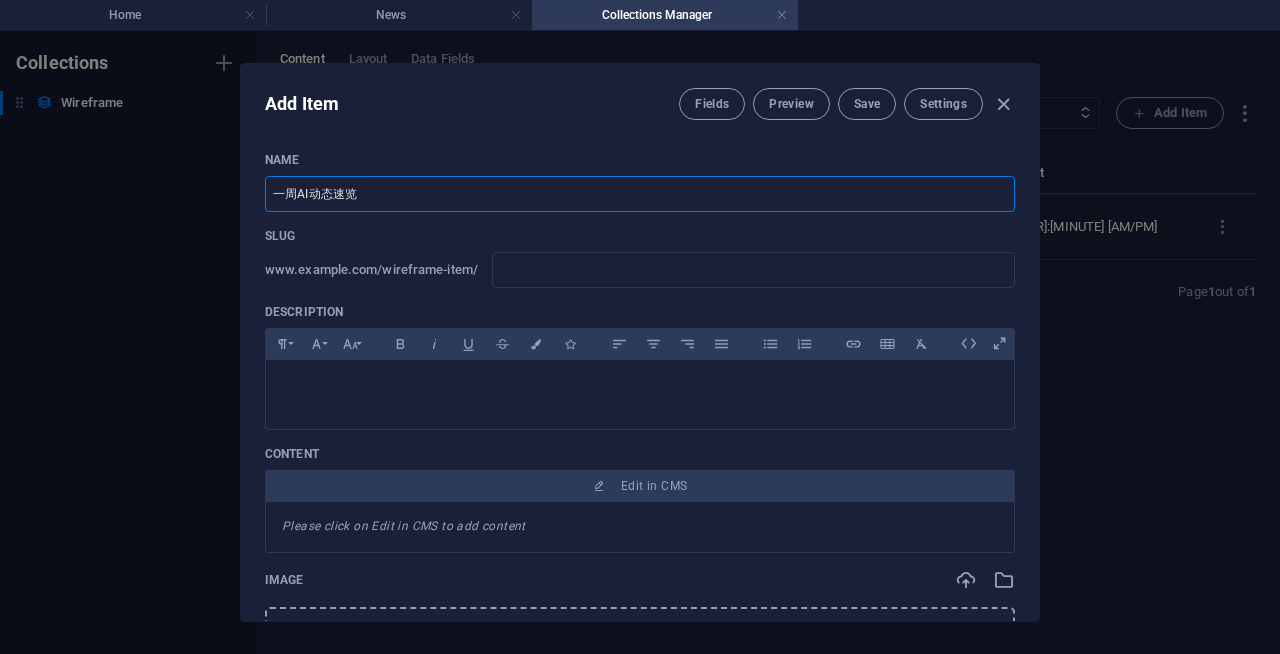 type on "ai" 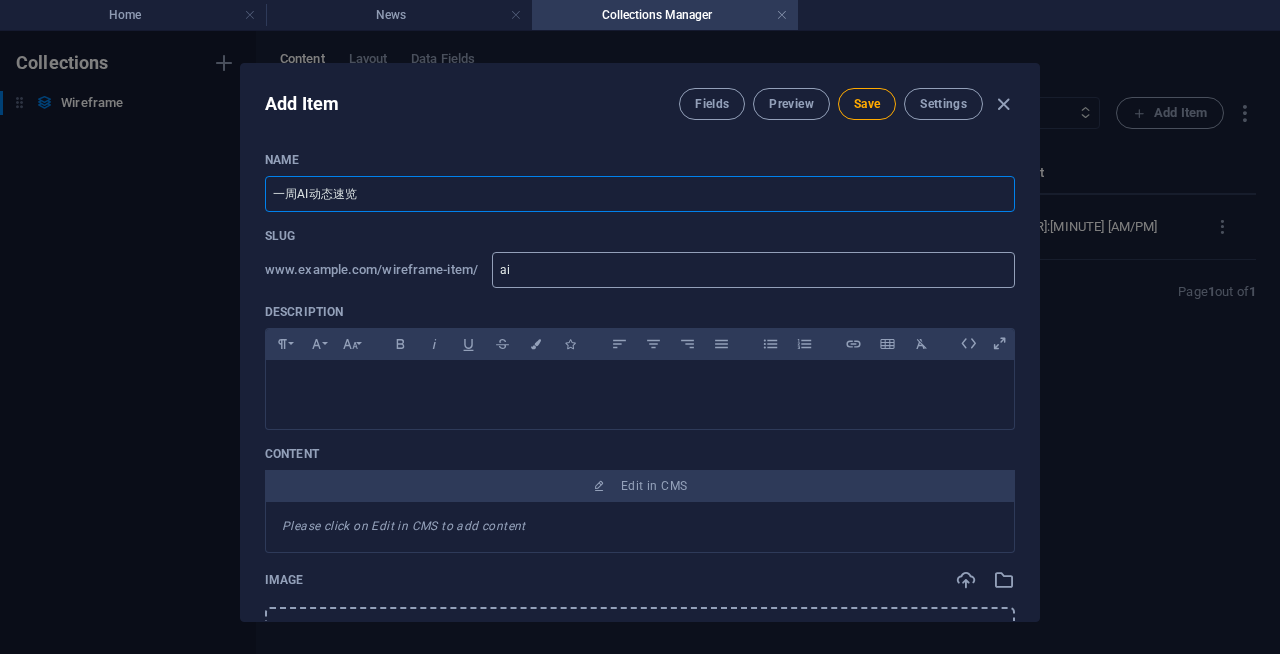 type on "一周AI动态速览" 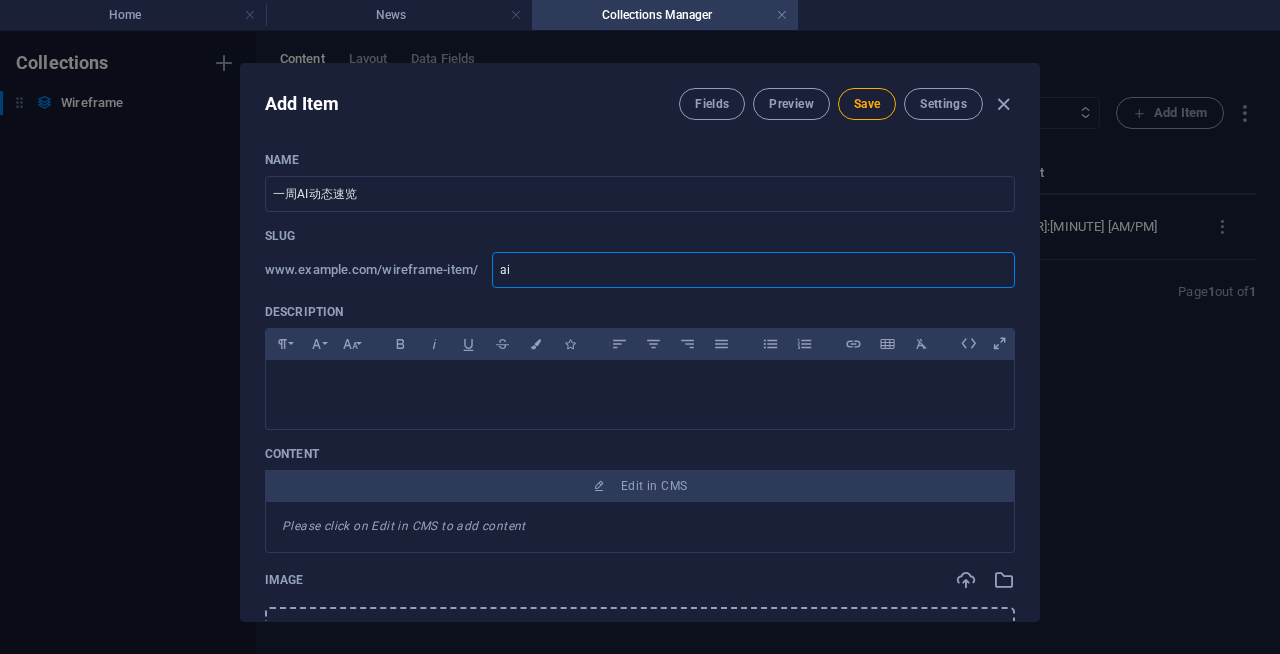 click on "ai" at bounding box center [753, 270] 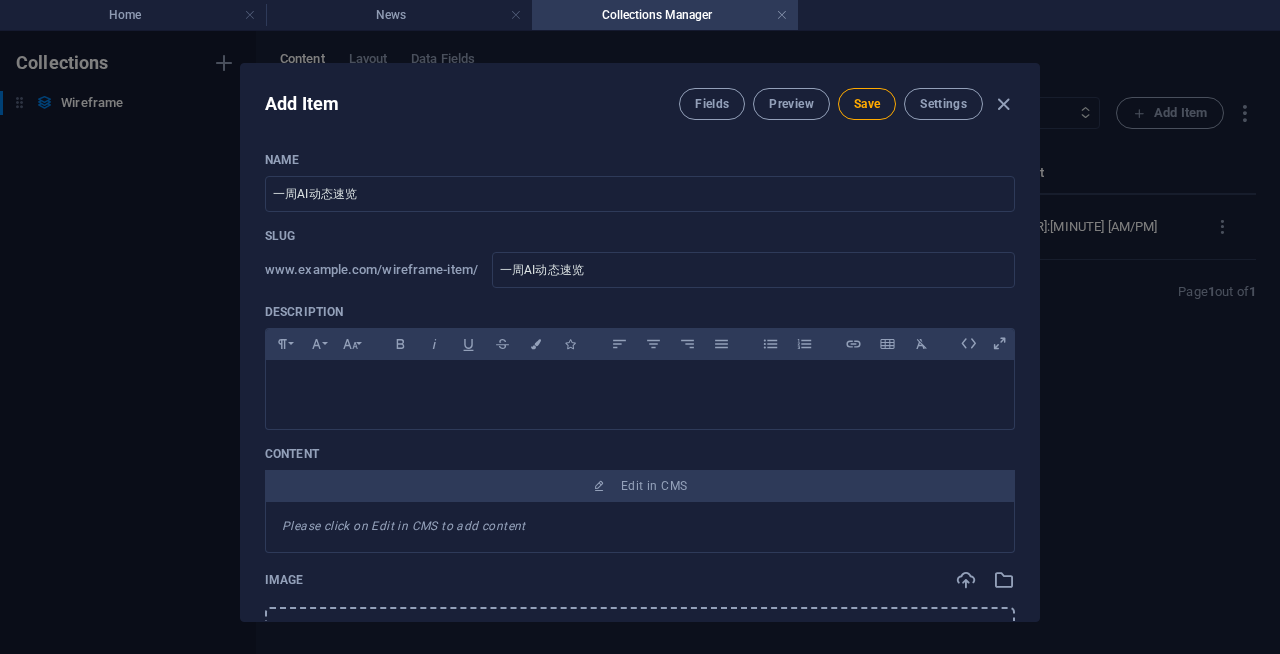 type on "ai" 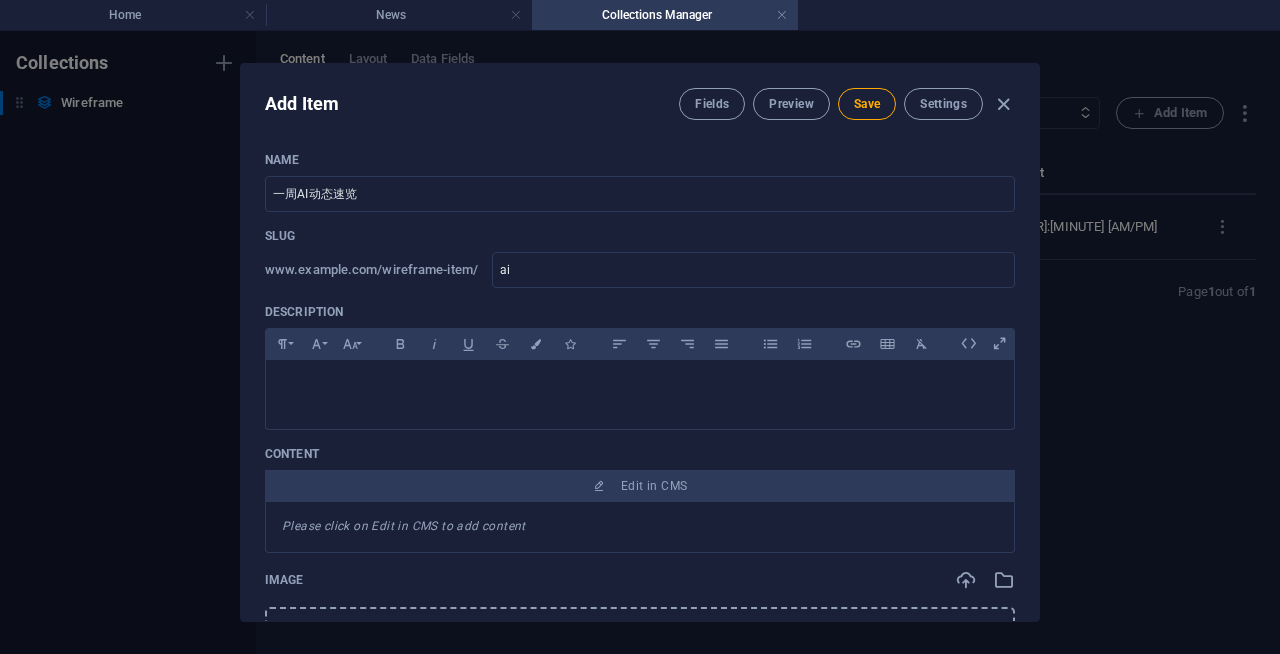 type on "ai" 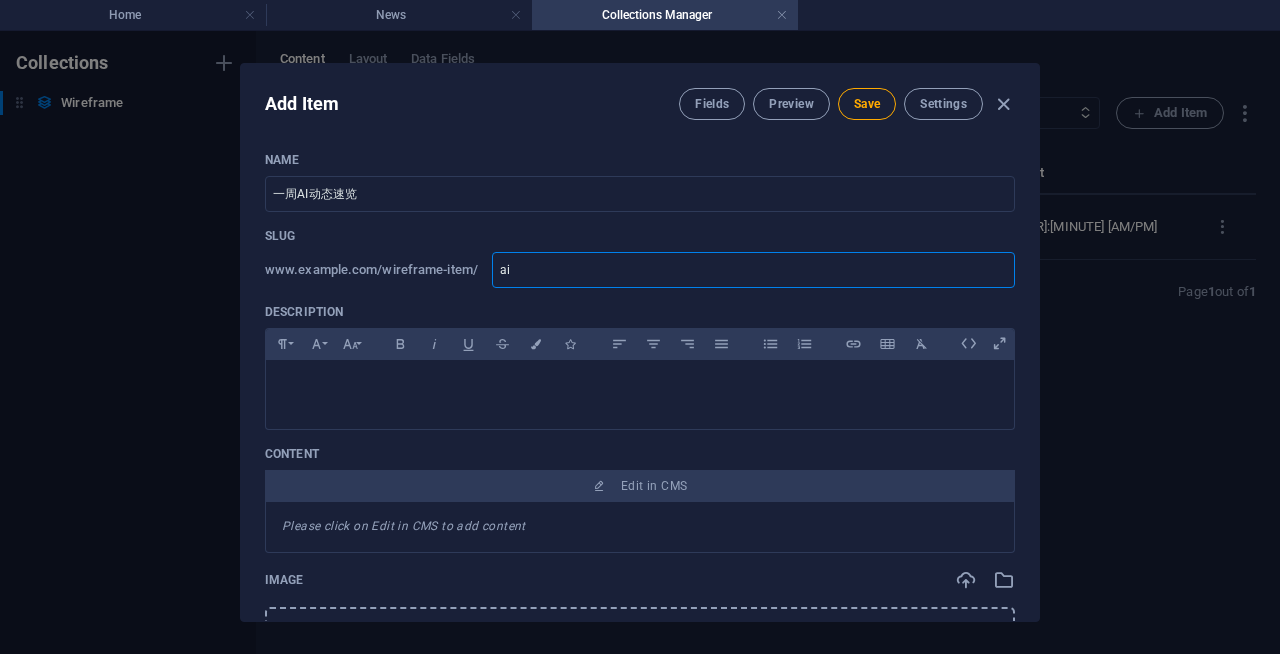click on "ai" at bounding box center (753, 270) 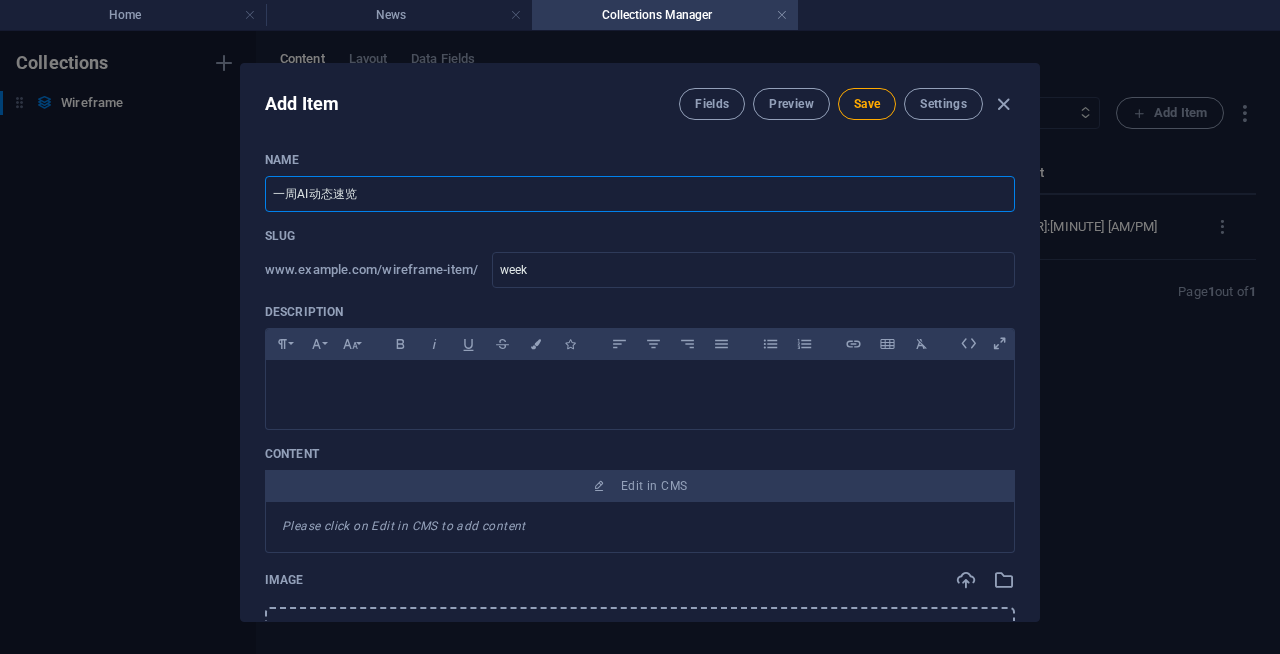 click on "一周AI动态速览" at bounding box center (640, 194) 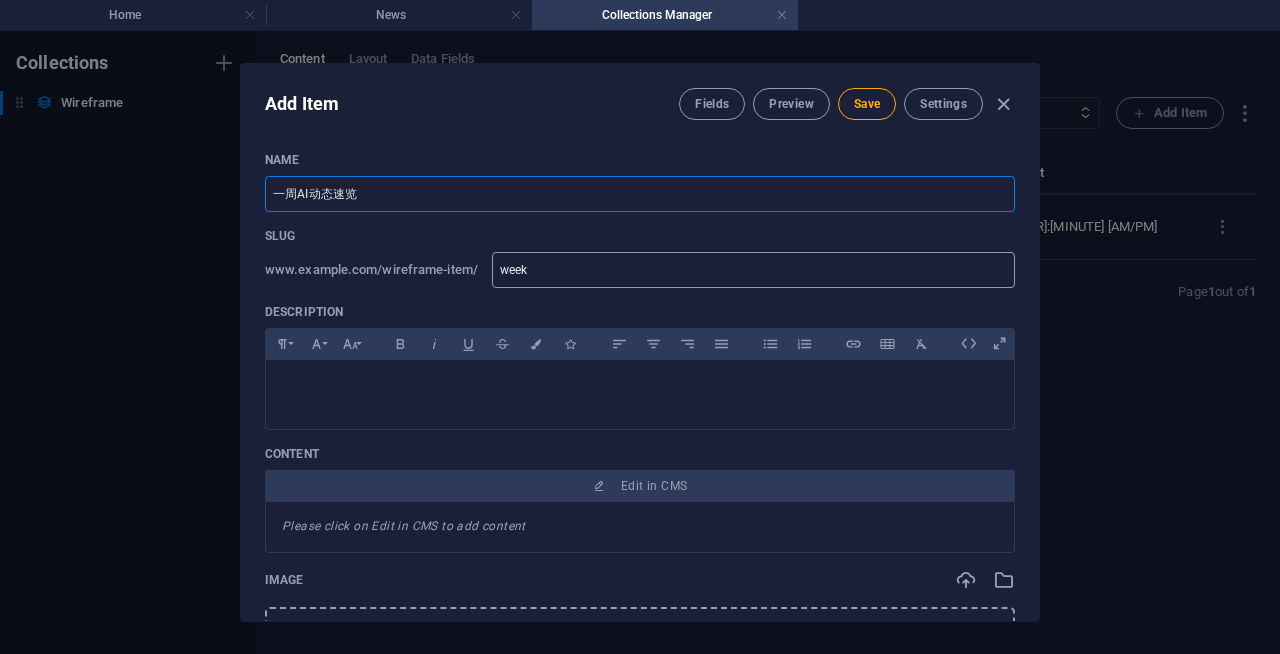 click on "week" at bounding box center [753, 270] 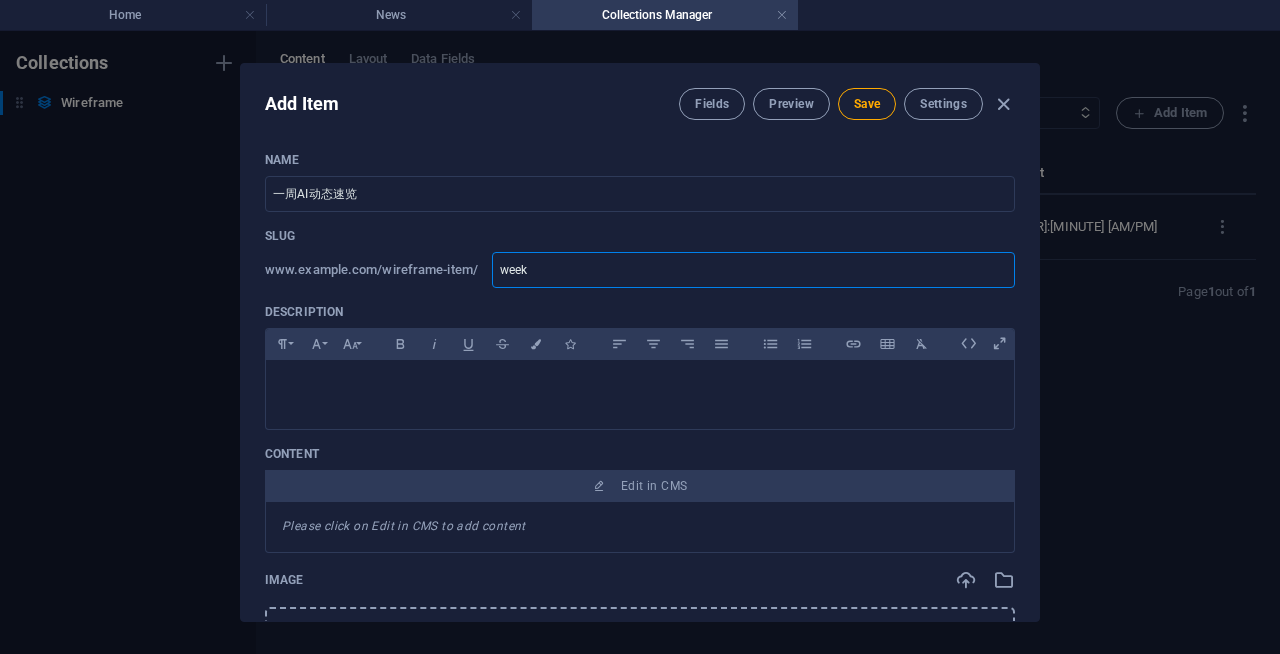 click on "week" at bounding box center [753, 270] 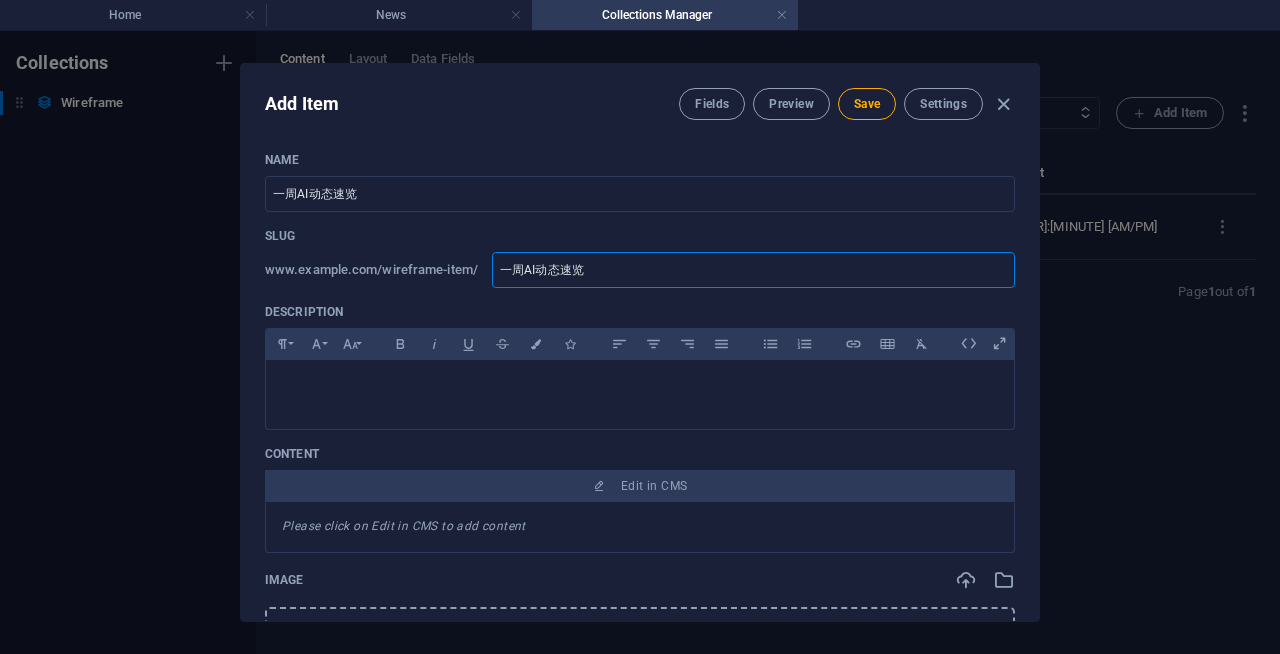 type on "ai" 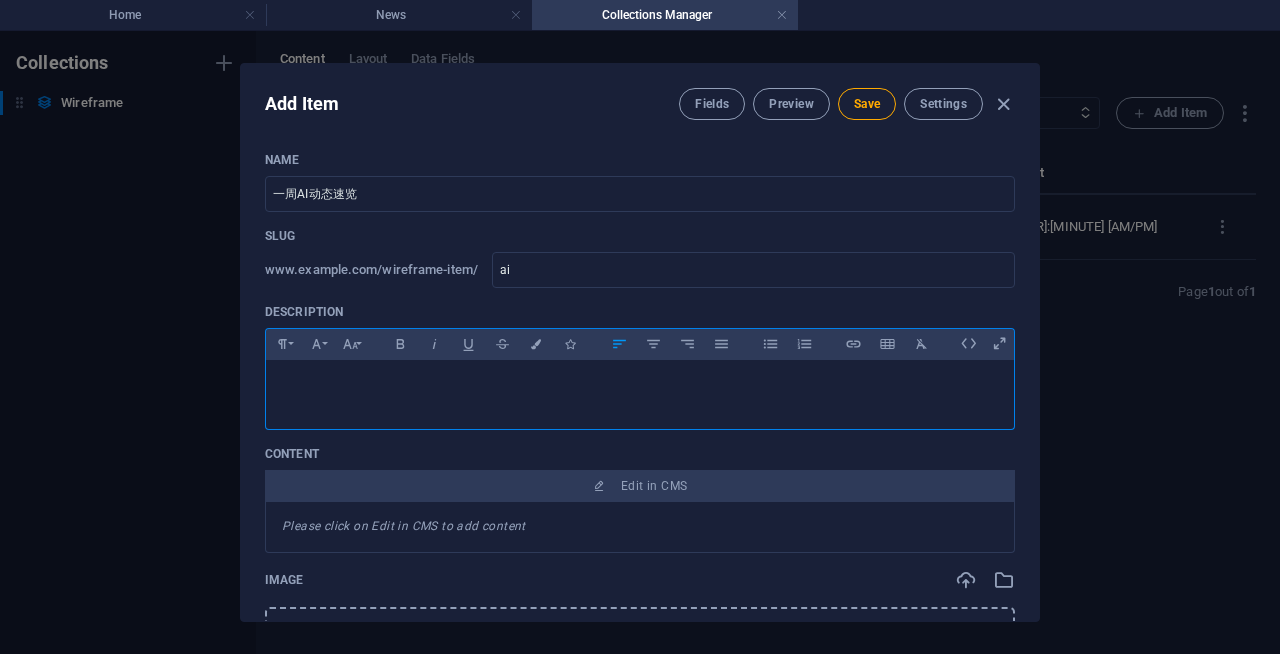 click at bounding box center [640, 385] 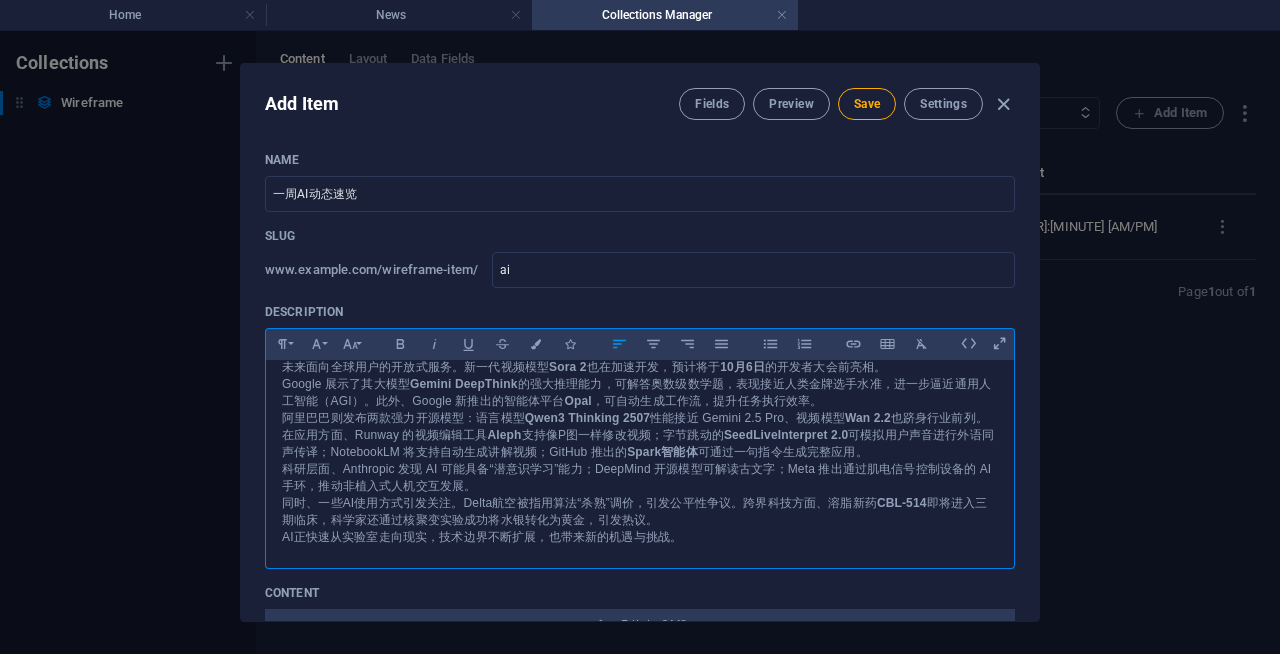 scroll, scrollTop: 0, scrollLeft: 0, axis: both 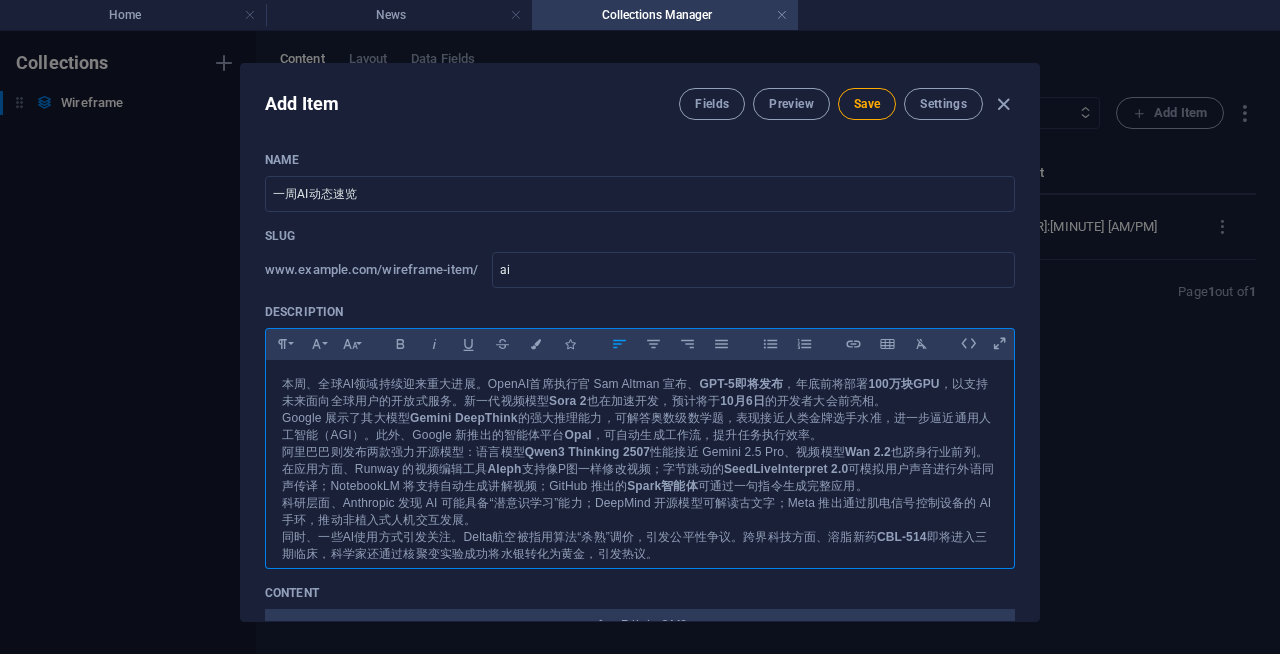 click on "This week, the global AI field continues to see major progress. OpenAI CEO Sam Altman announced that GPT-5 is about to be released, and 1 million GPUs will be deployed by the end of the year to support future open services for global users. The new generation video model Sora 2 is also accelerating development and is expected to debut before the developer conference on October 6." at bounding box center [640, 393] 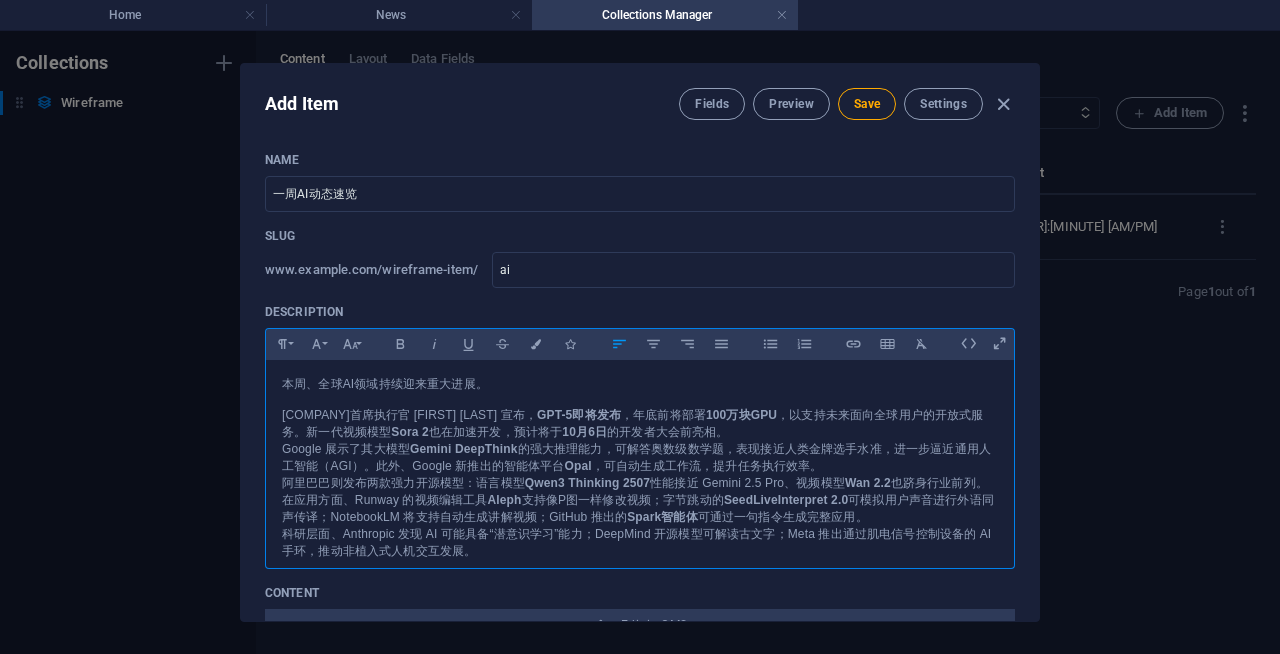 type 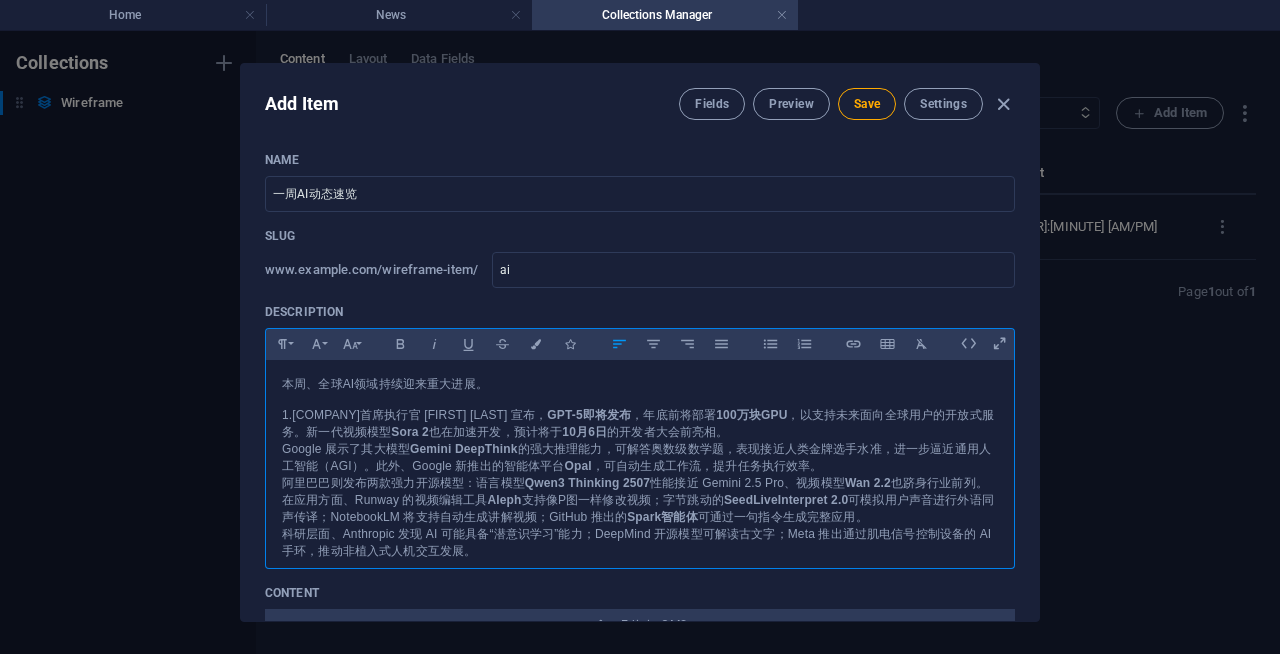 click on "1. [COMPANY] CEO [PERSON] announced, [PRODUCT] is about to be released, and [NUMBER] [HARDWARE] will be deployed by the end of the year to support future open services for global users. The new generation video model [PRODUCT] is also accelerating development and is expected to debut before the developer conference on [MONTH] [DAY]." at bounding box center [640, 424] 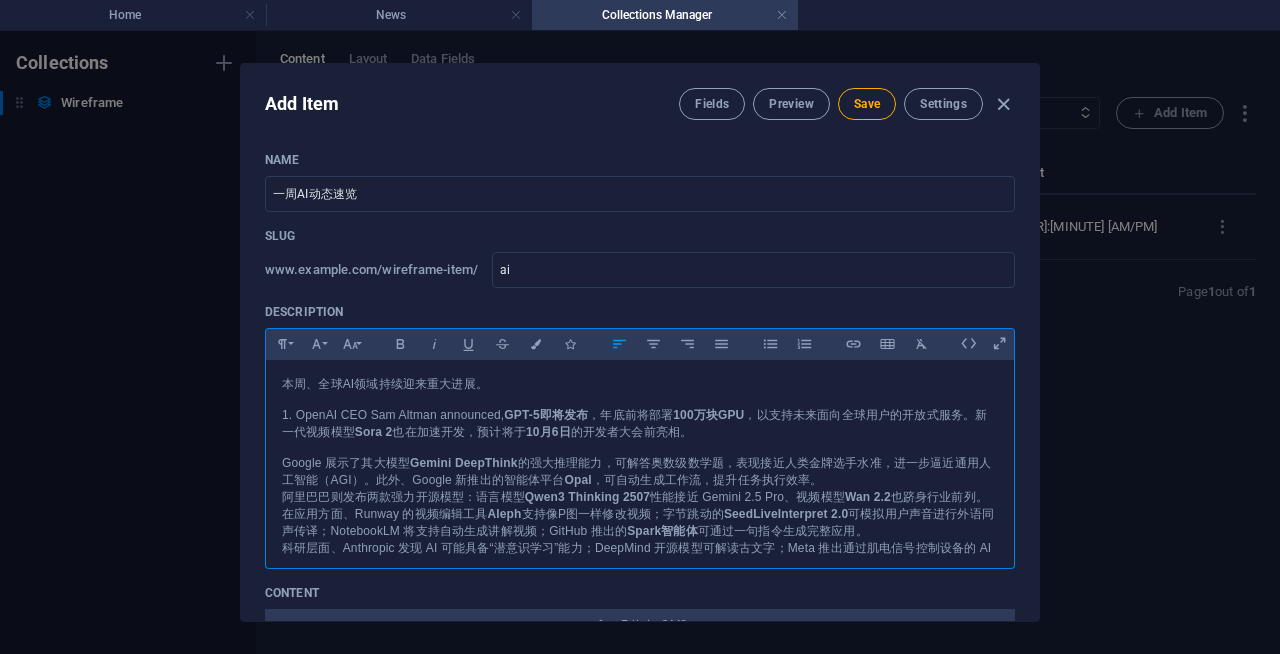 click on "Google 展示了其大模型 Gemini DeepThink 的强大推理能力，可解答奥数级数学题，表现接近人类金牌选手水准，进一步逼近通用人工智能（AGI）。此外、Google 新推出的智能体平台 Opal，可自动生成工作流，提升任务执行效率。" at bounding box center [640, 472] 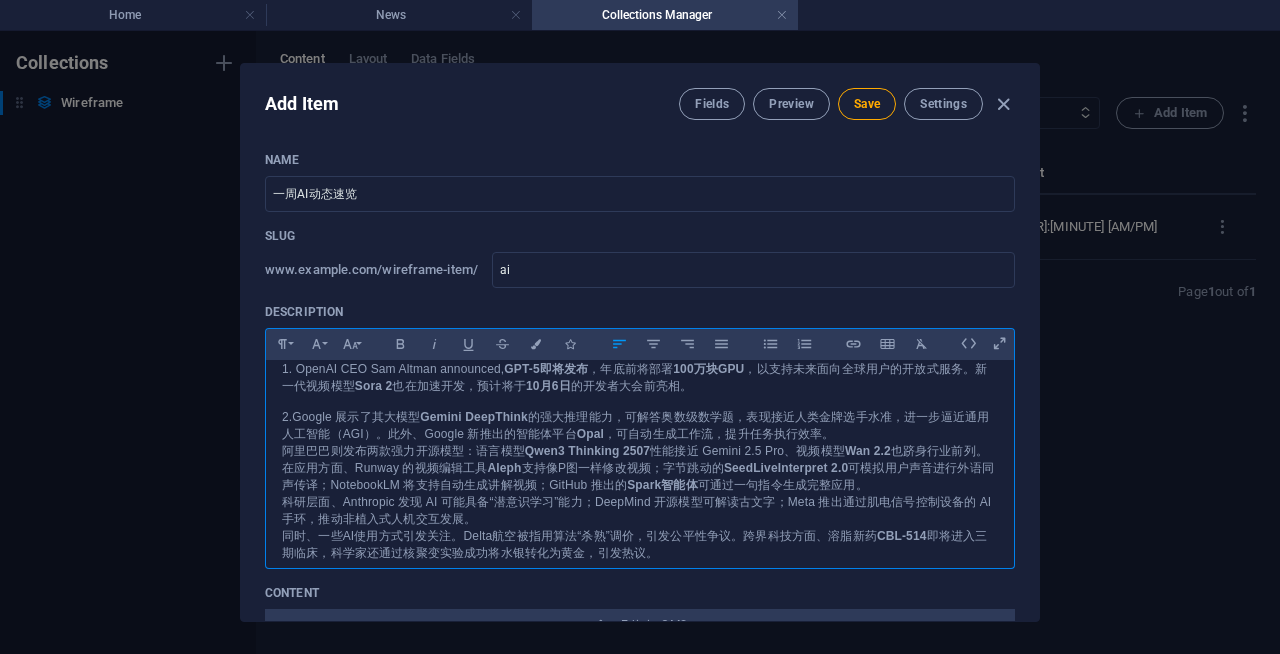 scroll, scrollTop: 47, scrollLeft: 0, axis: vertical 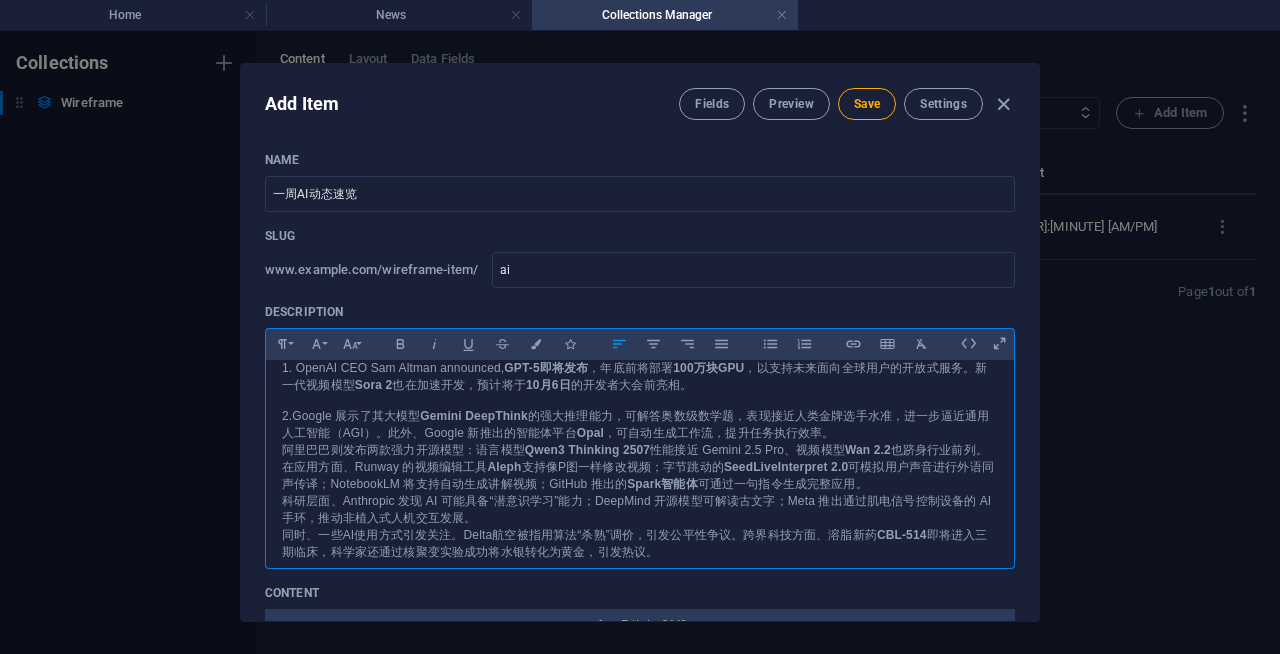 click on "2. Google 展示了其大模型 Gemini DeepThink 的强大推理能力，可解答奥数级数学题，表现接近人类金牌选手水准，进一步逼近通用人工智能（AGI）。此外、Google 新推出的智能体平台 Opal，可自动生成工作流，提升任务执行效率。" at bounding box center [640, 425] 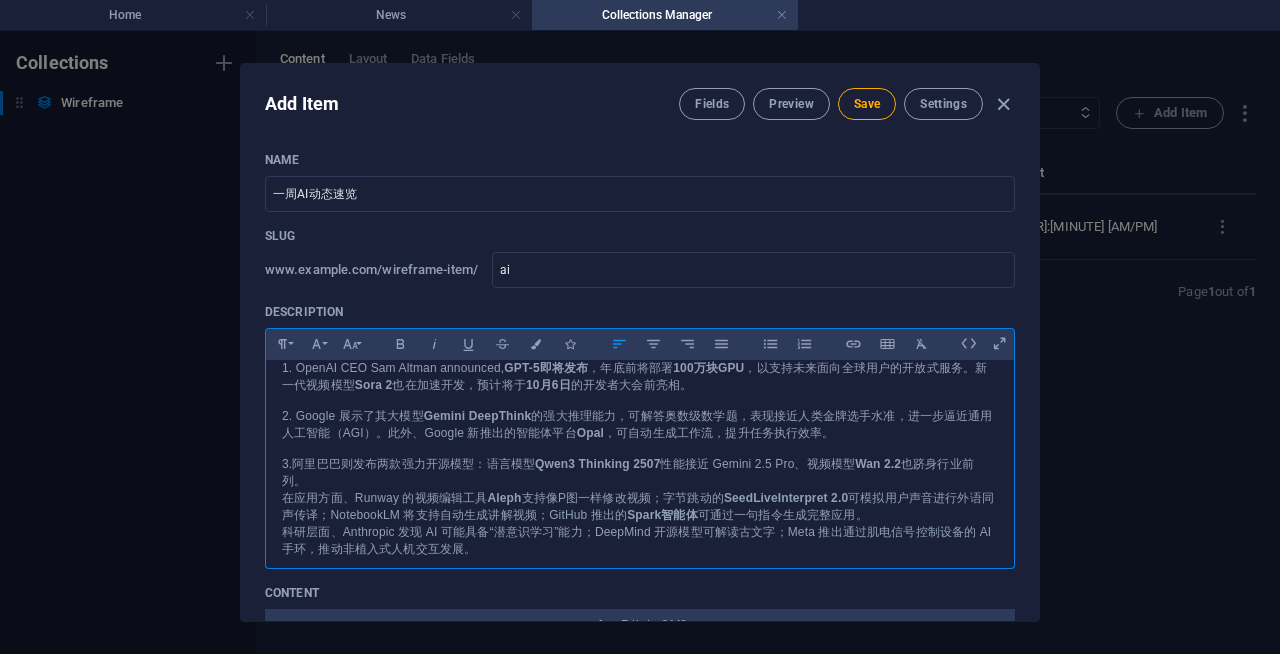 click on "3. 阿里巴巴则发布两款强力开源模型：语言模型 Qwen3 Thinking 2507 性能接近 Gemini 2.5 Pro、视频模型 Wan 2.2 也跻身行业前列。" at bounding box center [640, 473] 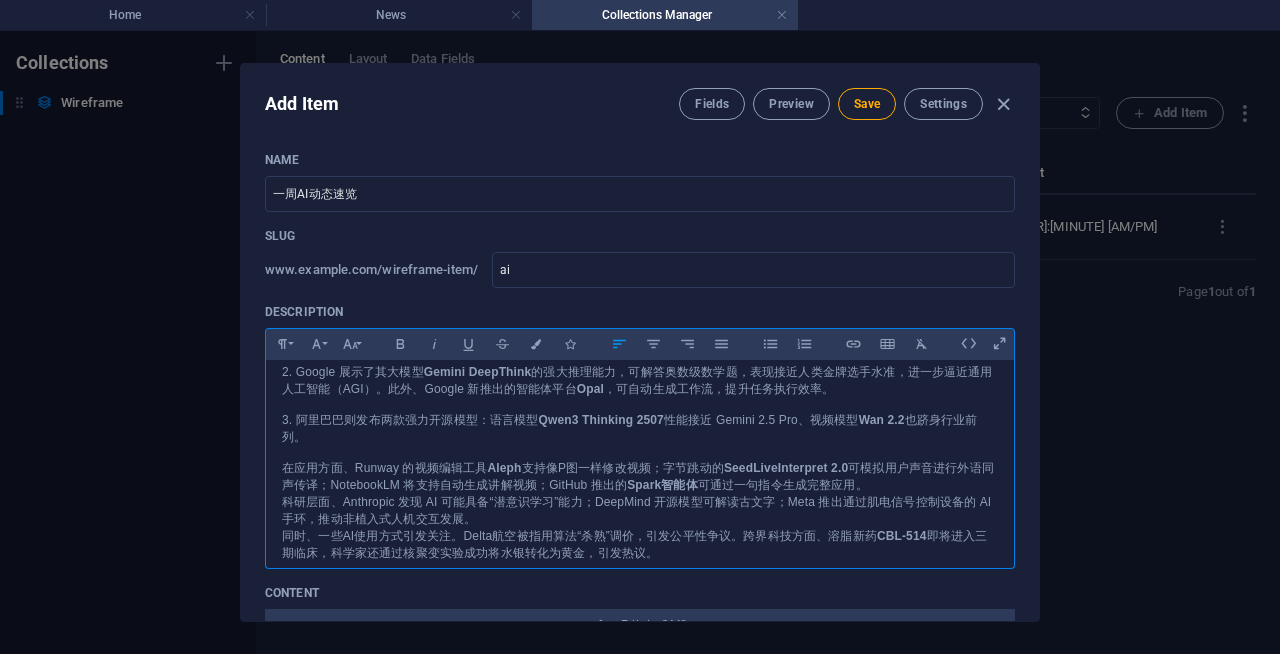 scroll, scrollTop: 103, scrollLeft: 0, axis: vertical 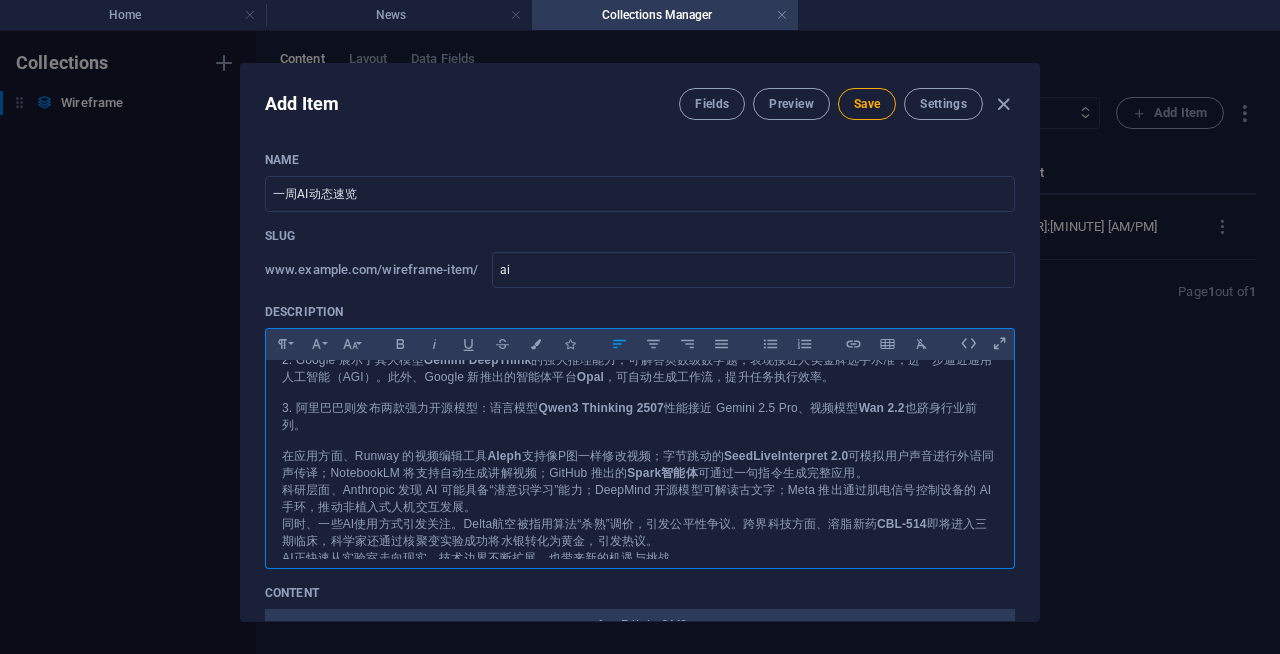 click on "This week, the global AI field continues to see major progress. 1. OpenAI CEO Sam Altman announced that GPT-5 is about to be released, and 1 million GPUs will be deployed by the end of the year to support future open services for global users. The new generation video model Sora 2 is also accelerating development and is expected to debut before the developer conference on October 6. 2. Google demonstrated the powerful reasoning capabilities of its large model Gemini DeepThink, which can answer Olympic math-level problems and perform at a level close to human gold medalists, further approaching Artificial General Intelligence (AGI). In addition, Google's newly launched agent platform Opal can automatically generate workflows and improve task execution efficiency. 3. Alibaba released two powerful open-source models: the language model Qwen3 Thinking 2507 has performance close to Gemini 2.5 Pro, and the video model Wan 2.2 is also among the industry leaders. In terms of applications, Runway's video editing tool Aleph supports video editing like photo editing; ByteDance's SeedLiveInterpret 2.0 can simulate user voices for foreign language simultaneous interpretation; NotebookLM will support automatic generation of explanation videos; GitHub's Spark agent can generate complete applications with a single instruction. CBL-514" at bounding box center [640, 420] 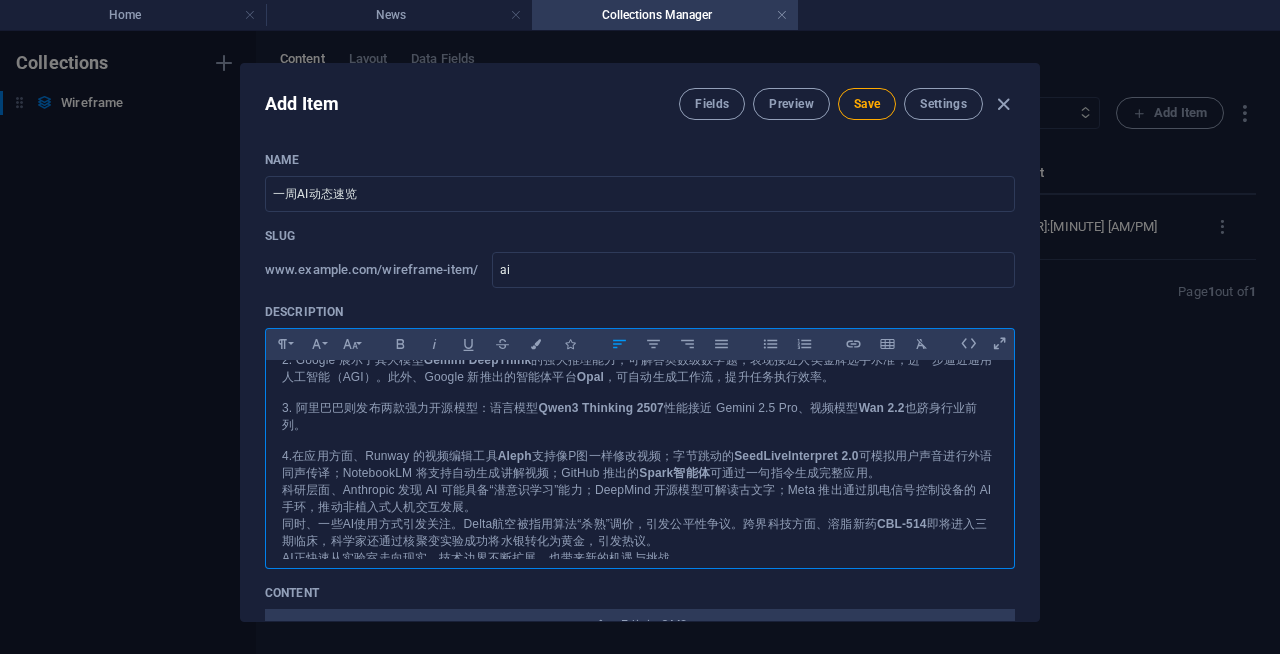 click on "同时、一些AI使用方式引发关注。Delta航空被指用算法“杀熟”调价，引发公平性争议。跨界科技方面、溶脂新药 CBL-514 即将进入三期临床，科学家还通过核聚变实验成功将水银转化为黄金，引发热议。" at bounding box center (640, 533) 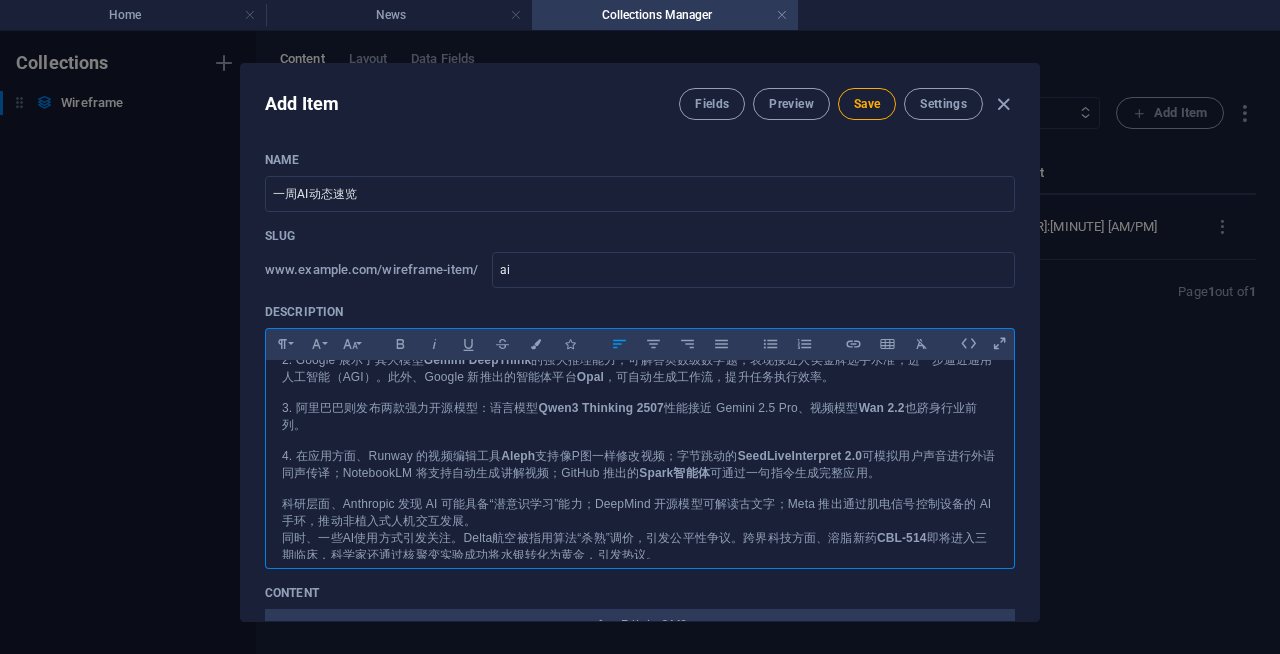 scroll, scrollTop: 146, scrollLeft: 0, axis: vertical 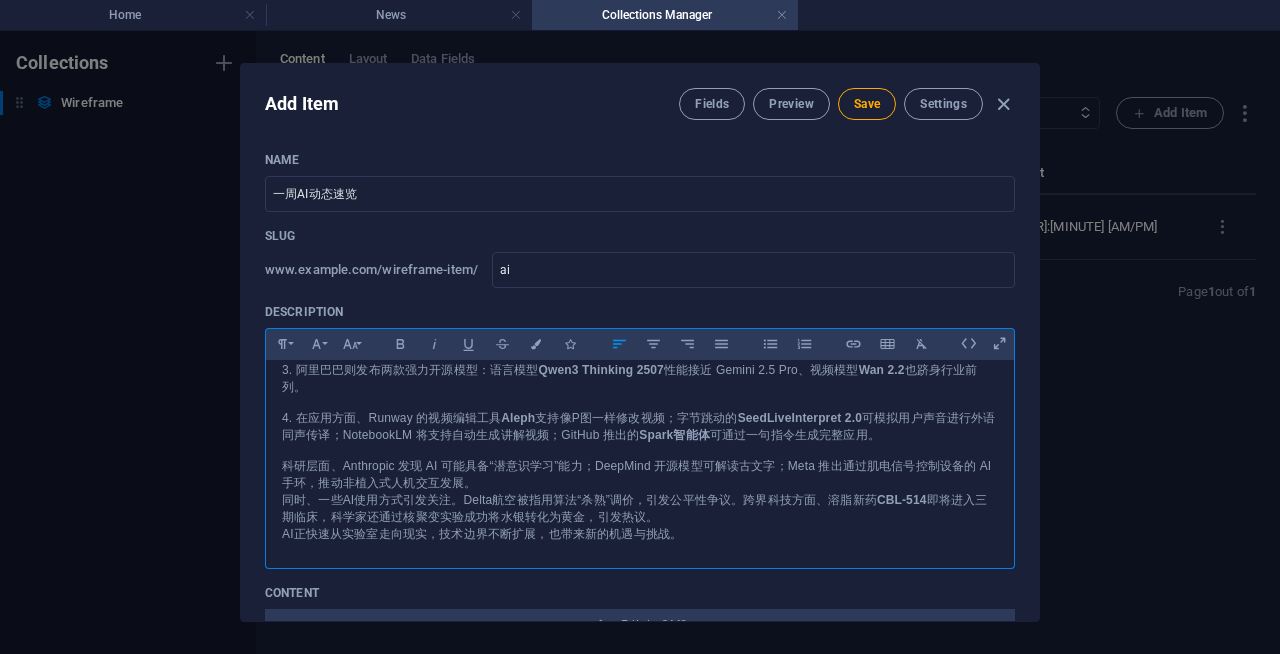 click on "科研层面、Anthropic 发现 AI 可能具备“潜意识学习”能力；DeepMind 开源模型可解读古文字；Meta 推出通过肌电信号控制设备的 AI 手环，推动非植入式人机交互发展。" at bounding box center [640, 475] 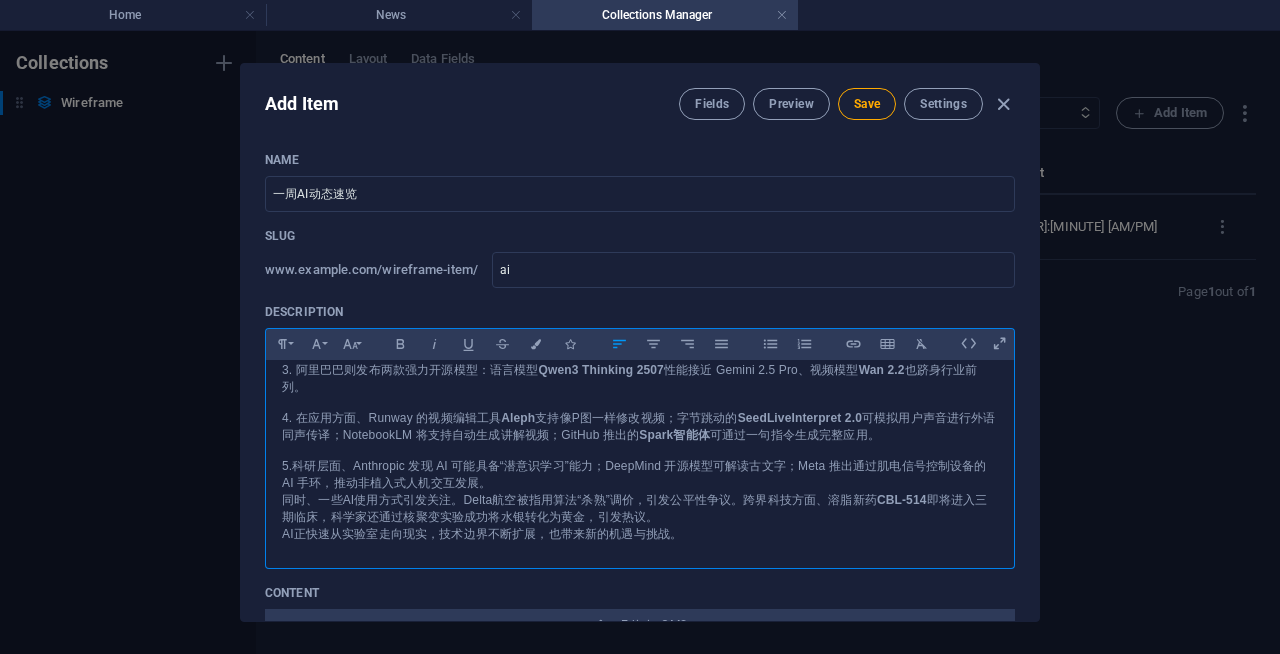 click on "5. 科研层面、Anthropic 发现 AI 可能具备“潜意识学习”能力；DeepMind 开源模型可解读古文字；Meta 推出通过肌电信号控制设备的 AI 手环，推动非植入式人机交互发展。" at bounding box center (640, 475) 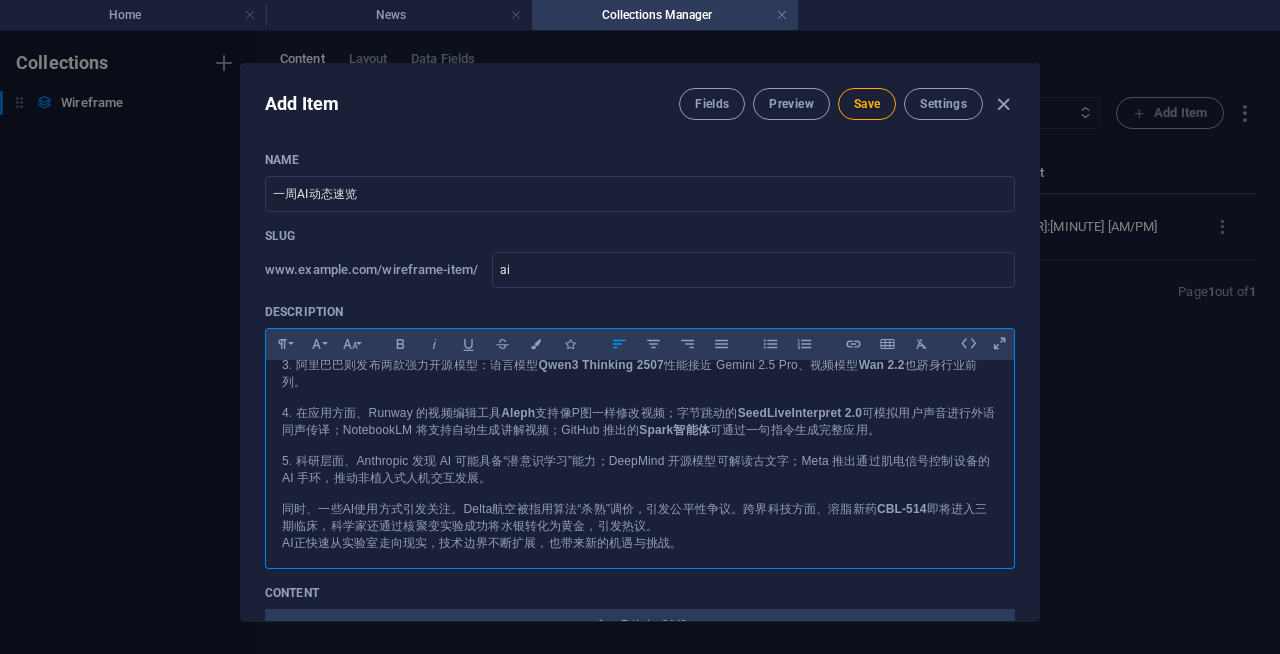 scroll, scrollTop: 163, scrollLeft: 0, axis: vertical 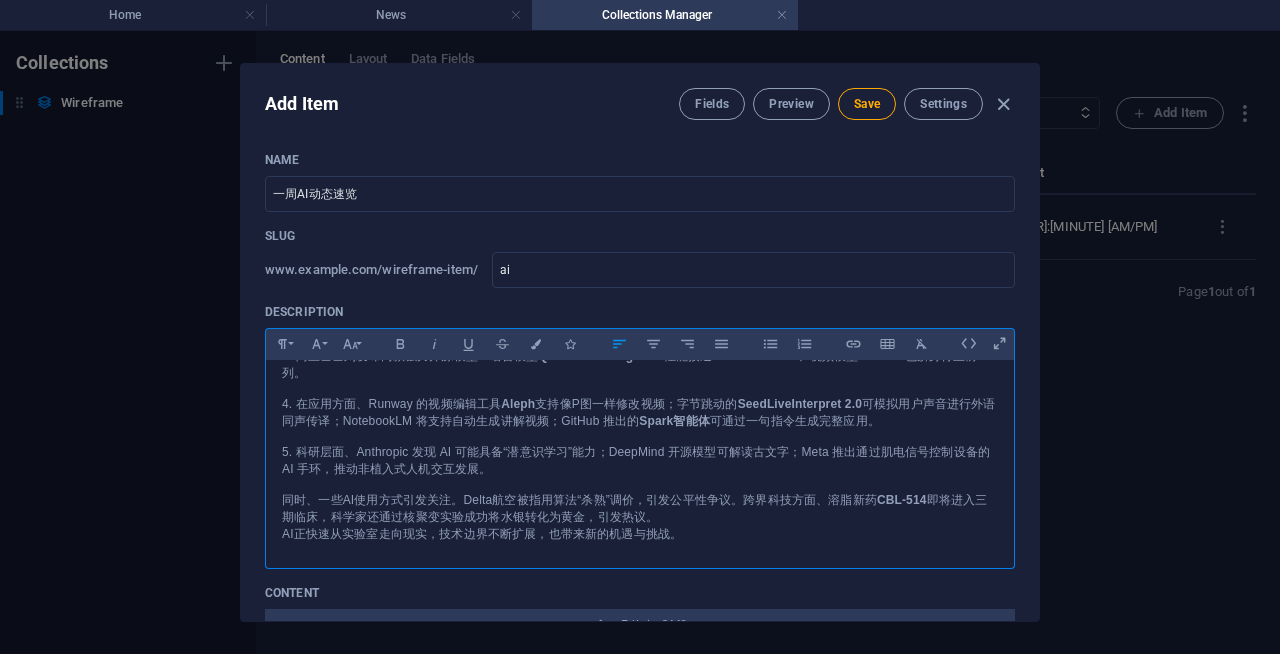 click on "同时、一些AI使用方式引发关注。Delta航空被指用算法“杀熟”调价，引发公平性争议。跨界科技方面、溶脂新药 CBL-514 即将进入三期临床，科学家还通过核聚变实验成功将水银转化为黄金，引发热议。" at bounding box center (640, 509) 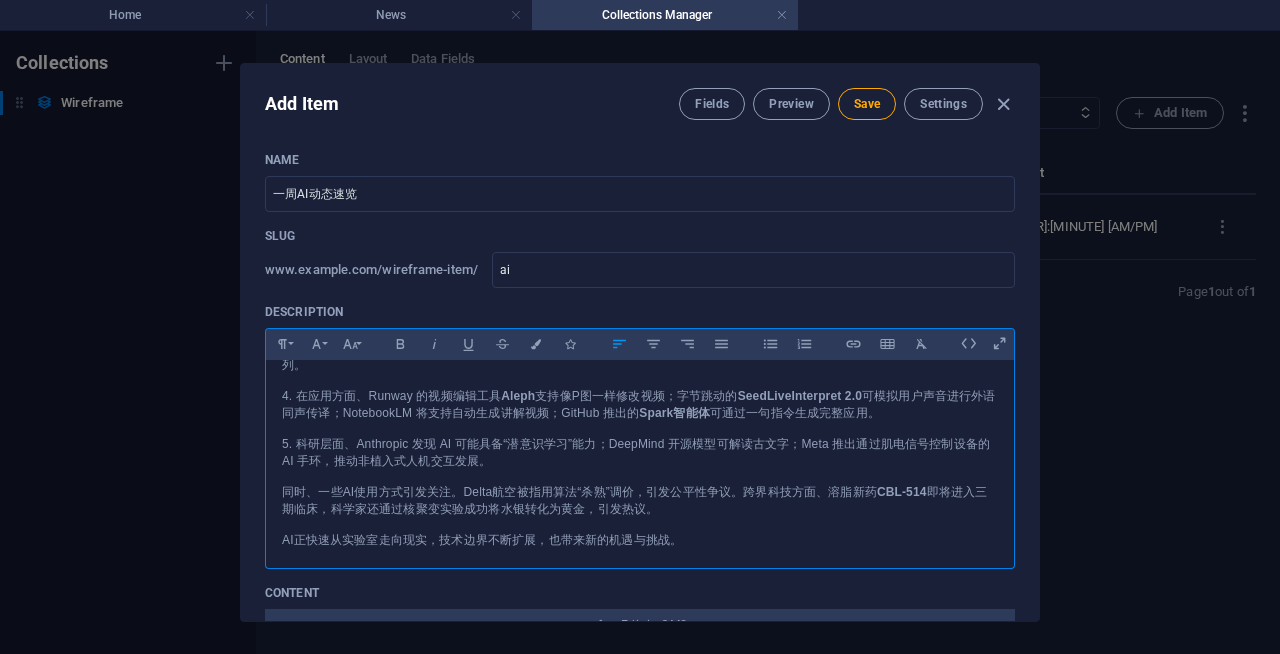 click on "同时、一些AI使用方式引发关注。Delta航空被指用算法“杀熟”调价，引发公平性争议。跨界科技方面、溶脂新药 CBL-514 即将进入三期临床，科学家还通过核聚变实验成功将水银转化为黄金，引发热议。" at bounding box center [640, 501] 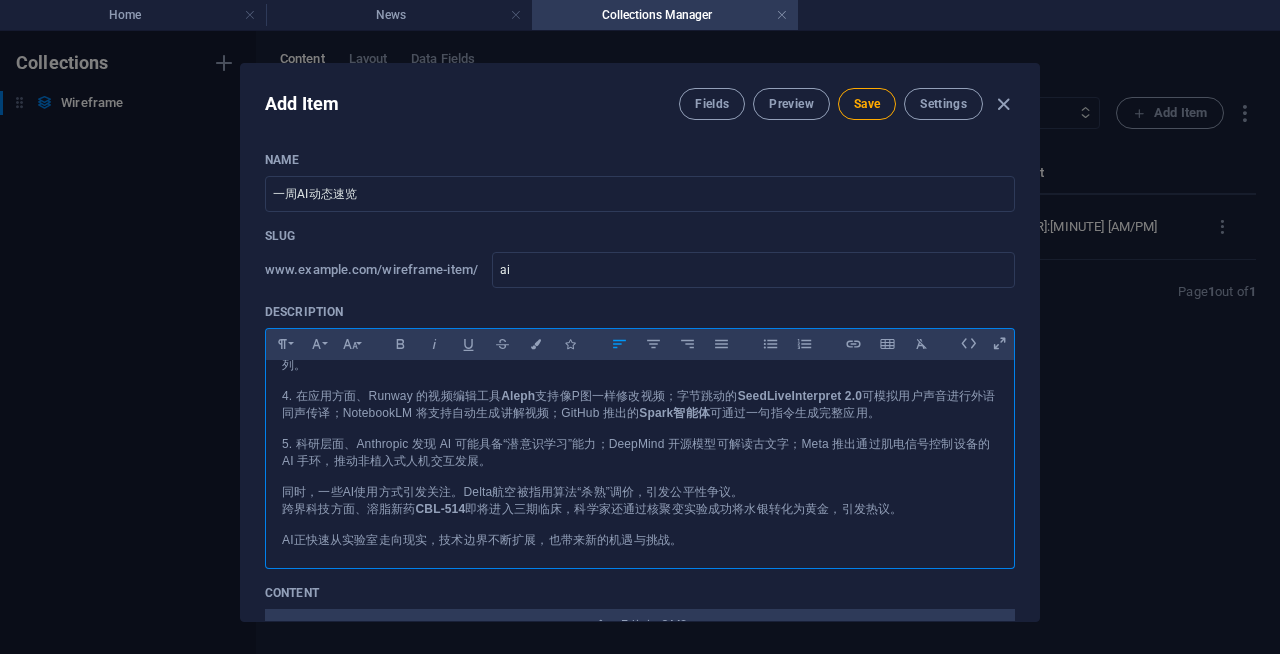 click on "5. 科研层面、Anthropic 发现 AI 可能具备“潜意识学习”能力；DeepMind 开源模型可解读古文字；Meta 推出通过肌电信号控制设备的 AI 手环，推动非植入式人机交互发展。" at bounding box center (640, 453) 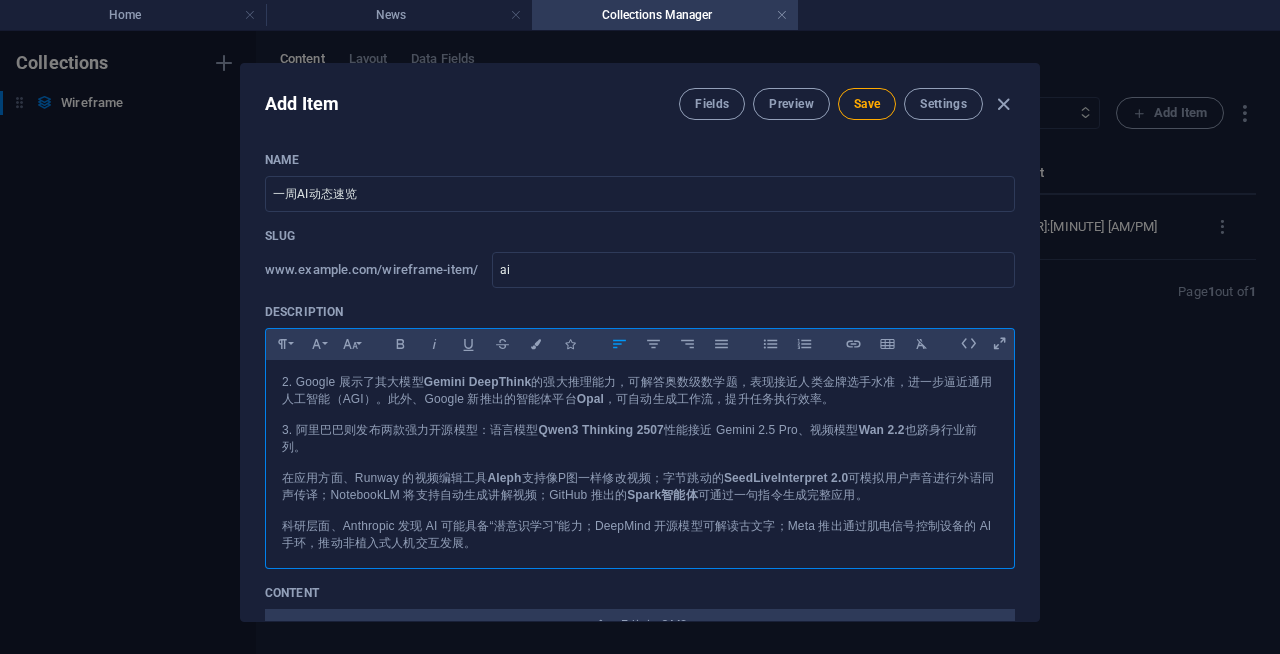 scroll, scrollTop: 79, scrollLeft: 0, axis: vertical 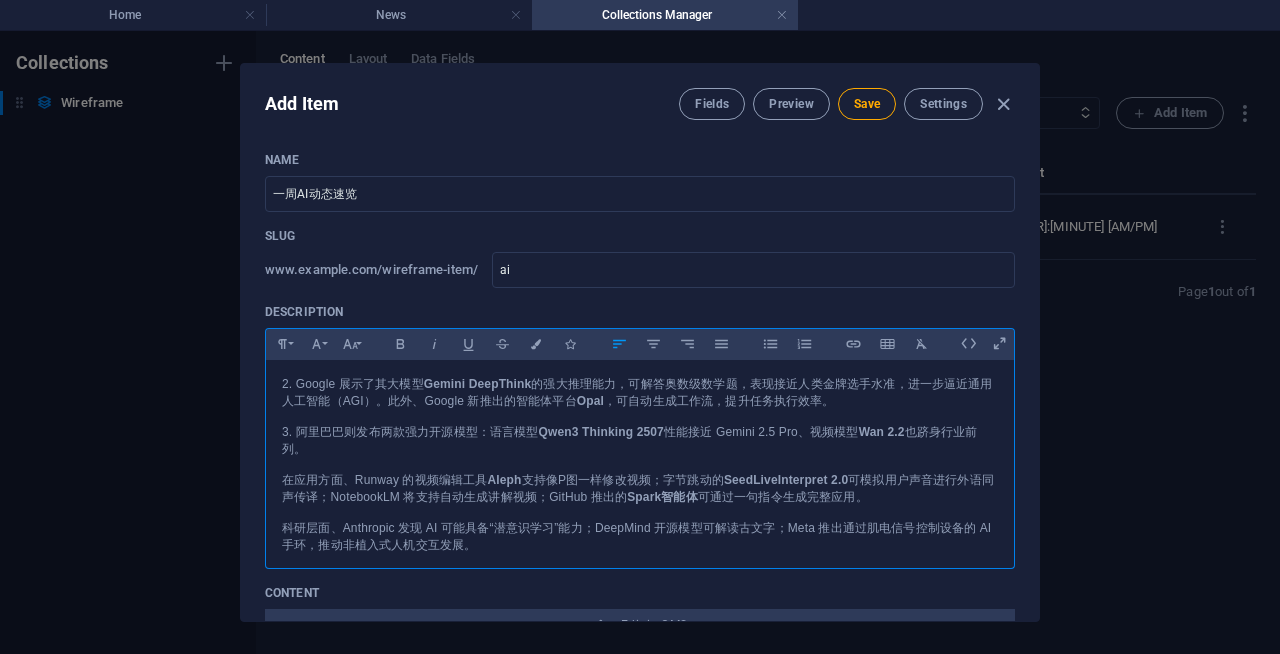 click on "3. 阿里巴巴则发布两款强力开源模型：语言模型  Qwen3 Thinking 2507  性能接近 Gemini 2.5 Pro，视频模型  Wan 2.2  也跻身行业前列。" at bounding box center [640, 441] 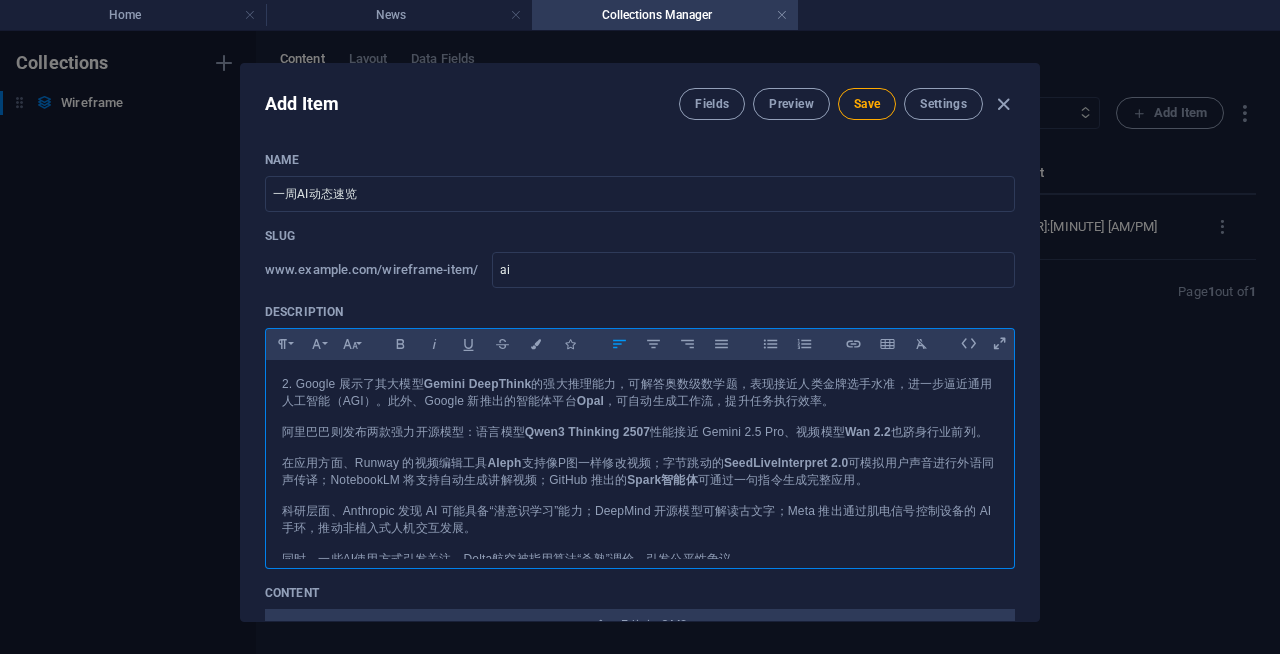 click on "2. Google 展示了其大模型 Gemini DeepThink 的强大推理能力，可解答奥数级数学题，表现接近人类金牌选手水准，进一步逼近通用人工智能（AGI）。此外、Google 新推出的智能体平台 Opal，可自动生成工作流，提升任务执行效率。" at bounding box center [640, 393] 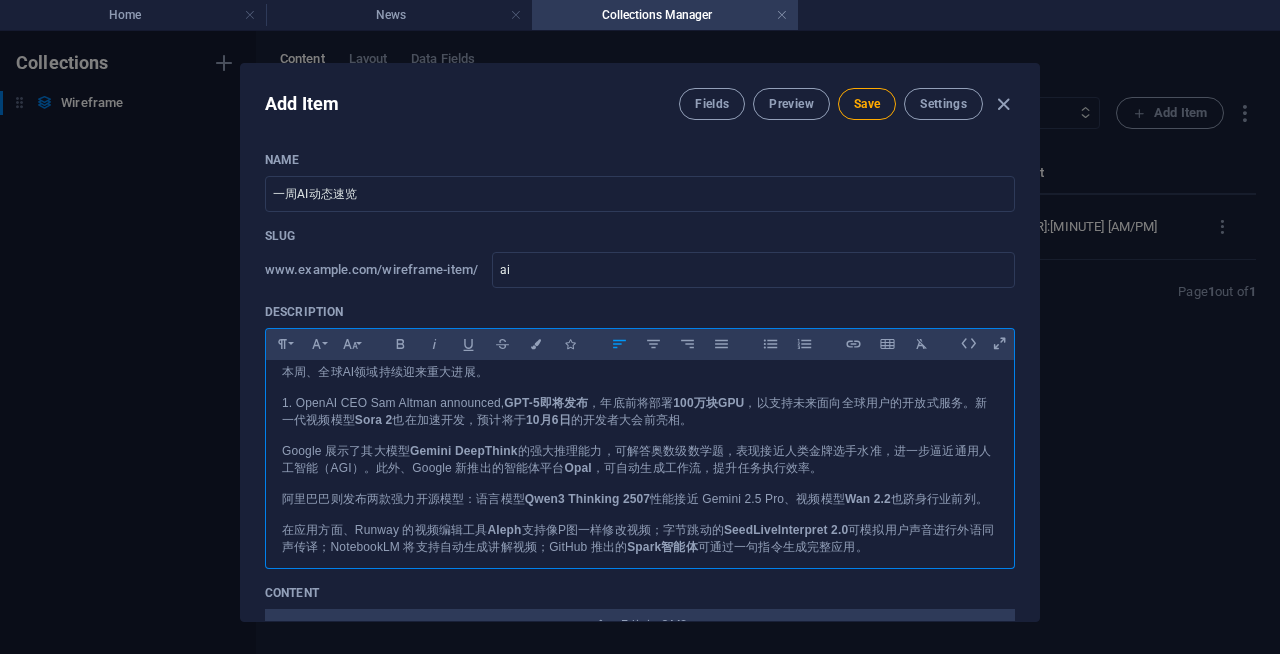 scroll, scrollTop: 4, scrollLeft: 0, axis: vertical 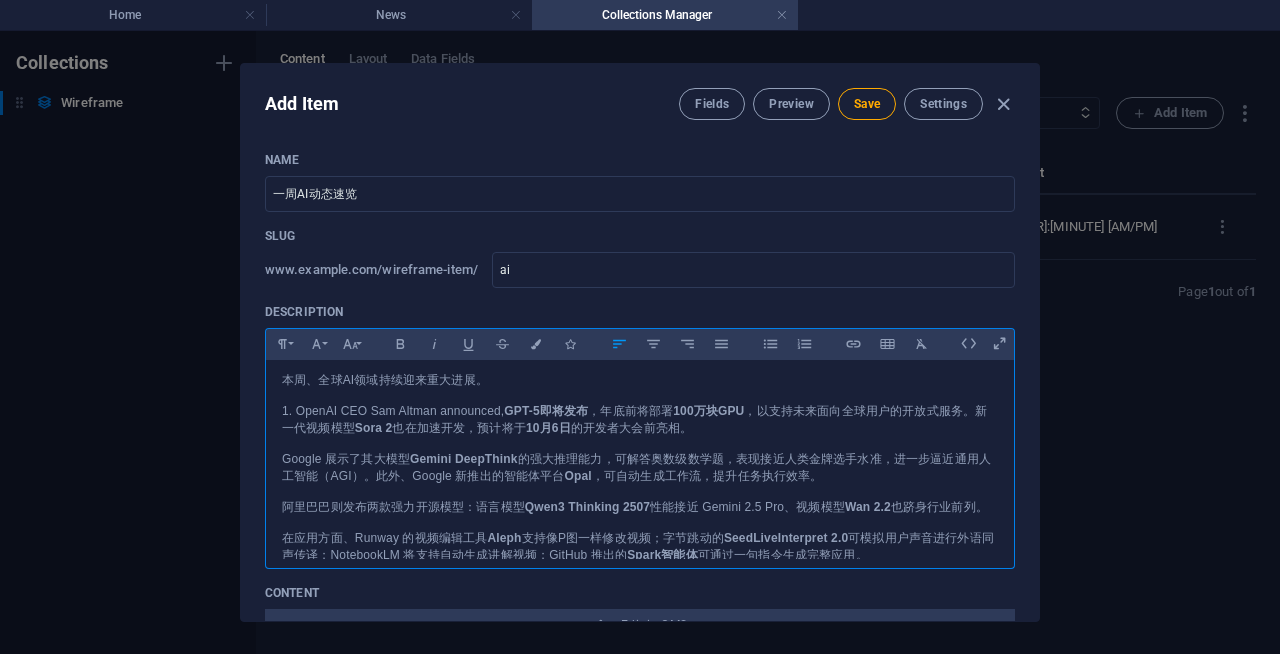 click on "1. OpenAI首席执行官 Sam Altman 宣布、 GPT-5 即将发布 ，年底前将部署 100 万块 GPU ，以支持未来面向全球用户的开放式服务。新一代视频模型 Sora 2 也在加速开发，预计将于 10 月 6 日 的开发者大会前亮相。" at bounding box center [640, 420] 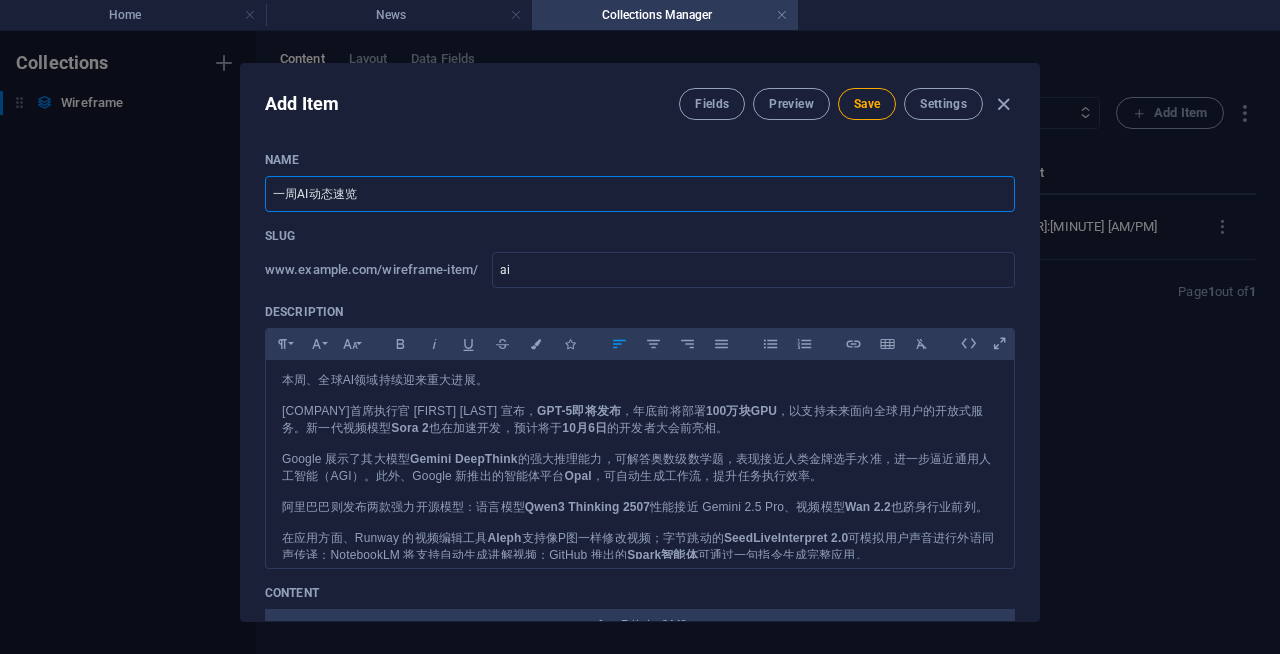 click on "一周AI动态速览" at bounding box center (640, 194) 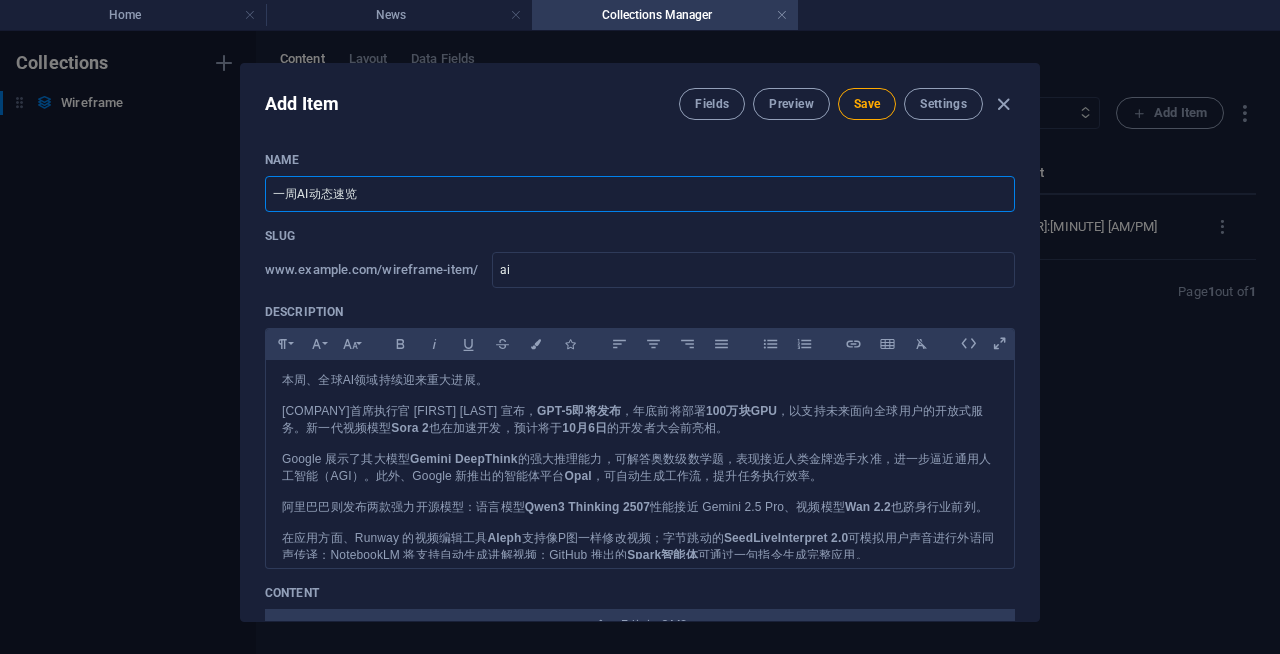 click on "一周AI动态速览" at bounding box center (640, 194) 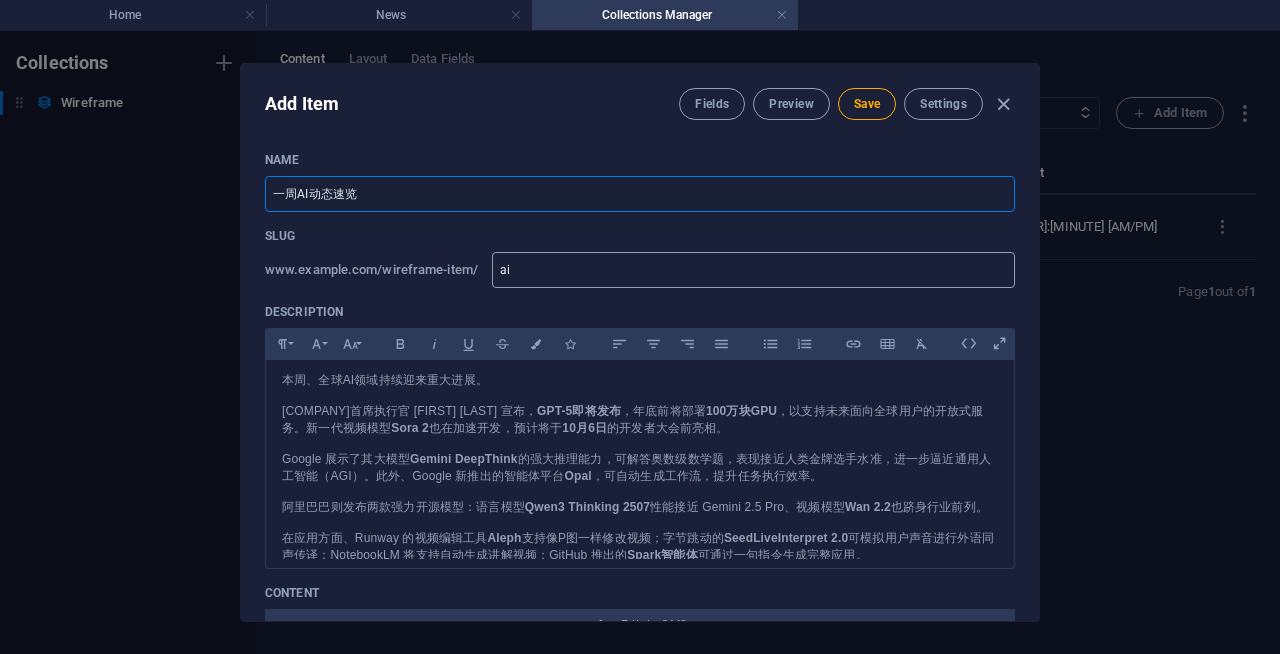 click on "ai" at bounding box center (753, 270) 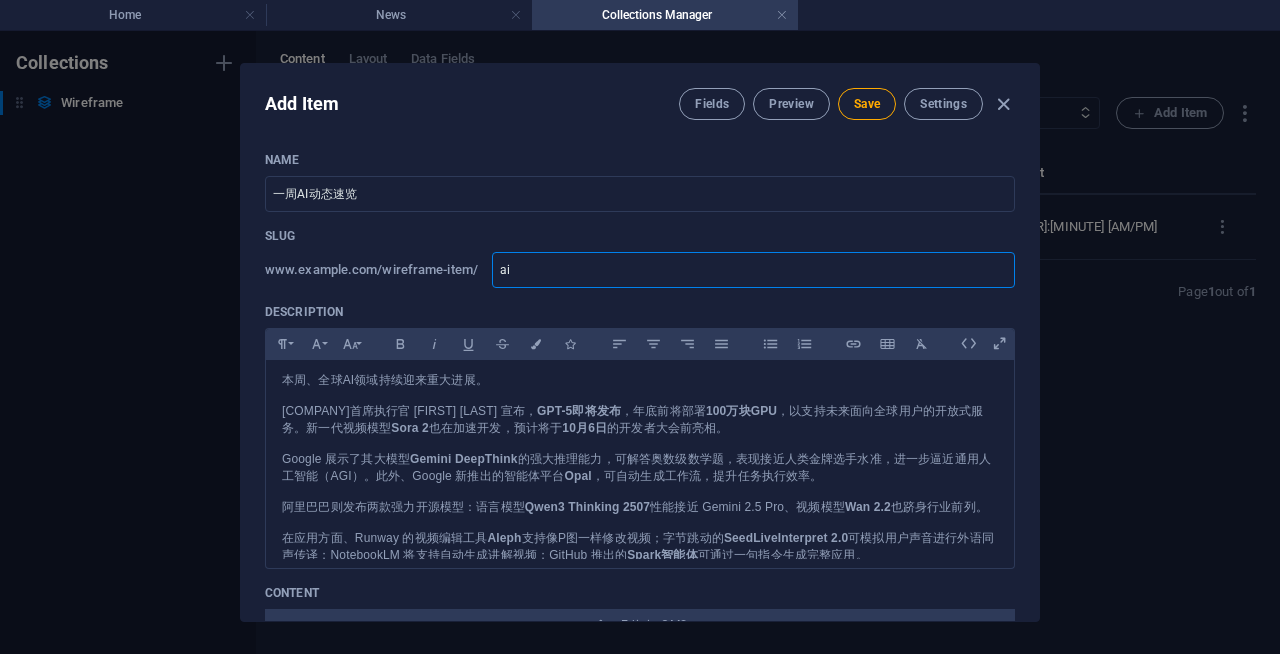 click on "ai" at bounding box center (753, 270) 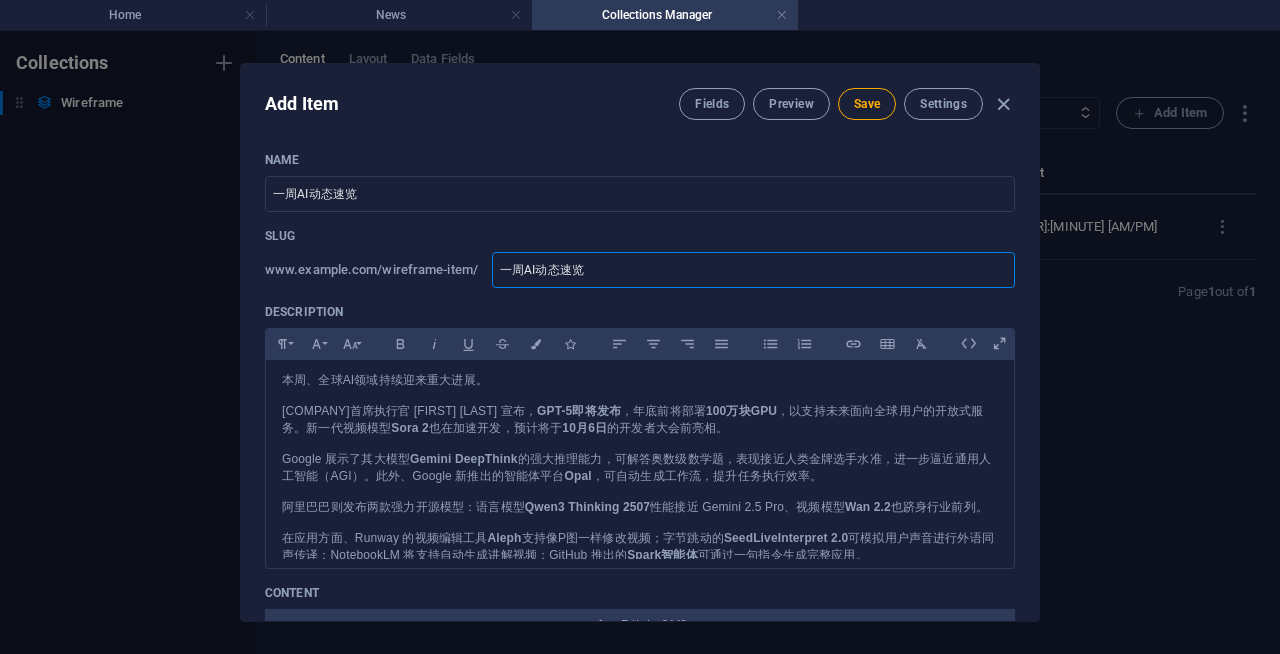 type on "ai" 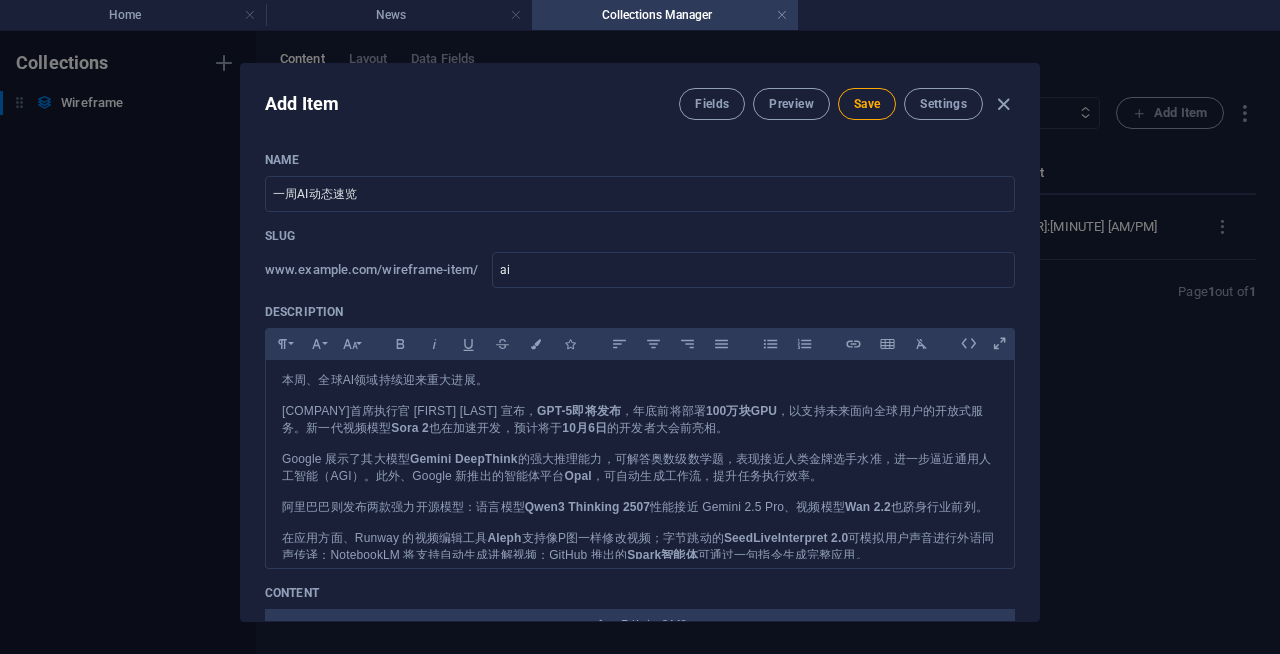 click on "www.example.com/wireframe-item/ ai ​" at bounding box center [640, 270] 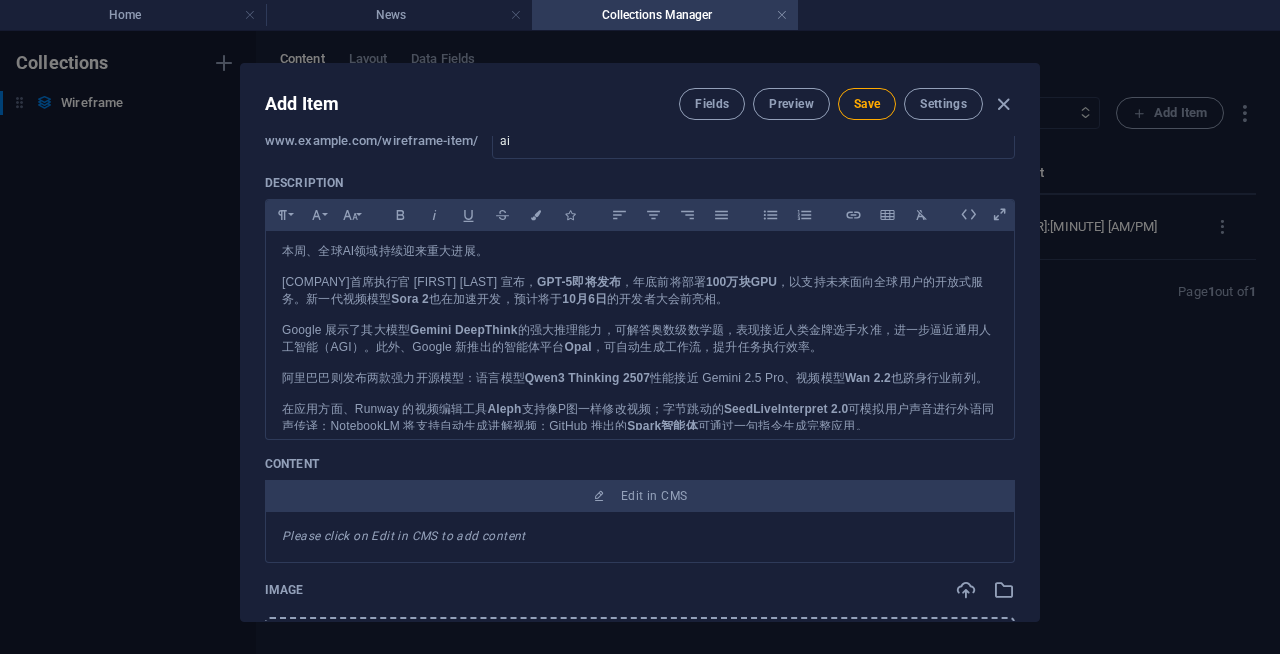 scroll, scrollTop: 131, scrollLeft: 0, axis: vertical 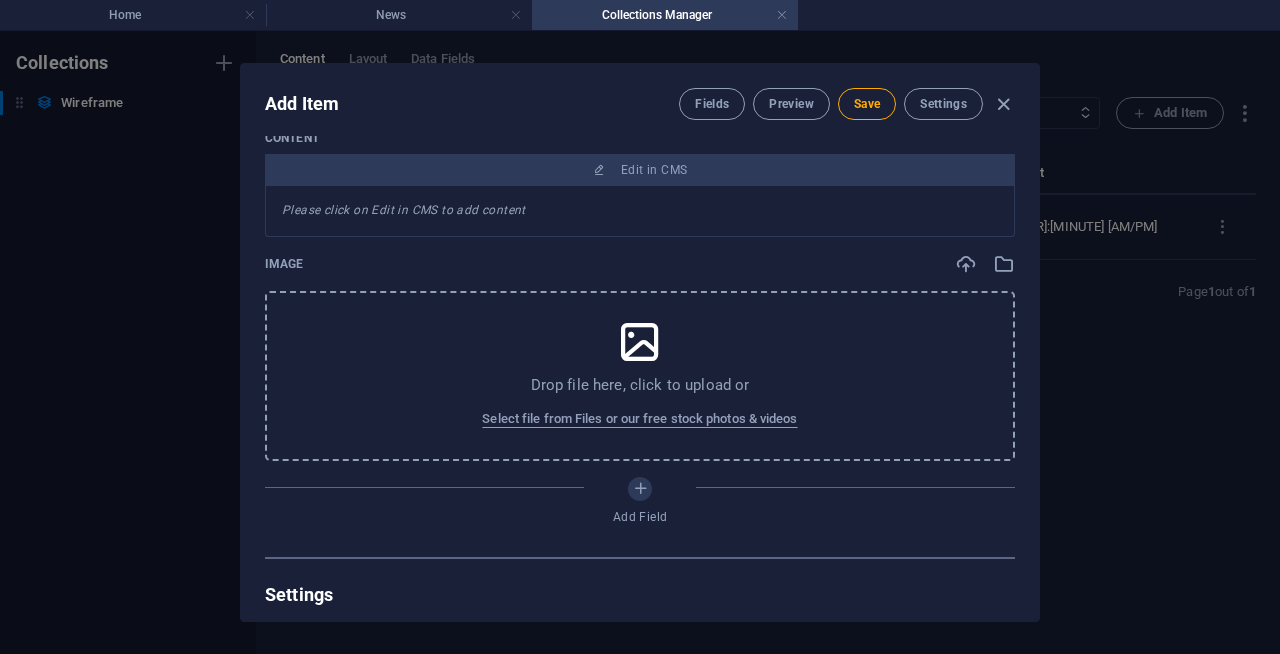 click on "Drop file here, click to upload or" at bounding box center [640, 385] 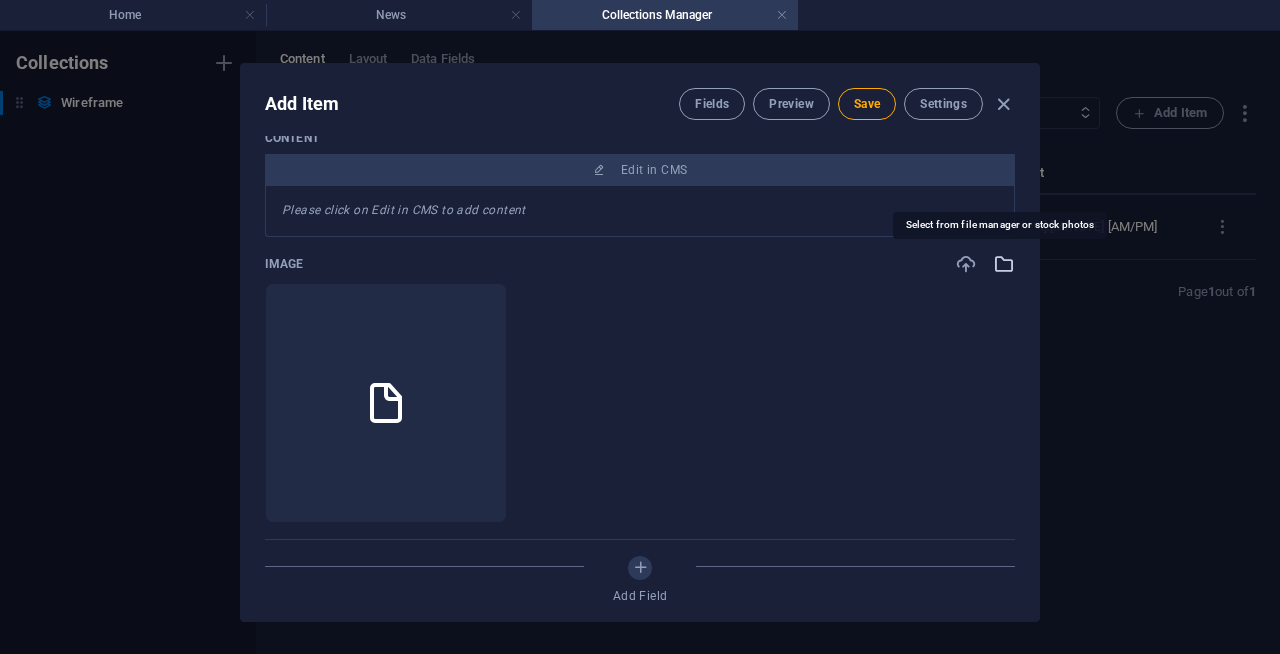 click at bounding box center (1004, 264) 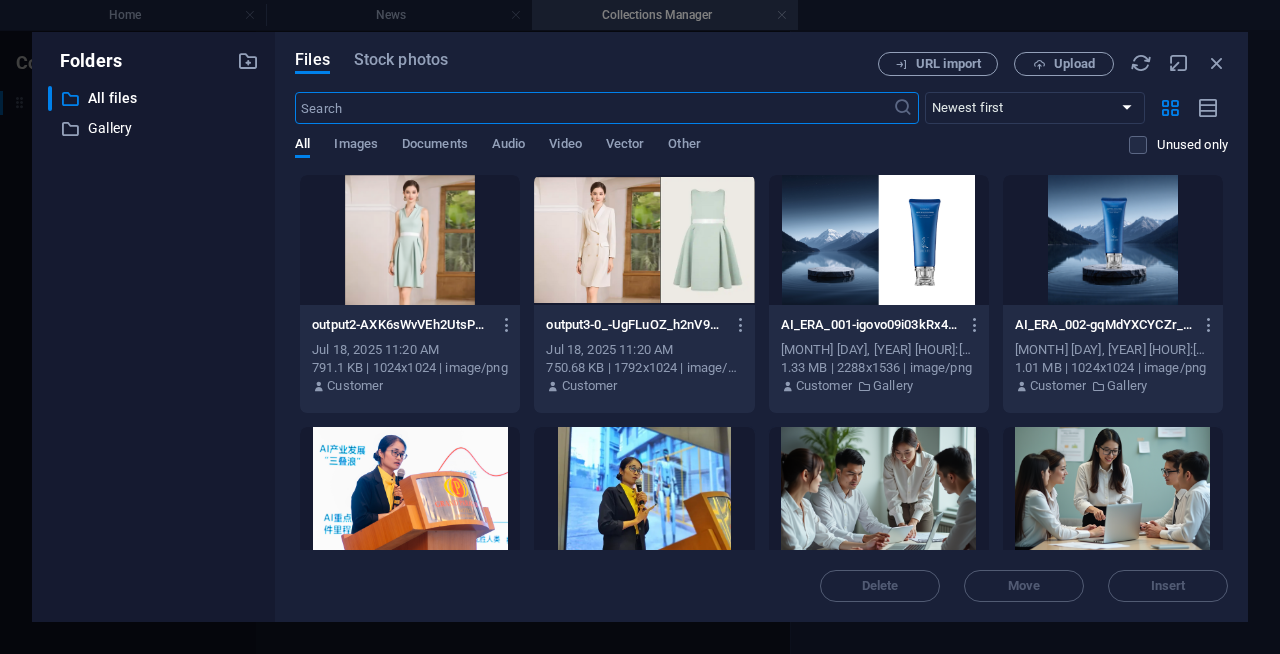 scroll, scrollTop: 485, scrollLeft: 0, axis: vertical 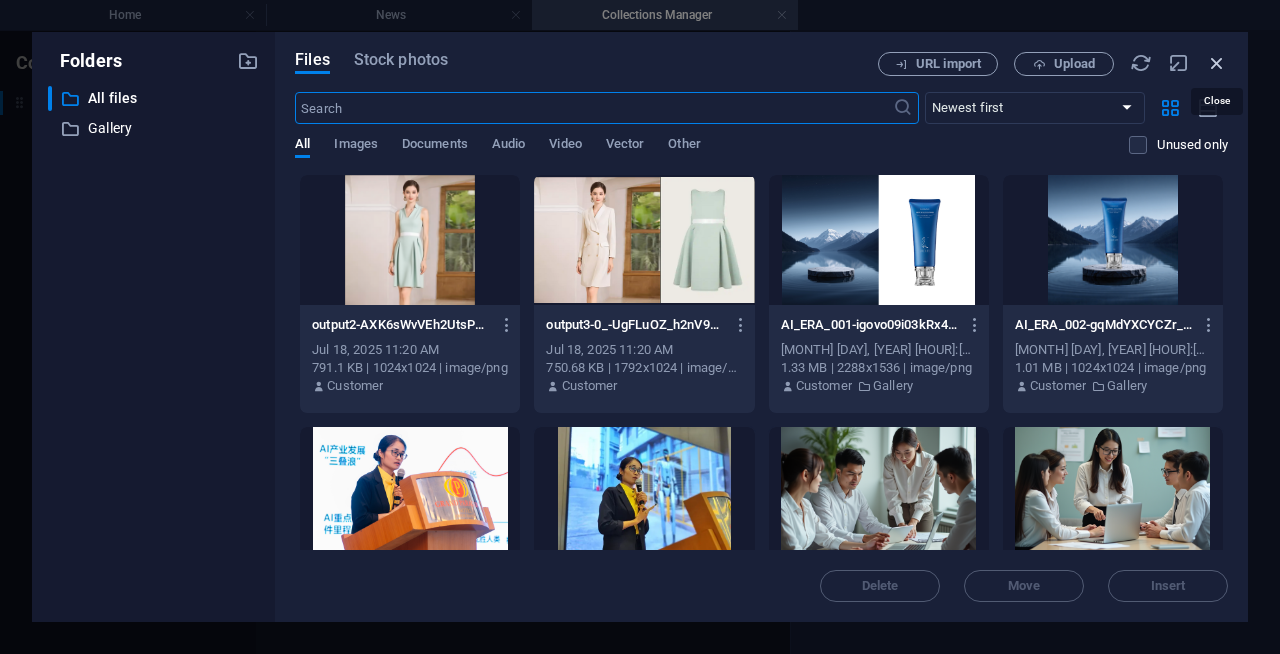 click at bounding box center [1217, 63] 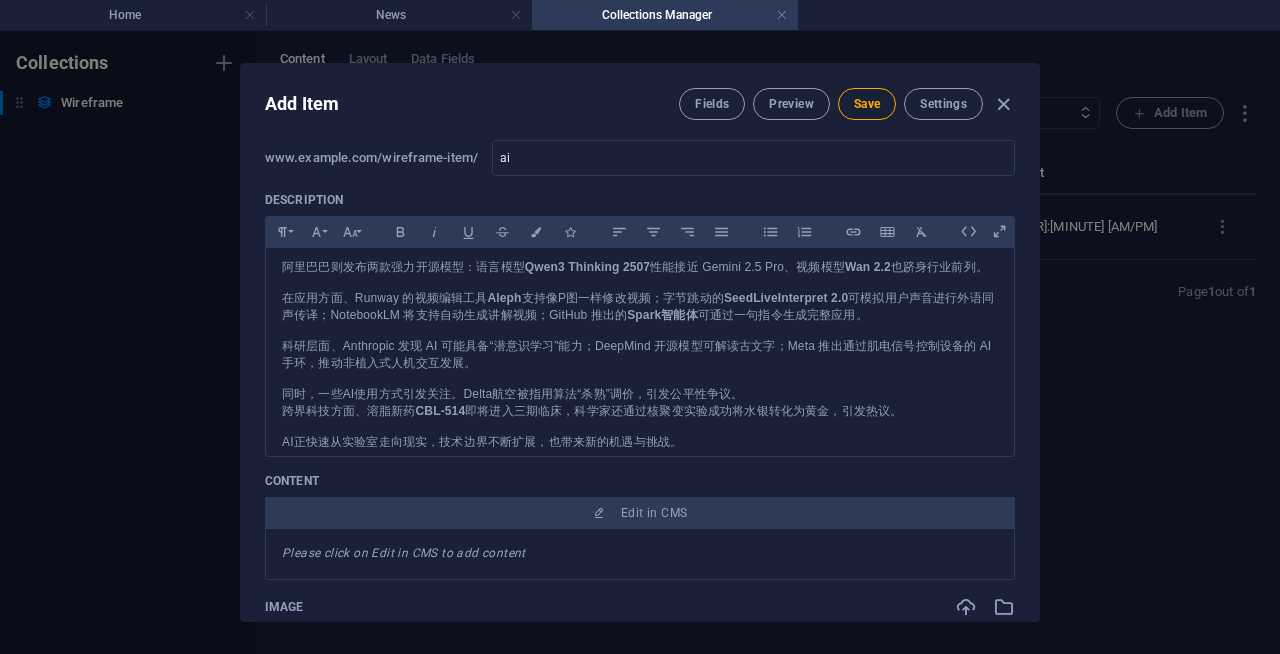 scroll, scrollTop: 110, scrollLeft: 0, axis: vertical 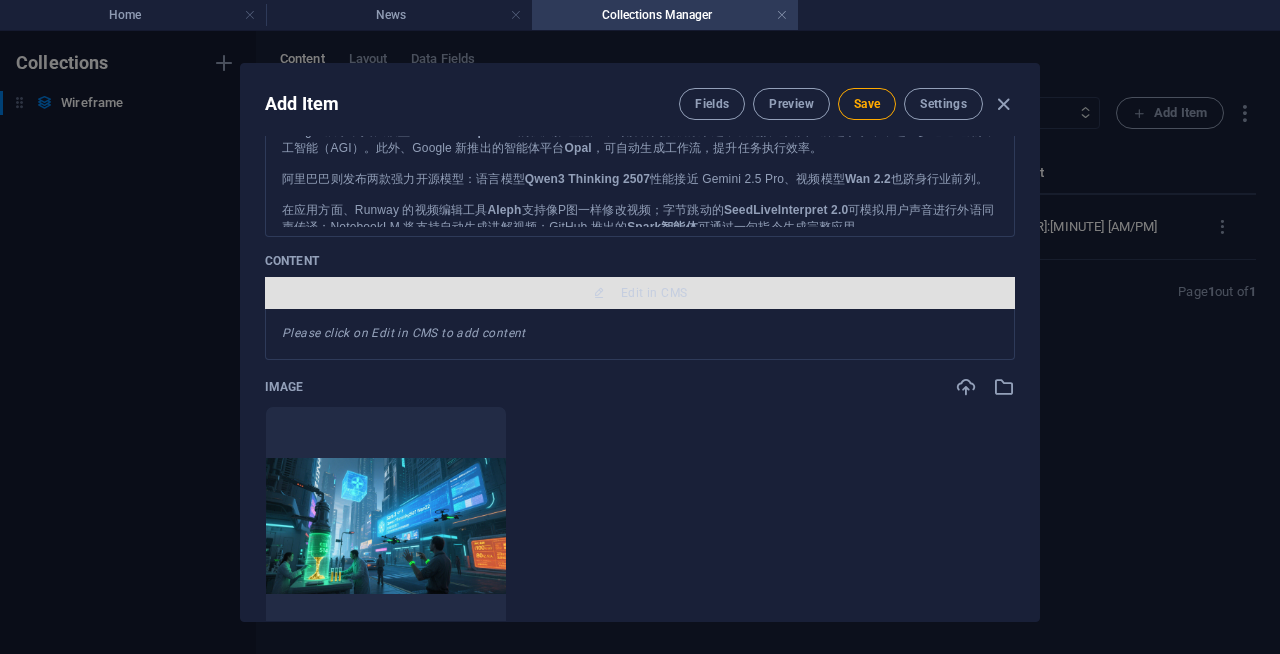 click on "Edit in CMS" at bounding box center [640, 293] 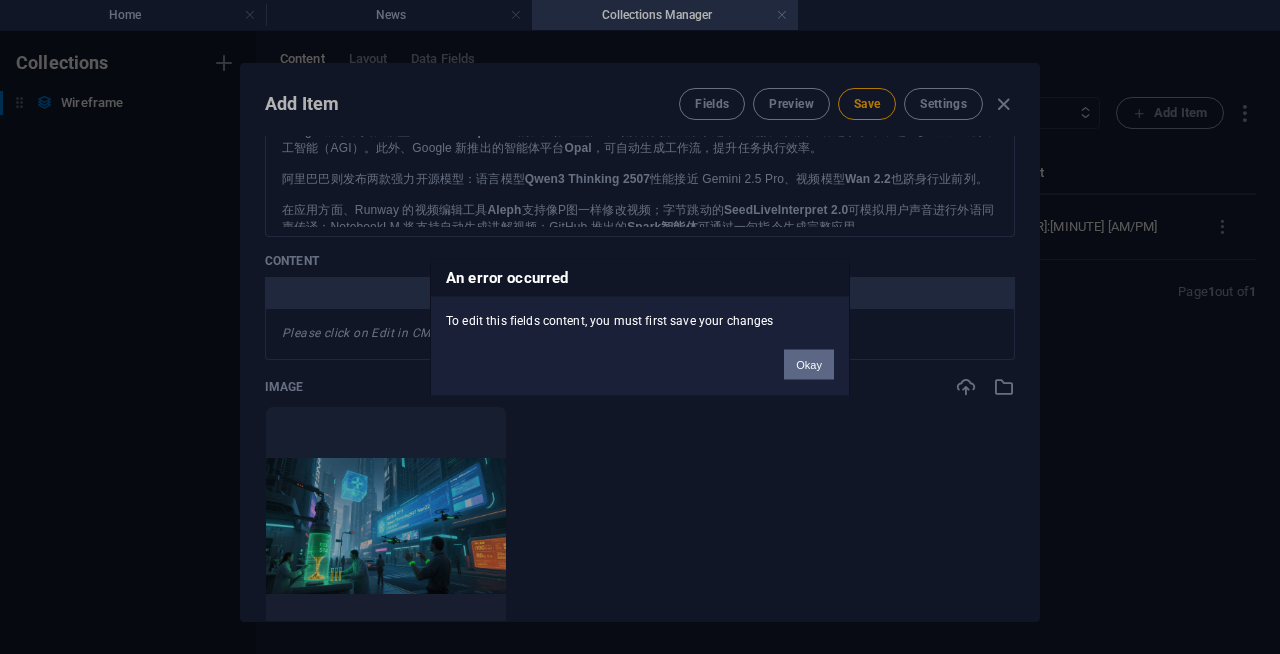 click on "Okay" at bounding box center (809, 365) 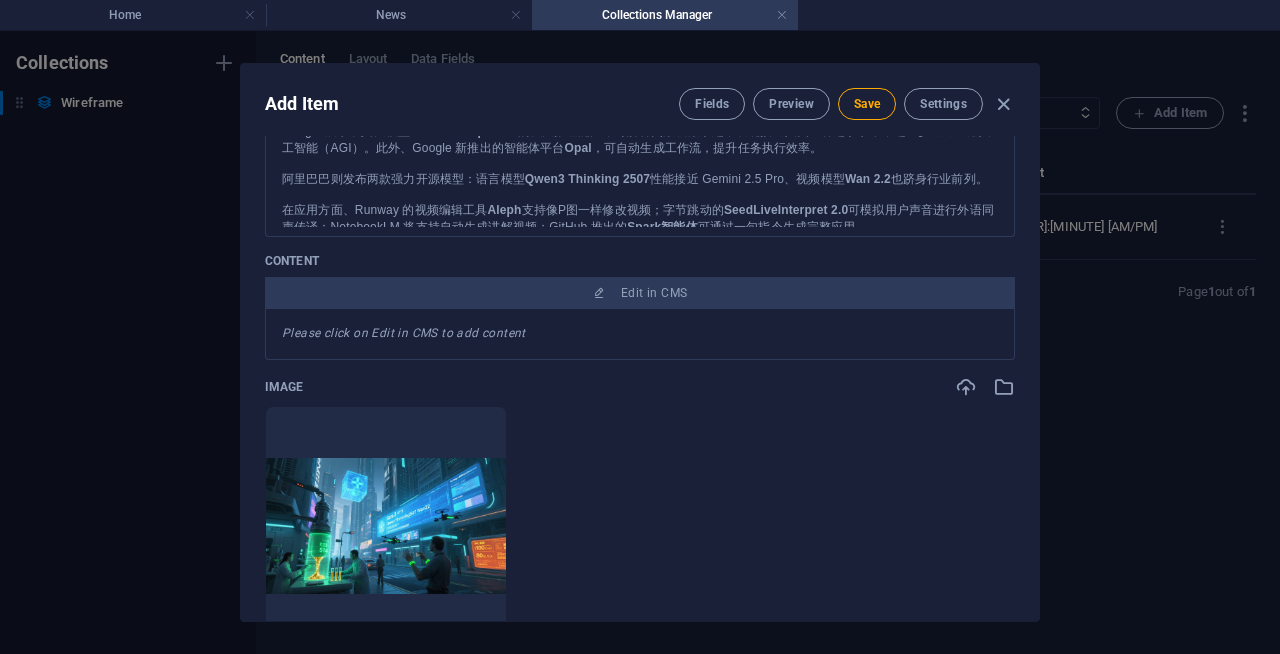 scroll, scrollTop: 369, scrollLeft: 0, axis: vertical 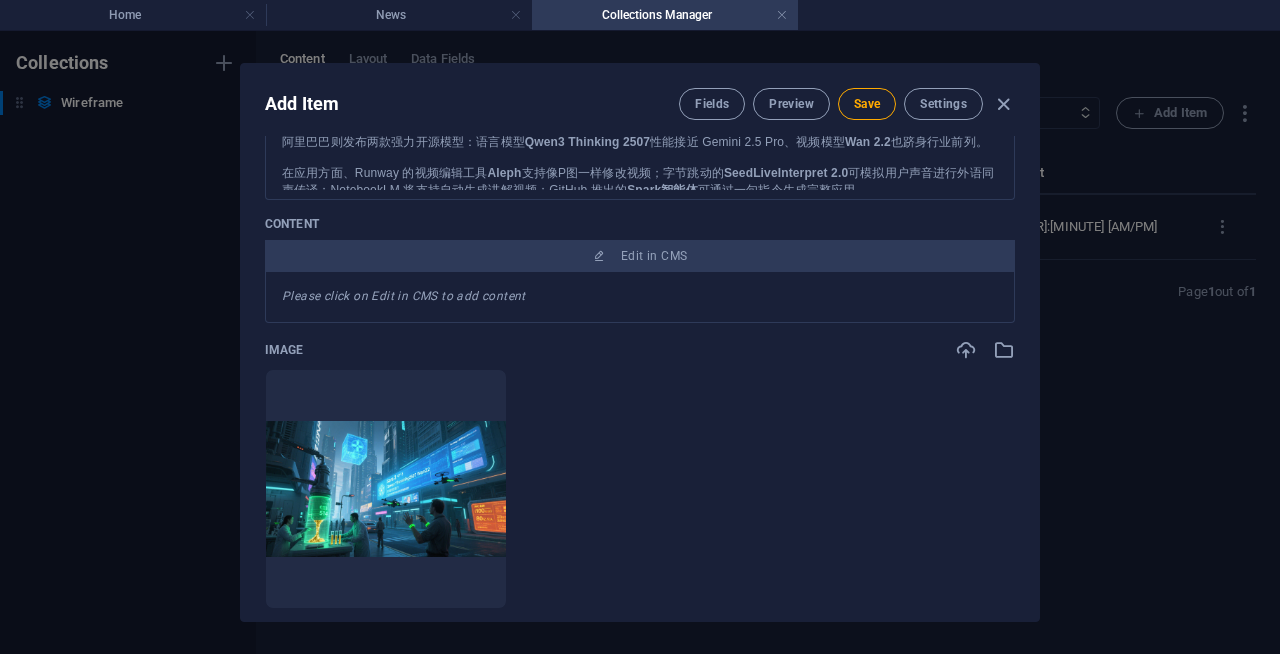 click on "Please click on Edit in CMS to add content" at bounding box center (640, 297) 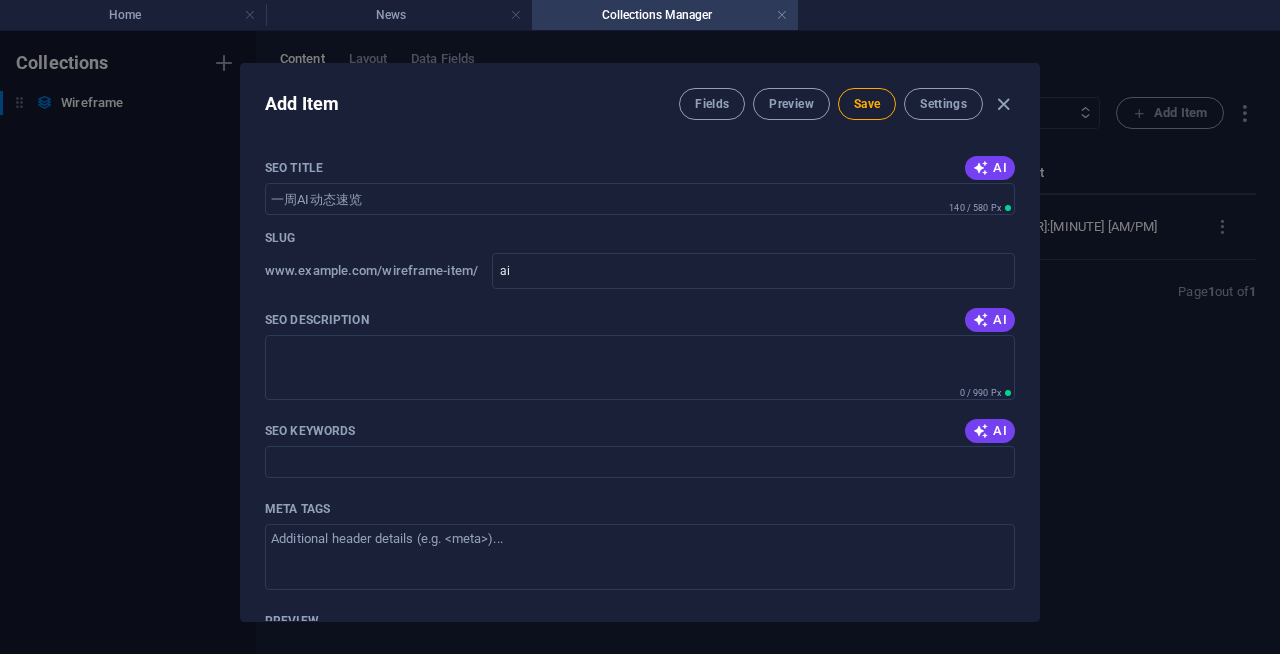 scroll, scrollTop: 1011, scrollLeft: 0, axis: vertical 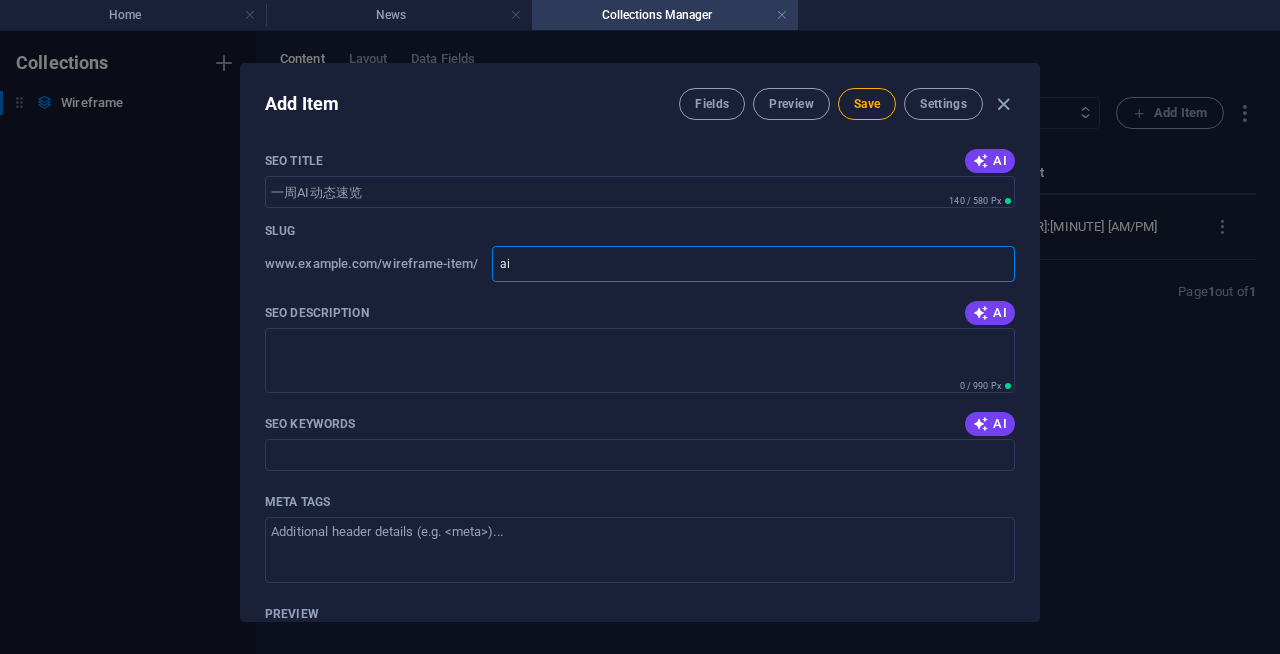 click on "ai" at bounding box center (753, 264) 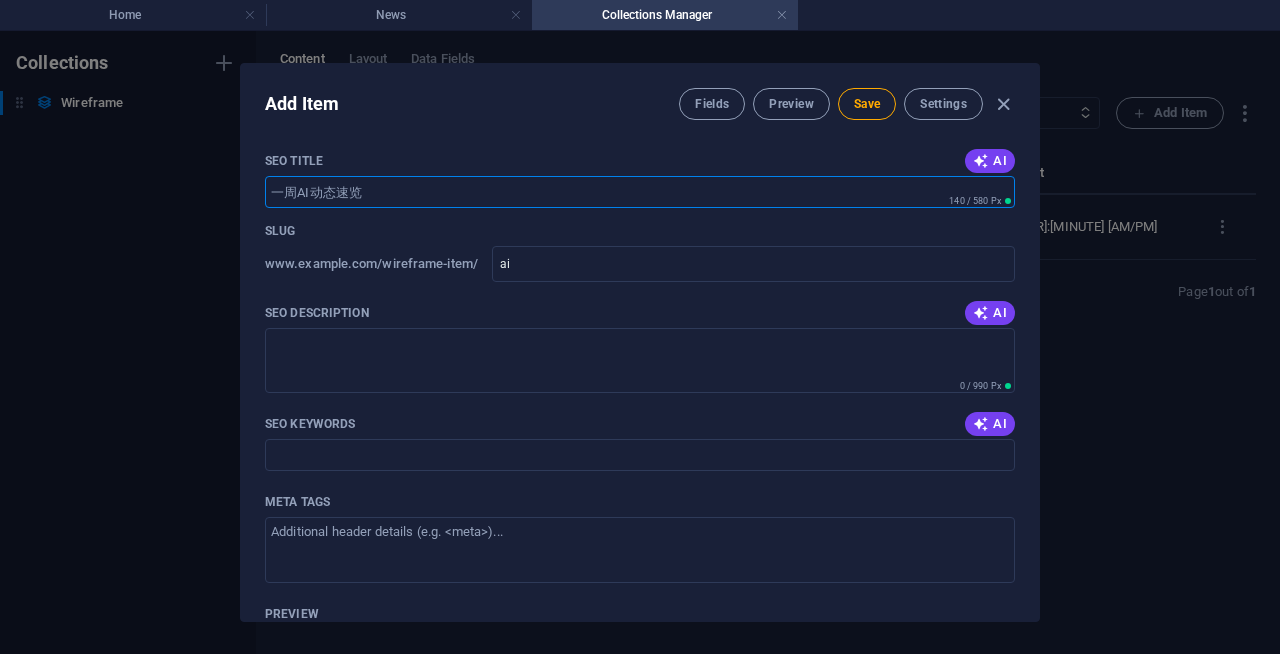 click on "SEO Title" at bounding box center (640, 192) 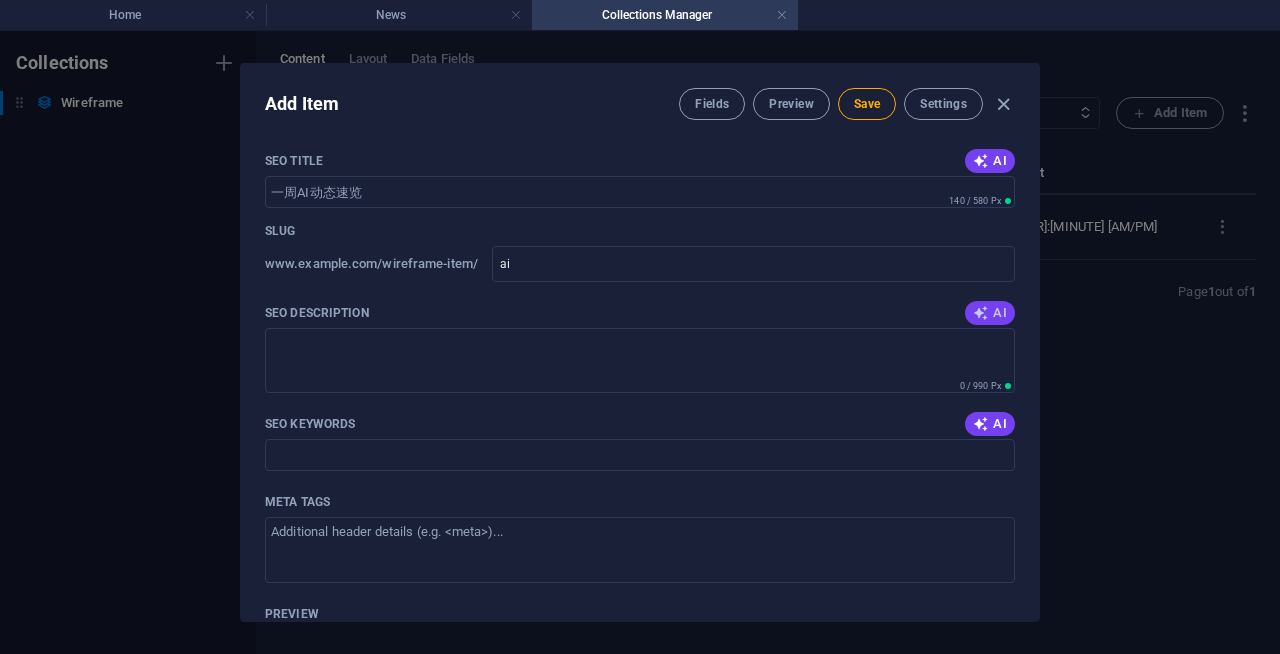 click on "AI" at bounding box center (990, 313) 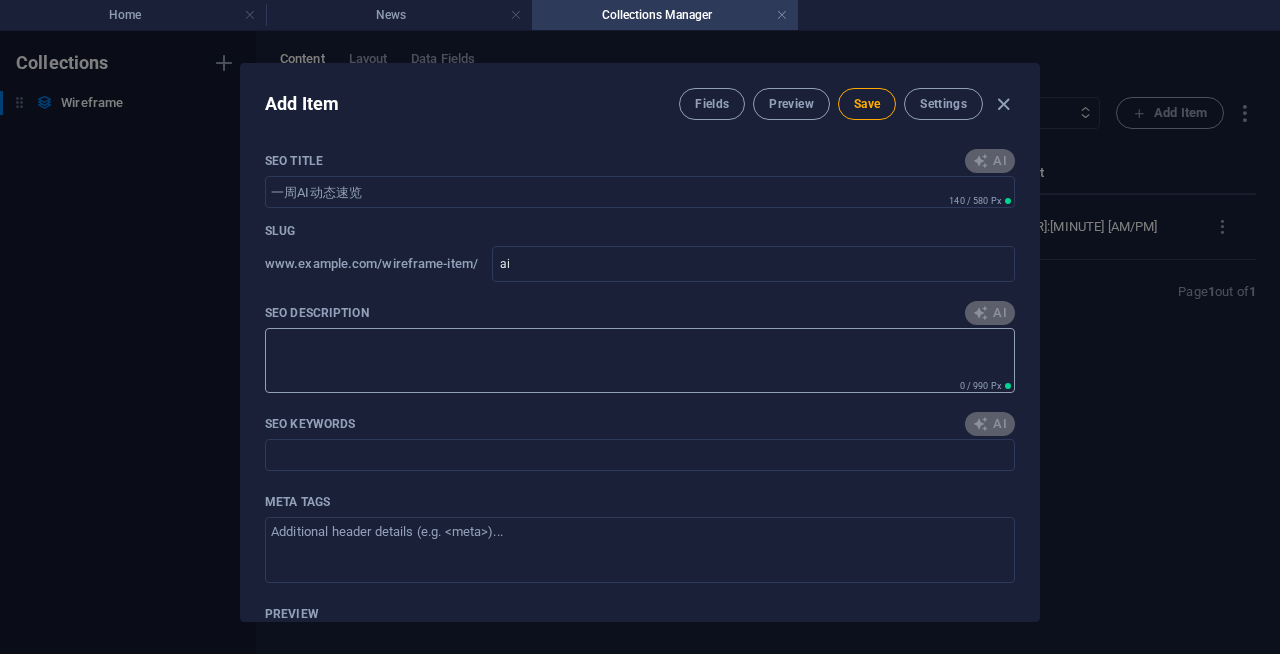 type on "Discover the latest AI developments this week, from GPT-5s upcoming release to groundbreaking models transforming industries." 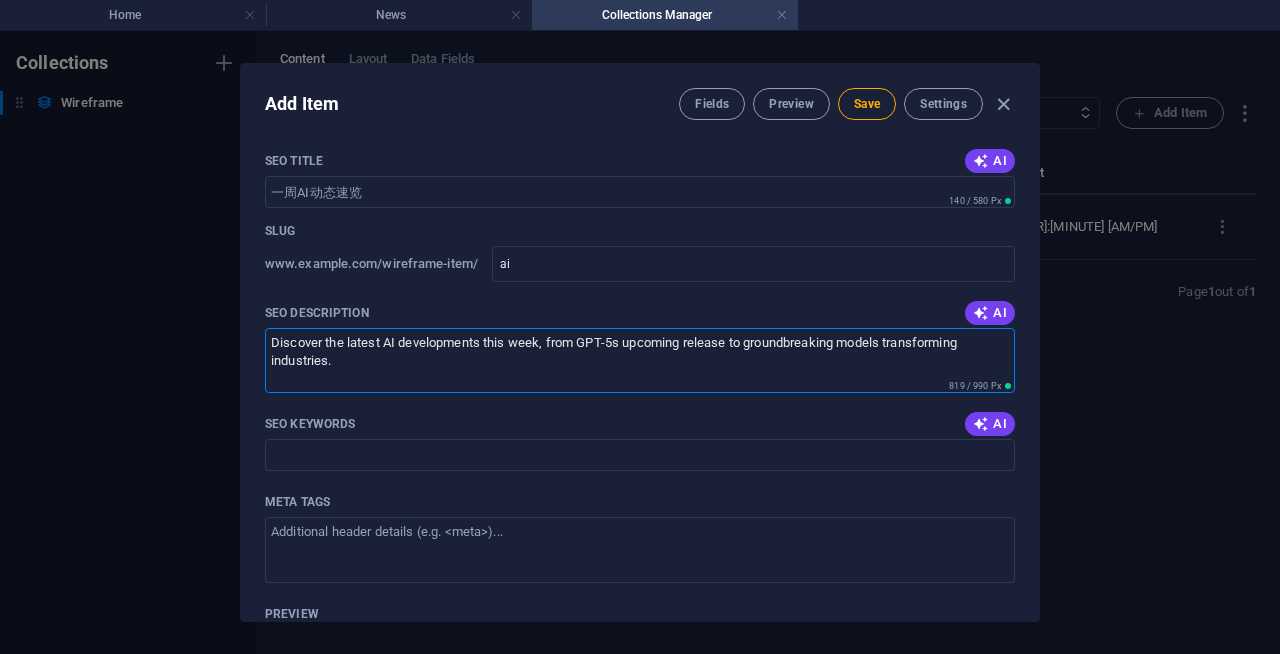 click on "Discover the latest AI developments this week, from GPT-5s upcoming release to groundbreaking models transforming industries." at bounding box center [640, 360] 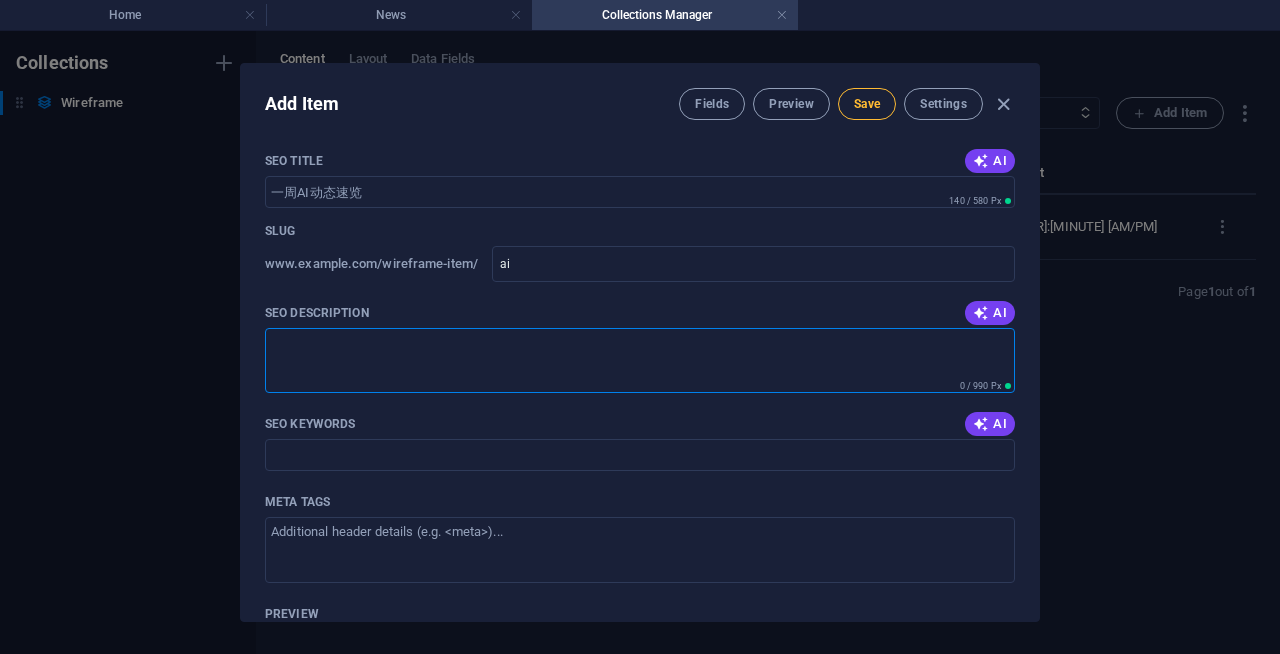type 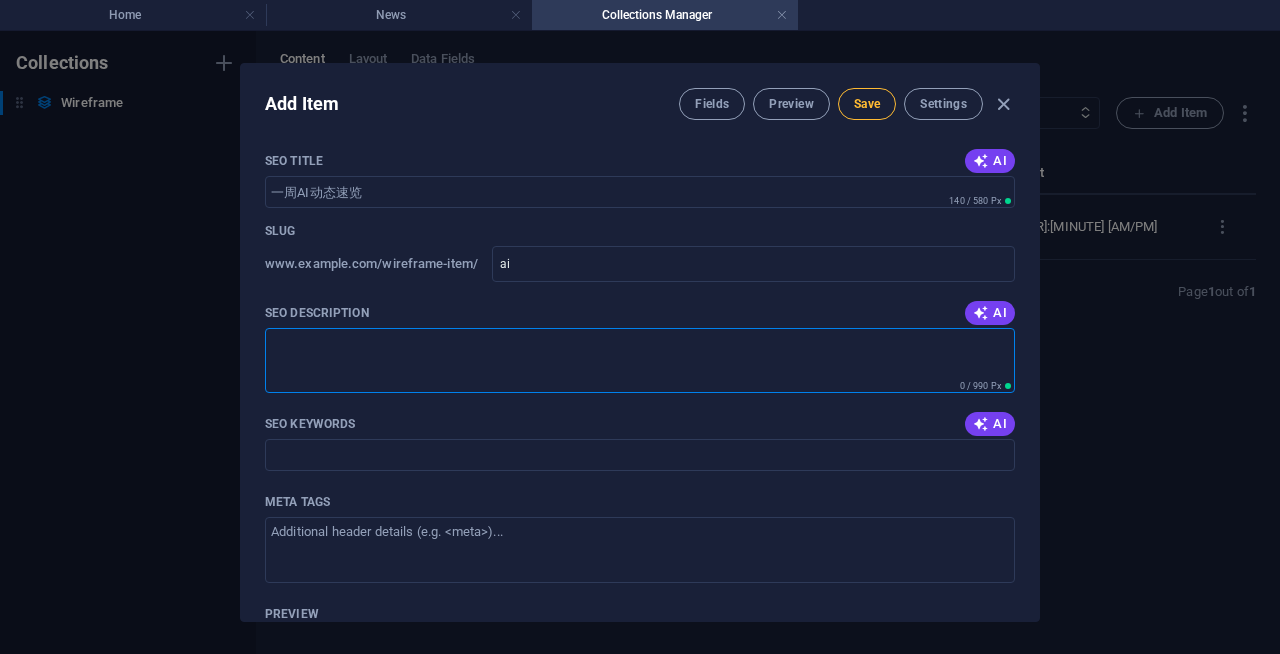 click on "Save" at bounding box center [867, 104] 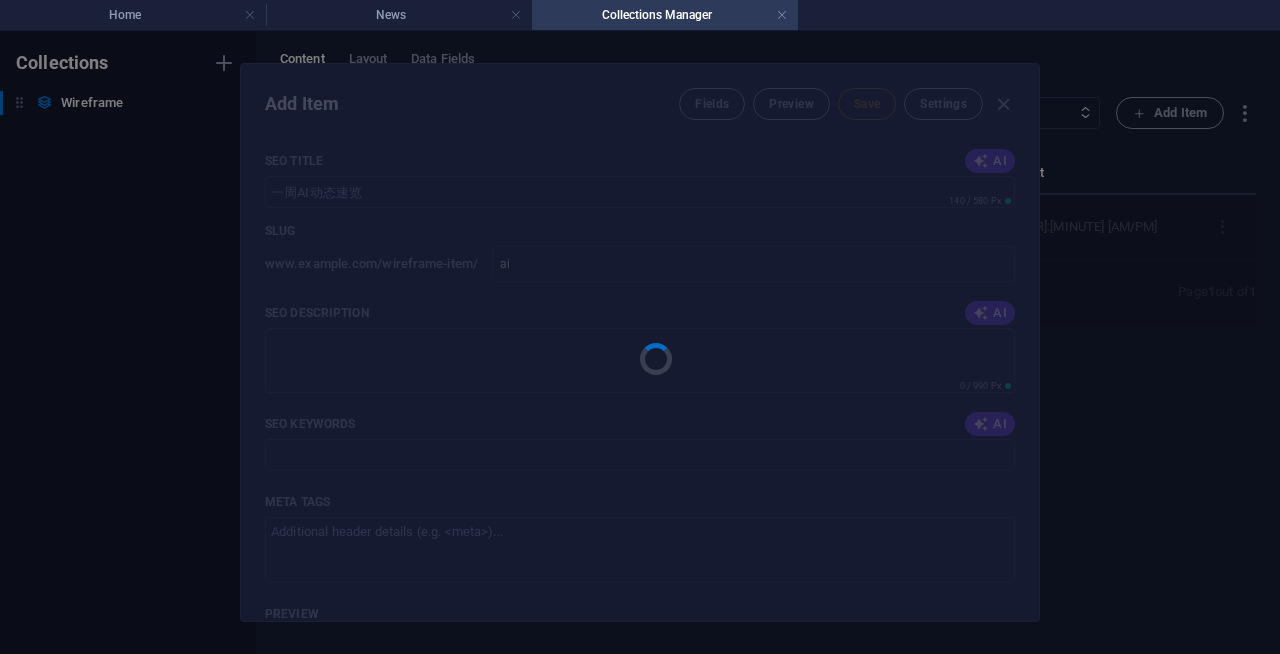 type on "ai" 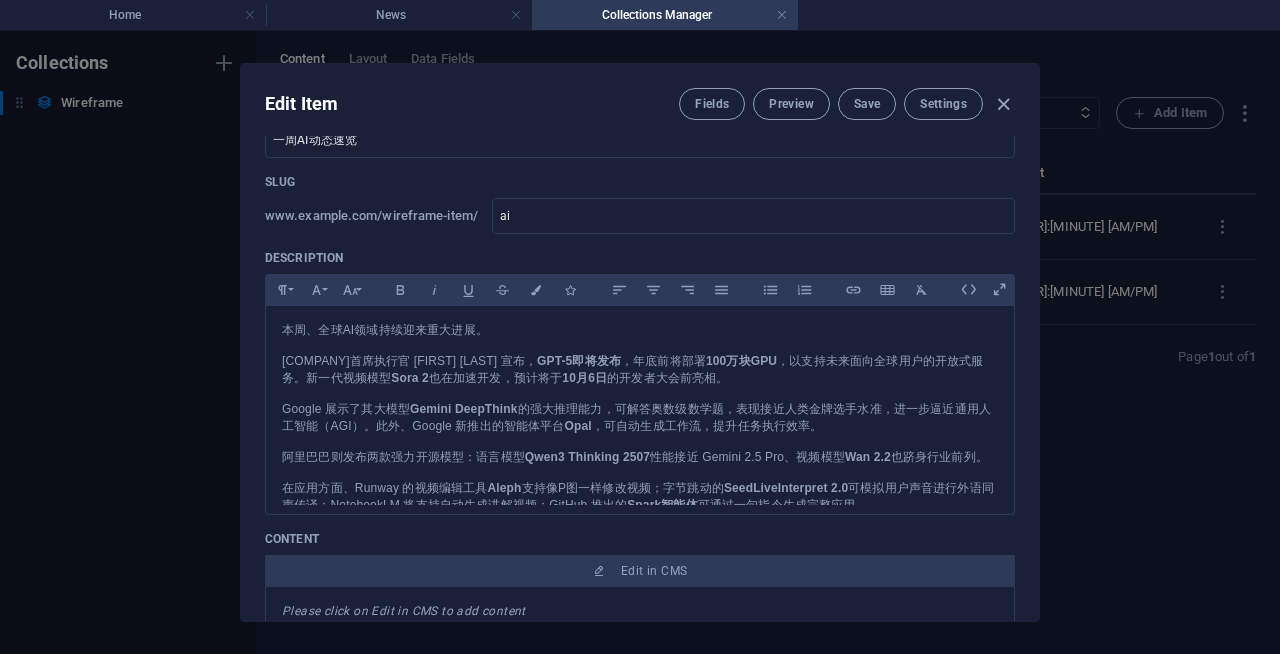 scroll, scrollTop: 0, scrollLeft: 0, axis: both 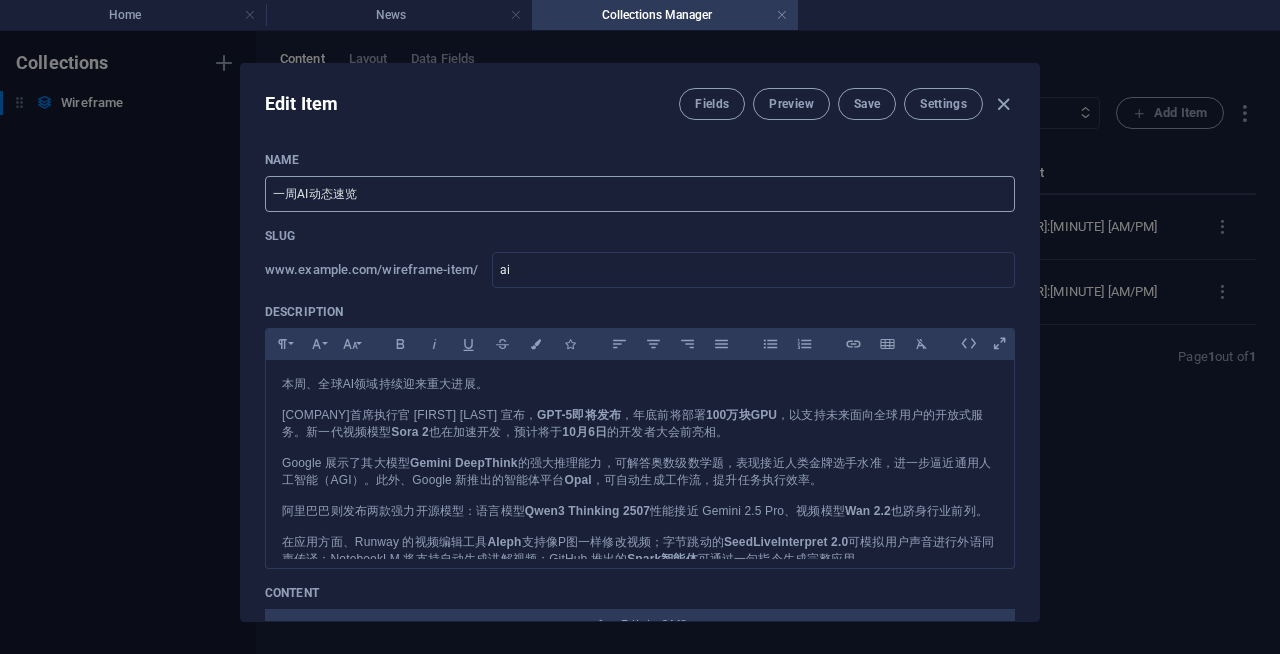 click on "一周AI动态速览" at bounding box center [640, 194] 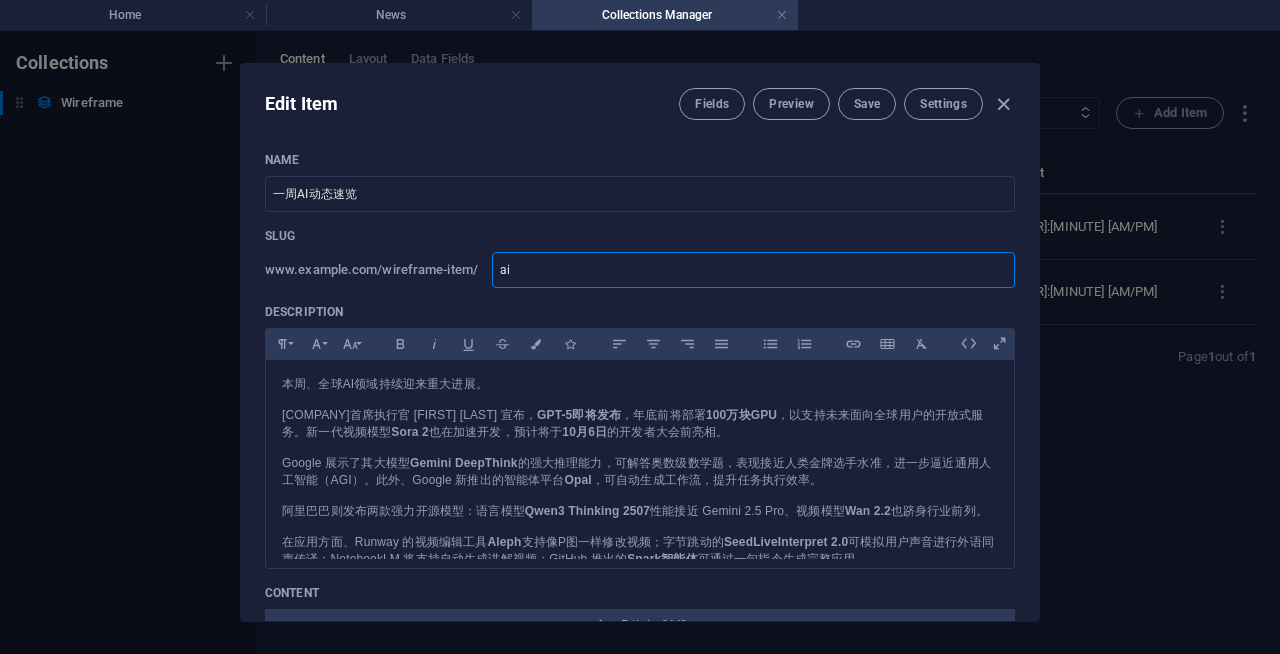 click on "ai" at bounding box center (753, 270) 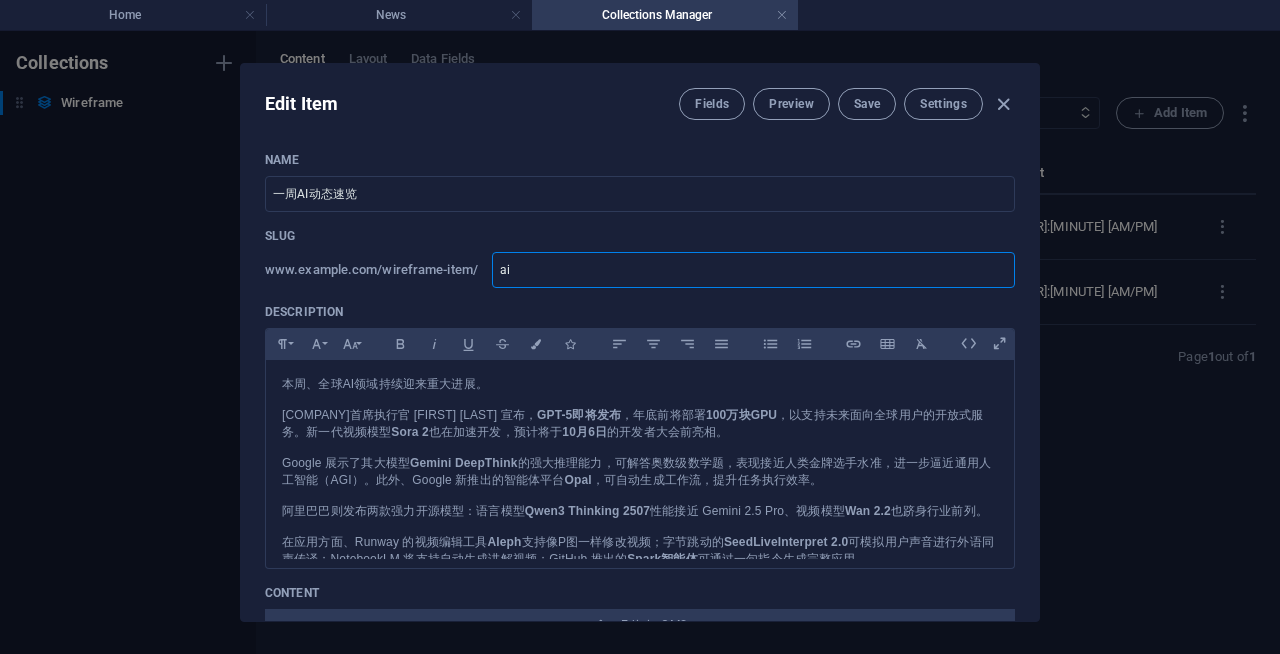 type on "0ai" 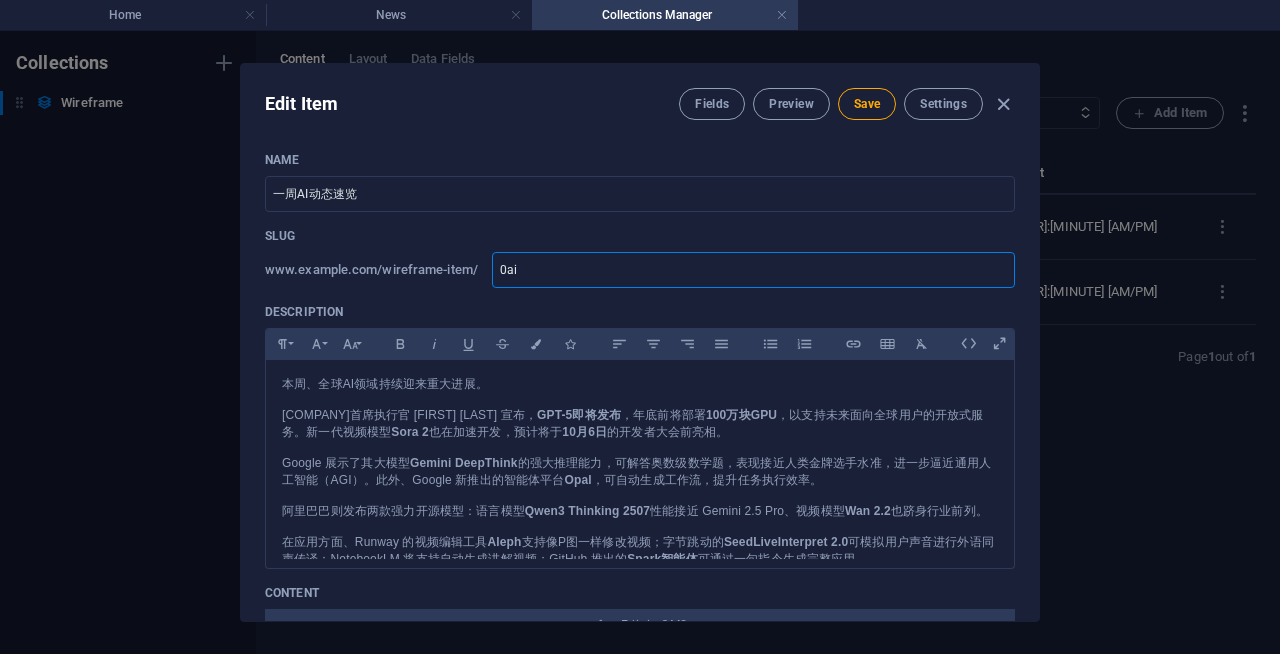 type on "06ai" 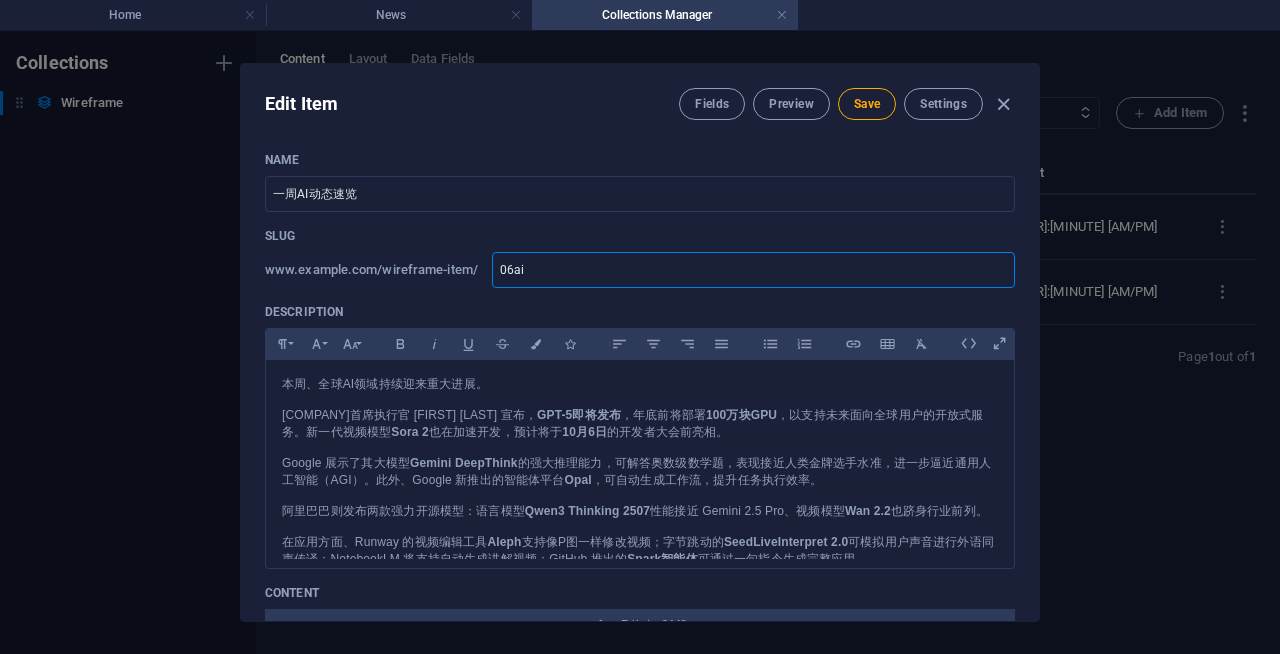 type on "06-ai" 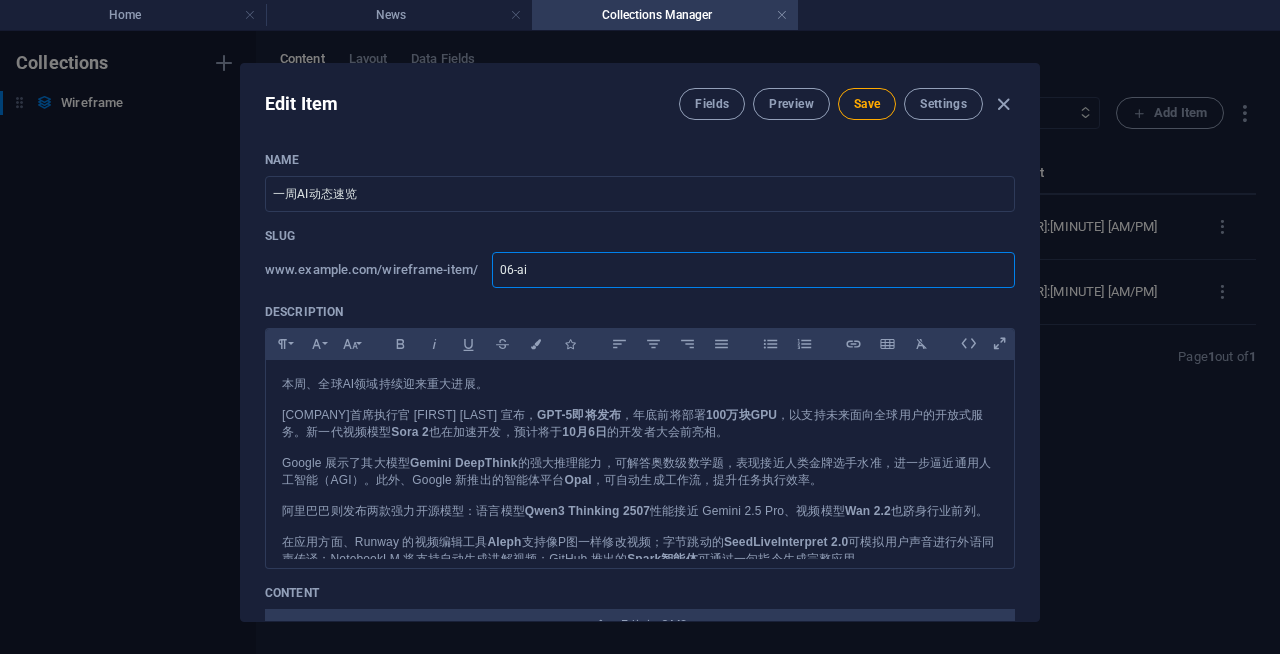 type on "06-0ai" 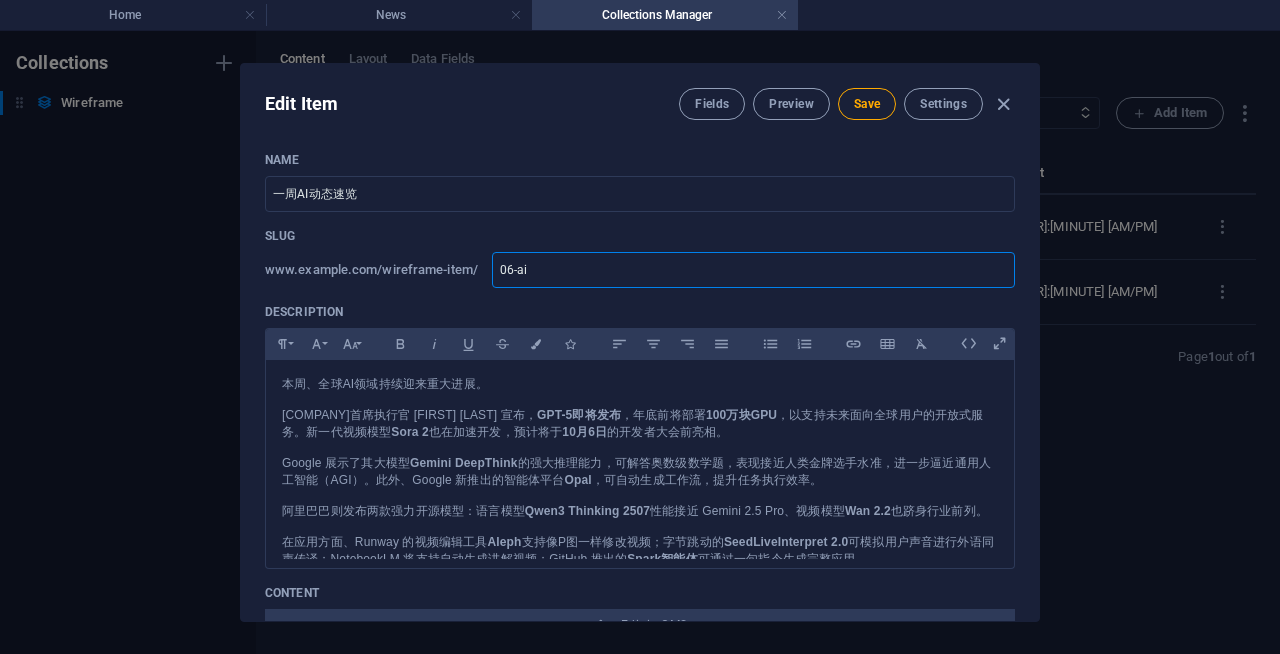 type on "06-0ai" 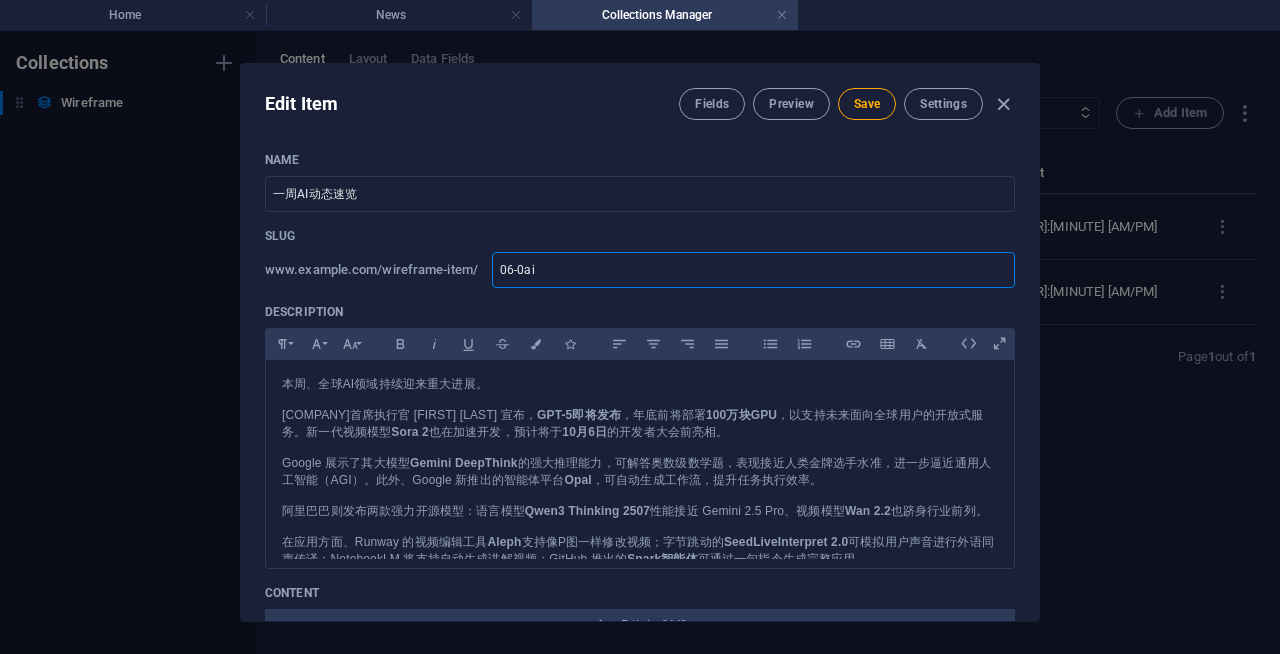 type on "06-08ai" 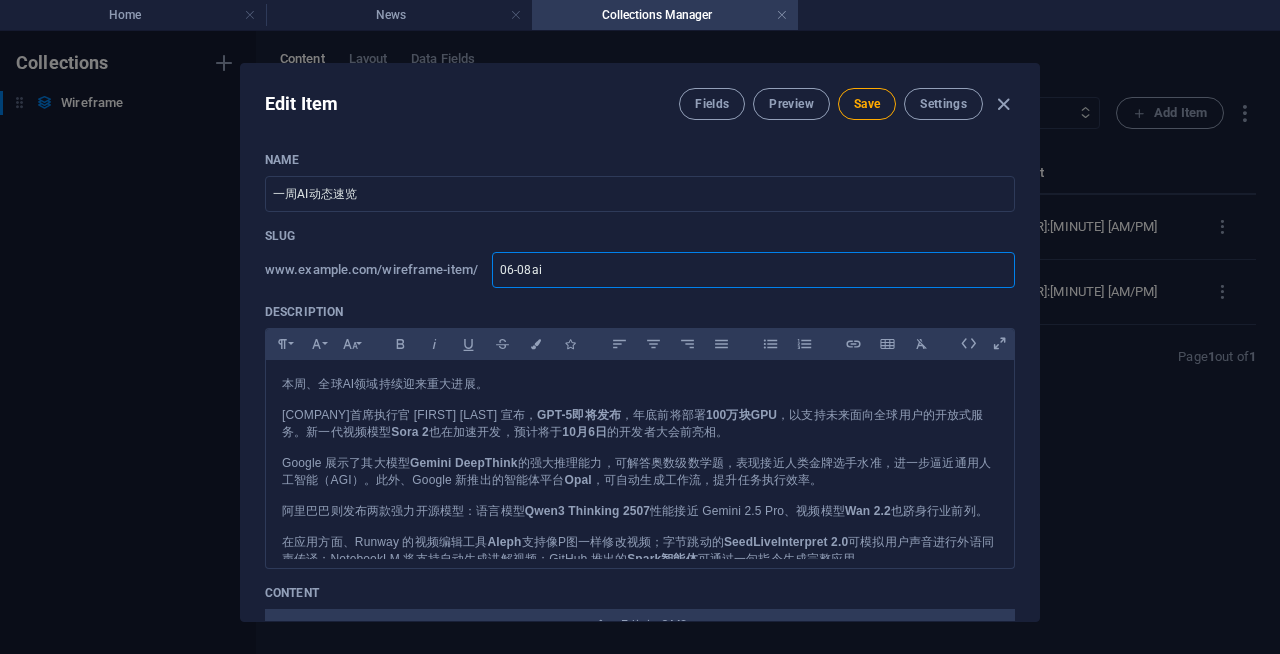 type on "[MM]-[DD]-[YY][GENERAL]" 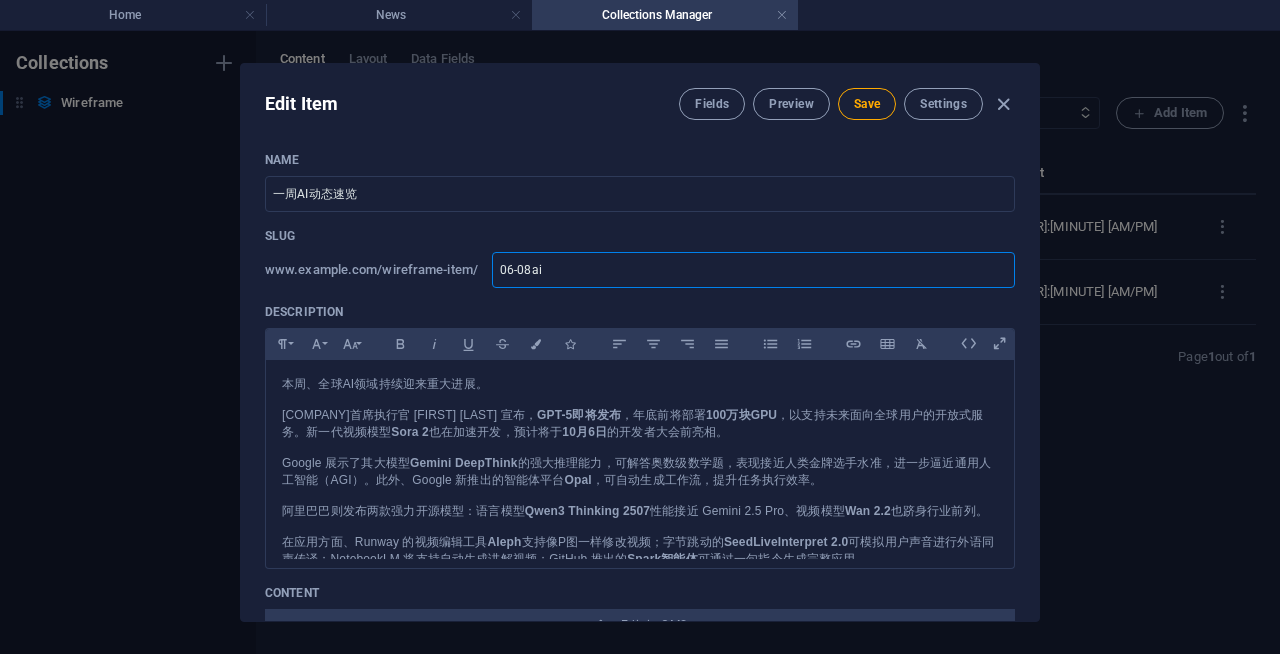 type on "[MM]-[DD]-[YY][GENERAL]" 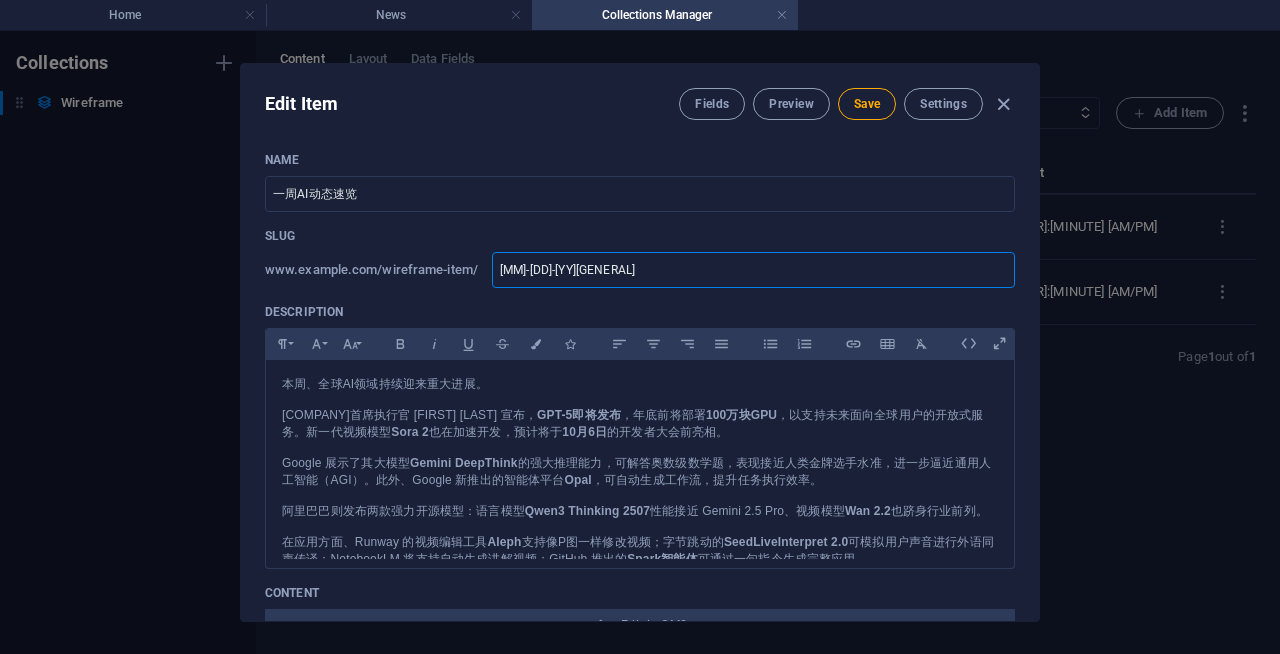 type on "06-08-2ai" 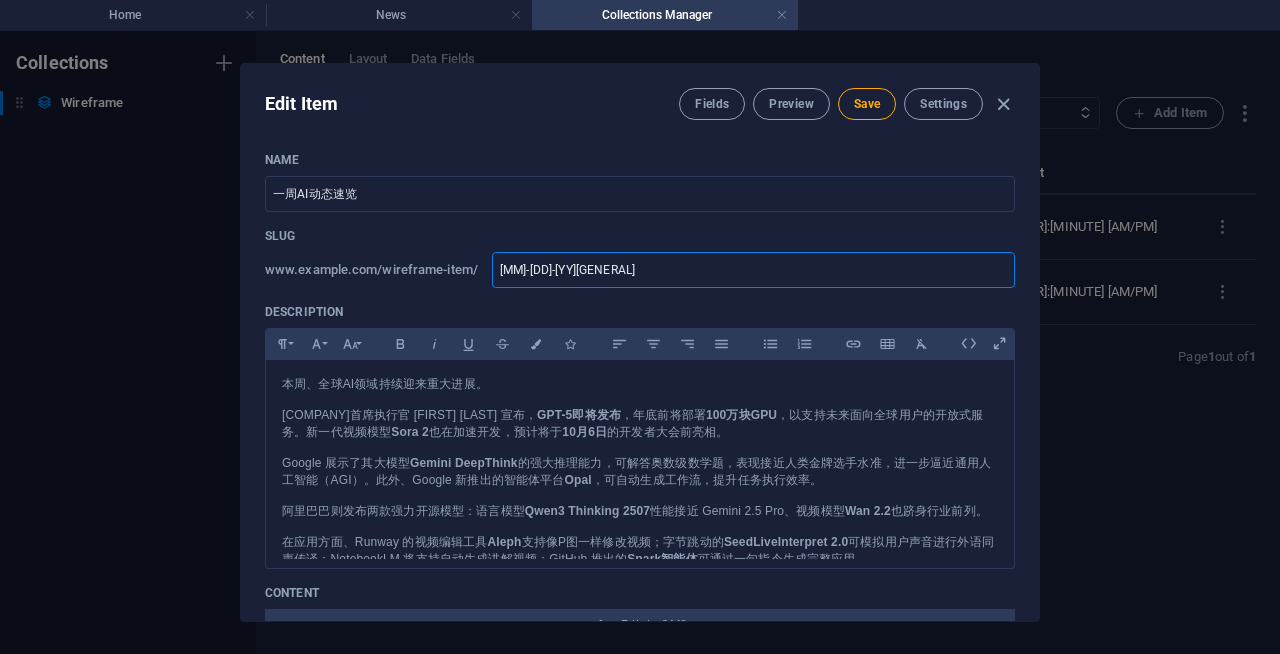 type on "06-08-2ai" 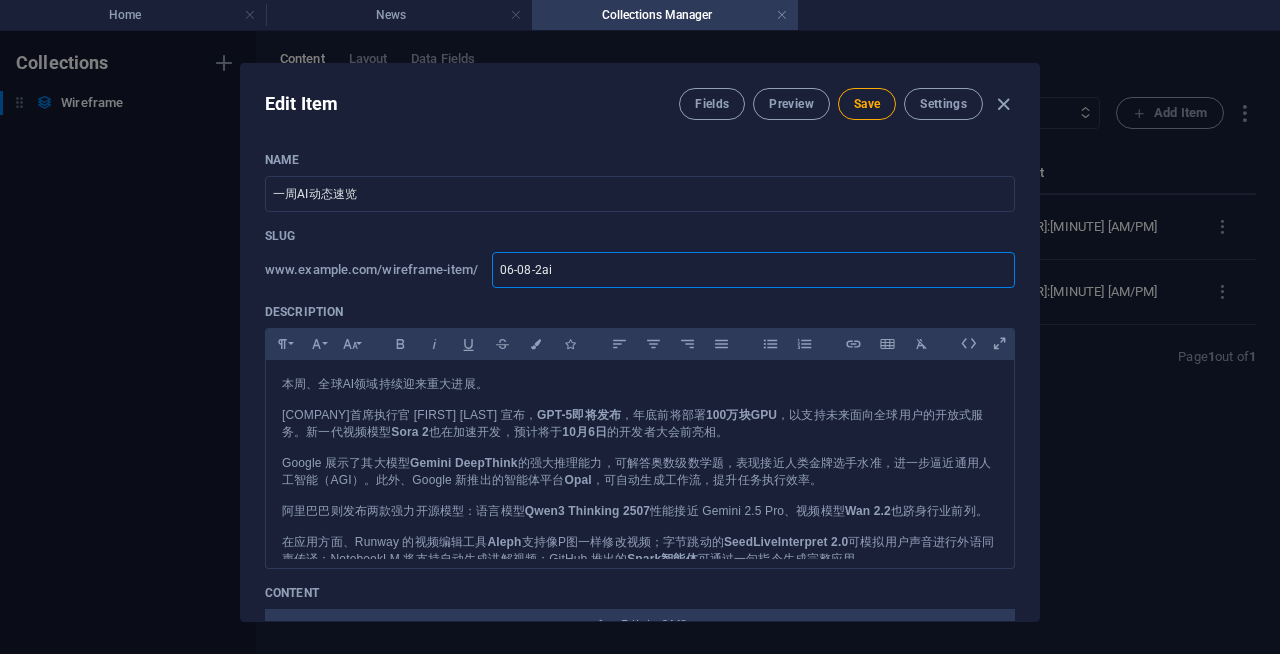 type on "[MM]-[DD]-[YY][GENERAL]" 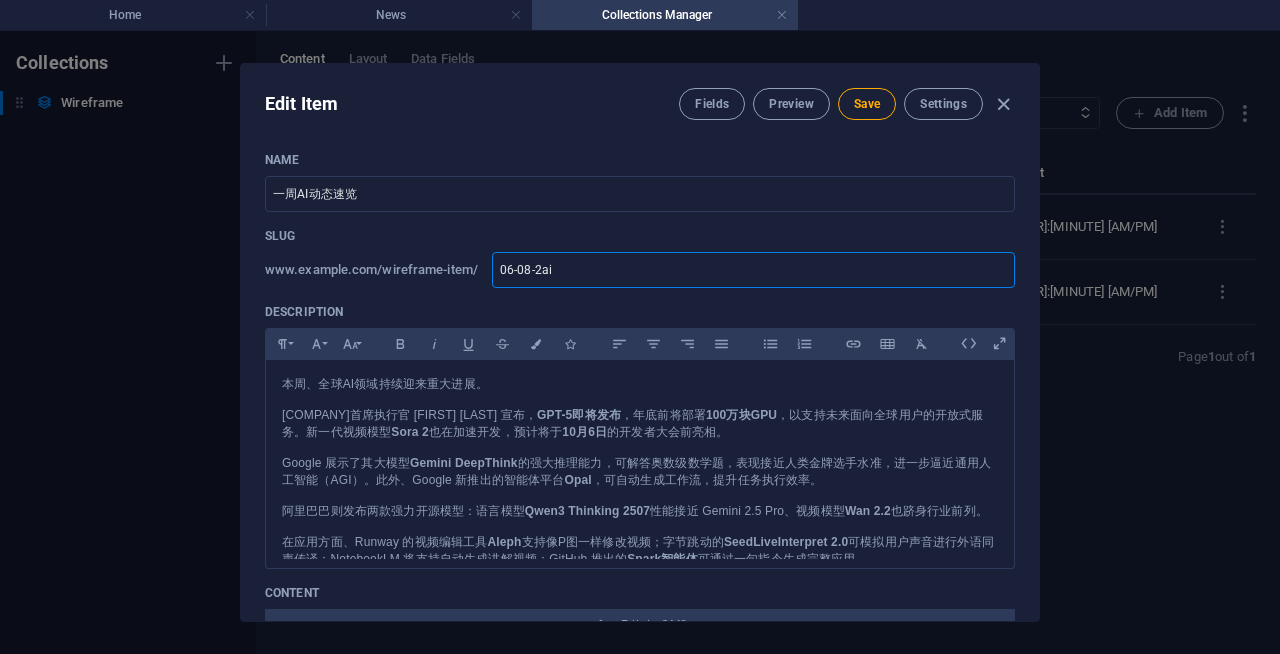 type on "[MM]-[DD]-[YY][GENERAL]" 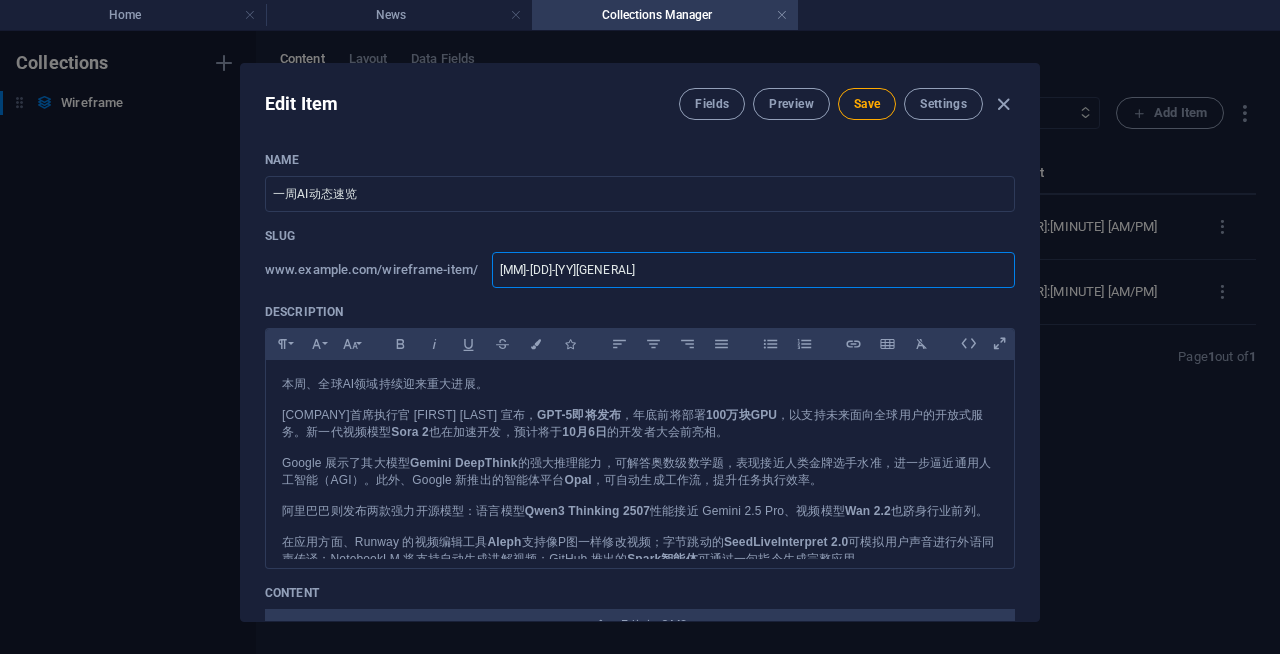 type on "[MM]-[DD]-[YY][GENERAL]" 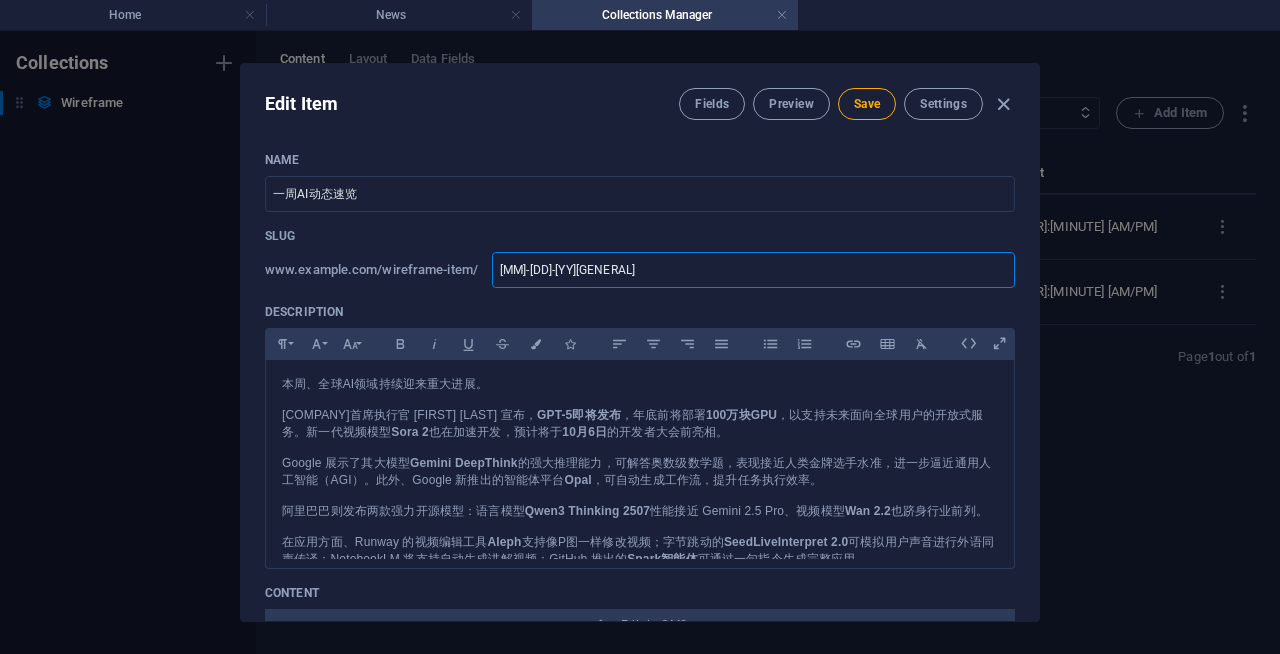 type on "[MM]-[DD]-[YY][GENERAL]" 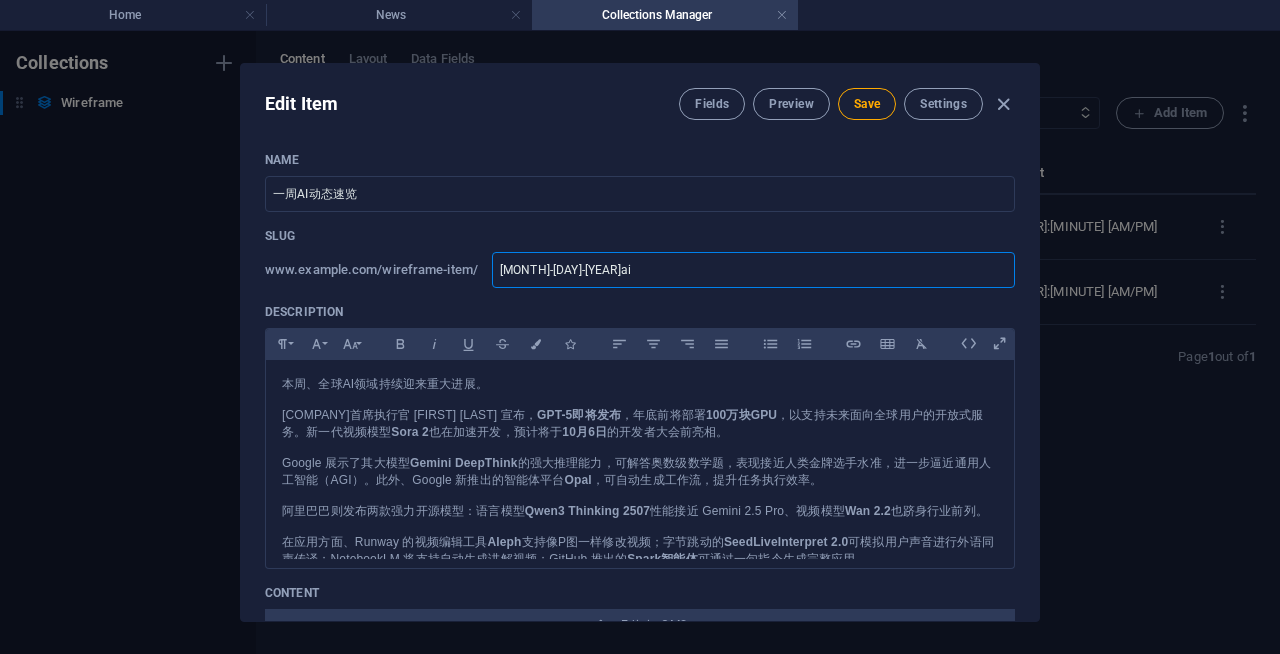 click on "[MONTH]-[DAY]-[YEAR]ai" at bounding box center [753, 270] 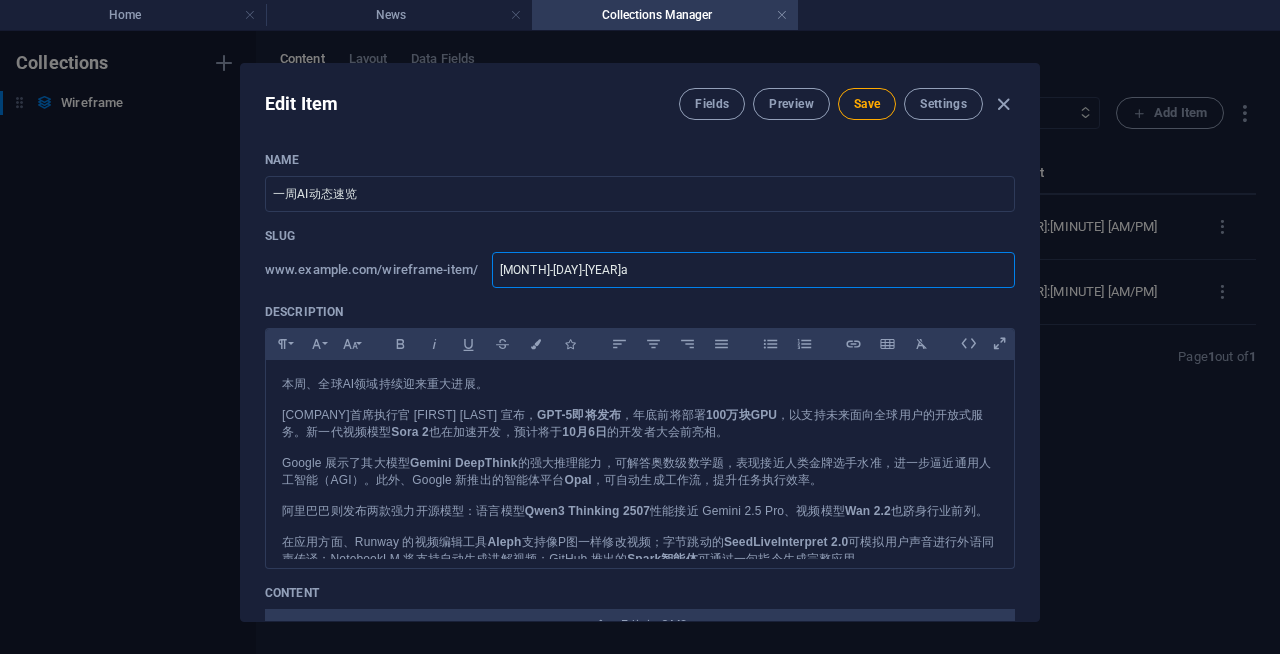 type on "[MM]-[DD]-[YYYY]" 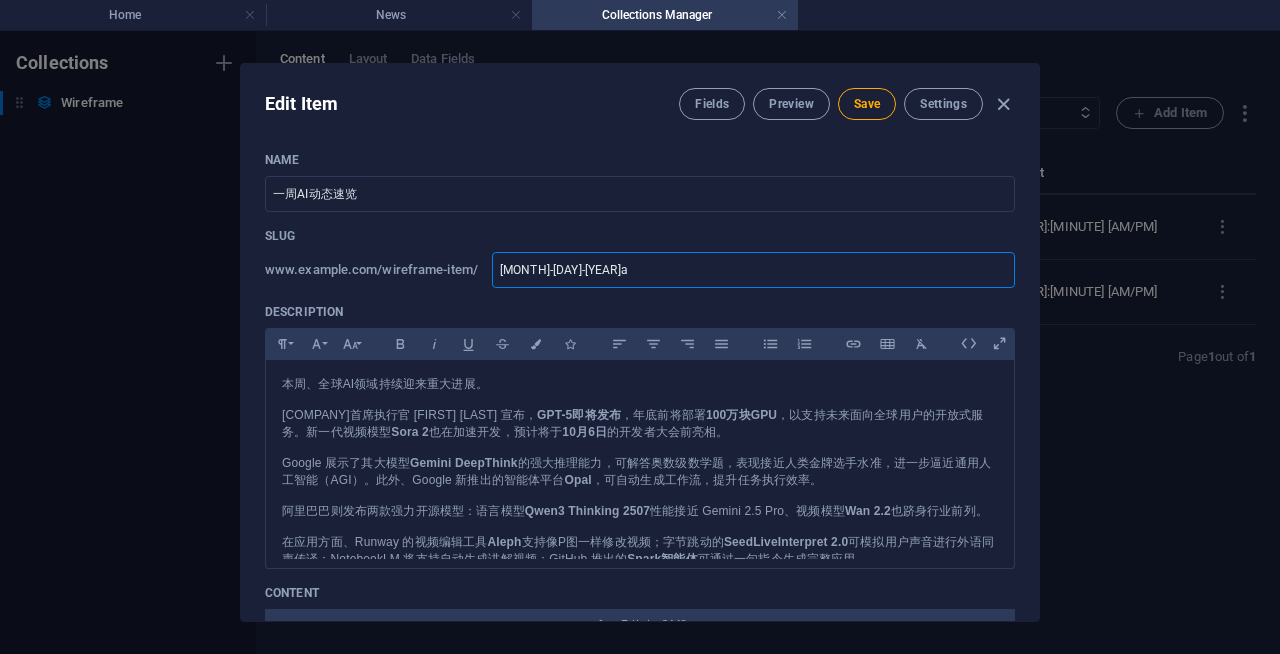 type on "[MM]-[DD]-[YYYY]" 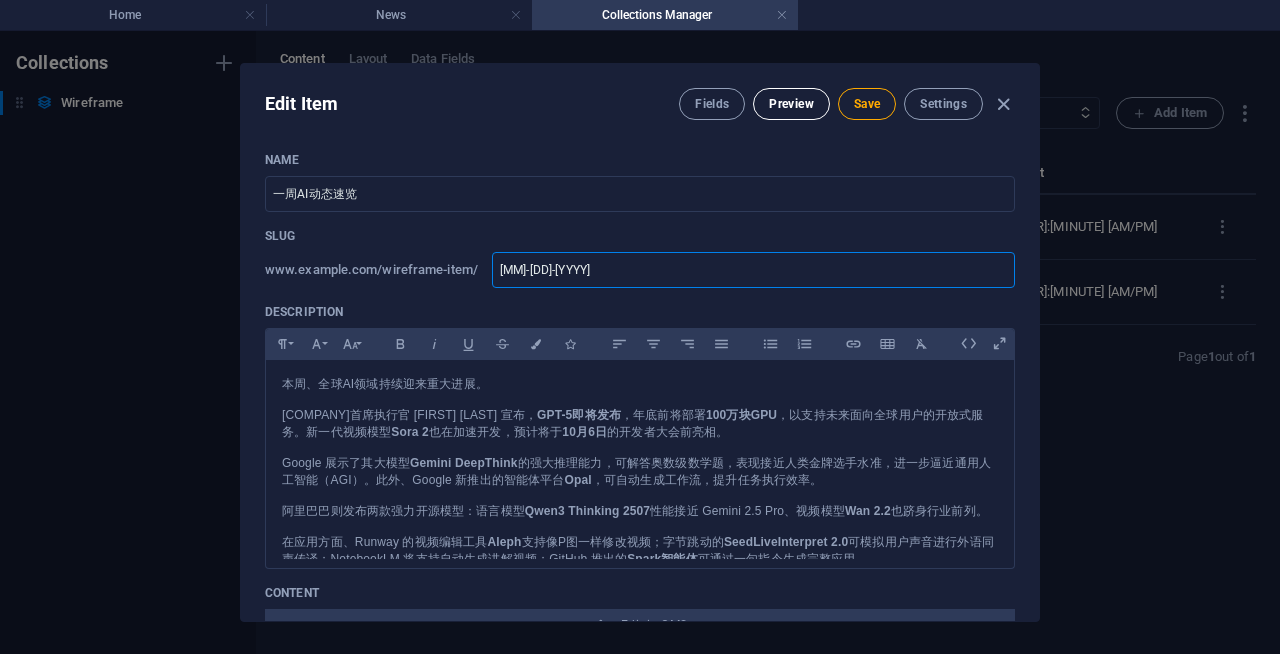 type on "[MM]-[DD]-[YYYY]" 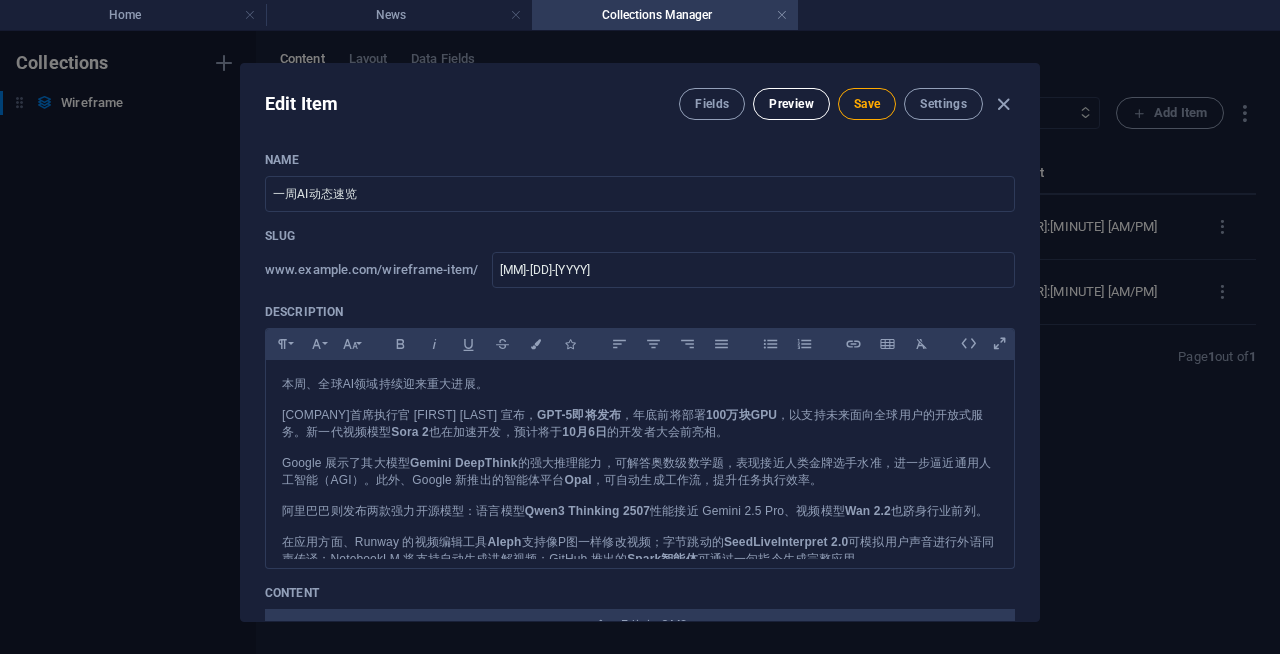 click on "Preview" at bounding box center [791, 104] 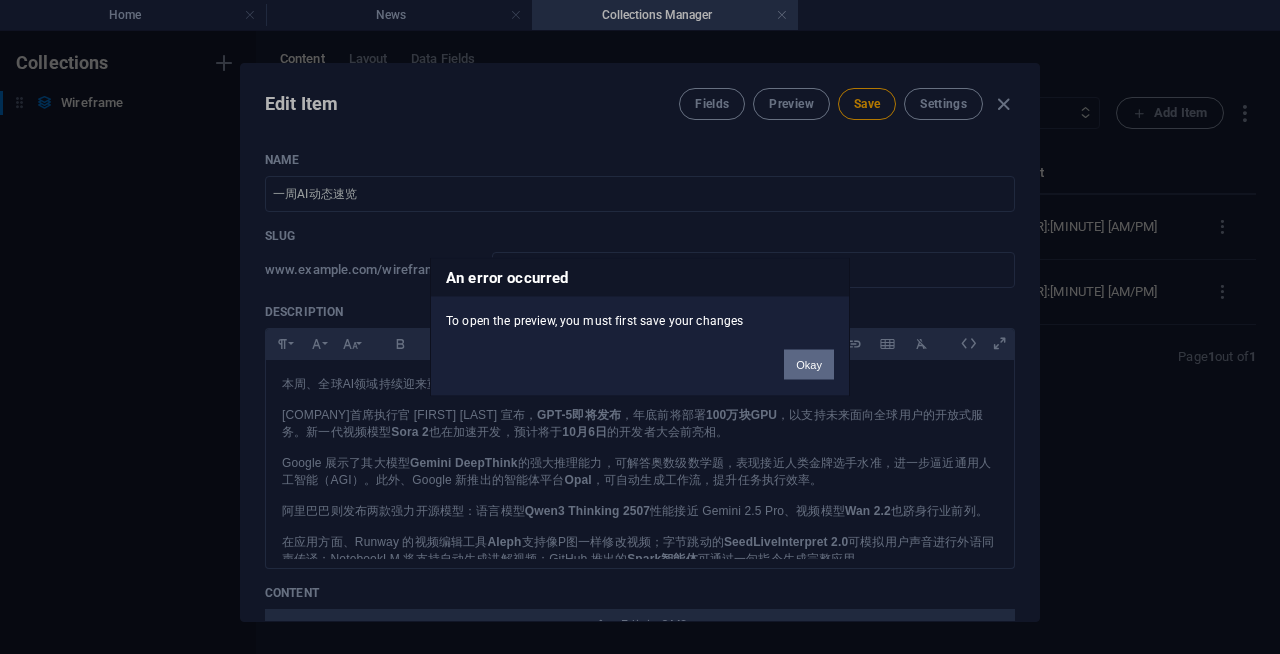 click on "Okay" at bounding box center (809, 365) 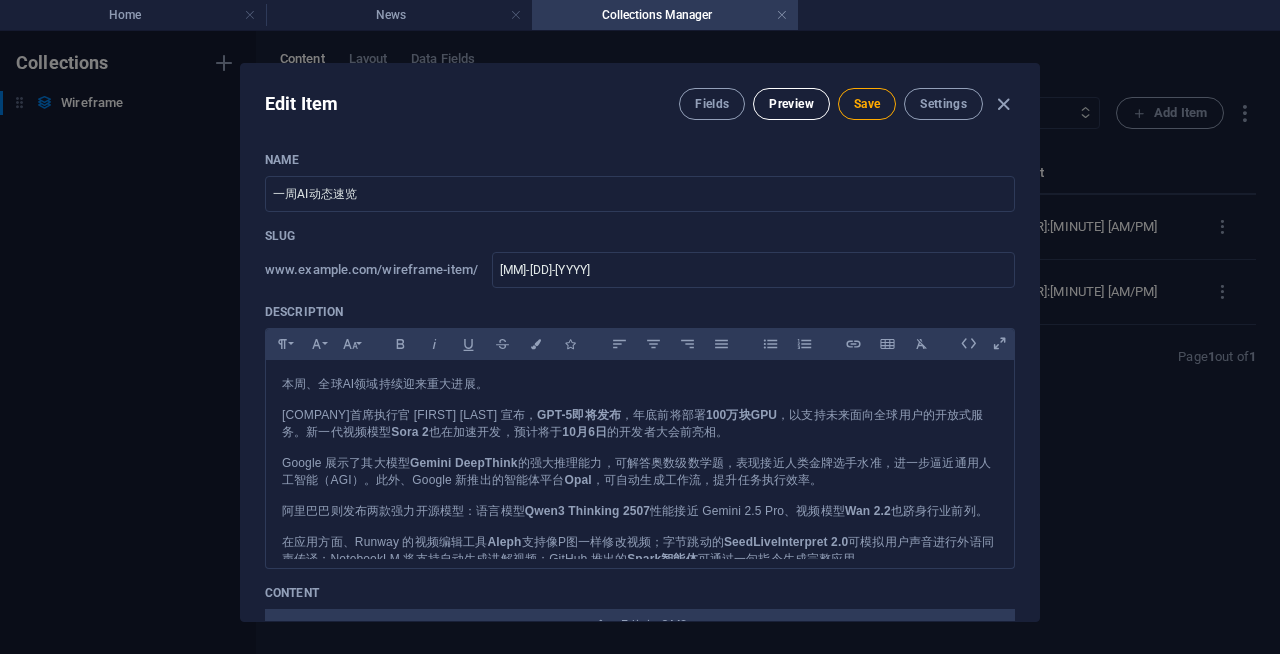 click on "Preview" at bounding box center (791, 104) 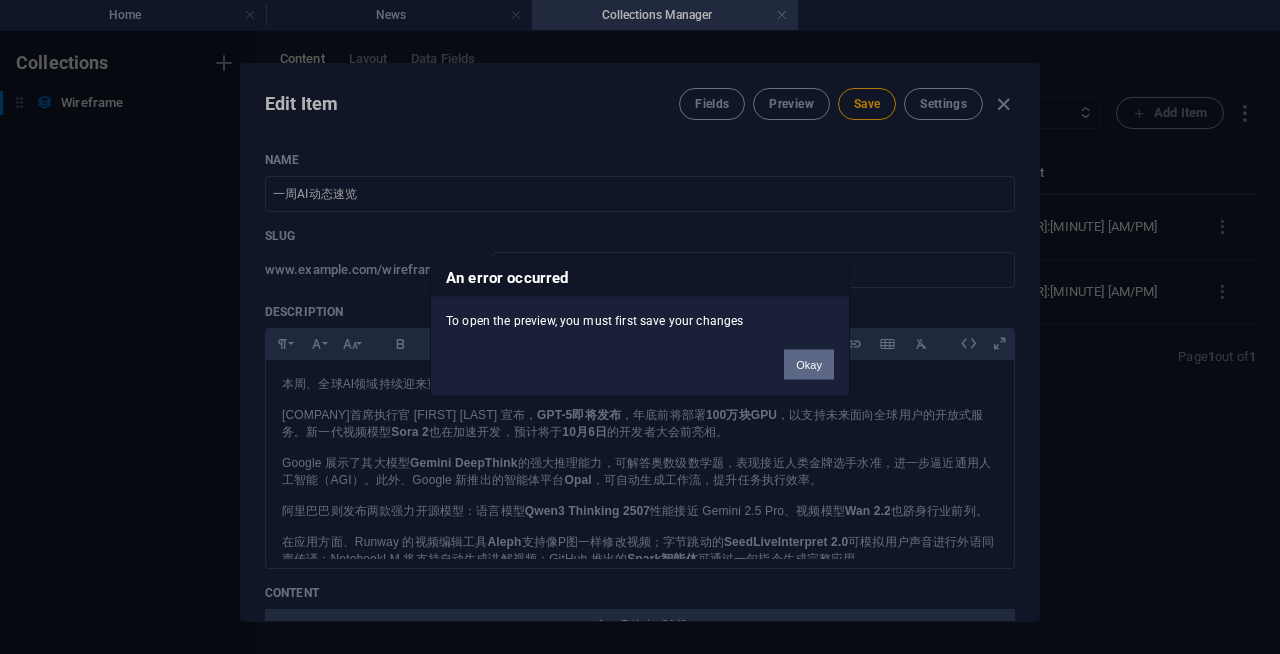 click on "Okay" at bounding box center [809, 365] 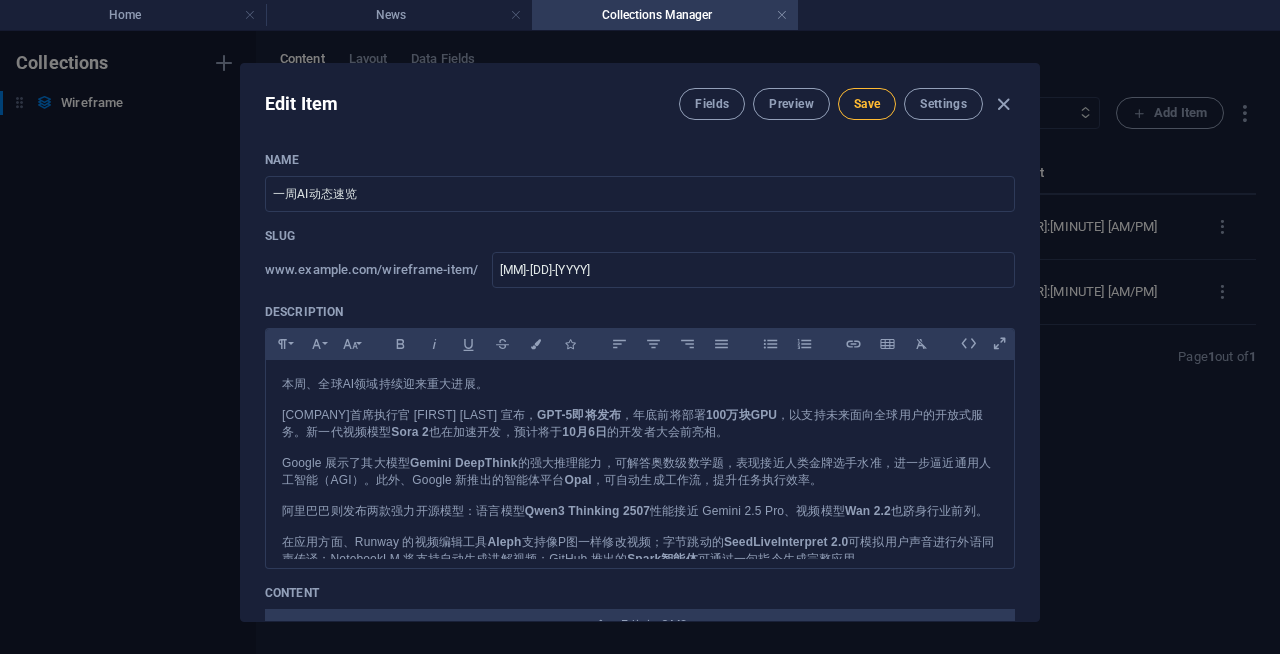 click on "Save" at bounding box center (867, 104) 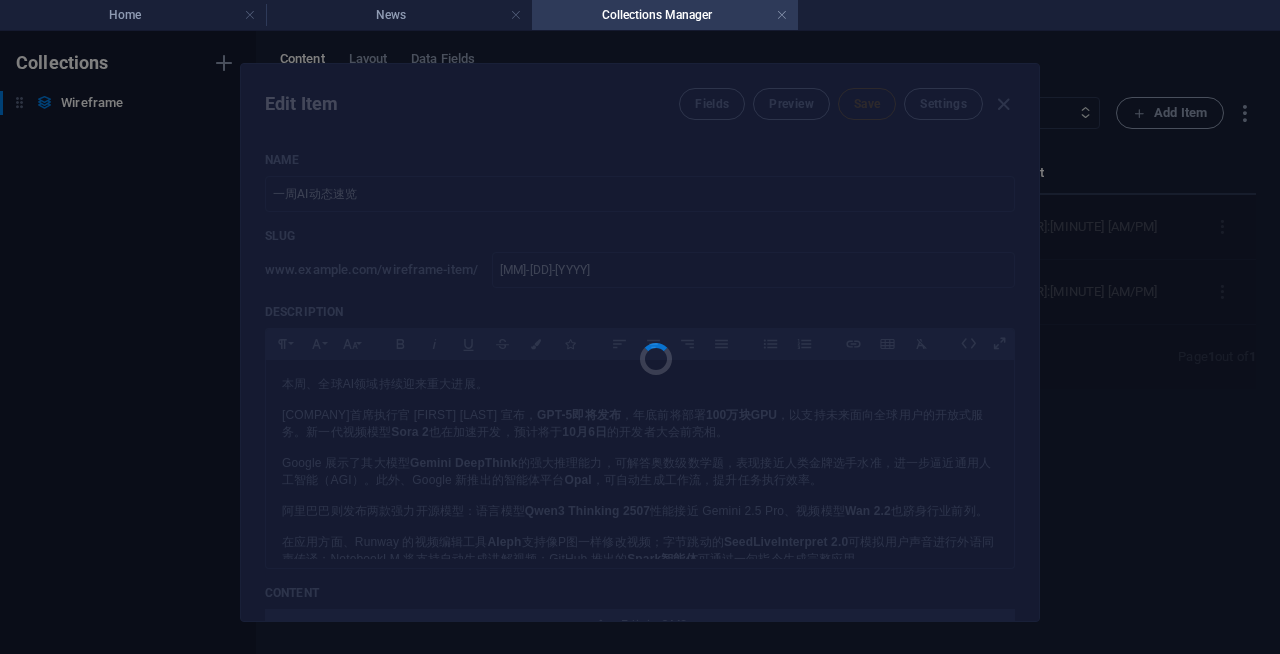 type on "[MM]-[DD]-[YYYY]" 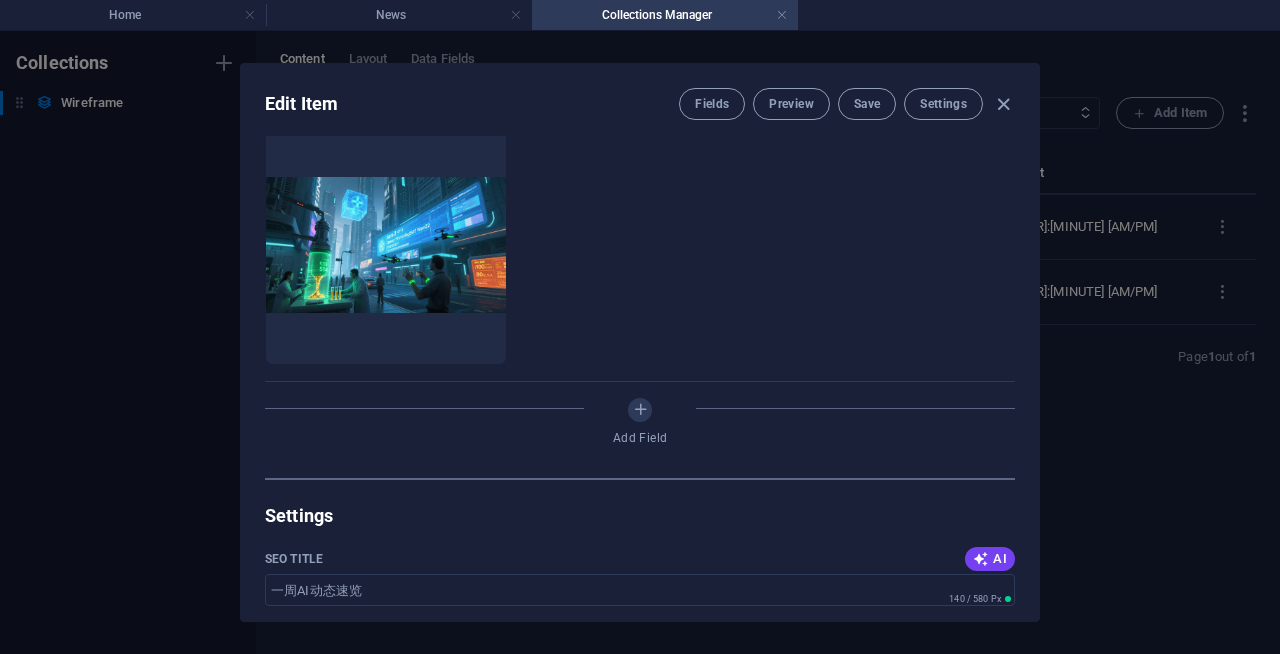 scroll, scrollTop: 615, scrollLeft: 0, axis: vertical 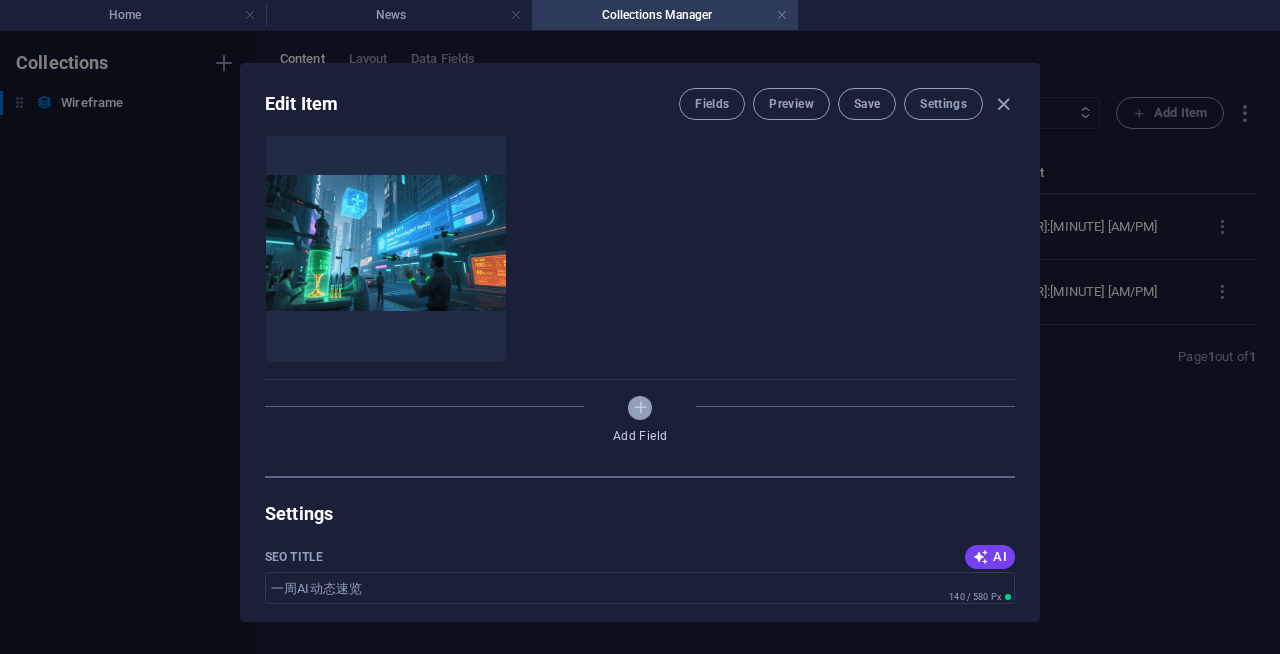 click at bounding box center (640, 407) 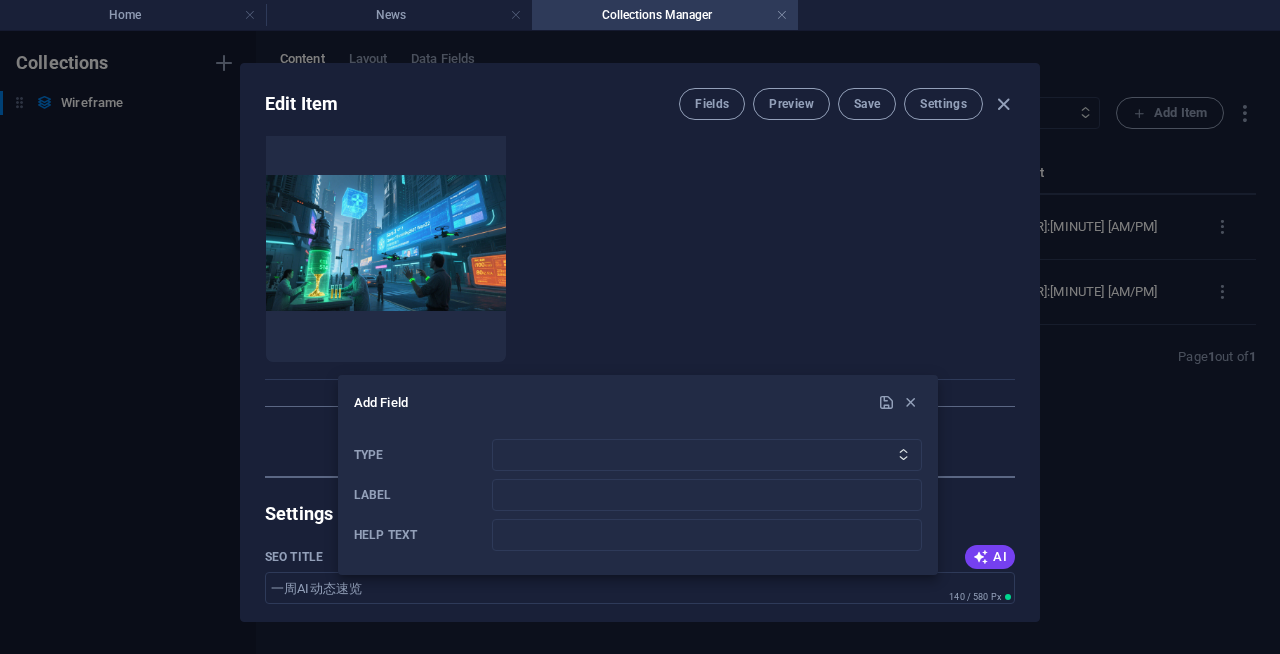 scroll, scrollTop: 660, scrollLeft: 0, axis: vertical 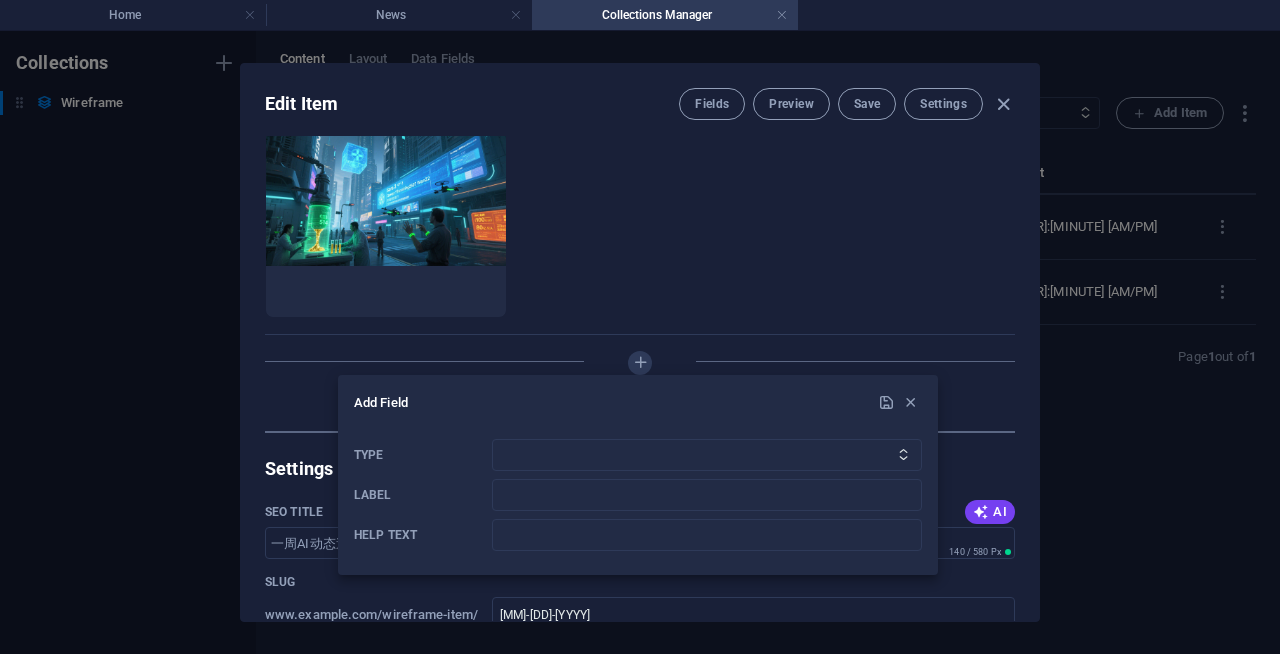 click at bounding box center (640, 327) 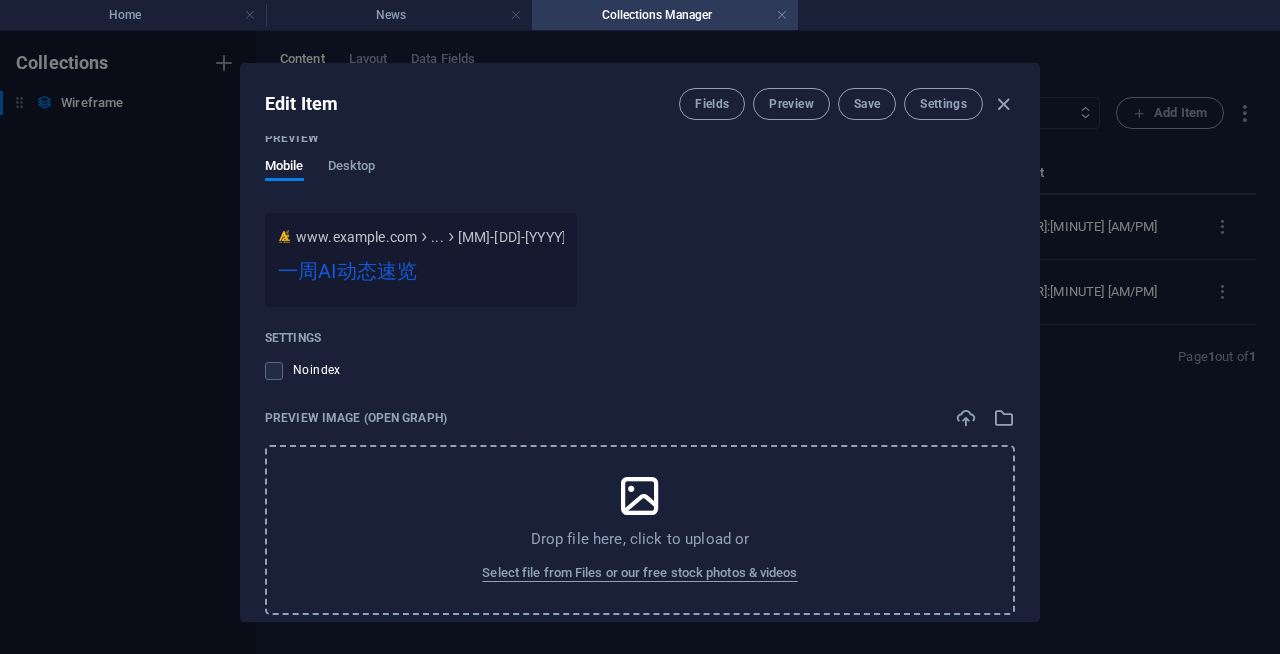 scroll, scrollTop: 1597, scrollLeft: 0, axis: vertical 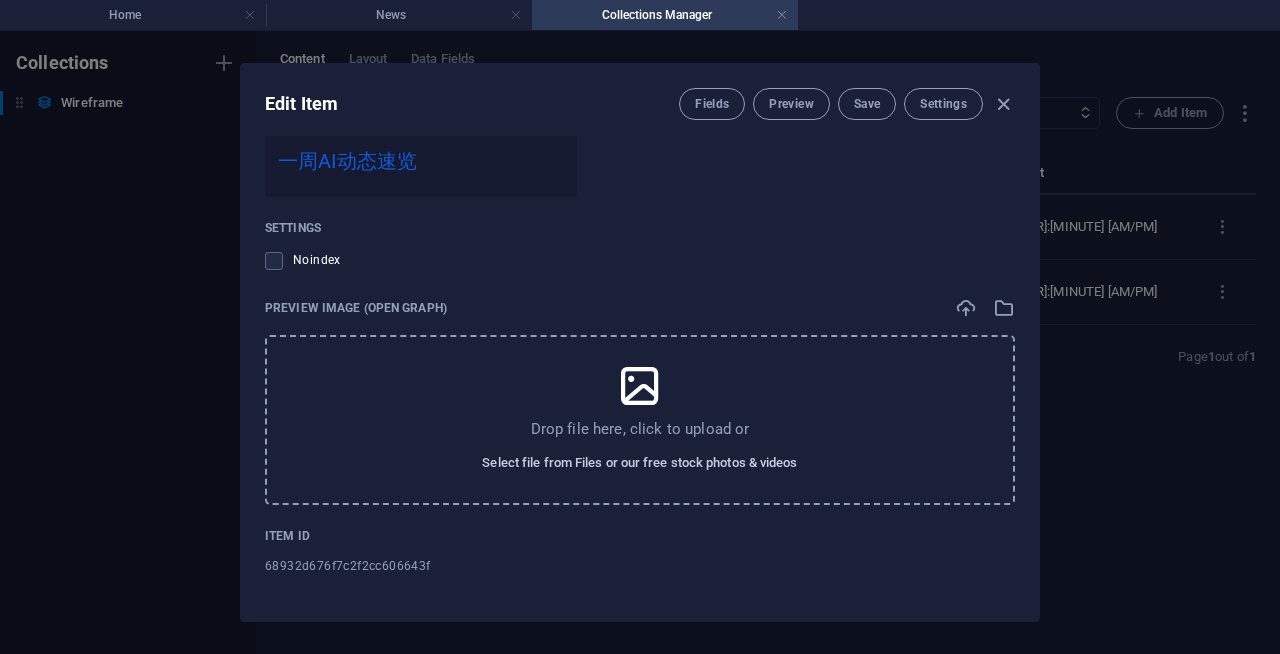 click on "Select file from Files or our free stock photos & videos" at bounding box center (639, 463) 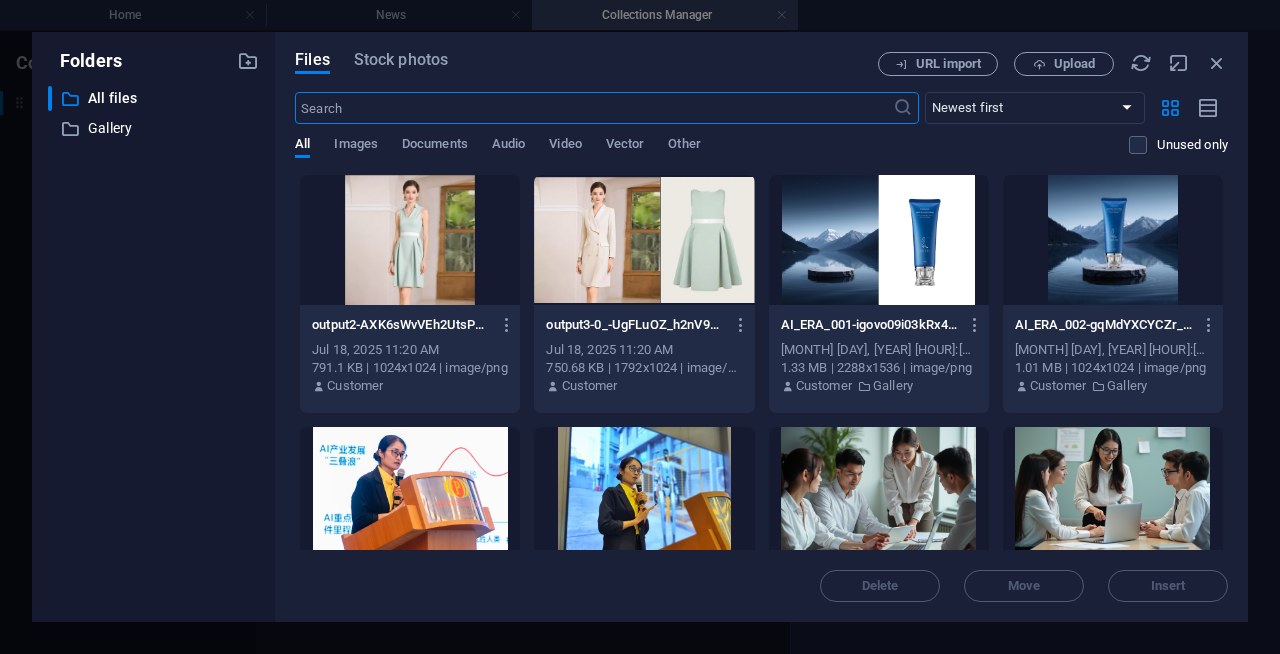 scroll, scrollTop: 1627, scrollLeft: 0, axis: vertical 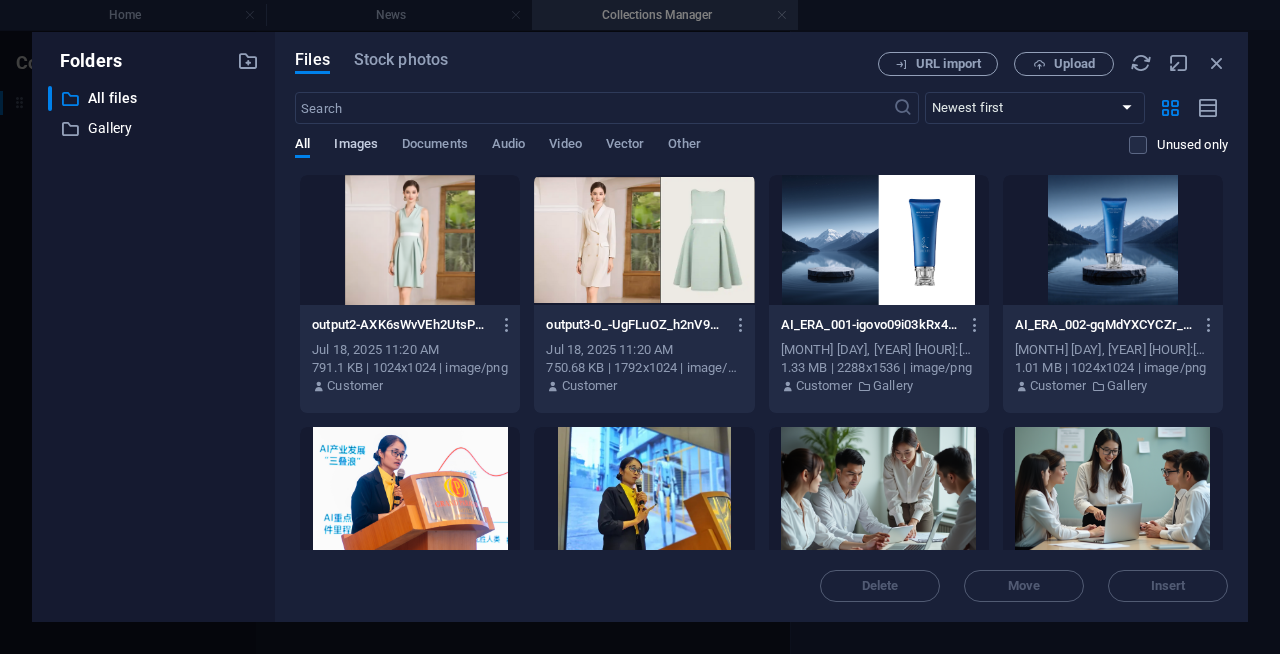 click on "Images" at bounding box center [356, 146] 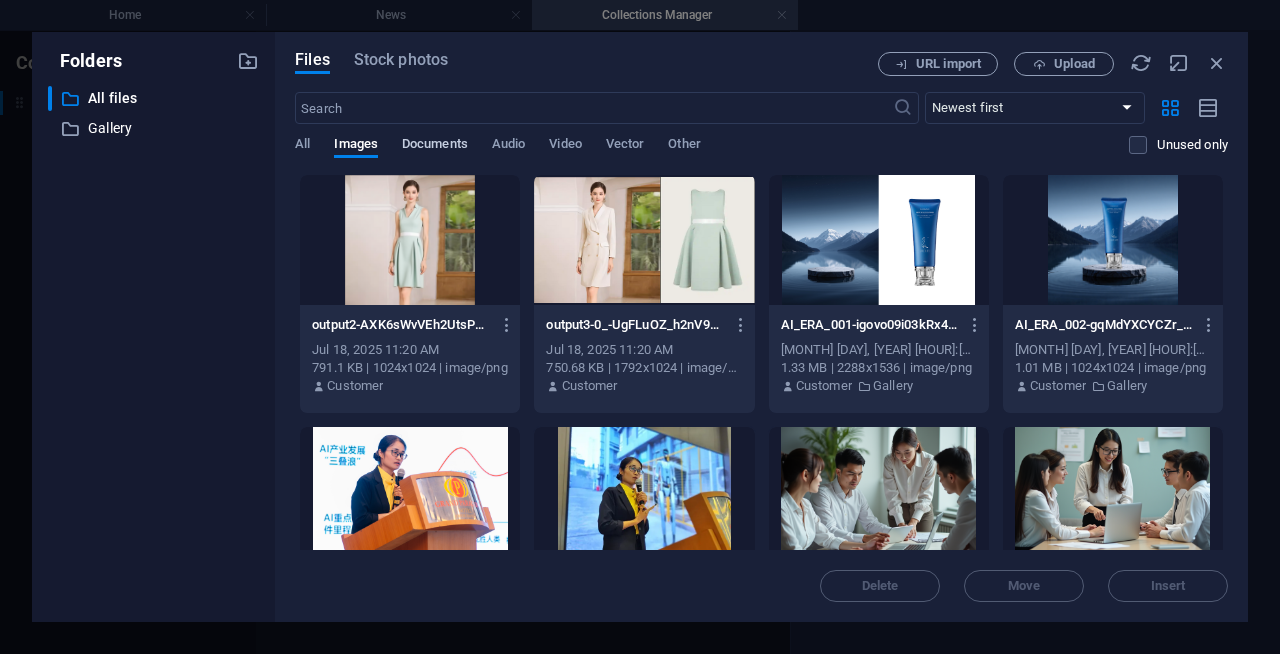 click on "Documents" at bounding box center [435, 146] 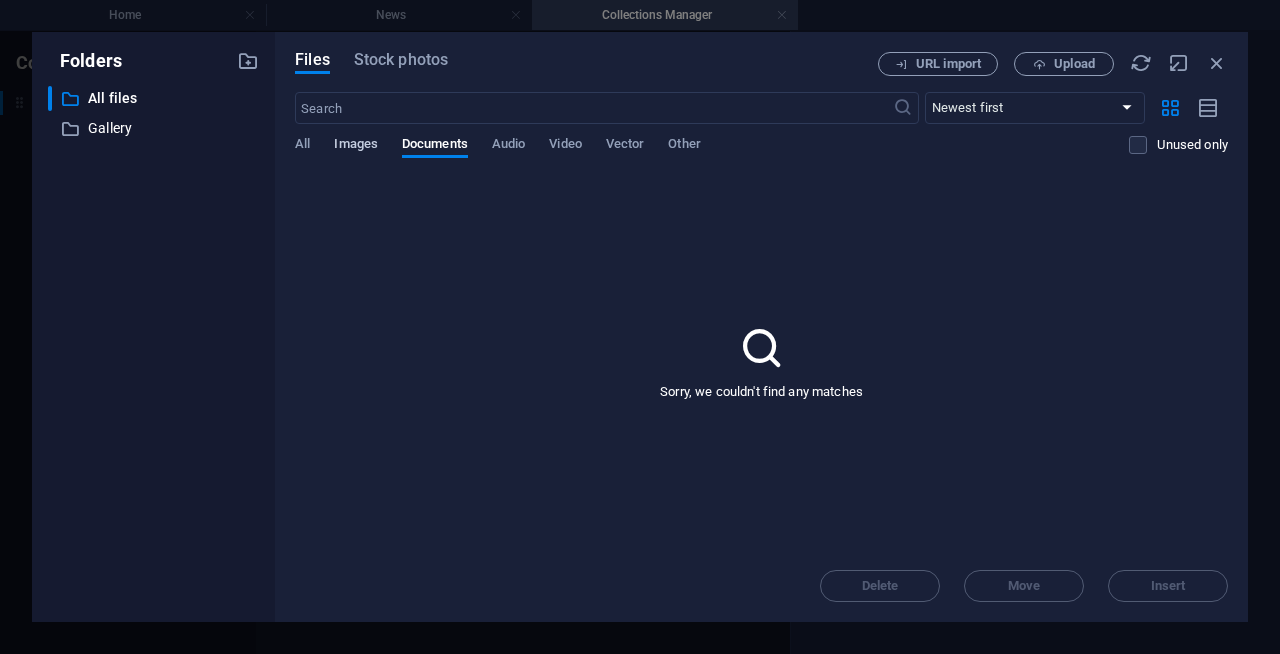 click on "Images" at bounding box center (356, 146) 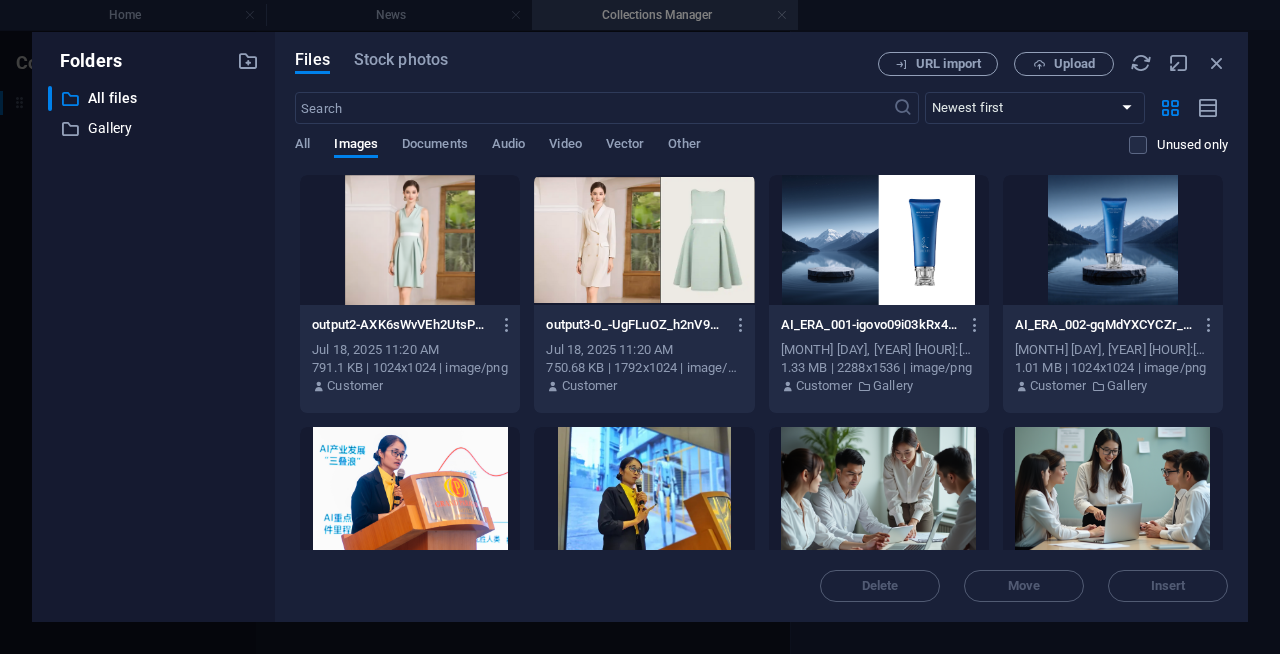 click on "Files Stock photos URL import Upload ​ Newest first Oldest first Name (A-Z) Name (Z-A) Size (0-9) Size (9-0) Resolution (0-9) Resolution (9-0) All Images Documents Audio Video Vector Other Unused only Drop files here to upload them instantly output2-AXK6sWvVEh2UtsPcWItXnw.png output2-AXK6sWvVEh2UtsPcWItXnw.png [MONTH] [DAY], [YEAR] [HOUR]:[MINUTE] [AM/PM] [NUMBER] KB | [RESOLUTION] | image/png Customer output3-0_-UgFLuOZ_h2nV9L7z_Qw.png output3-0_-UgFLuOZ_h2nV9L7z_Qw.png [MONTH] [DAY], [YEAR] [HOUR]:[MINUTE] [AM/PM] [NUMBER] KB | [RESOLUTION] | image/png Customer AI_ERA_001-igovo09i03kRx4FqW8STgg.png AI_ERA_001-igovo09i03kRx4FqW8STgg.png [MONTH] [DAY], [YEAR] [HOUR]:[MINUTE] [AM/PM] [NUMBER] MB | [RESOLUTION] | image/png Customer Gallery AI_ERA_002-gqMdYXCYCZr_cA3citB9Gg.png AI_ERA_002-gqMdYXCYCZr_cA3citB9Gg.png [MONTH] [DAY], [YEAR] [HOUR]:[MINUTE] [AM/PM] [NUMBER] MB | [RESOLUTION] | image/png Customer Gallery DSC06147-RI254egBywRoqx3ZUoO4SQ.jpg DSC06147-RI254egBywRoqx3ZUoO4SQ.jpg [MONTH] [DAY], [YEAR] [HOUR]:[MINUTE] [AM/PM] [NUMBER] MB | [RESOLUTION] | image/jpeg Customer b705ljl05-J42Q2EHe_LbnnBuJP8GZaw.webp b705ljl05-J42Q2EHe_LbnnBuJP8GZaw.webp Customer" at bounding box center [761, 327] 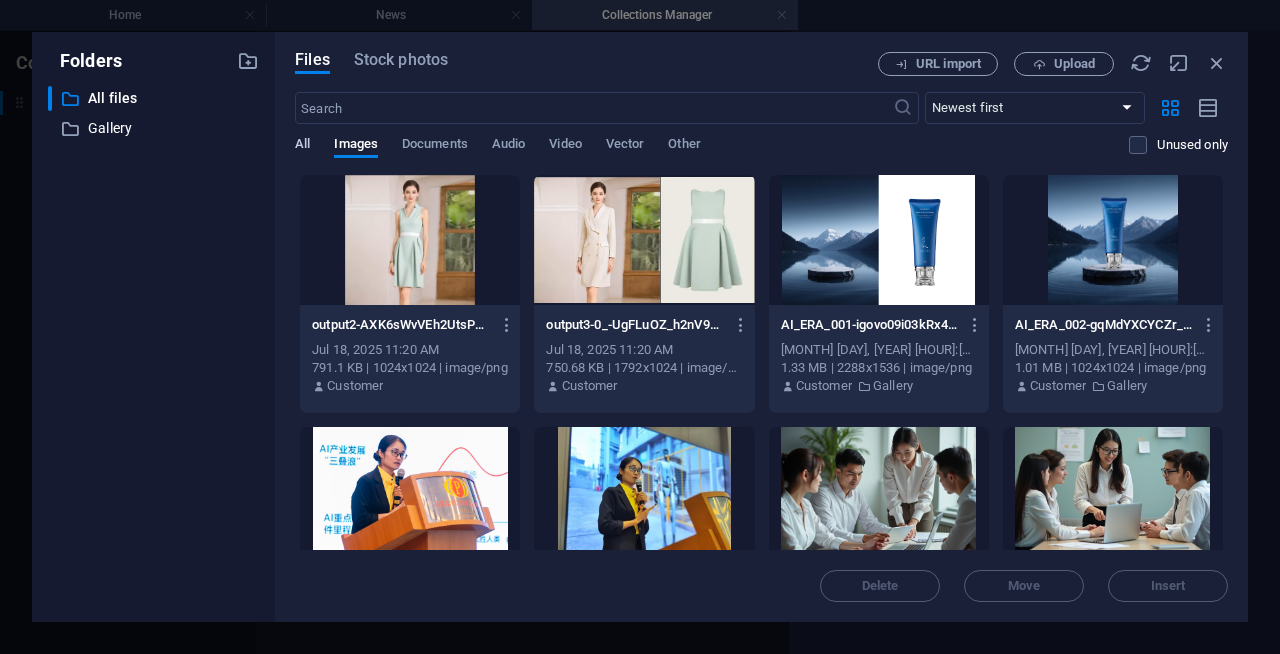 click on "All" at bounding box center (302, 146) 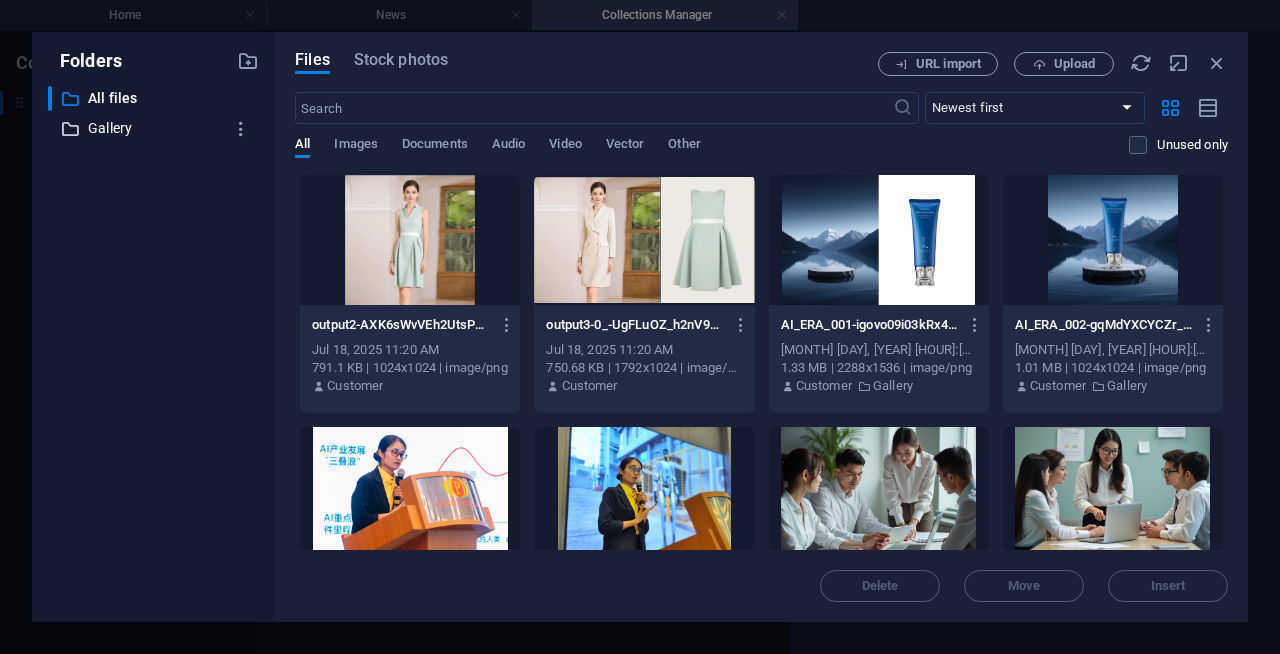 click on "Gallery" at bounding box center (155, 128) 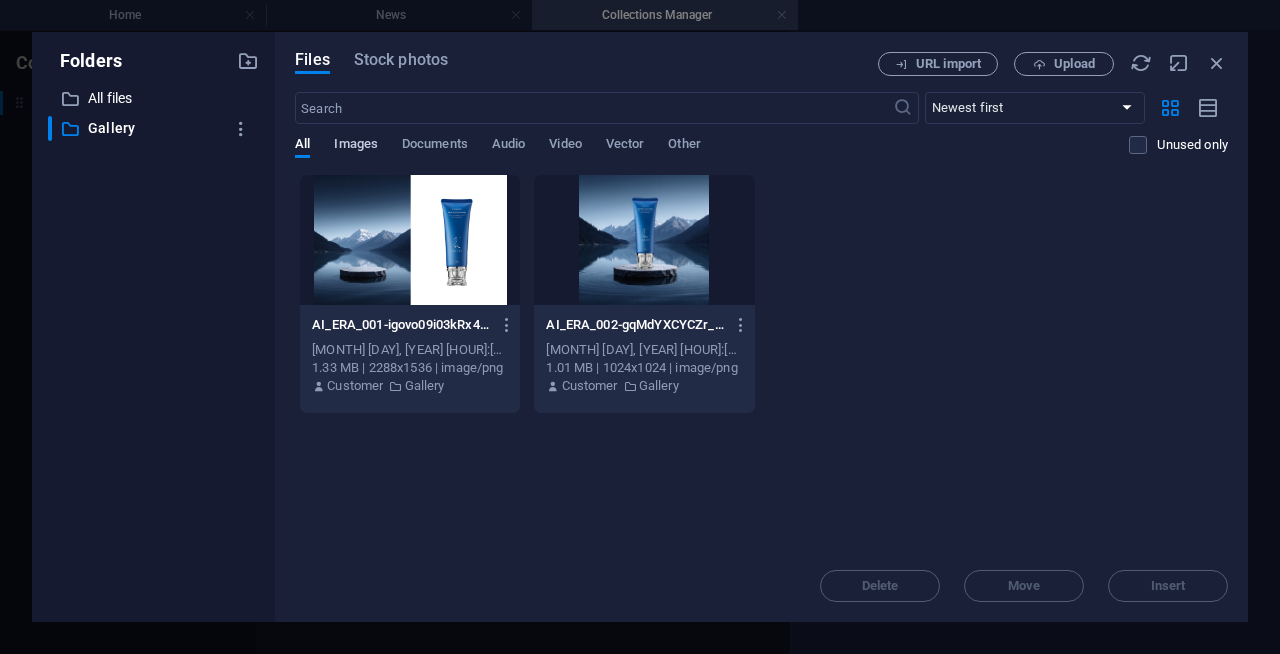 click on "Images" at bounding box center (356, 146) 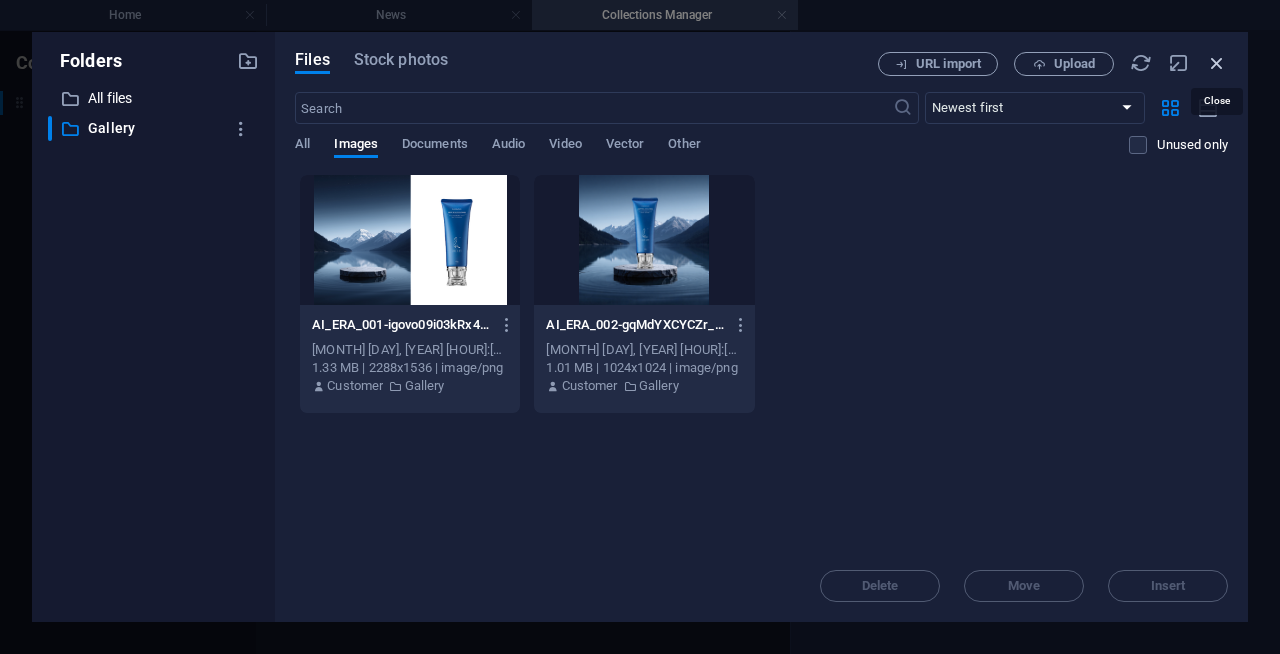 click at bounding box center [1217, 63] 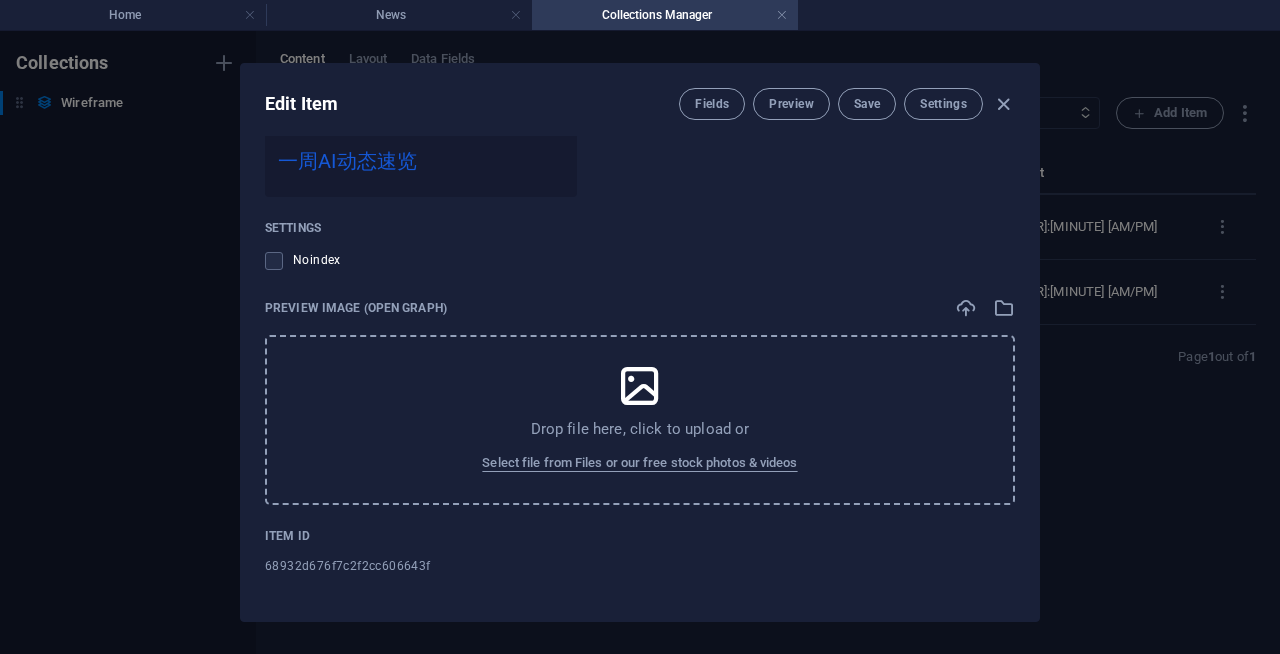 scroll, scrollTop: 1597, scrollLeft: 0, axis: vertical 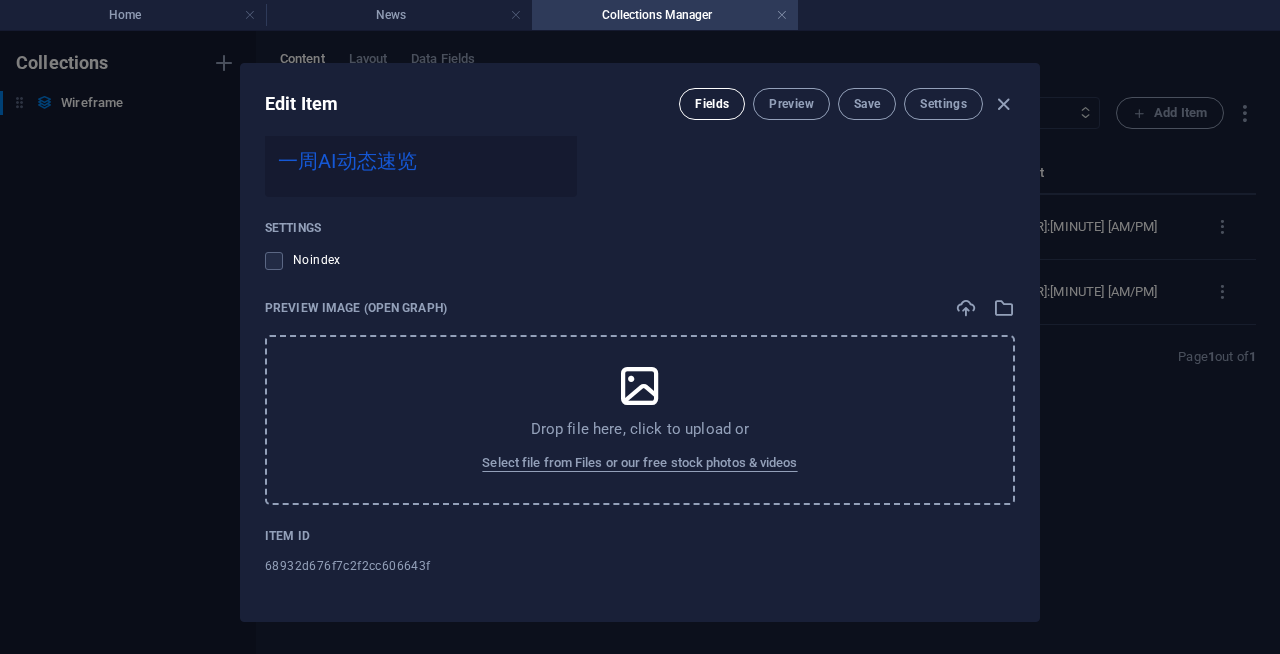 click on "Fields" at bounding box center [712, 104] 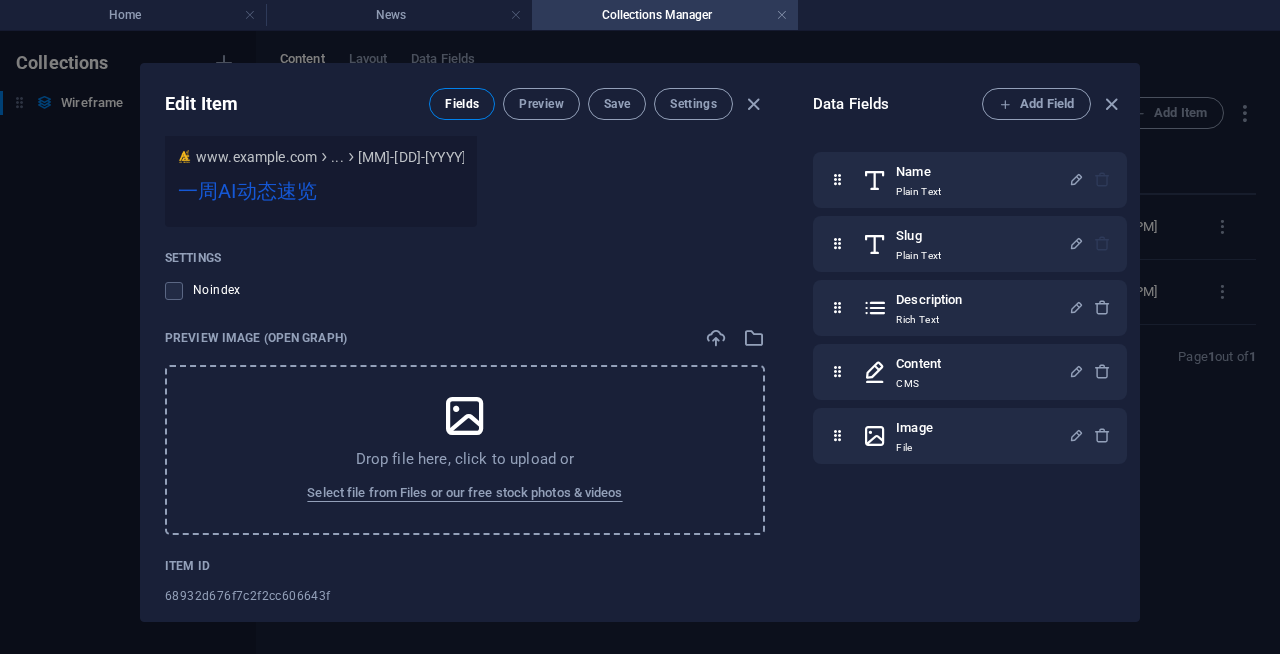 scroll, scrollTop: 1627, scrollLeft: 0, axis: vertical 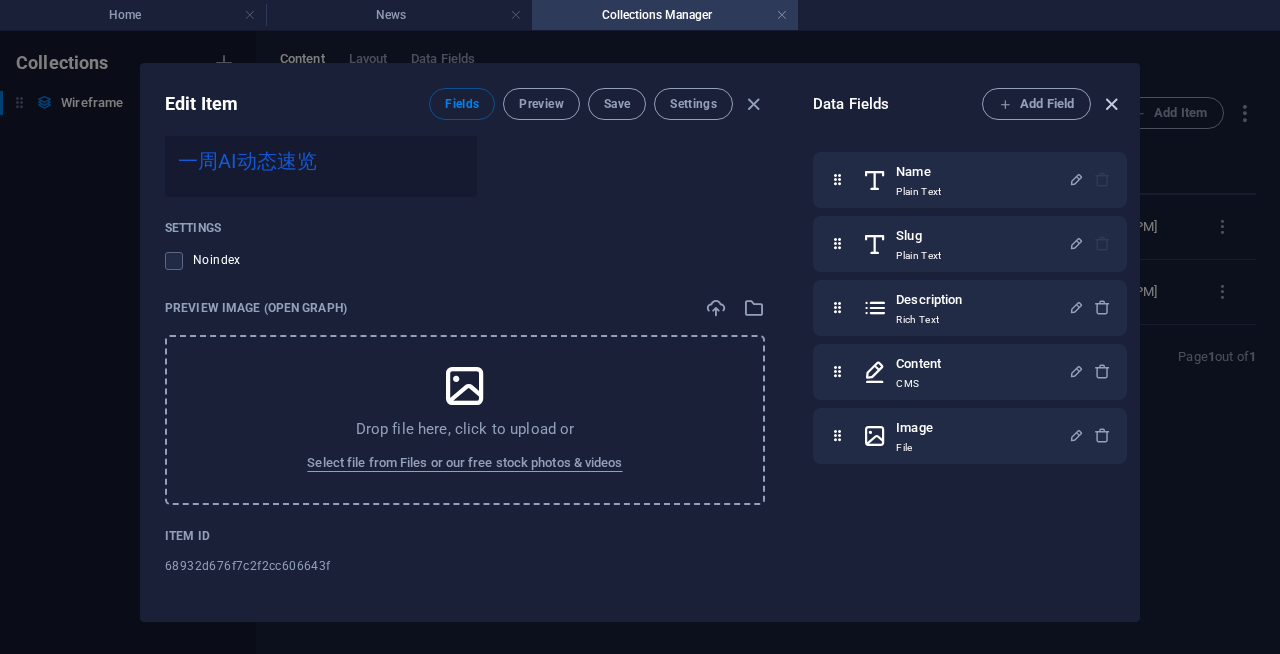 click at bounding box center [1111, 104] 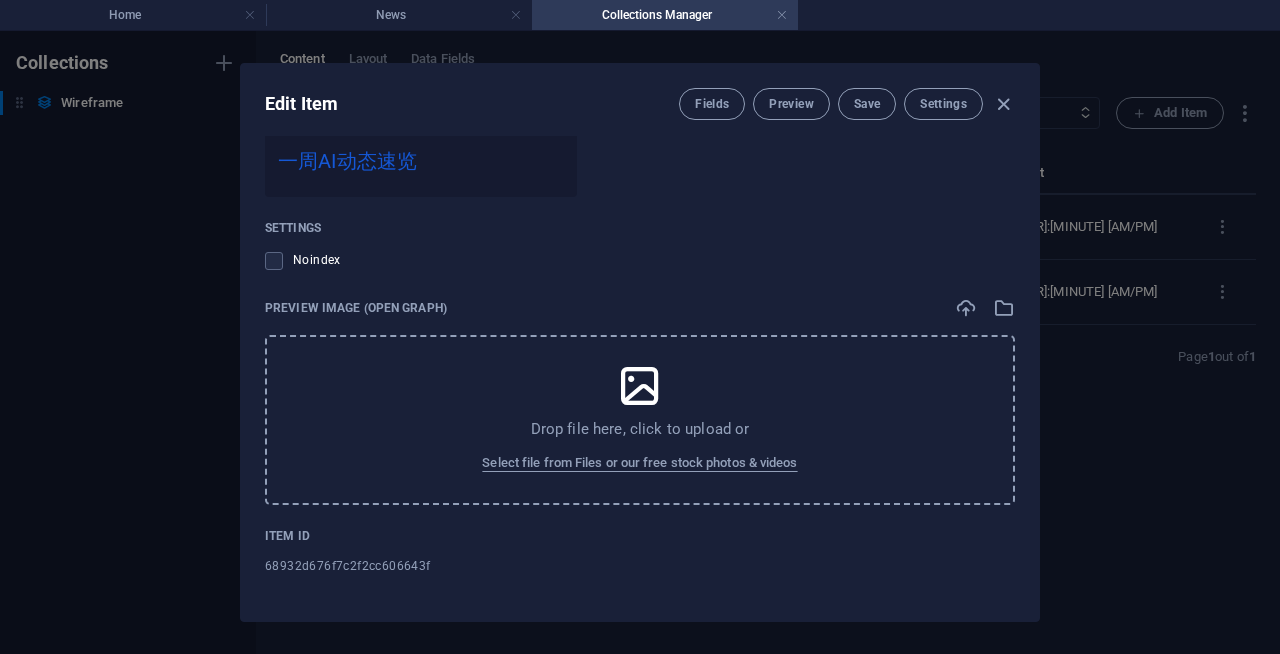 scroll, scrollTop: 1597, scrollLeft: 0, axis: vertical 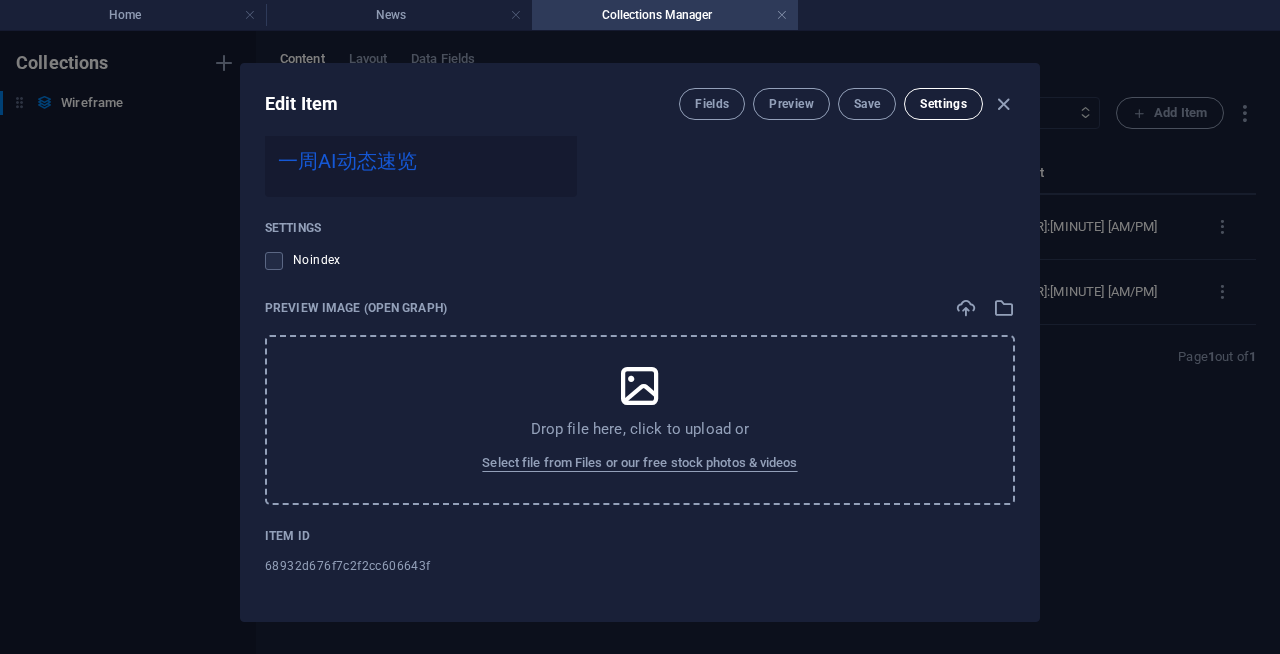 click on "Settings" at bounding box center [943, 104] 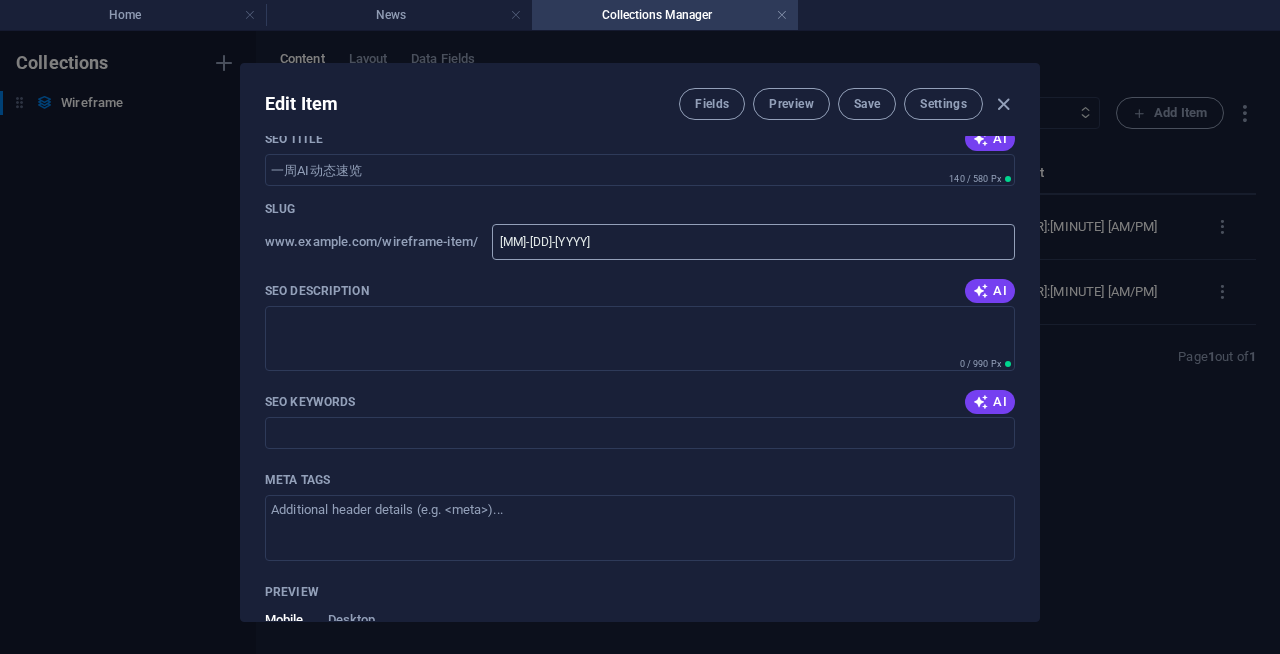 scroll, scrollTop: 981, scrollLeft: 0, axis: vertical 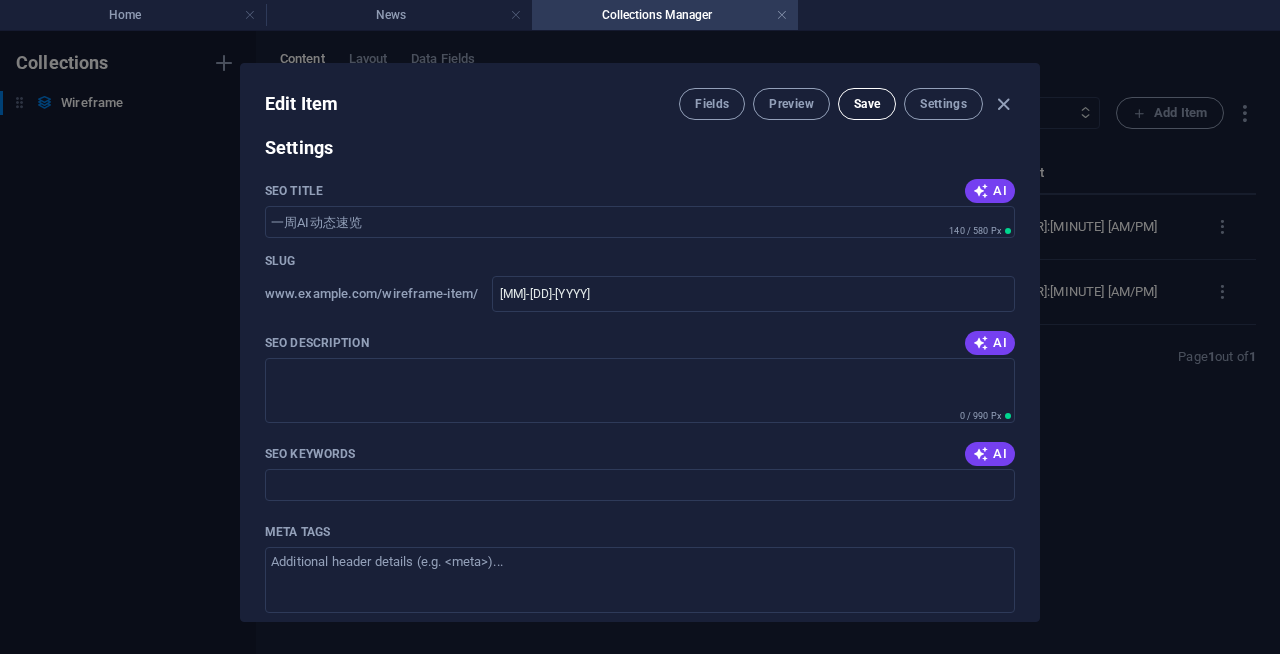 click on "Save" at bounding box center [867, 104] 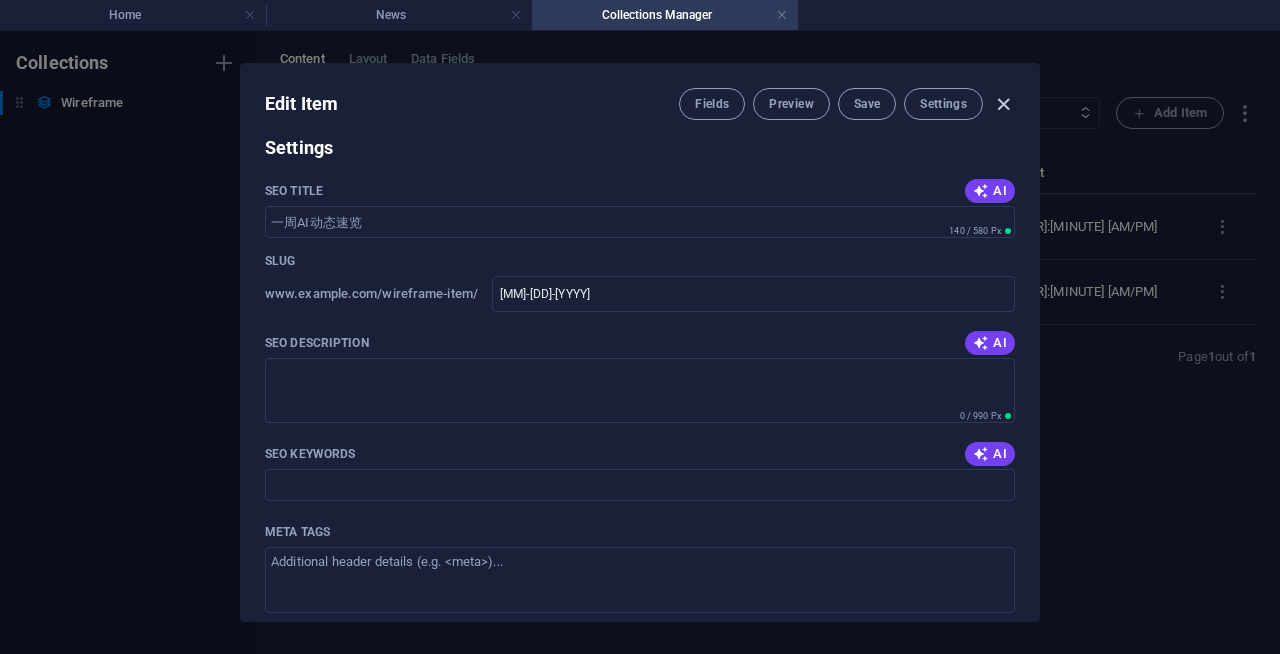 click at bounding box center [1003, 104] 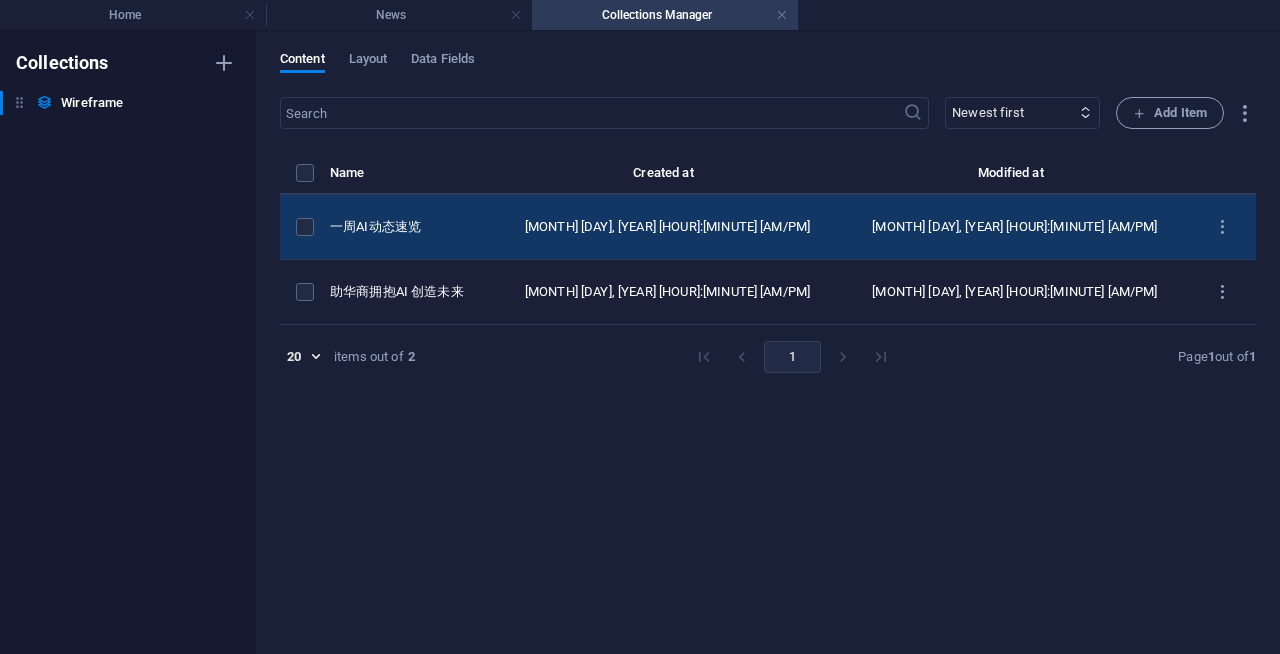 scroll, scrollTop: 902, scrollLeft: 0, axis: vertical 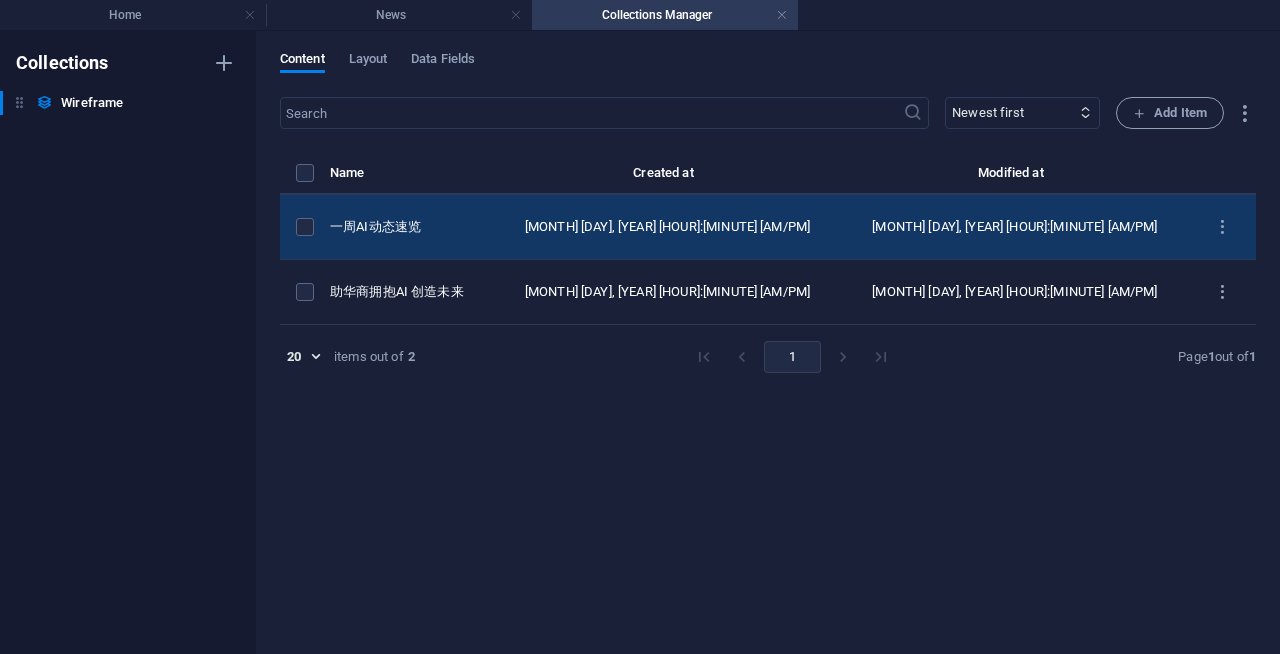 click on "一周AI动态速览" at bounding box center (412, 227) 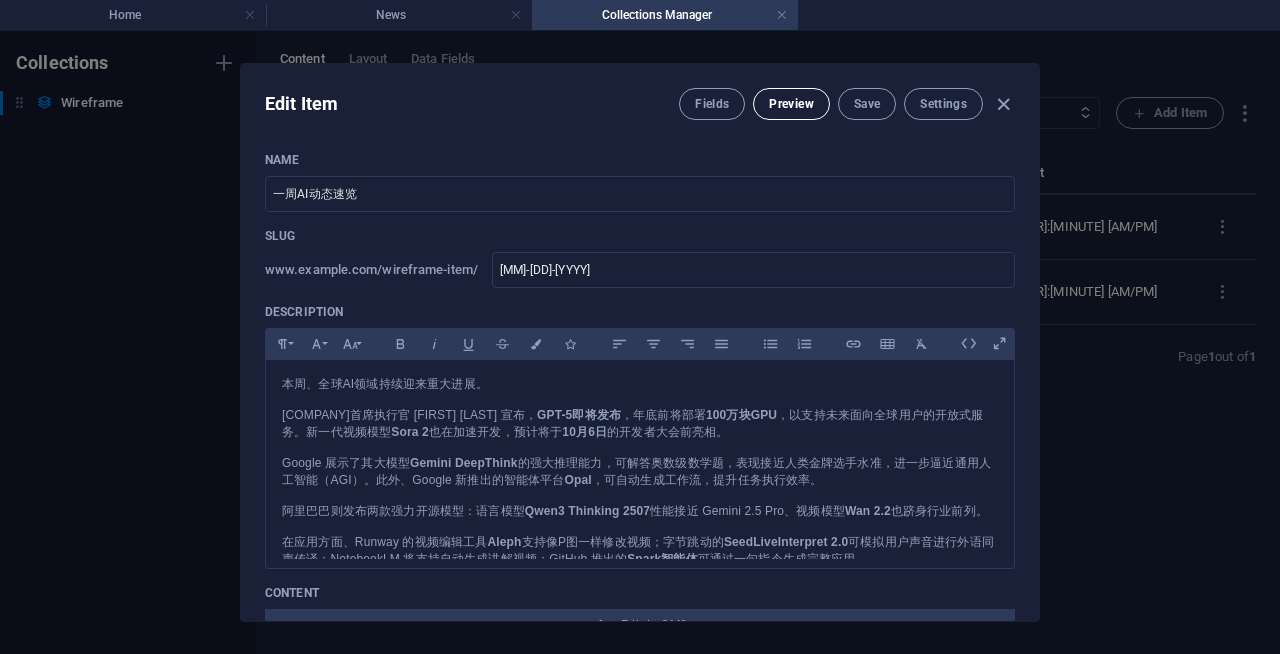 click on "Preview" at bounding box center [791, 104] 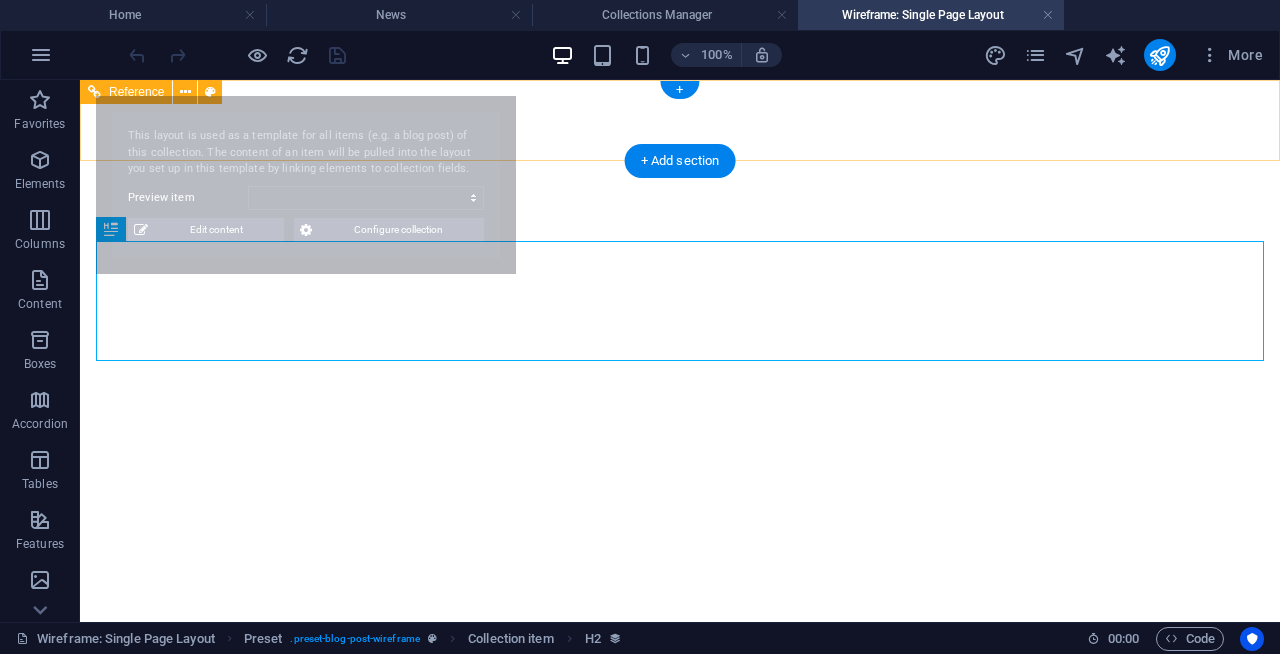 select on "68932d676f7c2f2cc606643f" 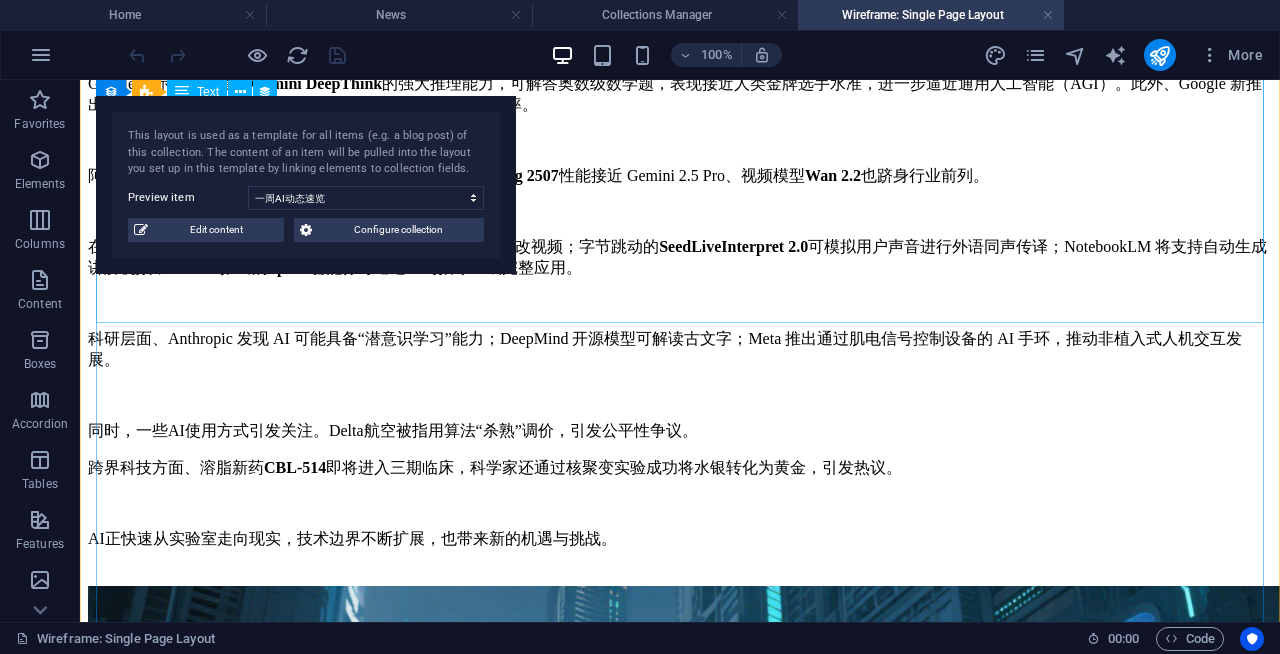 scroll, scrollTop: 486, scrollLeft: 0, axis: vertical 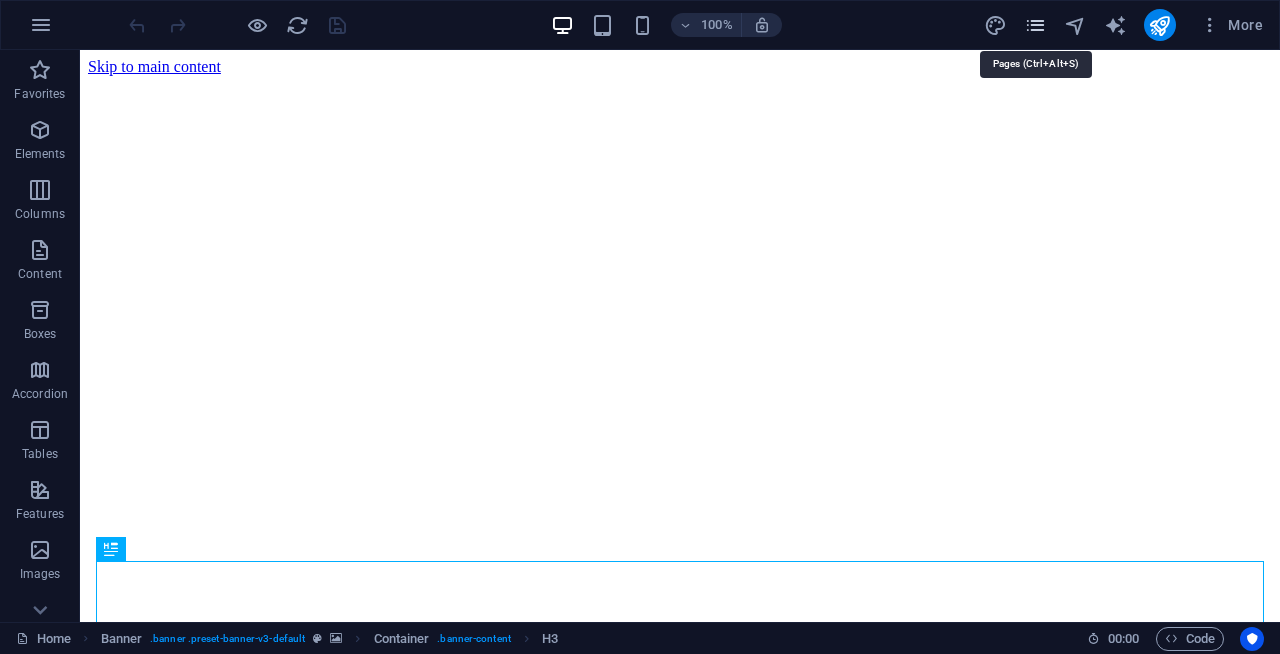 click at bounding box center (1035, 25) 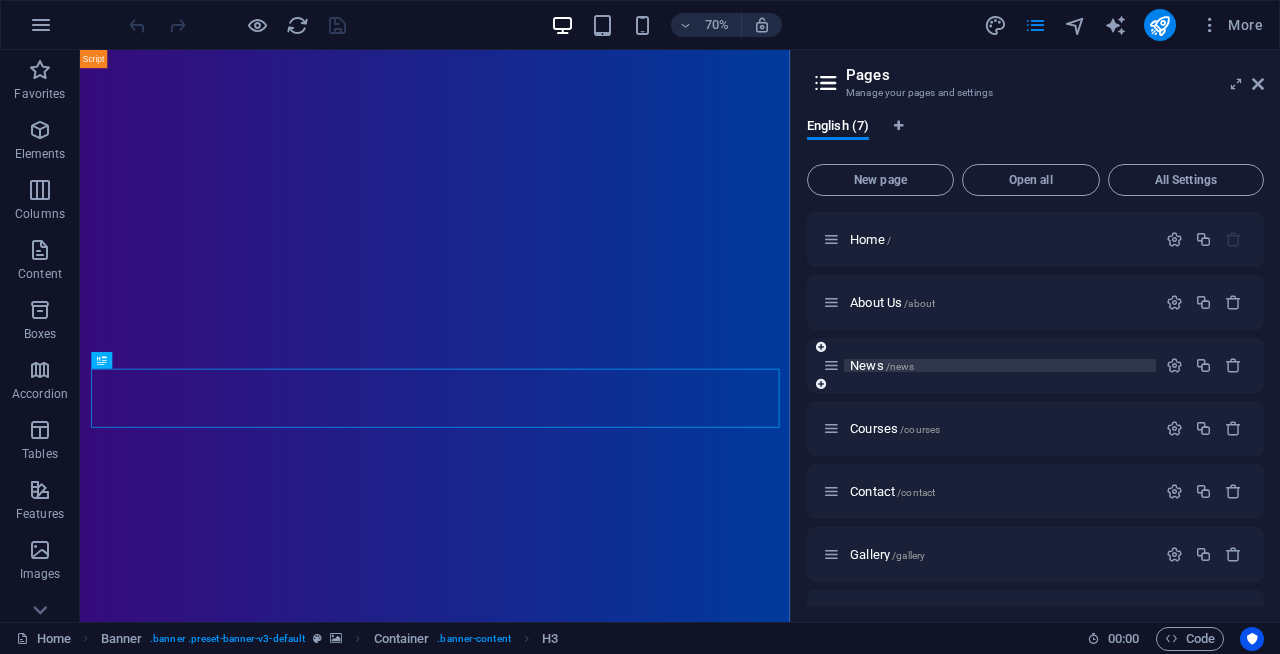 click on "/news" at bounding box center (900, 366) 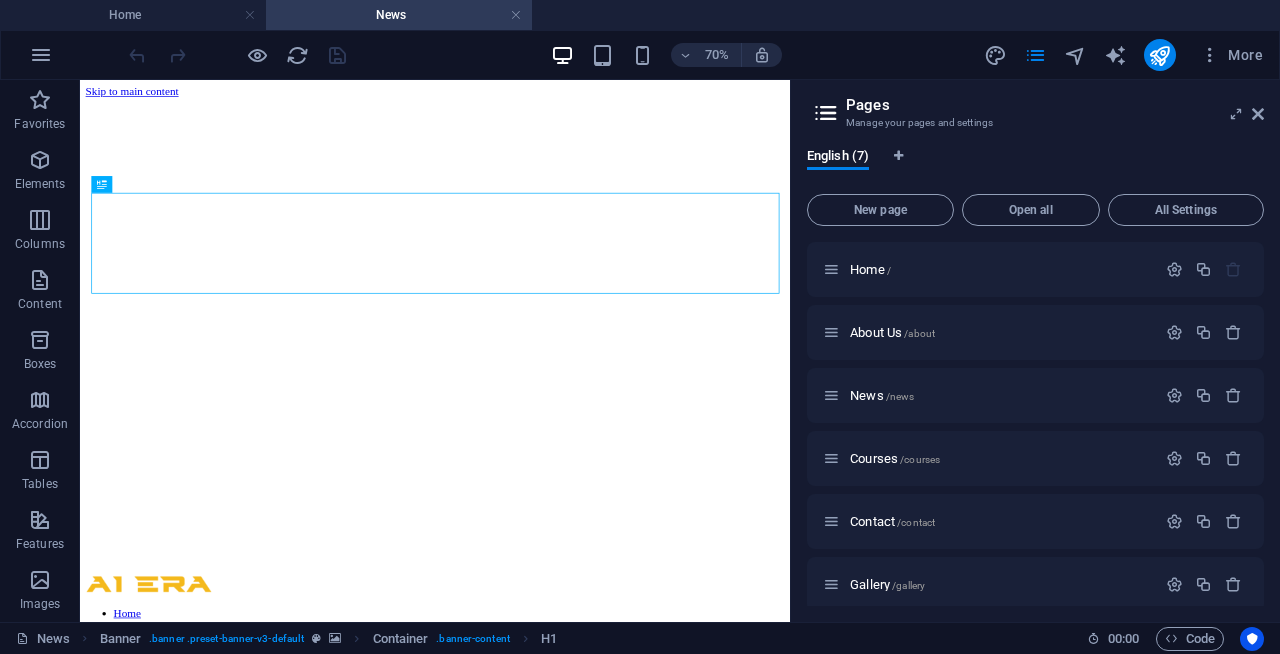 scroll, scrollTop: 0, scrollLeft: 0, axis: both 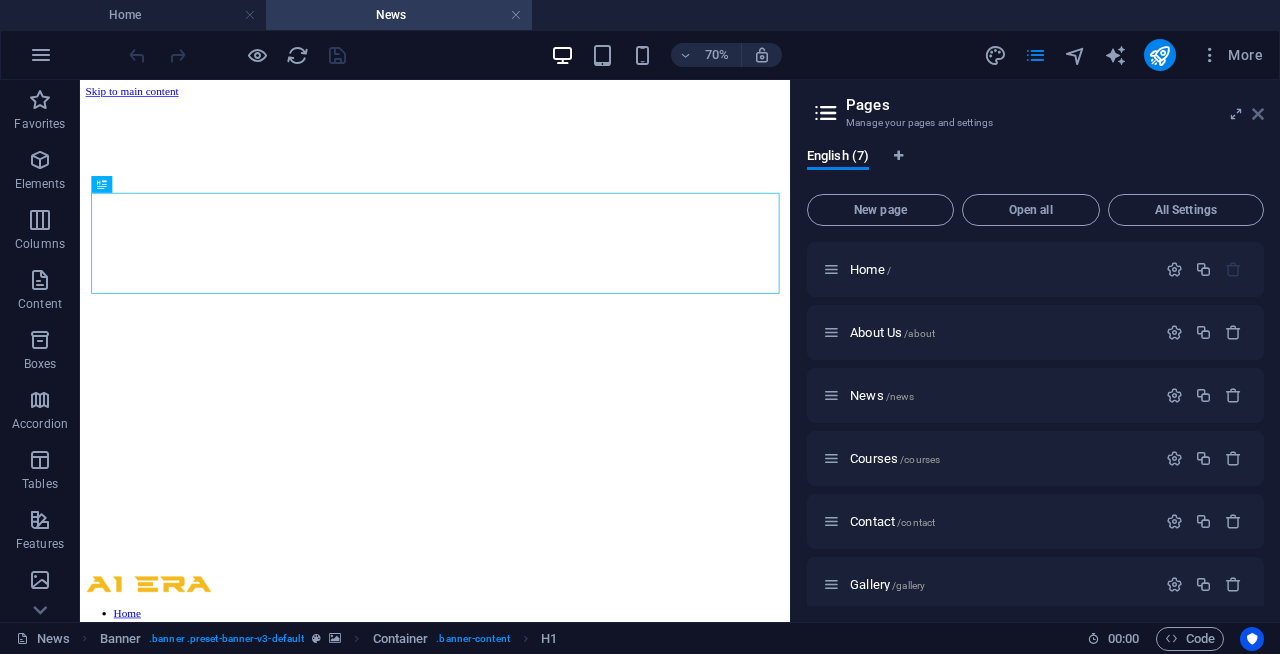 click at bounding box center (1258, 114) 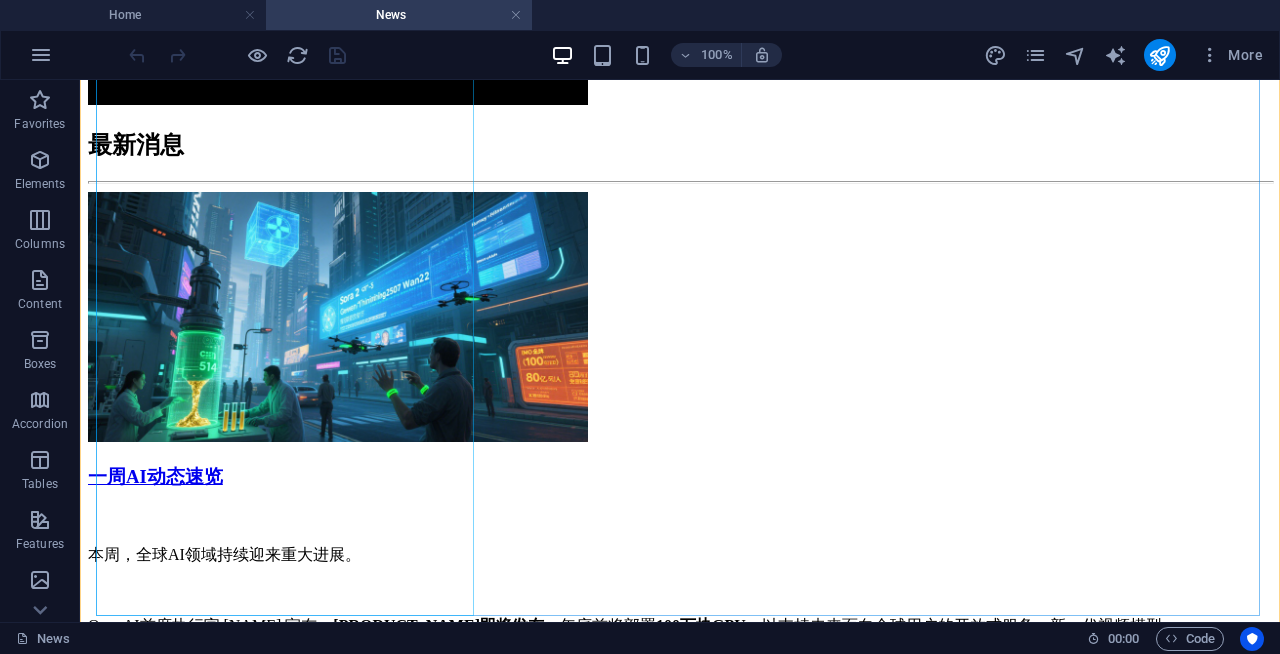 scroll, scrollTop: 1308, scrollLeft: 0, axis: vertical 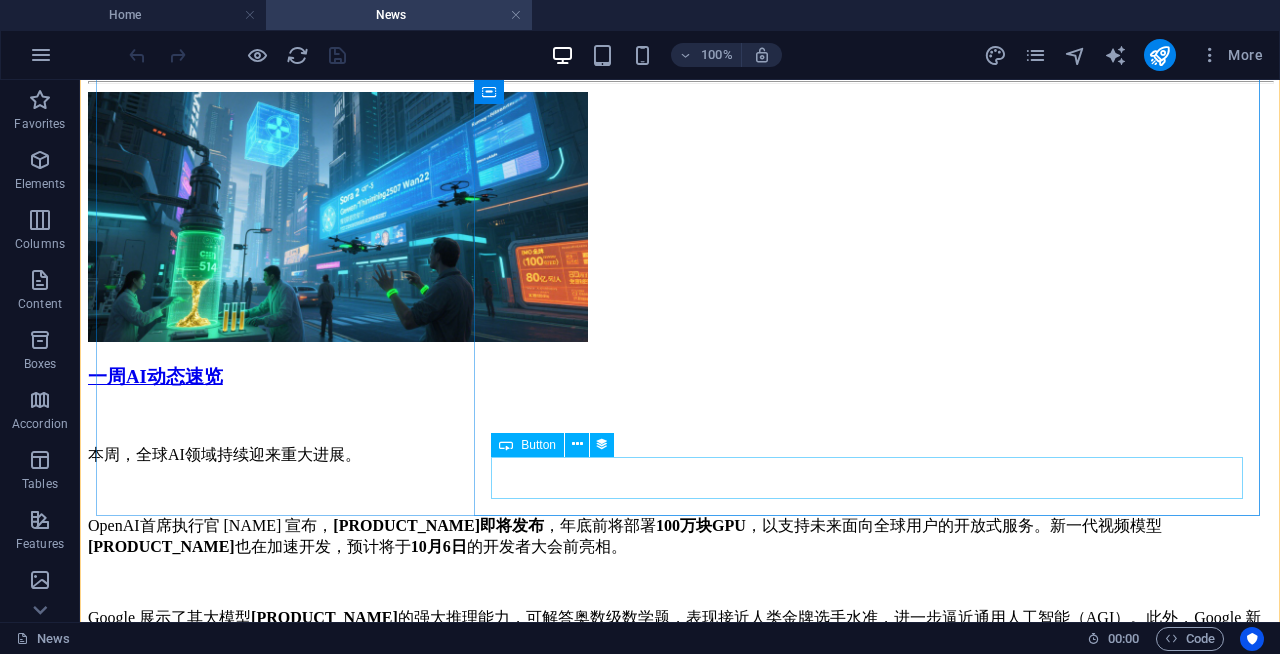 click on "Read more" at bounding box center [680, 1129] 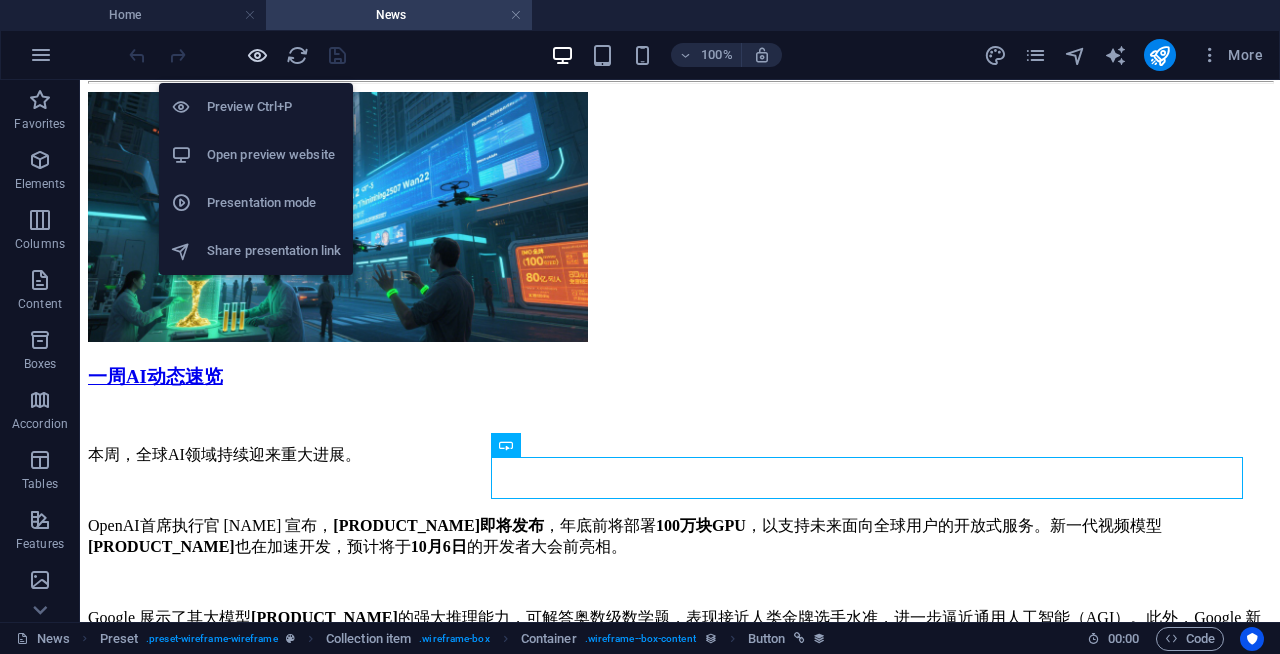 click at bounding box center [257, 55] 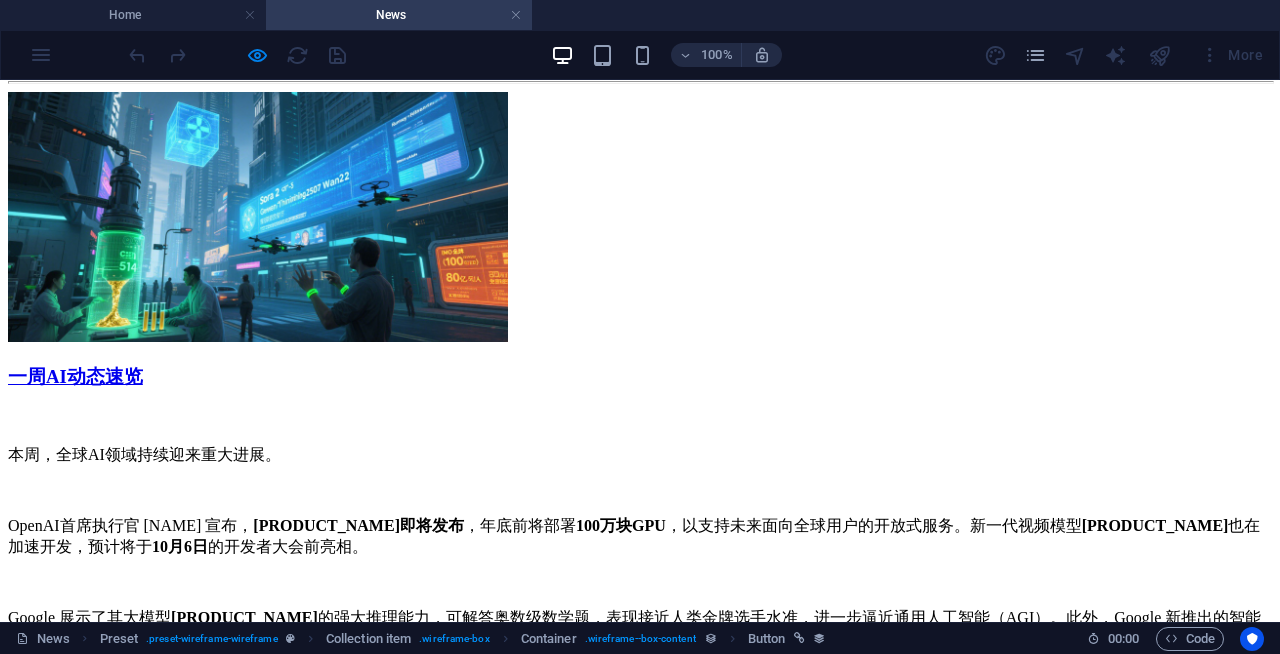 click on "Read more" at bounding box center [43, 1107] 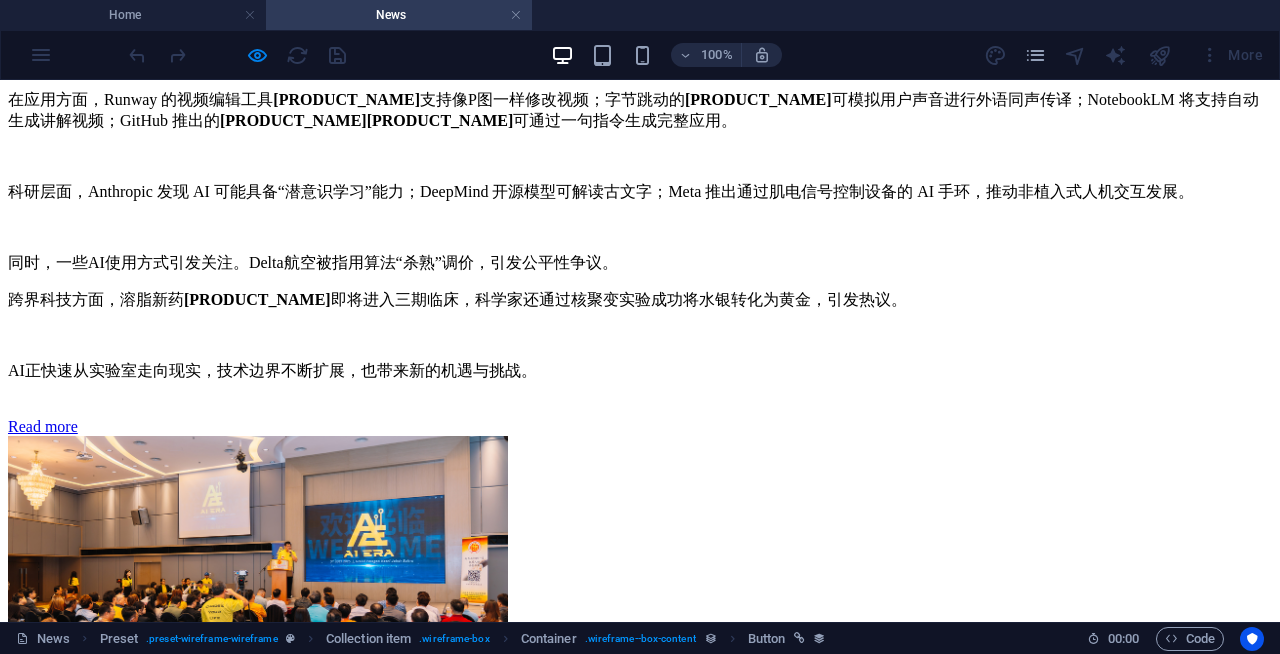scroll, scrollTop: 0, scrollLeft: 0, axis: both 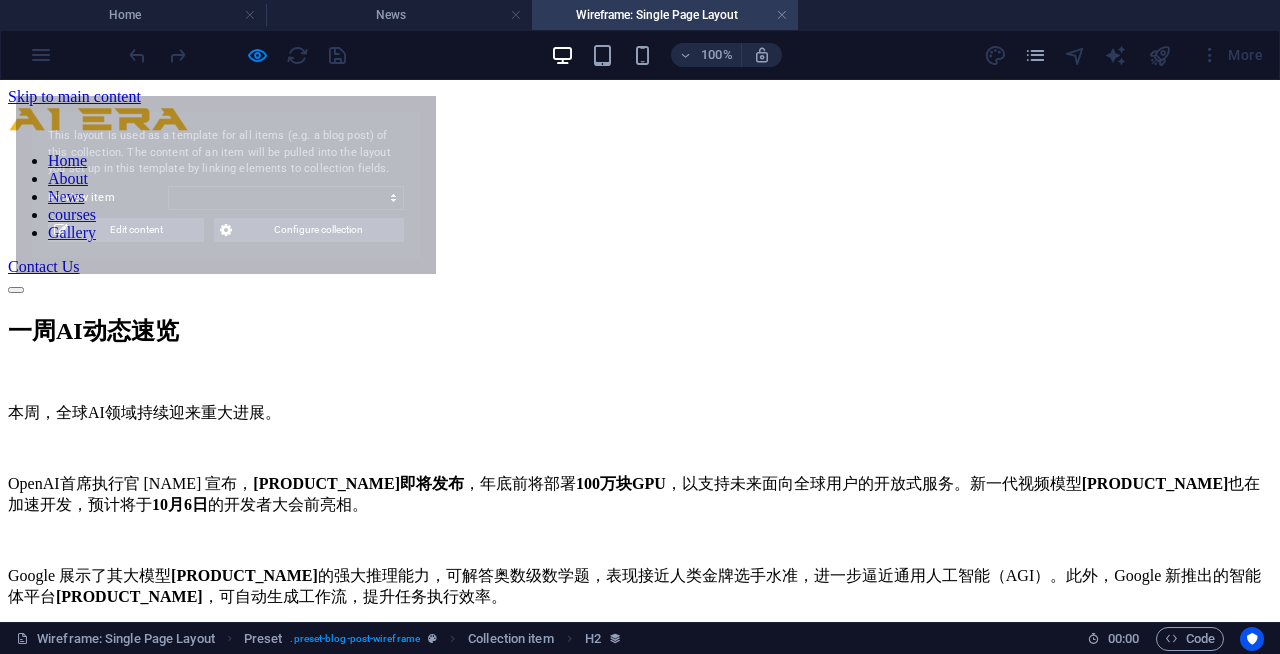 select on "68932d676f7c2f2cc606643f" 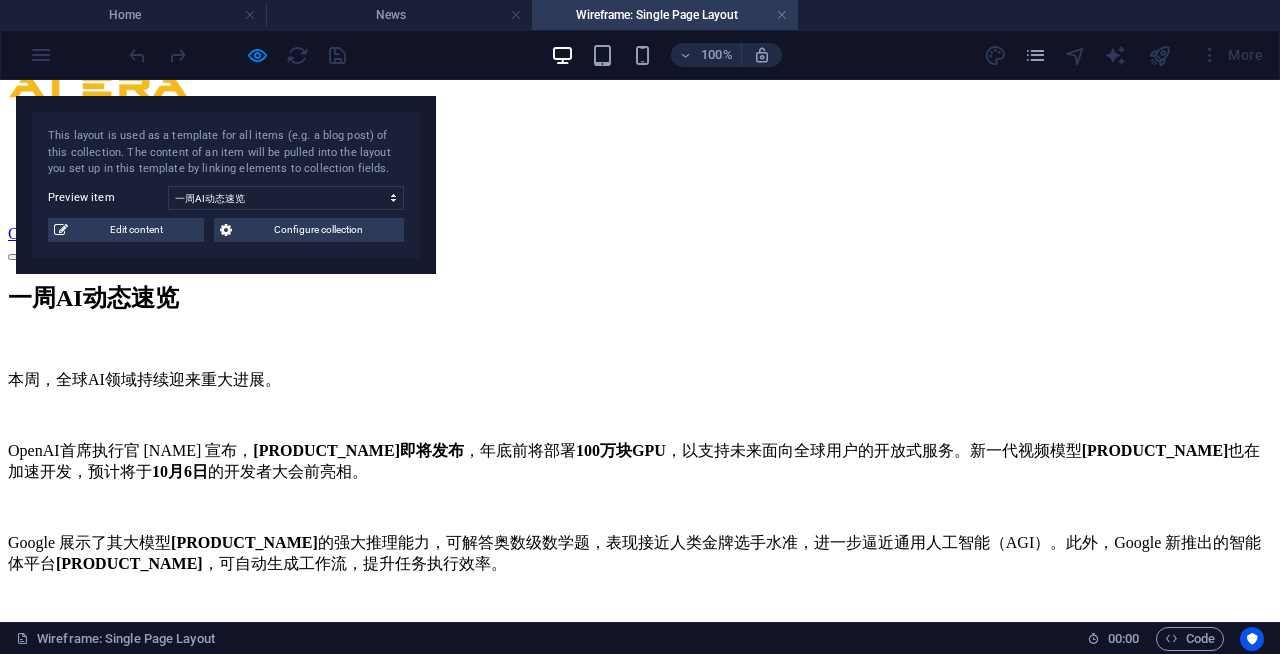 scroll, scrollTop: 0, scrollLeft: 0, axis: both 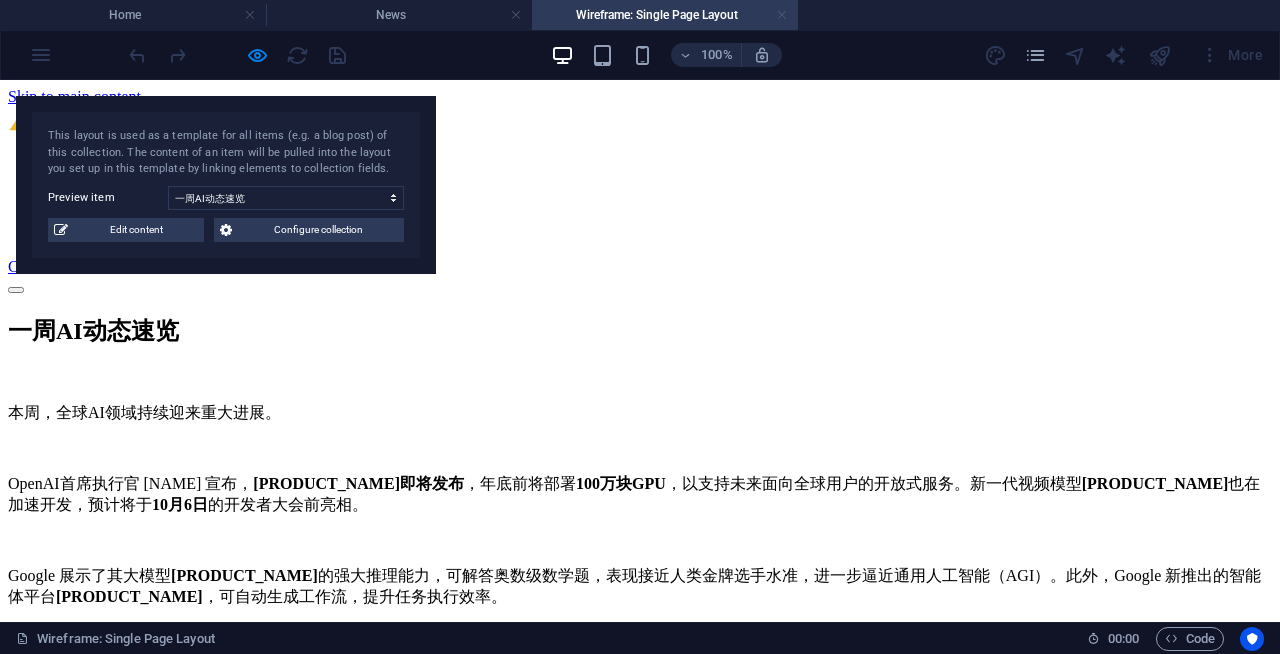click at bounding box center (782, 15) 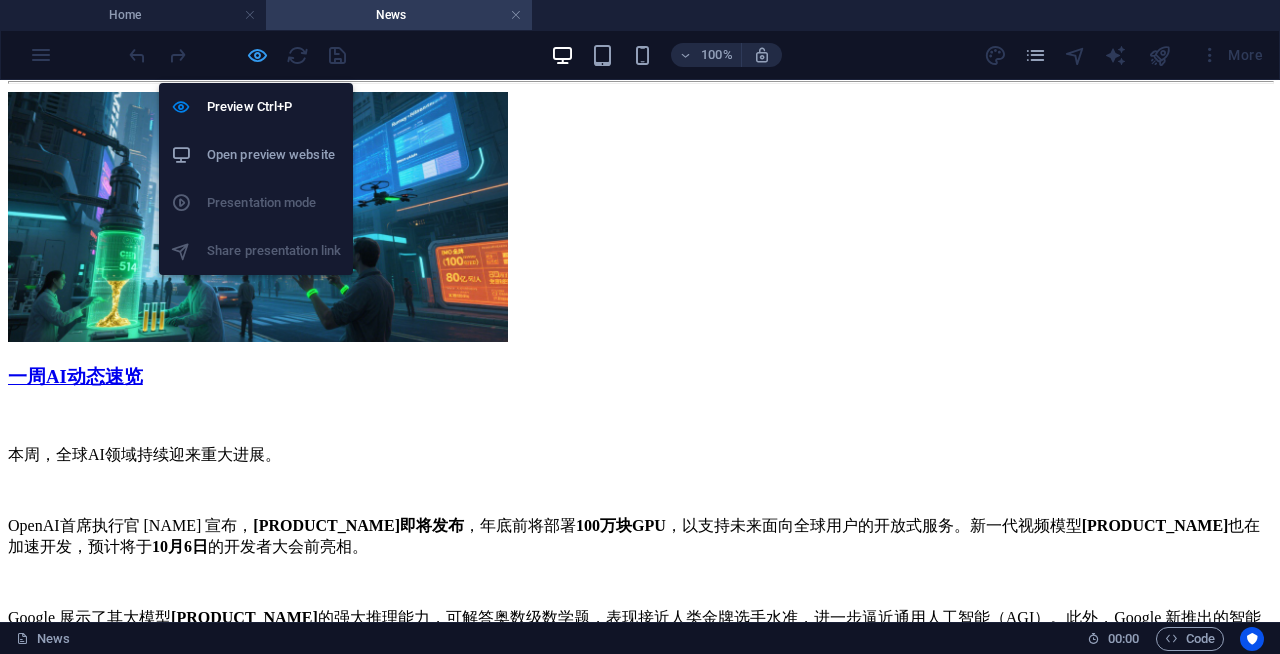 click at bounding box center [257, 55] 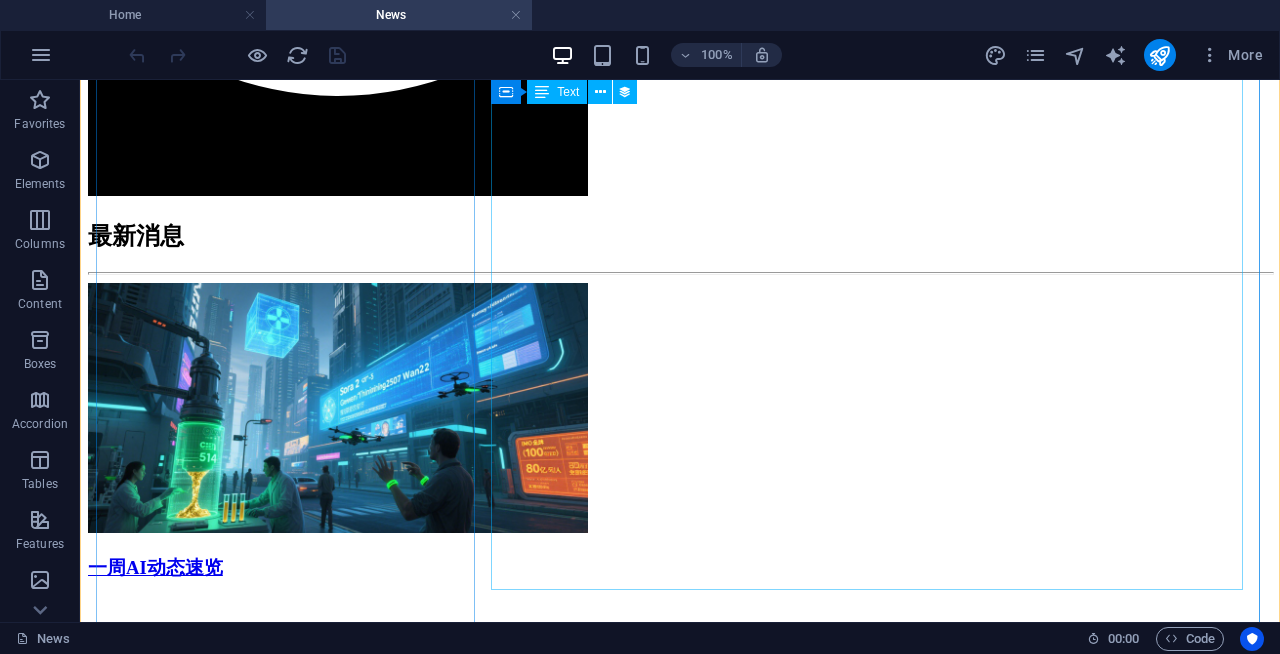 scroll, scrollTop: 1115, scrollLeft: 0, axis: vertical 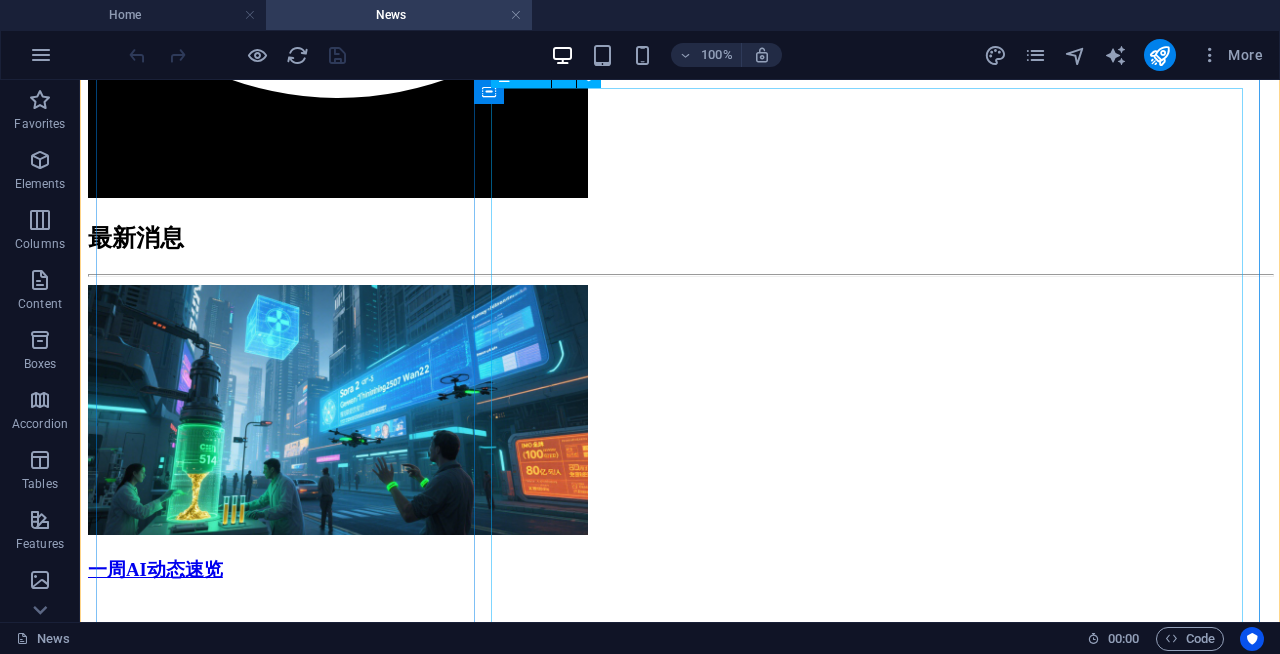 click on "本周，全球AI领域持续迎来重大进展。 OpenAI首席执行官 Sam Altman 宣布， GPT-5  即将发布 ，年底前将部署  100 万块 GPU ，以支持未来面向全球用户的开放式服务。新一代视频模型  Sora 2  也在加速开发，预计将于  10 月 6 日  的开发者大会前亮相。 Google 展示了其大模型  Gemini DeepThink  的强大推理能力，可解答奥数级数学题，表现接近人类金牌选手水准，进一步逼近通用人工智能（AGI）。此外，Google 新推出的智能体平台  Opal ，可自动生成工作流，提升任务执行效率。 阿里巴巴则发布两款强力开源模型：语言模型  Qwen3 Thinking 2507  性能接近 Gemini 2.5 Pro，视频模型  Wan 2.2  也跻身行业前列。 在应用方面，Runway 的视频编辑工具  Aleph  支持像P图一样修改视频；字节跳动的  SeedLiveInterpret 2.0  可模拟用户声音进行外语同声传译；NotebookLM 将支持自动生成讲解视频；GitHub 推出的" at bounding box center [680, 957] 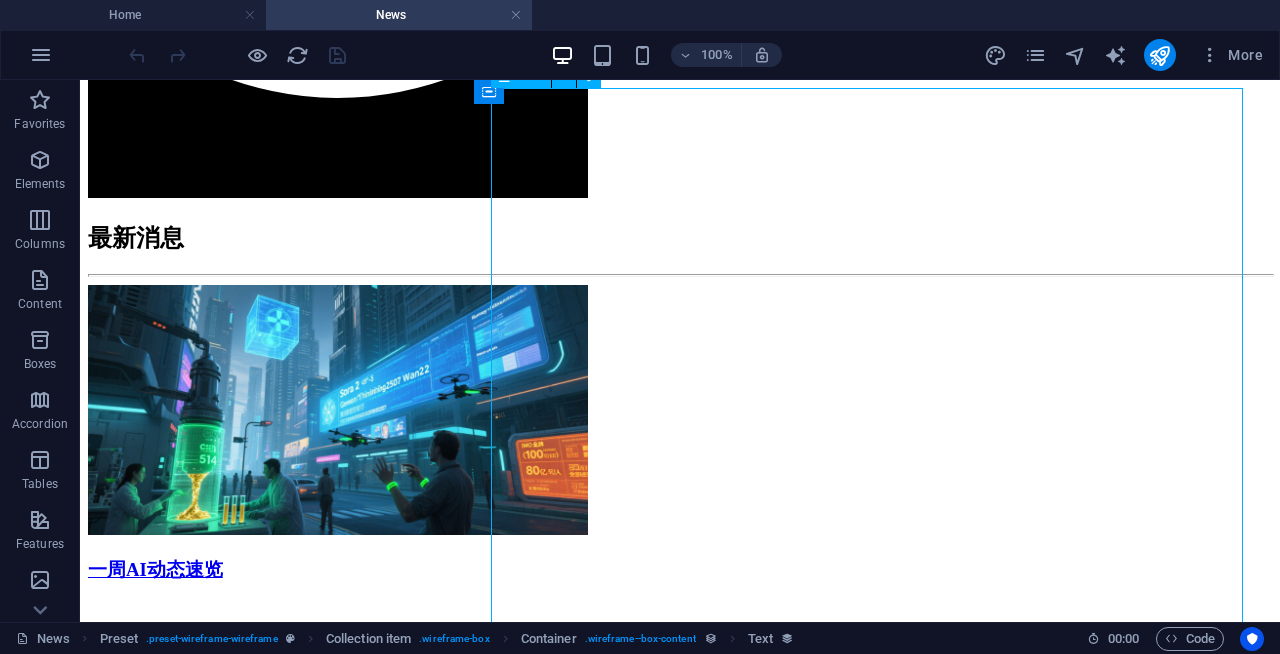 click on "本周，全球AI领域持续迎来重大进展。 OpenAI首席执行官 Sam Altman 宣布， GPT-5  即将发布 ，年底前将部署  100 万块 GPU ，以支持未来面向全球用户的开放式服务。新一代视频模型  Sora 2  也在加速开发，预计将于  10 月 6 日  的开发者大会前亮相。 Google 展示了其大模型  Gemini DeepThink  的强大推理能力，可解答奥数级数学题，表现接近人类金牌选手水准，进一步逼近通用人工智能（AGI）。此外，Google 新推出的智能体平台  Opal ，可自动生成工作流，提升任务执行效率。 阿里巴巴则发布两款强力开源模型：语言模型  Qwen3 Thinking 2507  性能接近 Gemini 2.5 Pro，视频模型  Wan 2.2  也跻身行业前列。 在应用方面，Runway 的视频编辑工具  Aleph  支持像P图一样修改视频；字节跳动的  SeedLiveInterpret 2.0  可模拟用户声音进行外语同声传译；NotebookLM 将支持自动生成讲解视频；GitHub 推出的" at bounding box center [680, 957] 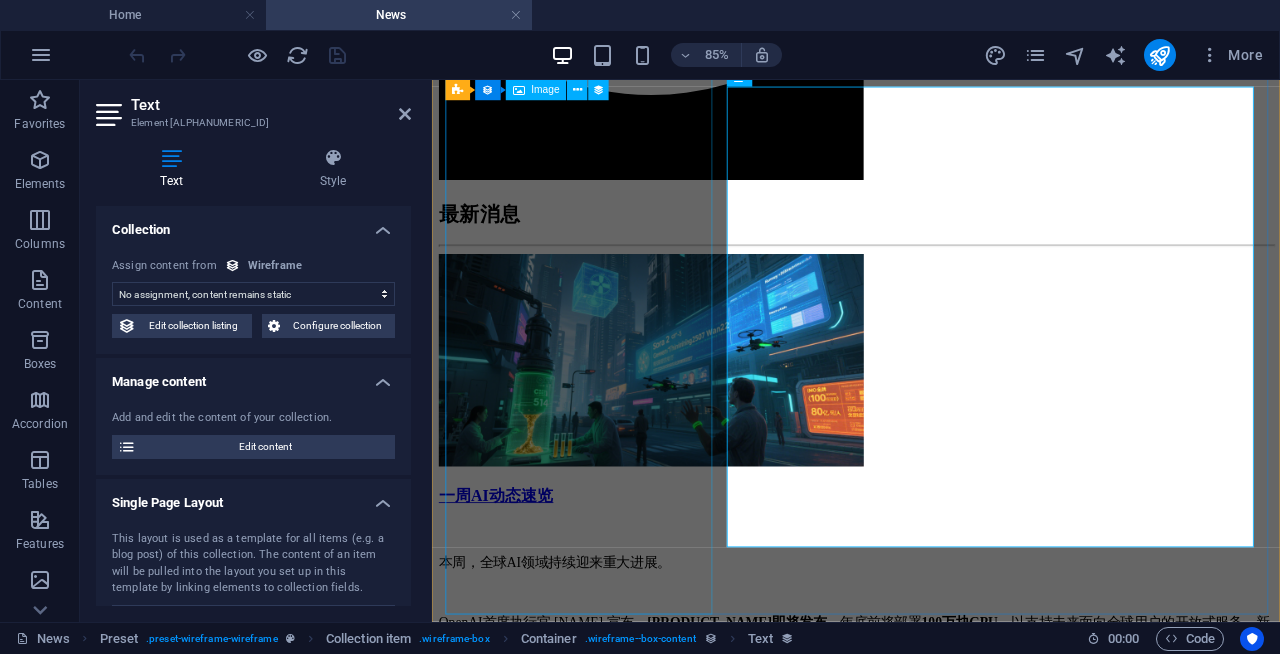 select on "description" 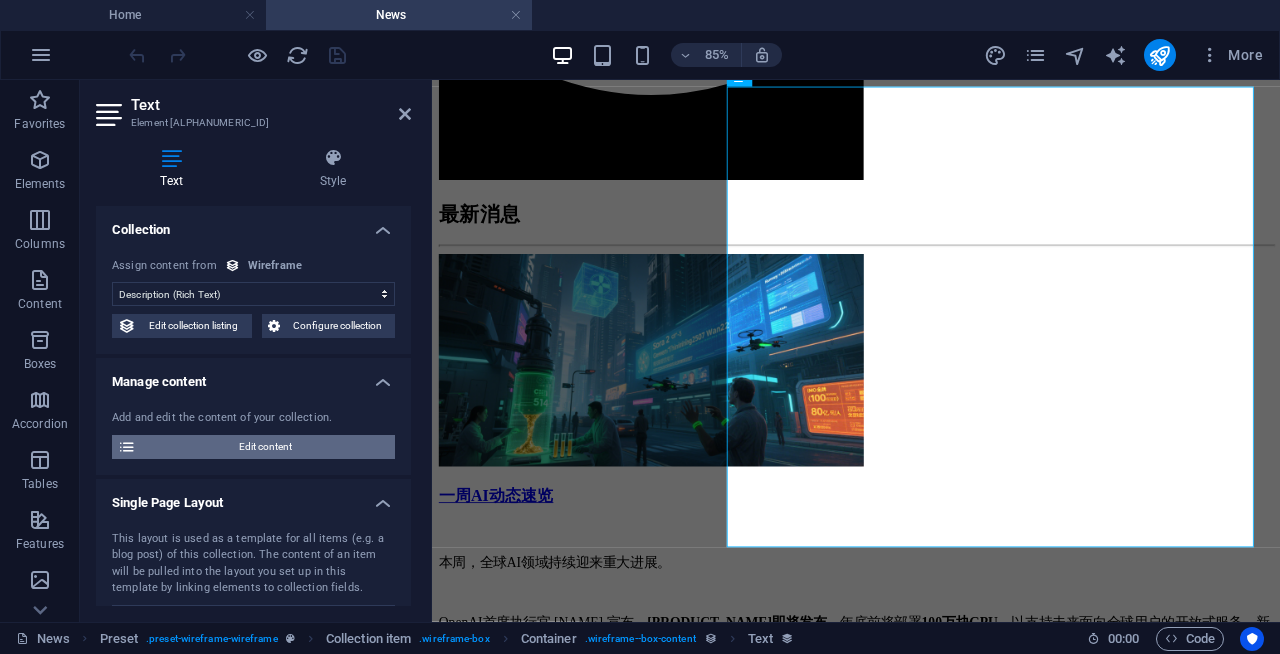 click on "Edit content" at bounding box center [265, 447] 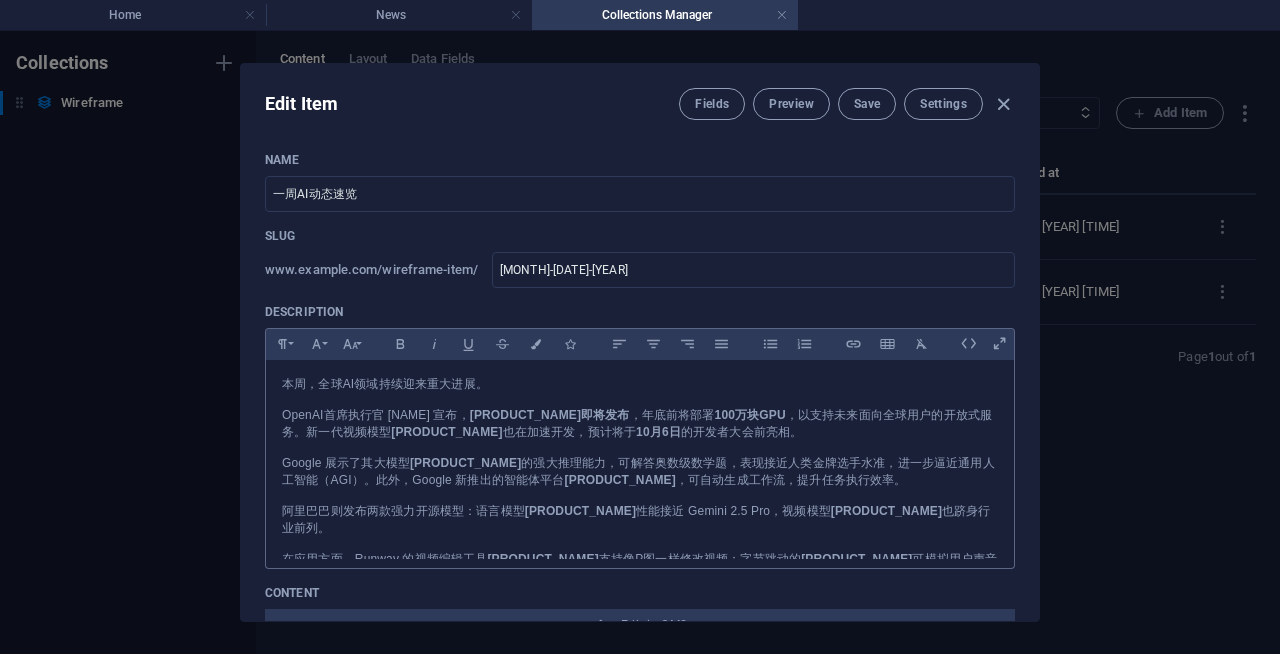 click on "Google 展示了其大模型 Gemini DeepThink 的强大推理能力，可解答奥数级数学题，表现接近人类金牌选手水准，进一步逼近通用人工智能（AGI）。此外、Google 新推出的智能体平台 Opal，可自动生成工作流，提升任务执行效率。" at bounding box center (640, 472) 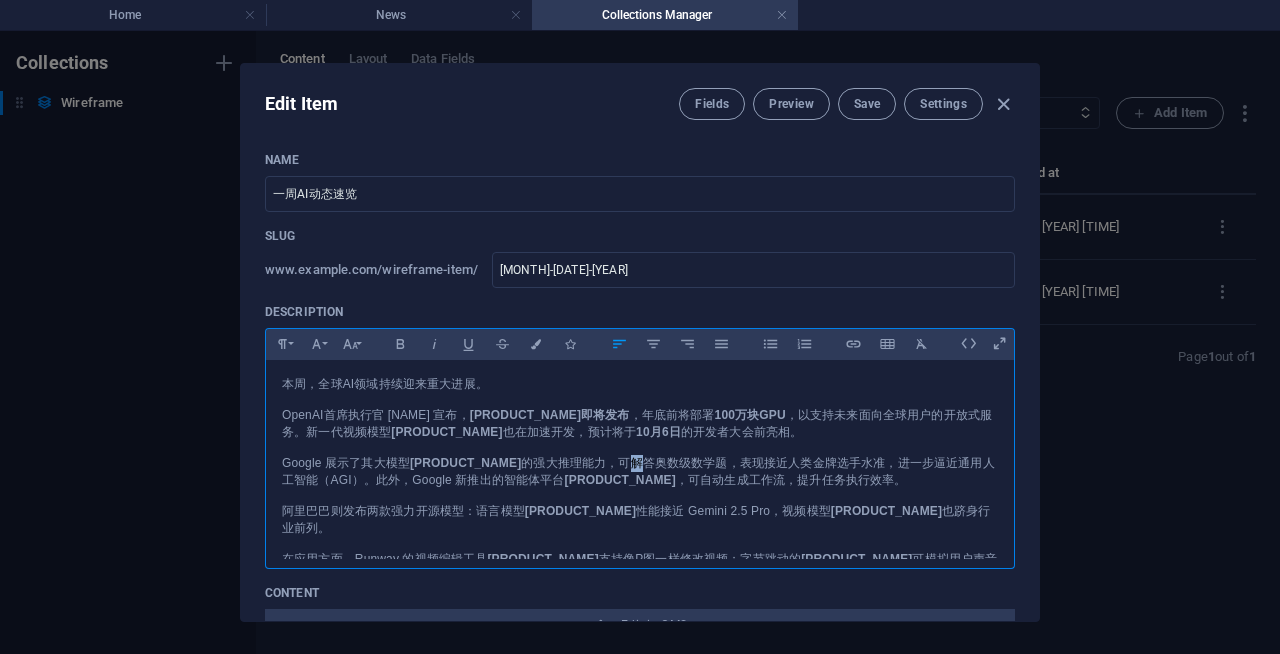 click on "Google 展示了其大模型 Gemini DeepThink 的强大推理能力，可解答奥数级数学题，表现接近人类金牌选手水准，进一步逼近通用人工智能（AGI）。此外、Google 新推出的智能体平台 Opal，可自动生成工作流，提升任务执行效率。" at bounding box center [640, 472] 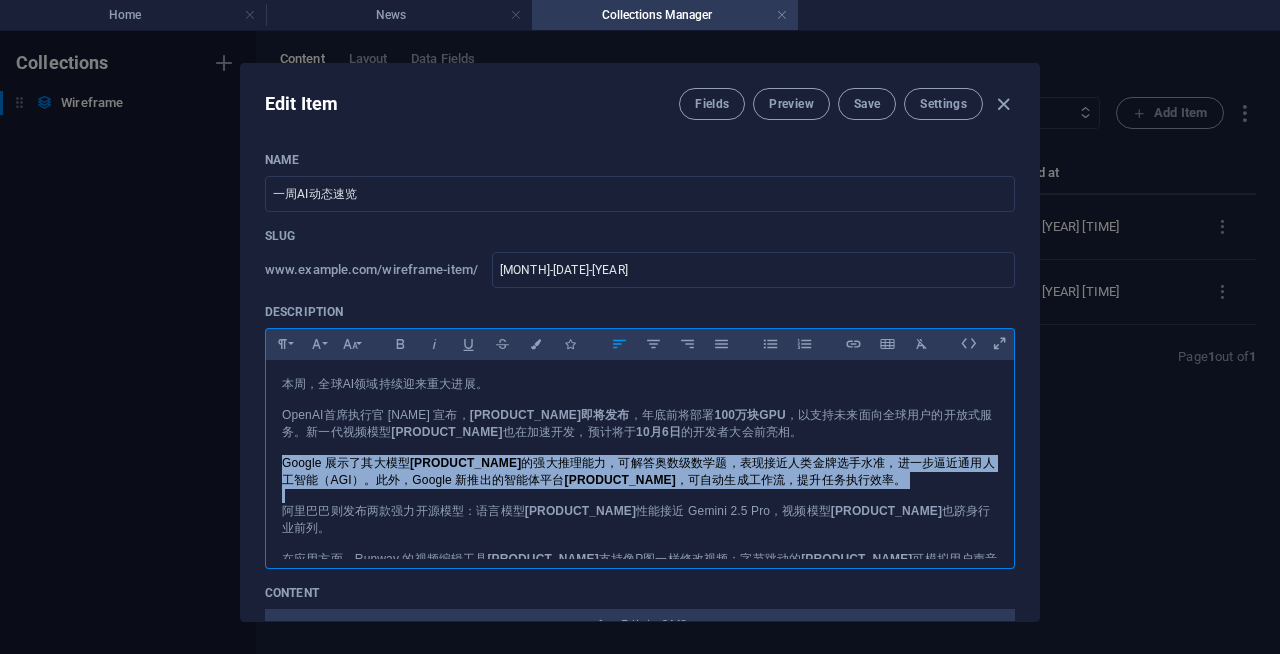 click on "Google 展示了其大模型 Gemini DeepThink 的强大推理能力，可解答奥数级数学题，表现接近人类金牌选手水准，进一步逼近通用人工智能（AGI）。此外、Google 新推出的智能体平台 Opal，可自动生成工作流，提升任务执行效率。" at bounding box center [640, 472] 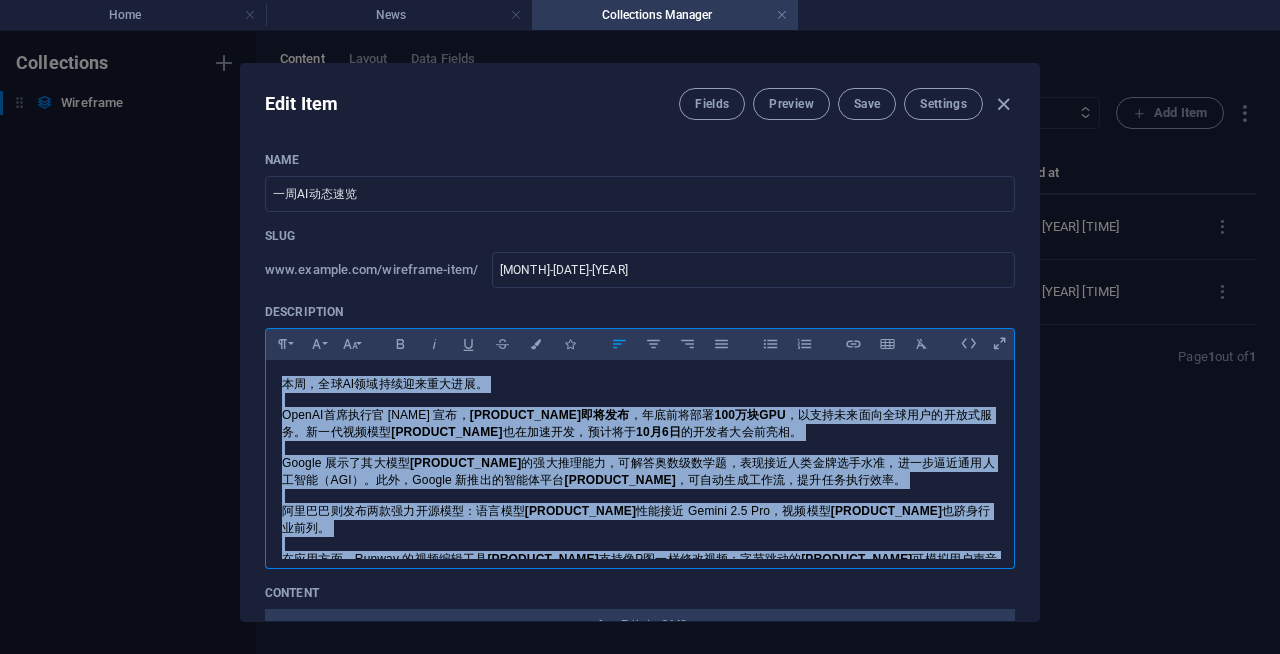 copy on "本周，全球AI领域持续迎来重大进展。 OpenAI首席执行官 Sam Altman 宣布， GPT-5  即将发布 ，年底前将部署  100 万块 GPU ，以支持未来面向全球用户的开放式服务。新一代视频模型  Sora 2  也在加速开发，预计将于  10 月 6 日  的开发者大会前亮相。 Google 展示了其大模型  Gemini DeepThink  的强大推理能力，可解答奥数级数学题，表现接近人类金牌选手水准，进一步逼近通用人工智能（AGI）。此外，Google 新推出的智能体平台  Opal ，可自动生成工作流，提升任务执行效率。 阿里巴巴则发布两款强力开源模型：语言模型  Qwen3 Thinking 2507  性能接近 Gemini 2.5 Pro，视频模型  Wan 2.2  也跻身行业前列。 在应用方面，Runway 的视频编辑工具  Aleph  支持像P图一样修改视频；字节跳动的  SeedLiveInterpret 2.0  可模拟用户声音进行外语同声传译；NotebookLM 将支持自动生成讲解视频；GitHub 推出的  Spark  智能体  可通过一句指令生成完整应用。 科研层面，Anthropic 发现 AI 可能具备“潜意识学习”能力；DeepMind 开源模型可解读古文字；Meta 推出通过肌电信号控制设备的 AI 手环，推动非植入式人机交互发展。 同时，一些AI使用方式引发关注。Delta航空被指用算法“杀熟”调价，引发公平性争议。 跨界科技方面，溶脂新药  CBL-514  即将进入三期临床，科学家还通过核聚变实验成功将水银转化为黄金，引发热议。 AI正快速从实验室走向现实，技术边界不断扩展，也带来新的机遇与挑战。..." 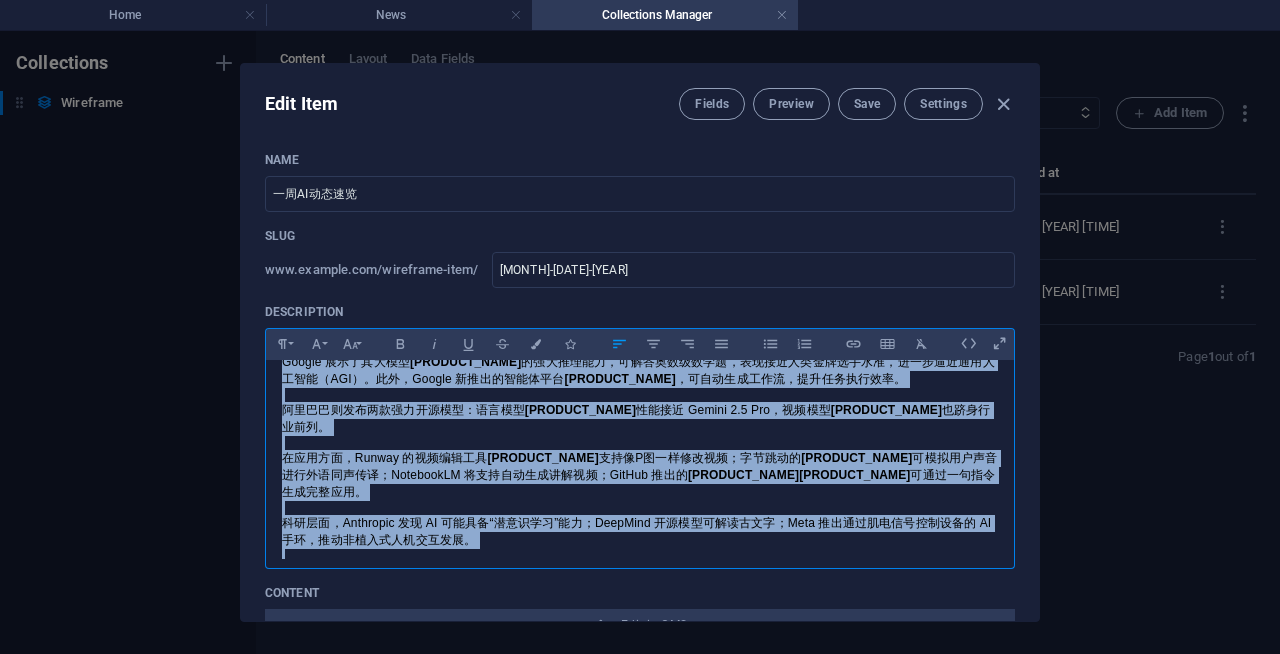 scroll, scrollTop: 179, scrollLeft: 0, axis: vertical 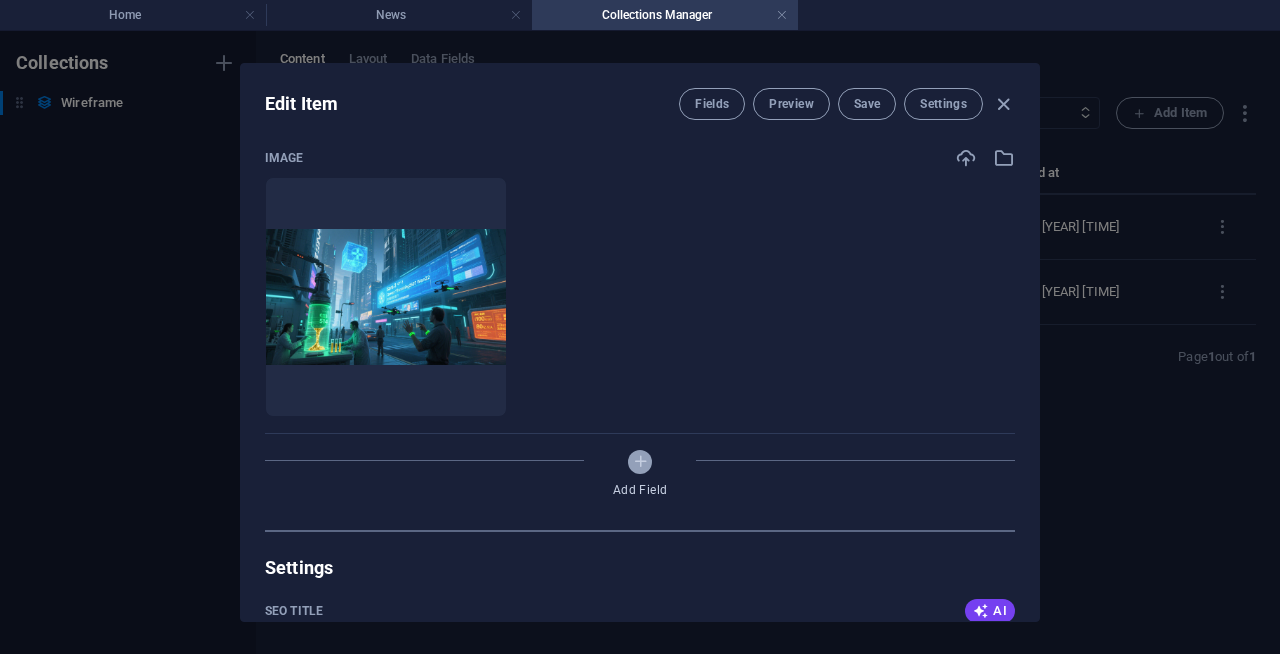 click at bounding box center [640, 461] 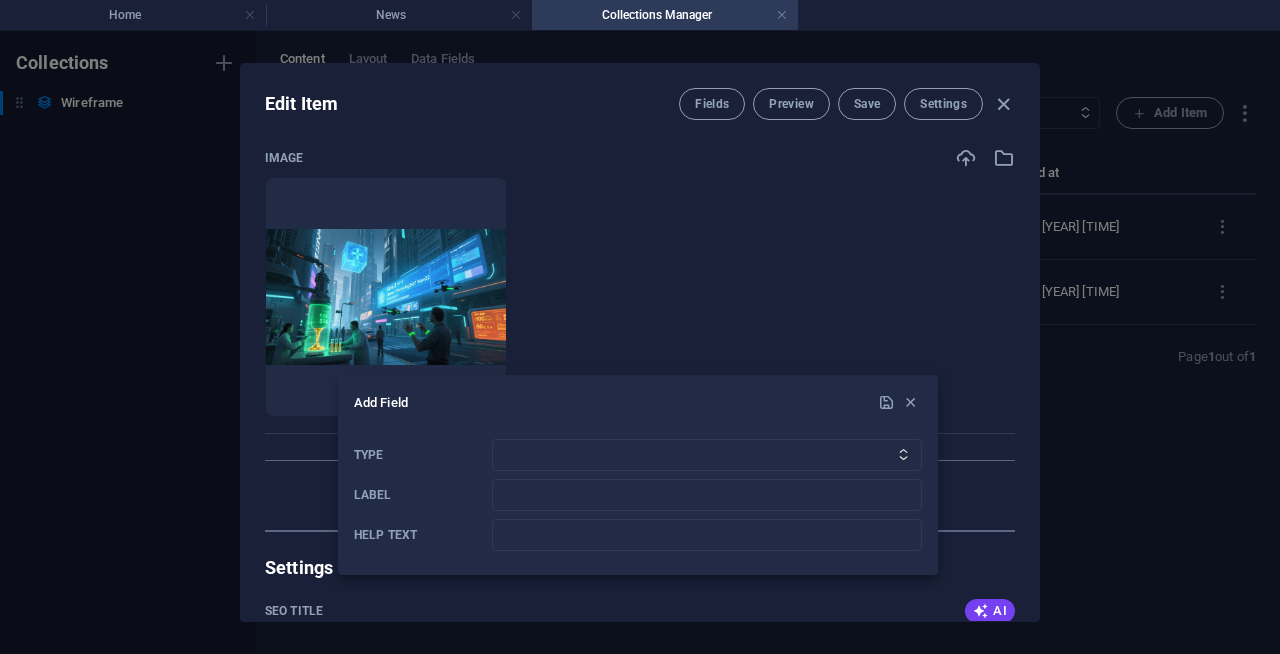 scroll, scrollTop: 660, scrollLeft: 0, axis: vertical 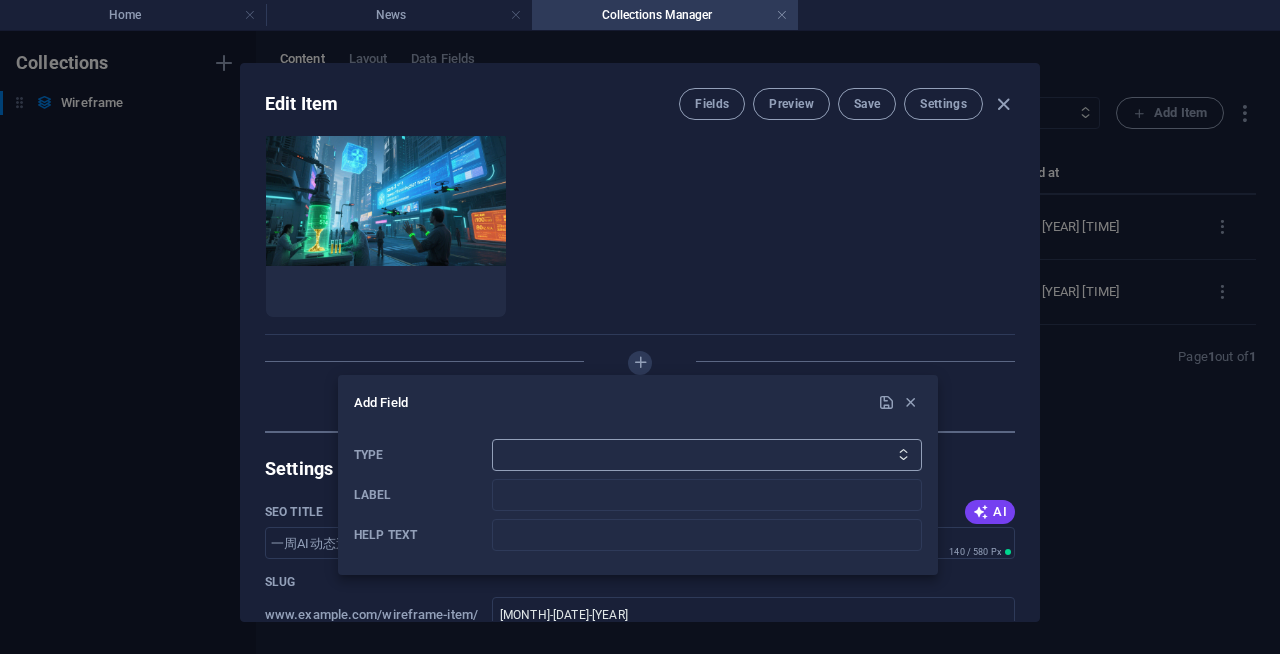 click on "Plain Text Link CMS Rich Text File Multiple Files Checkbox Choice Date Number" at bounding box center [707, 455] 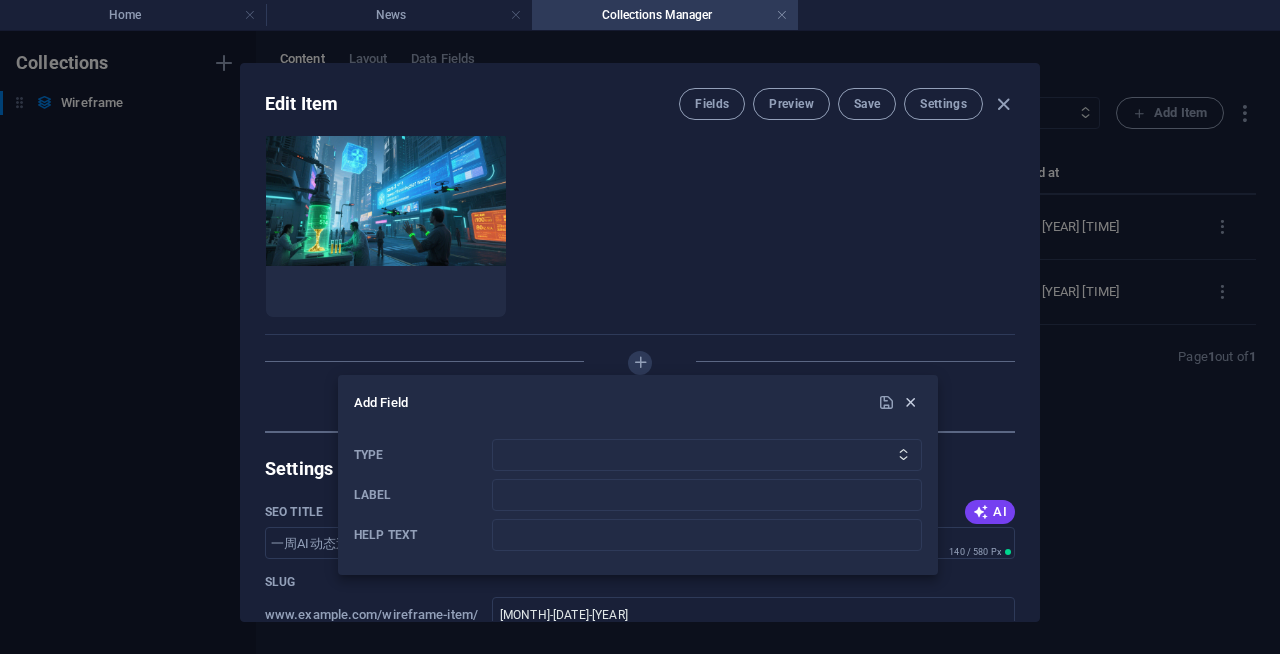 click at bounding box center [910, 402] 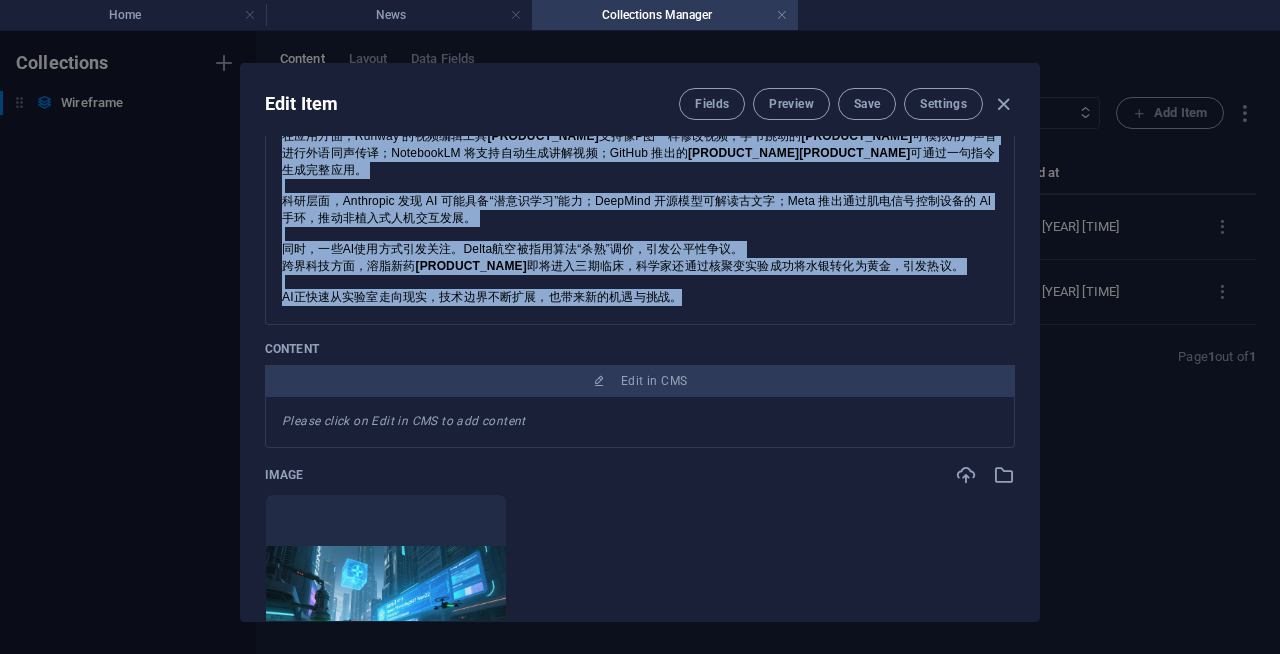 scroll, scrollTop: 235, scrollLeft: 0, axis: vertical 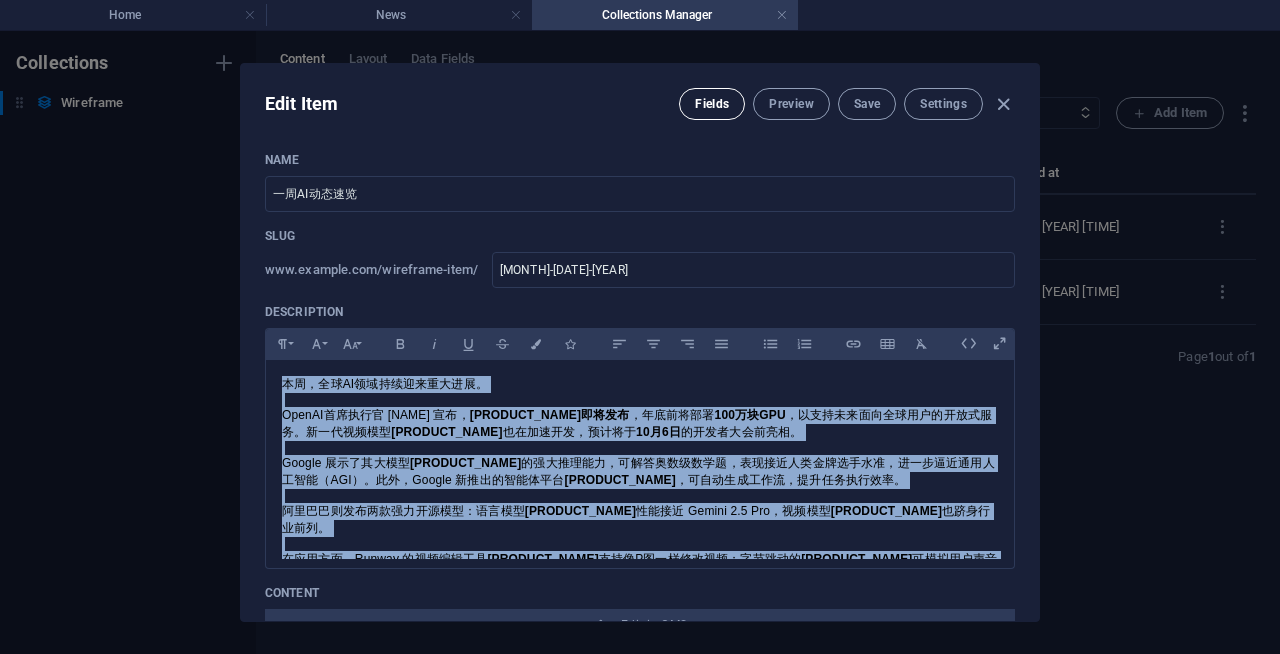 click on "Fields" at bounding box center [712, 104] 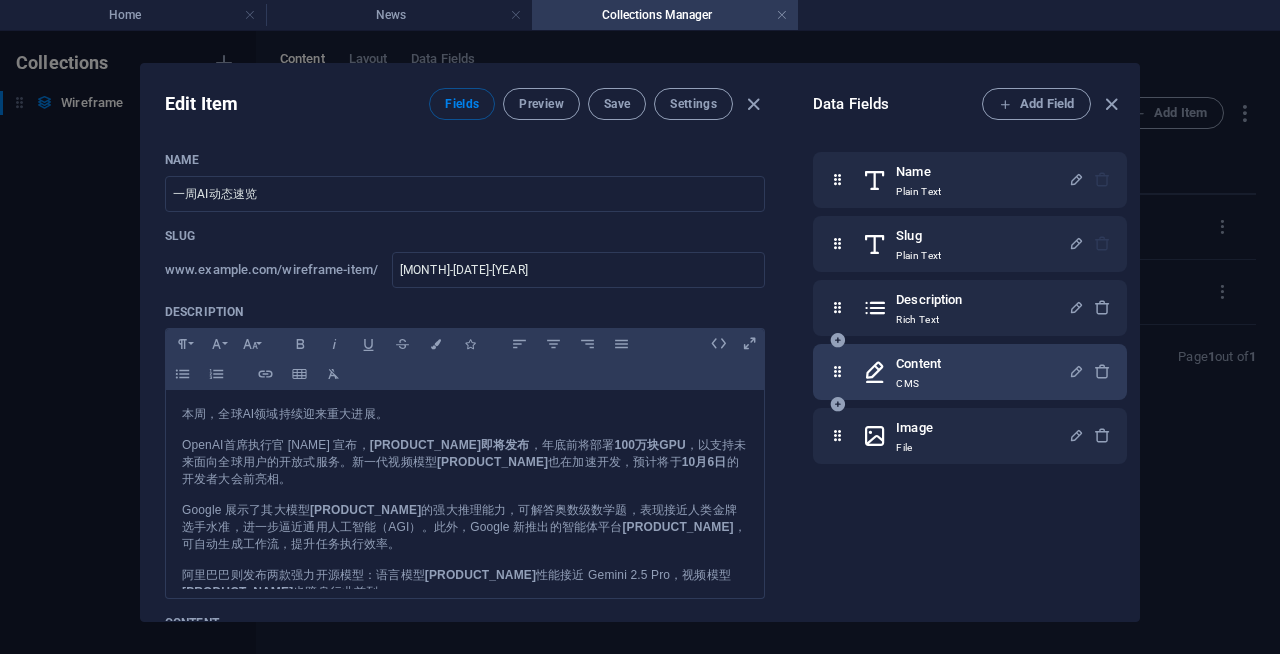 click on "Content CMS" at bounding box center [965, 372] 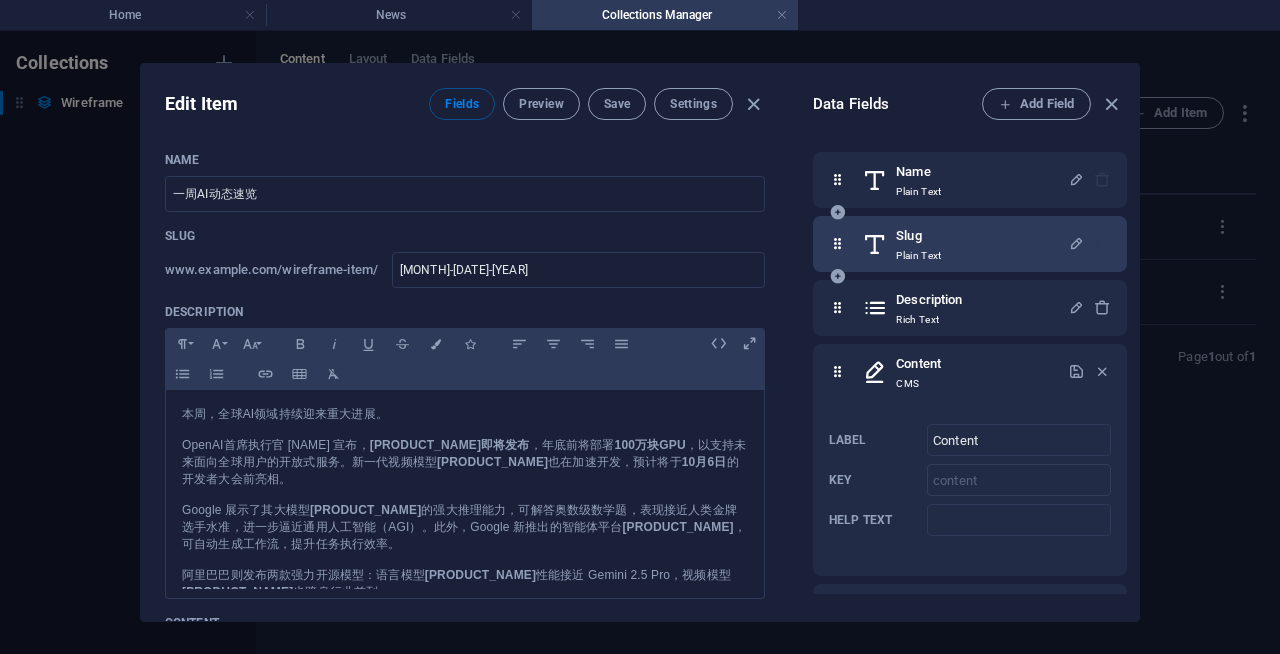 click on "Slug Plain Text" at bounding box center (965, 244) 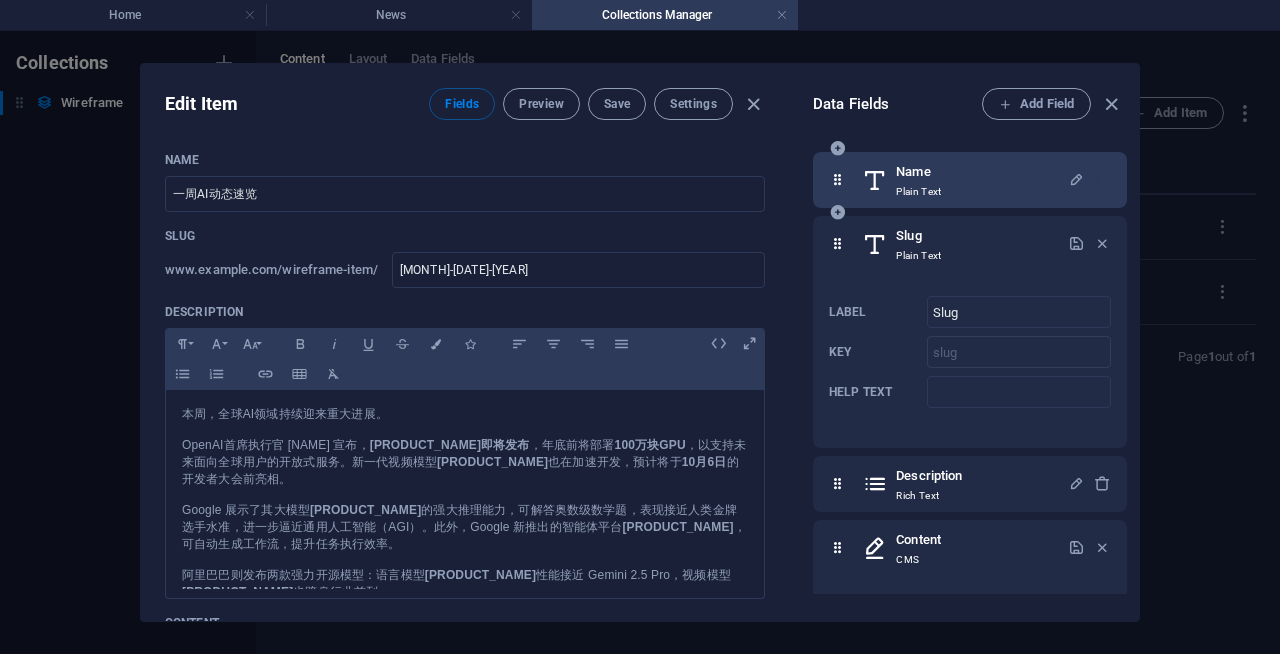 click on "Name Plain Text" at bounding box center (970, 180) 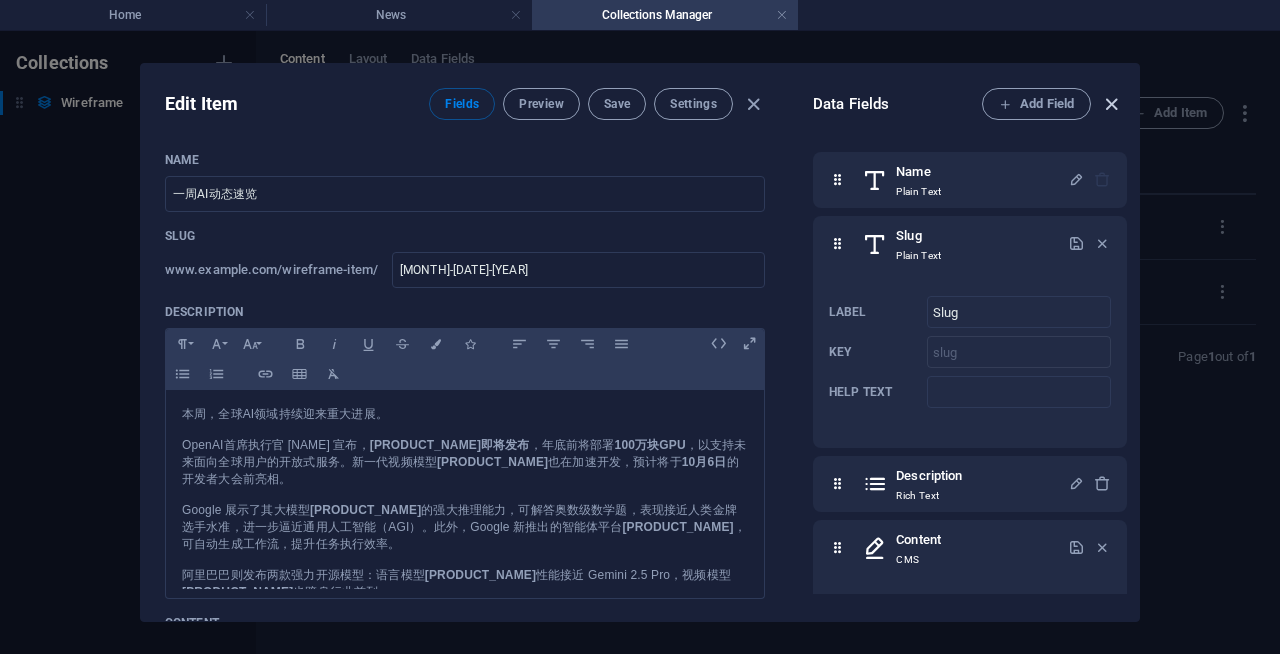 click at bounding box center [1111, 104] 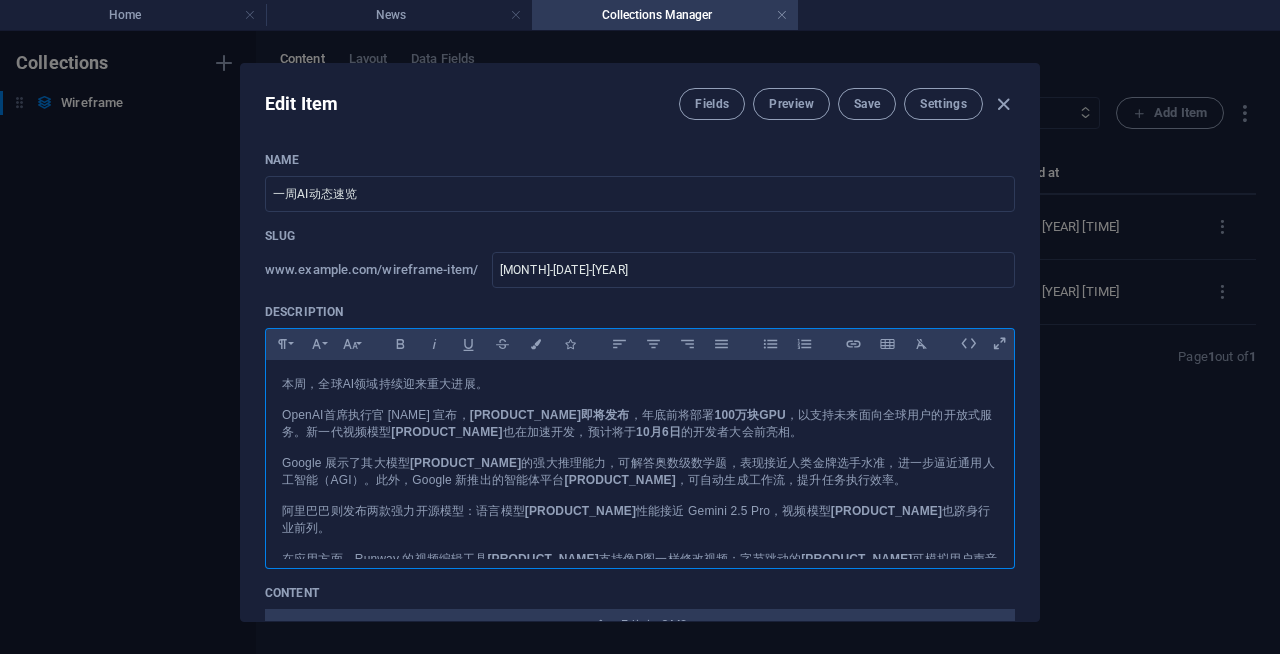 click on "万块" at bounding box center [747, 415] 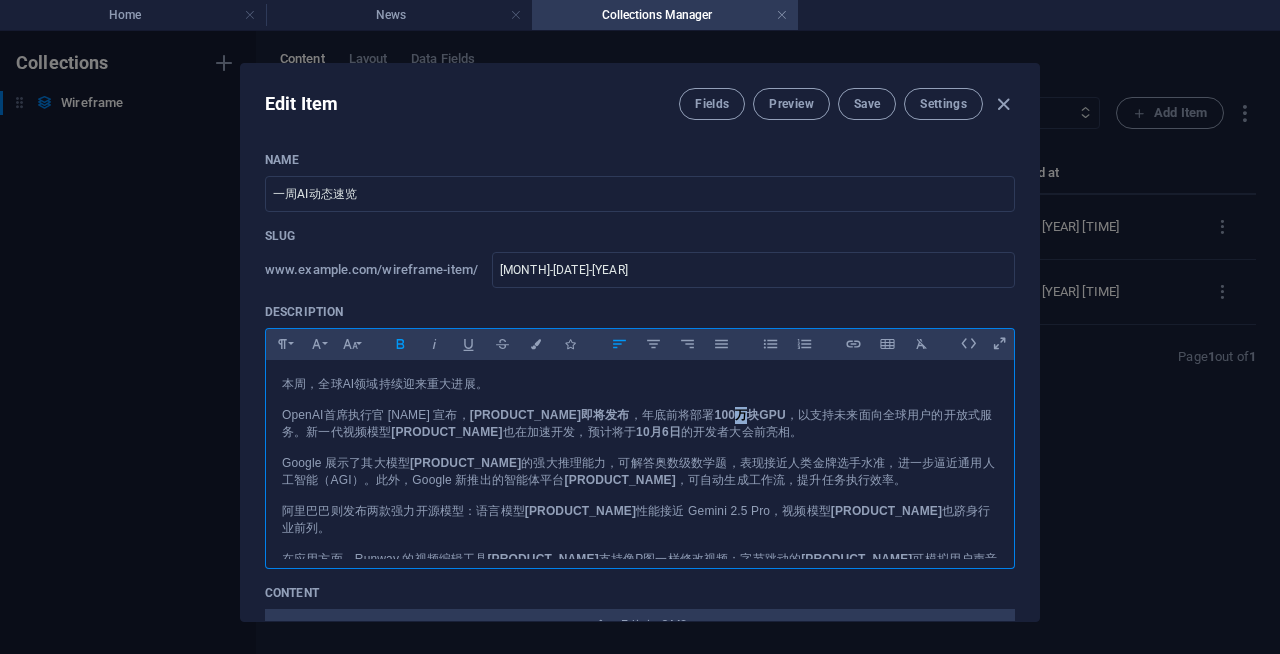 click on "万块" at bounding box center [747, 415] 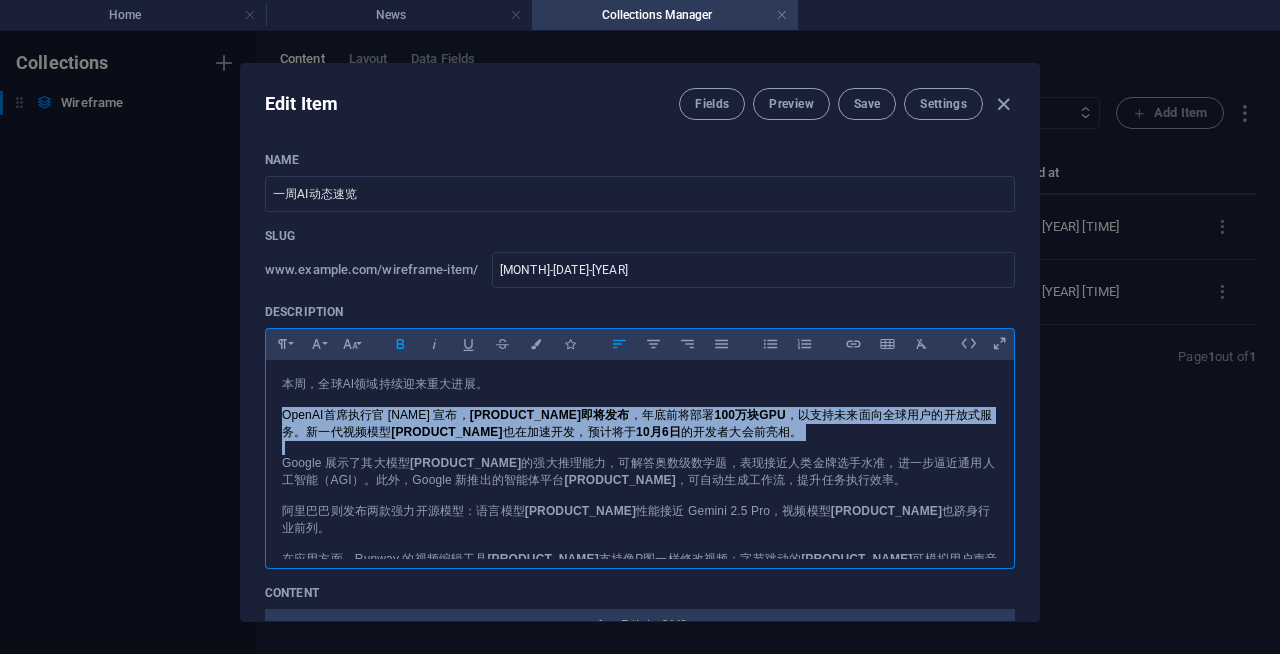 click on "万块" at bounding box center [747, 415] 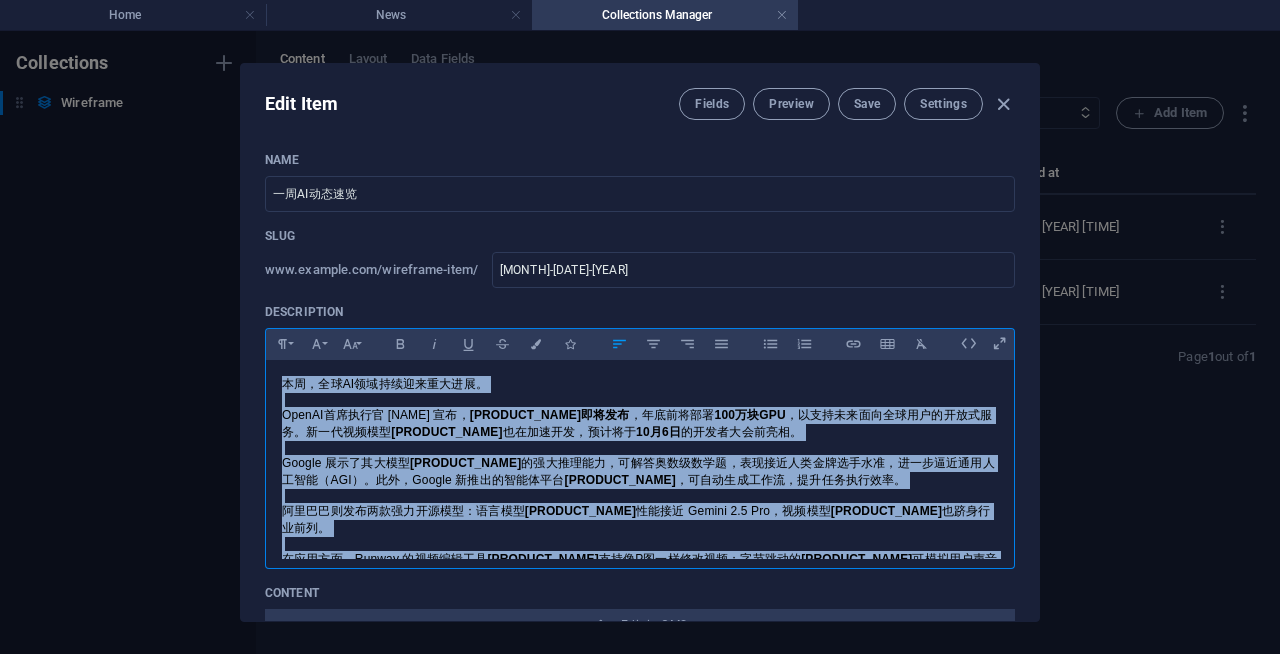 copy on "本周，全球AI领域持续迎来重大进展。 OpenAI首席执行官 Sam Altman 宣布， GPT-5  即将发布 ，年底前将部署  100 万块 GPU ，以支持未来面向全球用户的开放式服务。新一代视频模型  Sora 2  也在加速开发，预计将于  10 月 6 日  的开发者大会前亮相。 Google 展示了其大模型  Gemini DeepThink  的强大推理能力，可解答奥数级数学题，表现接近人类金牌选手水准，进一步逼近通用人工智能（AGI）。此外，Google 新推出的智能体平台  Opal ，可自动生成工作流，提升任务执行效率。 阿里巴巴则发布两款强力开源模型：语言模型  Qwen3 Thinking 2507  性能接近 Gemini 2.5 Pro，视频模型  Wan 2.2  也跻身行业前列。 在应用方面，Runway 的视频编辑工具  Aleph  支持像P图一样修改视频；字节跳动的  SeedLiveInterpret 2.0  可模拟用户声音进行外语同声传译；NotebookLM 将支持自动生成讲解视频；GitHub 推出的  Spark  智能体  可通过一句指令生成完整应用。 科研层面，Anthropic 发现 AI 可能具备“潜意识学习”能力；DeepMind 开源模型可解读古文字；Meta 推出通过肌电信号控制设备的 AI 手环，推动非植入式人机交互发展。 同时，一些AI使用方式引发关注。Delta航空被指用算法“杀熟”调价，引发公平性争议。 跨界科技方面，溶脂新药  CBL-514  即将进入三期临床，科学家还通过核聚变实验成功将水银转化为黄金，引发热议。 AI正快速从实验室走向现实，技术边界不断扩展，也带来新的机遇与挑战。..." 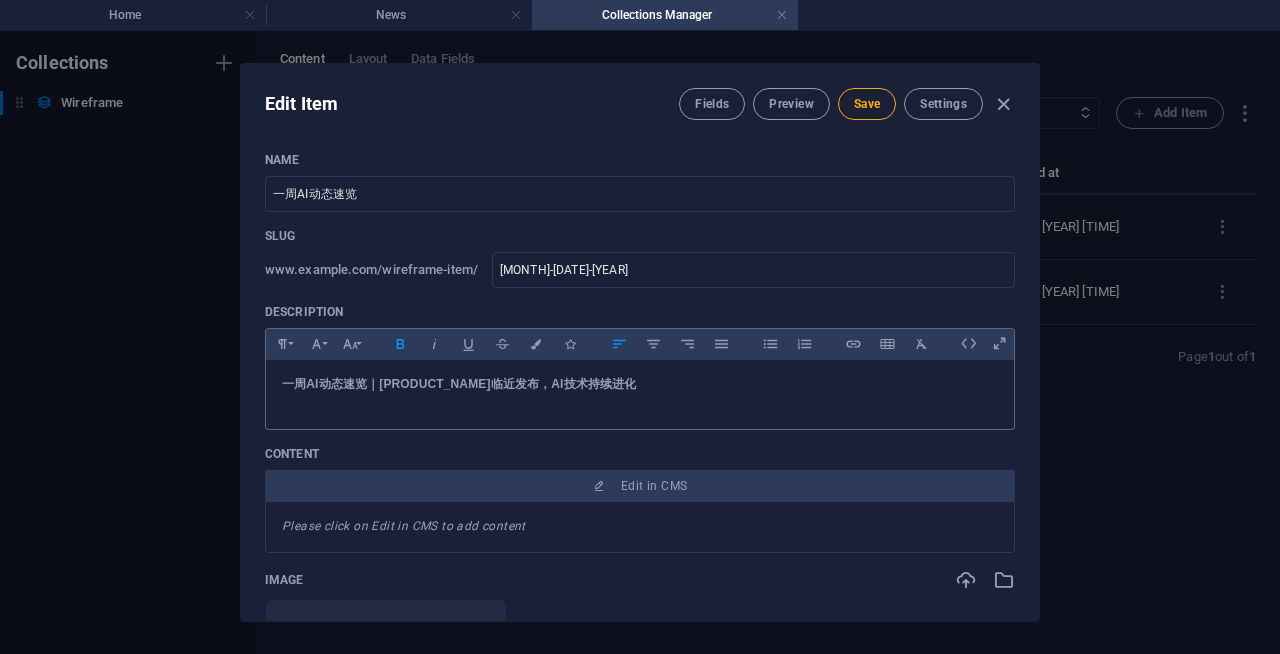 click on "Edit Item Fields Preview Save Settings" at bounding box center (640, 100) 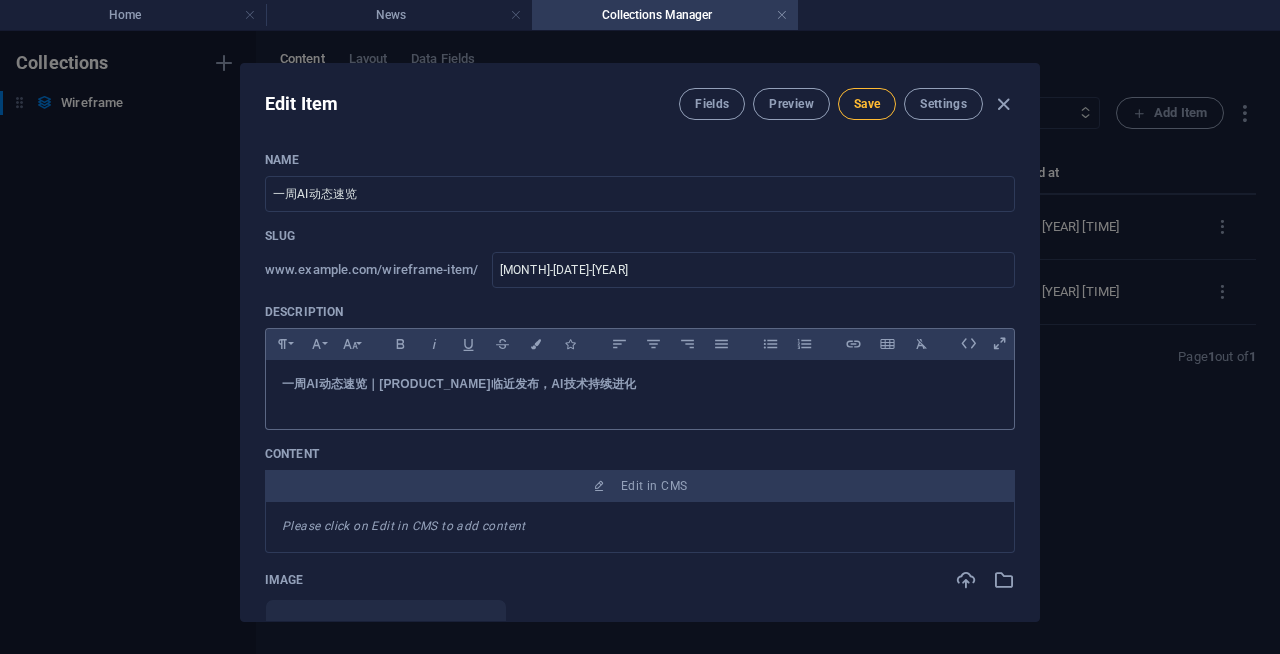 click on "Save" at bounding box center [867, 104] 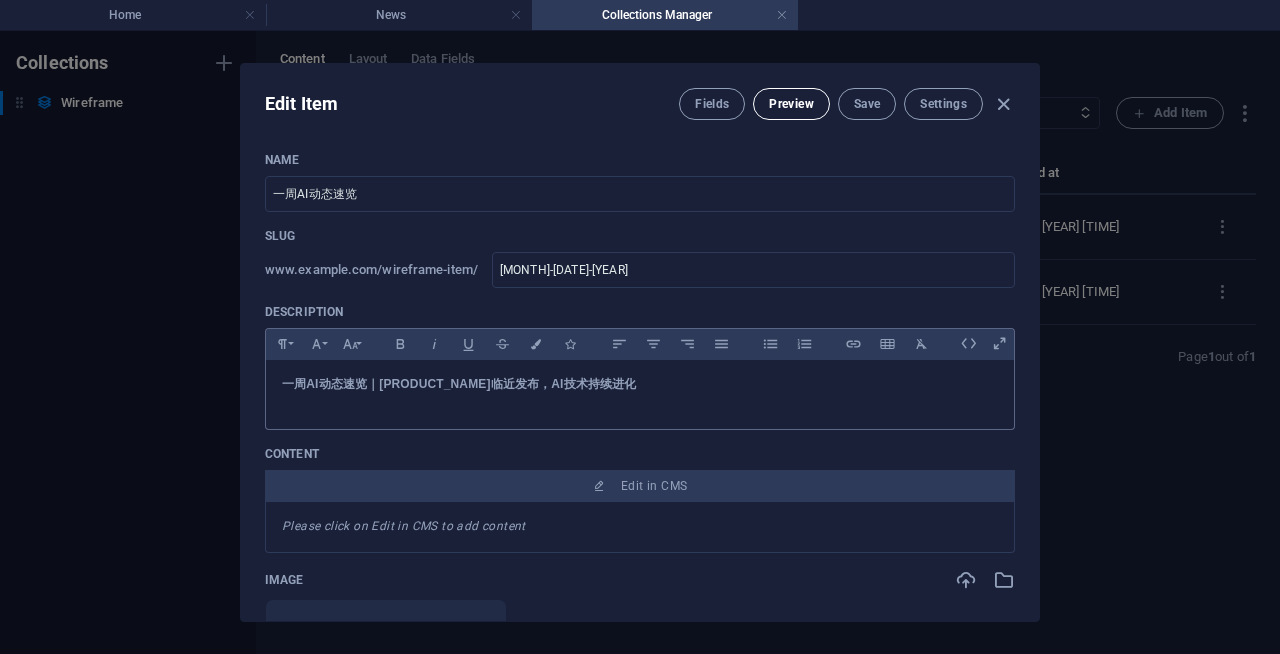 click on "Preview" at bounding box center (791, 104) 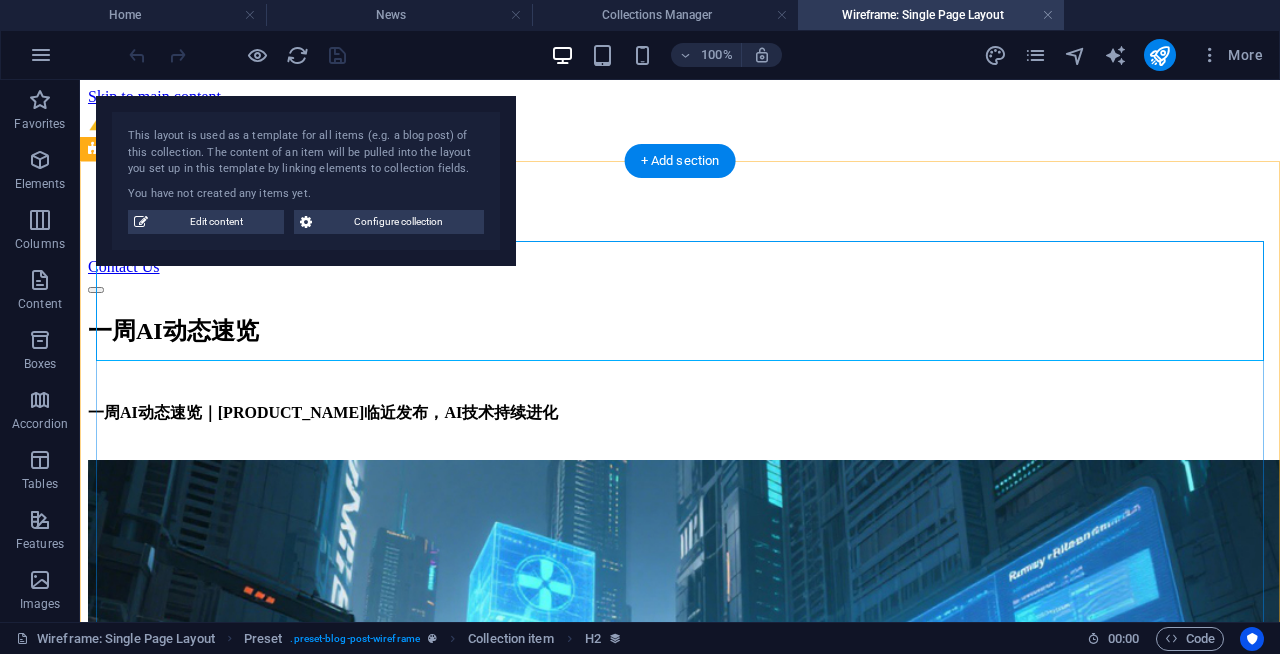 scroll, scrollTop: 0, scrollLeft: 0, axis: both 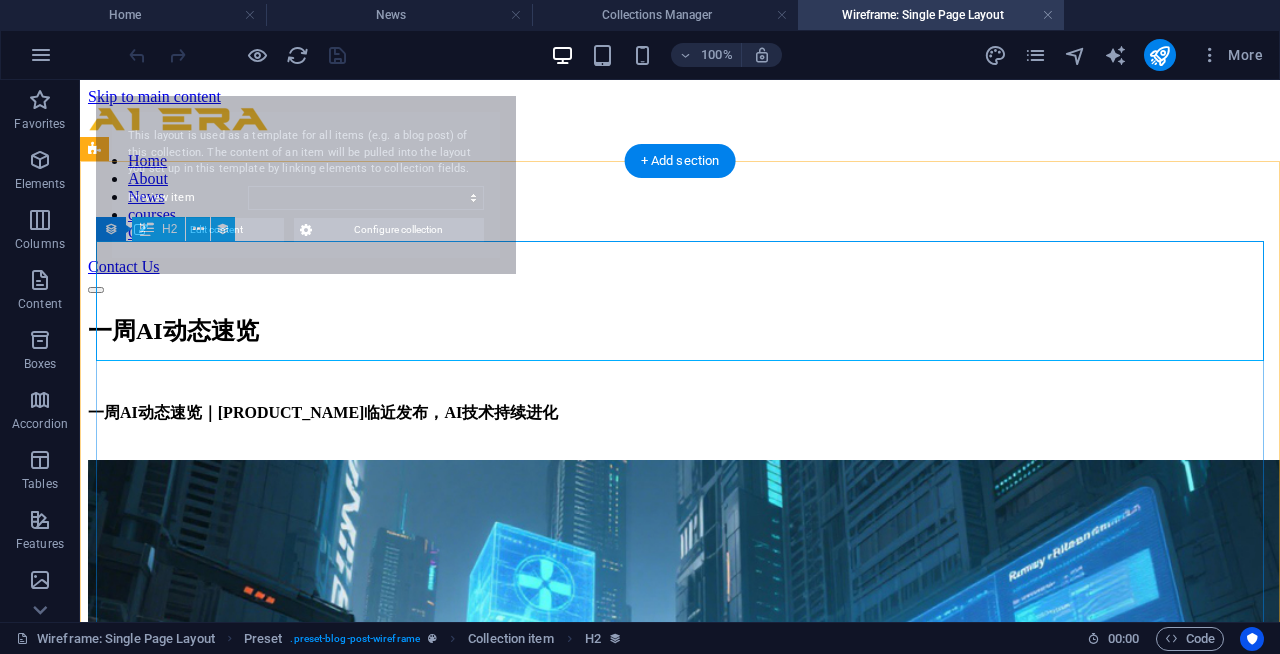 select on "68932d676f7c2f2cc606643f" 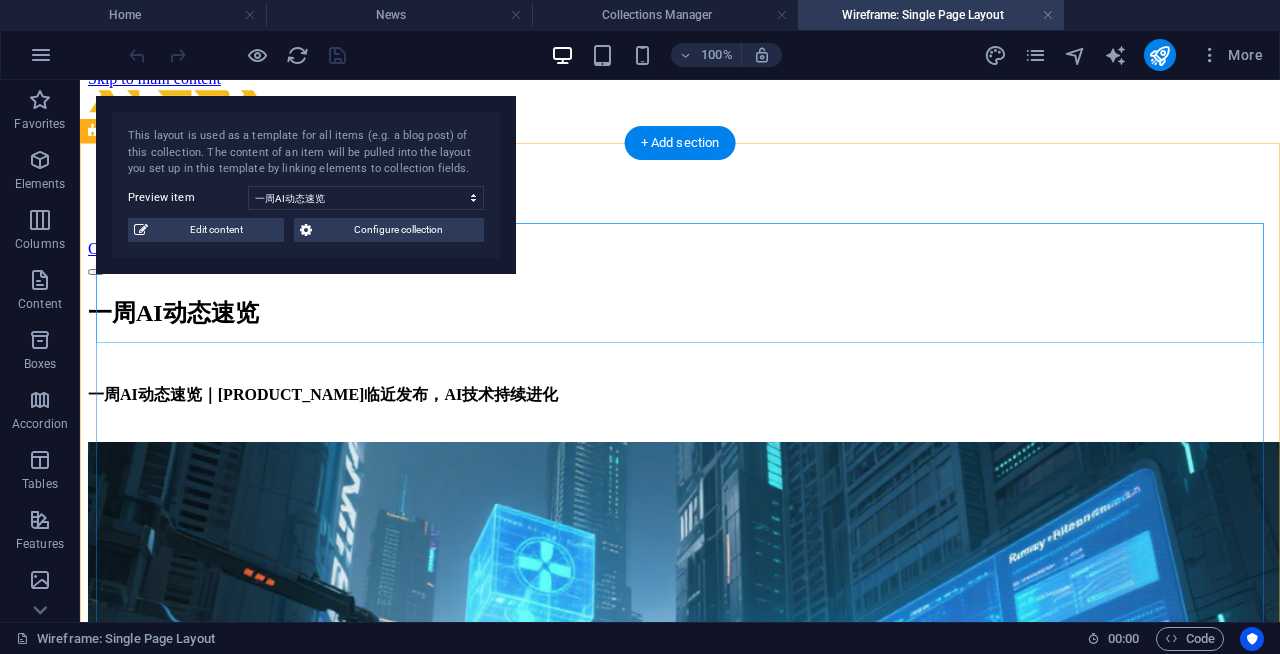 scroll, scrollTop: 0, scrollLeft: 0, axis: both 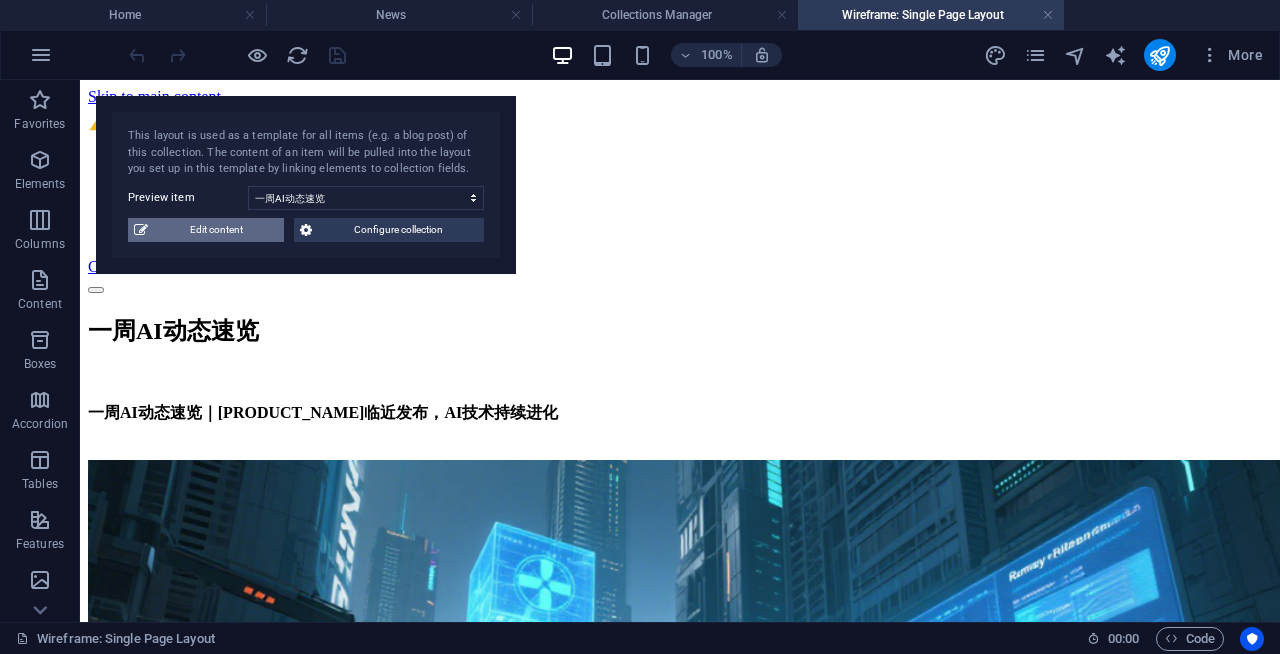click on "Edit content" at bounding box center [216, 230] 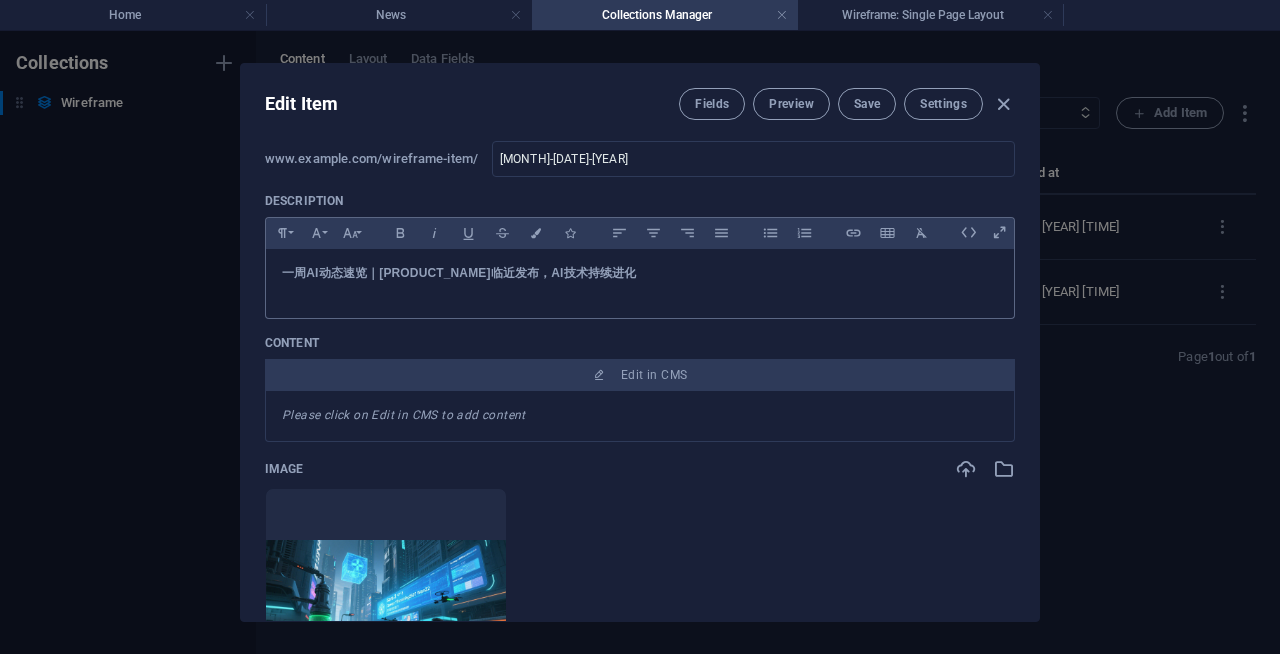 scroll, scrollTop: 93, scrollLeft: 0, axis: vertical 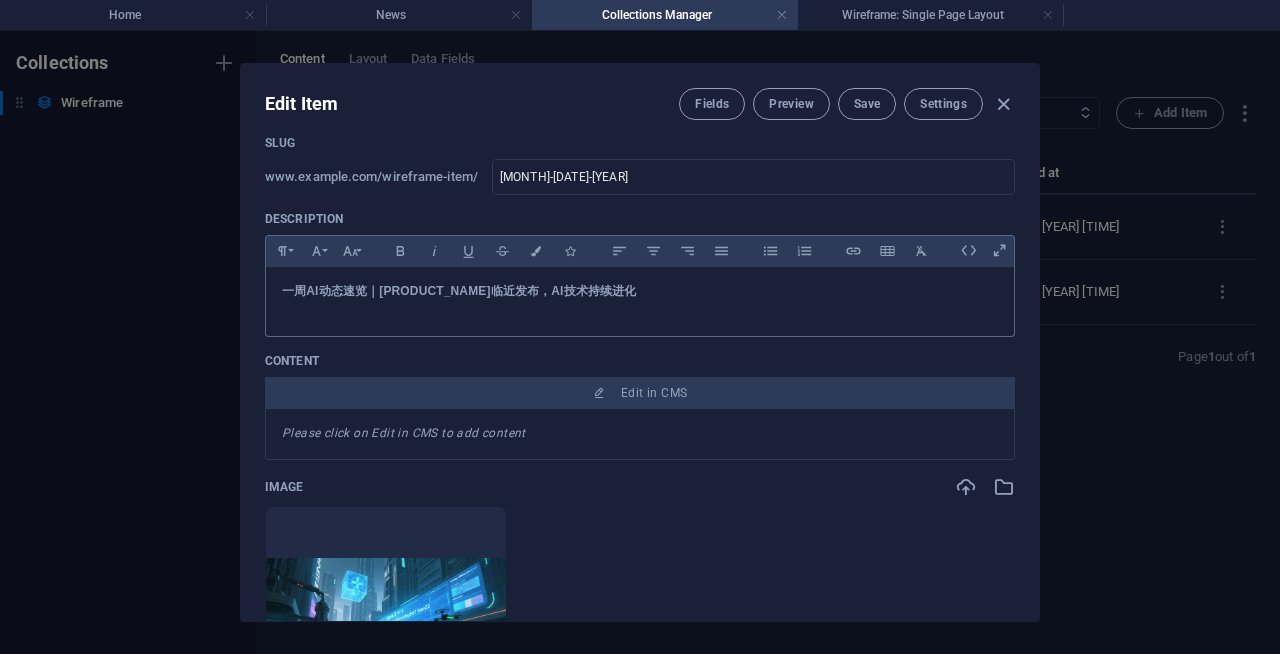 click on "一周 AI 动态速览｜ GPT-5 临近发布， AI 技术持续进化" at bounding box center [640, 291] 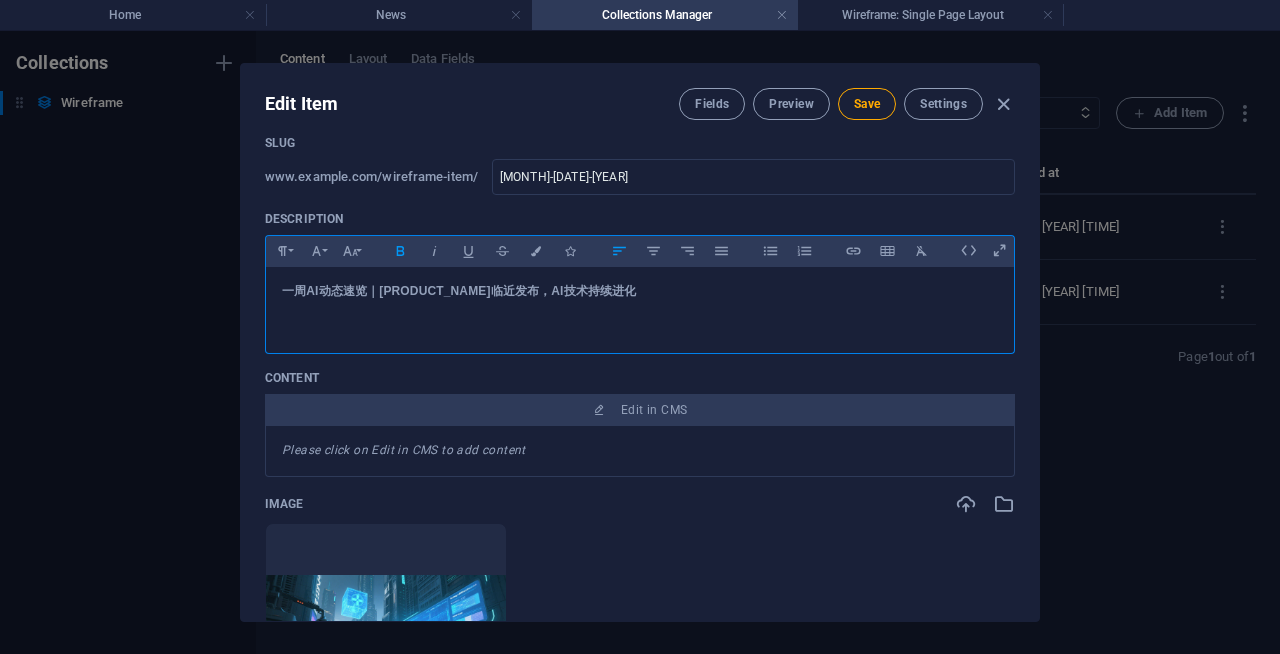 scroll, scrollTop: 542, scrollLeft: 0, axis: vertical 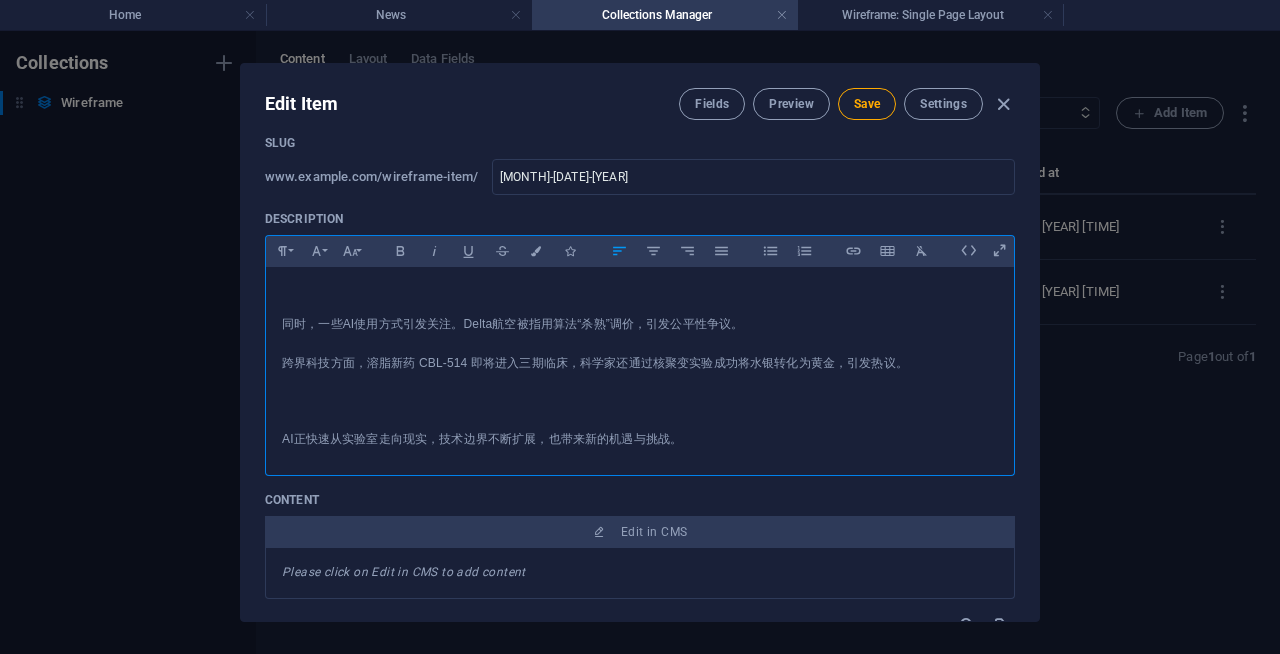 click at bounding box center (640, 420) 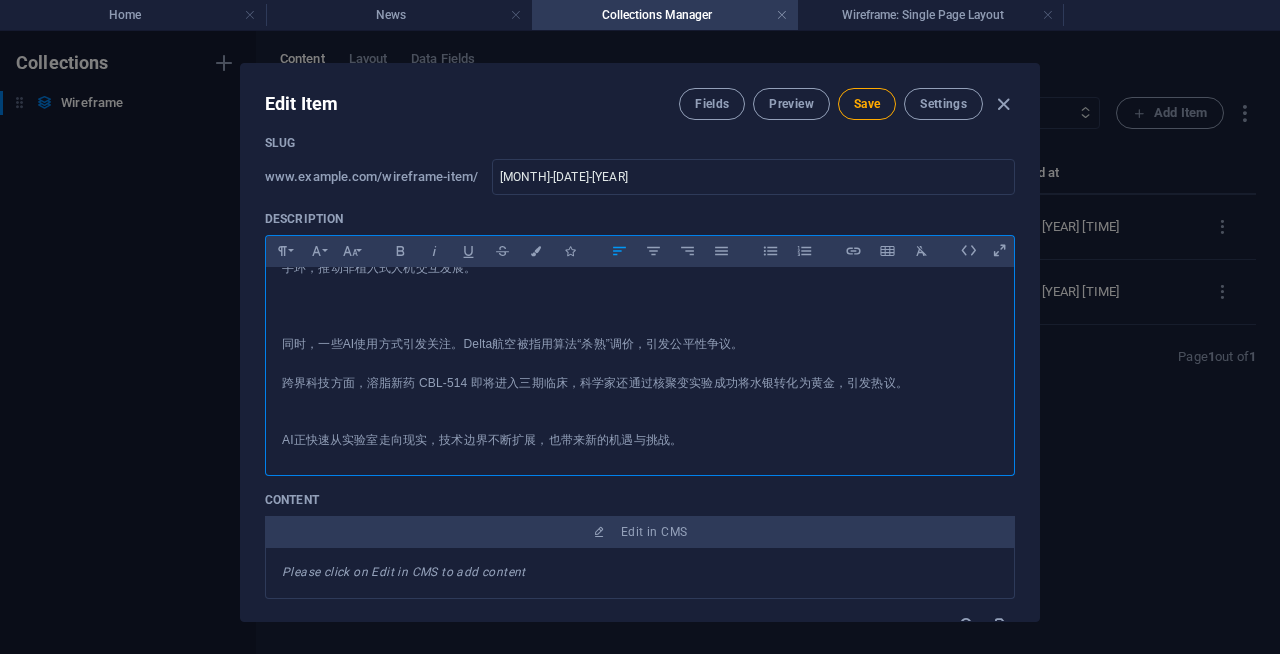 scroll, scrollTop: 538, scrollLeft: 0, axis: vertical 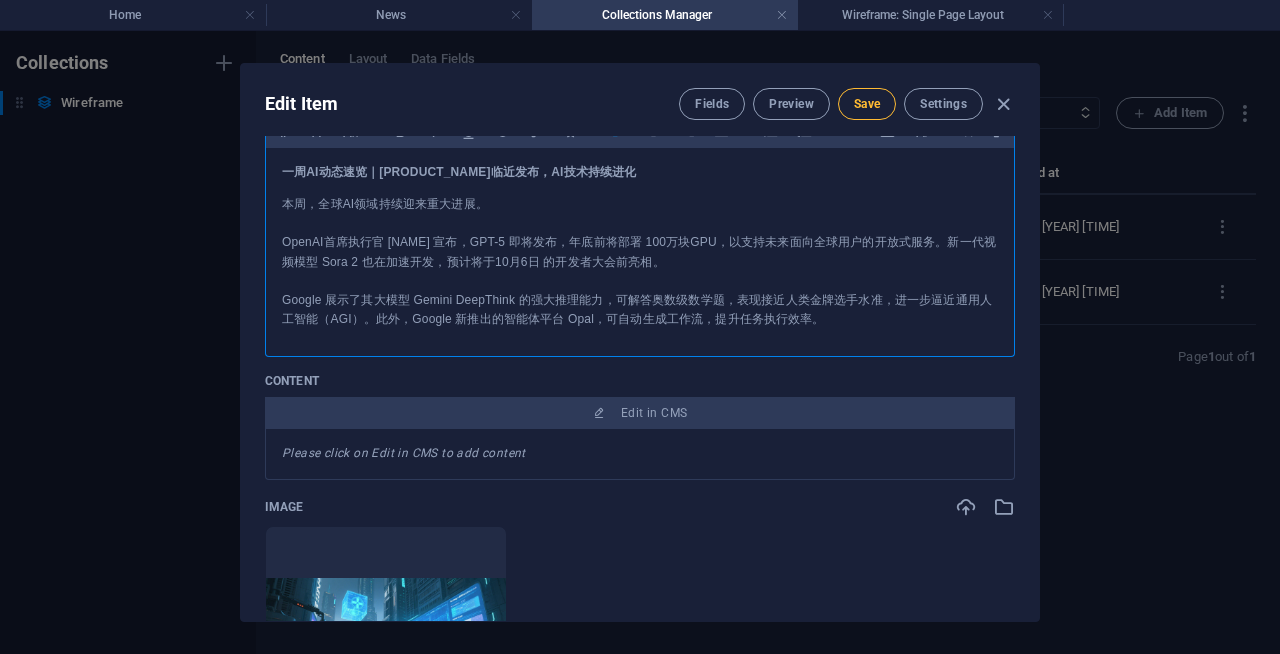 click on "Save" at bounding box center [867, 104] 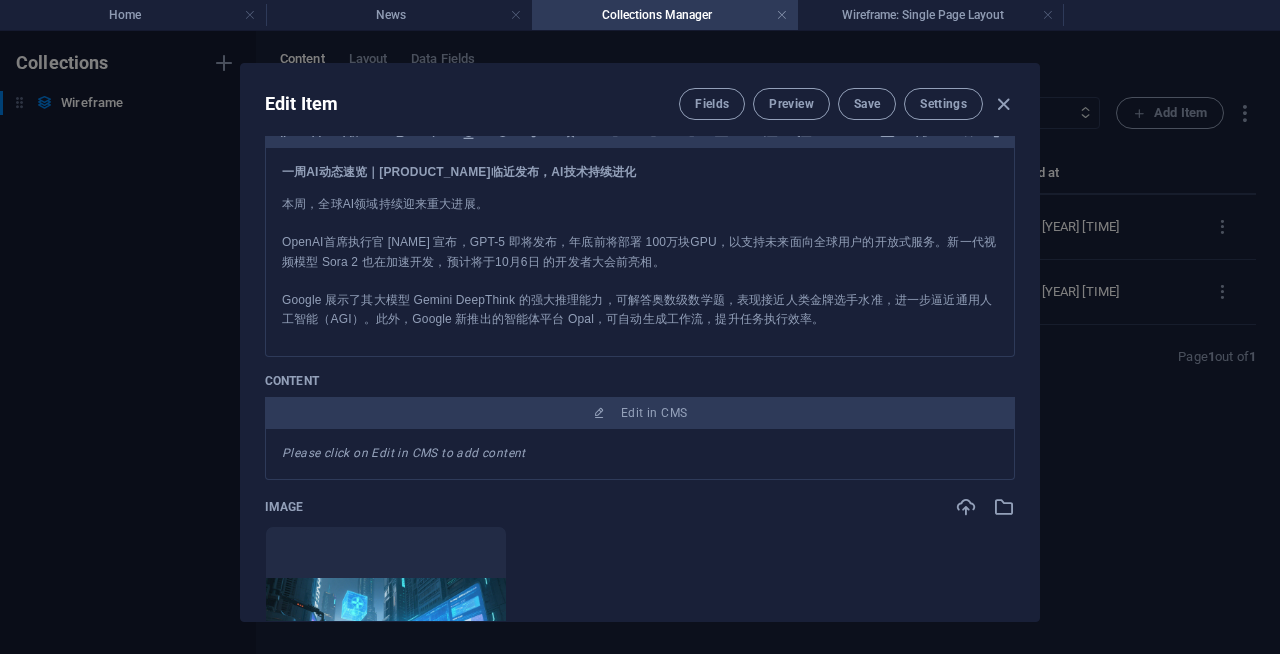 click on "Preview" at bounding box center (791, 104) 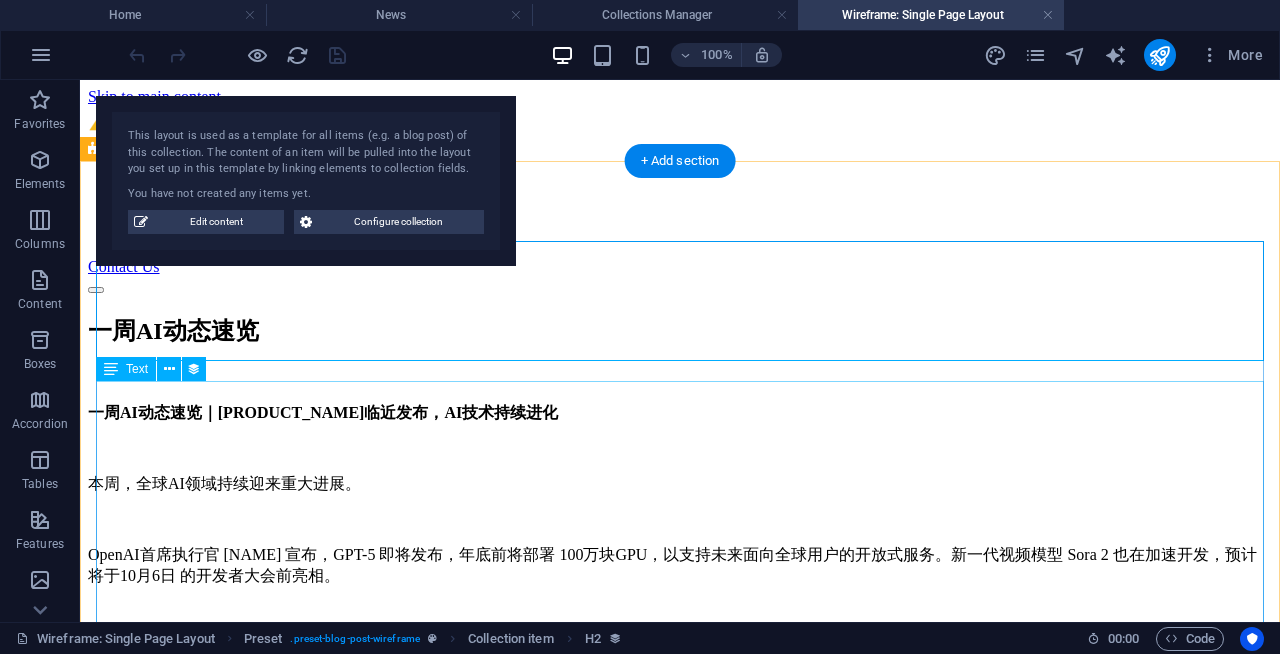 scroll, scrollTop: 0, scrollLeft: 0, axis: both 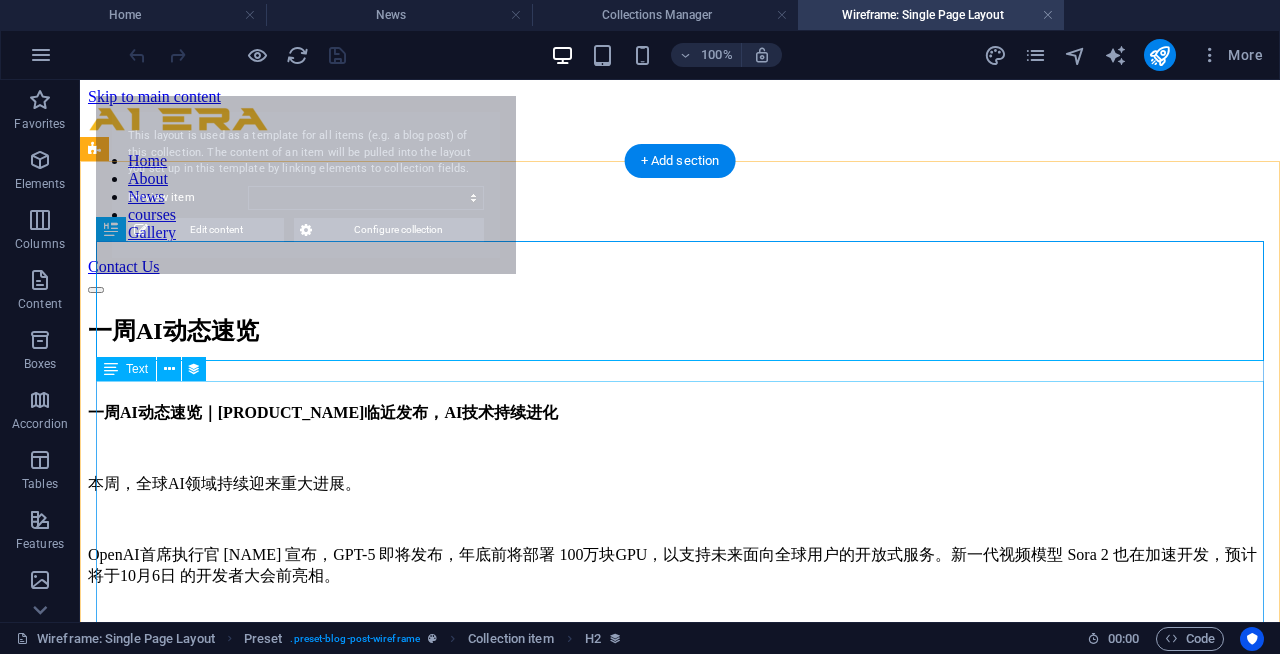 select on "68932d676f7c2f2cc606643f" 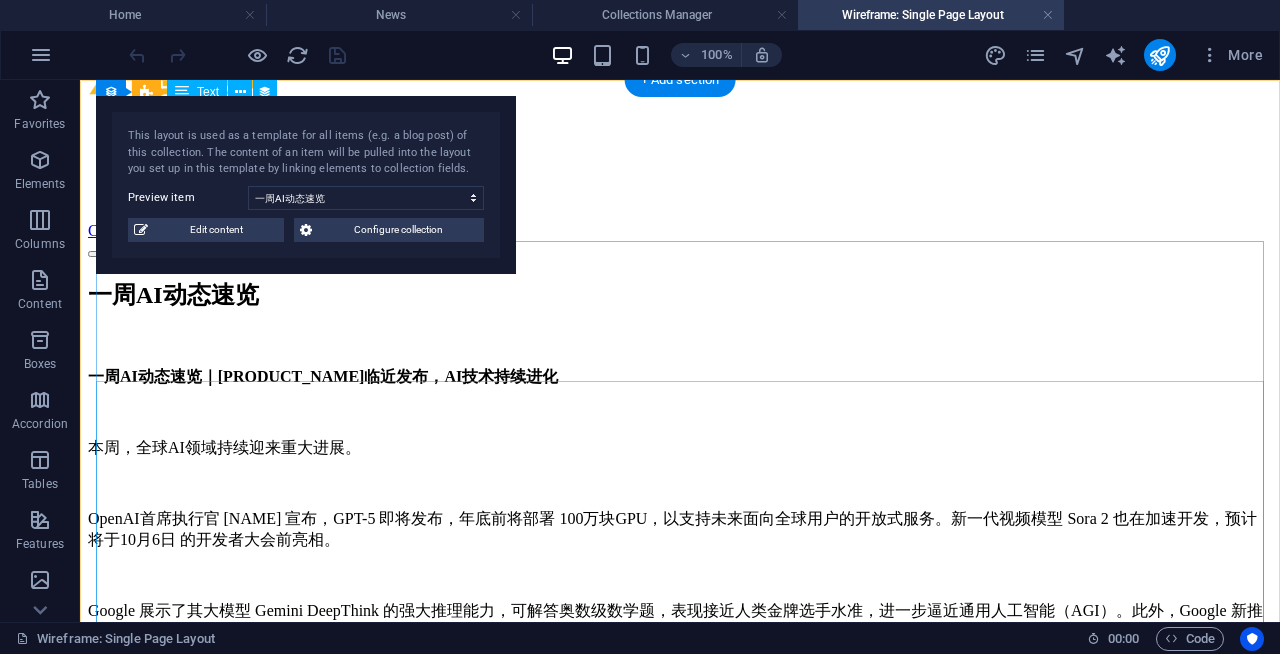 scroll, scrollTop: 0, scrollLeft: 0, axis: both 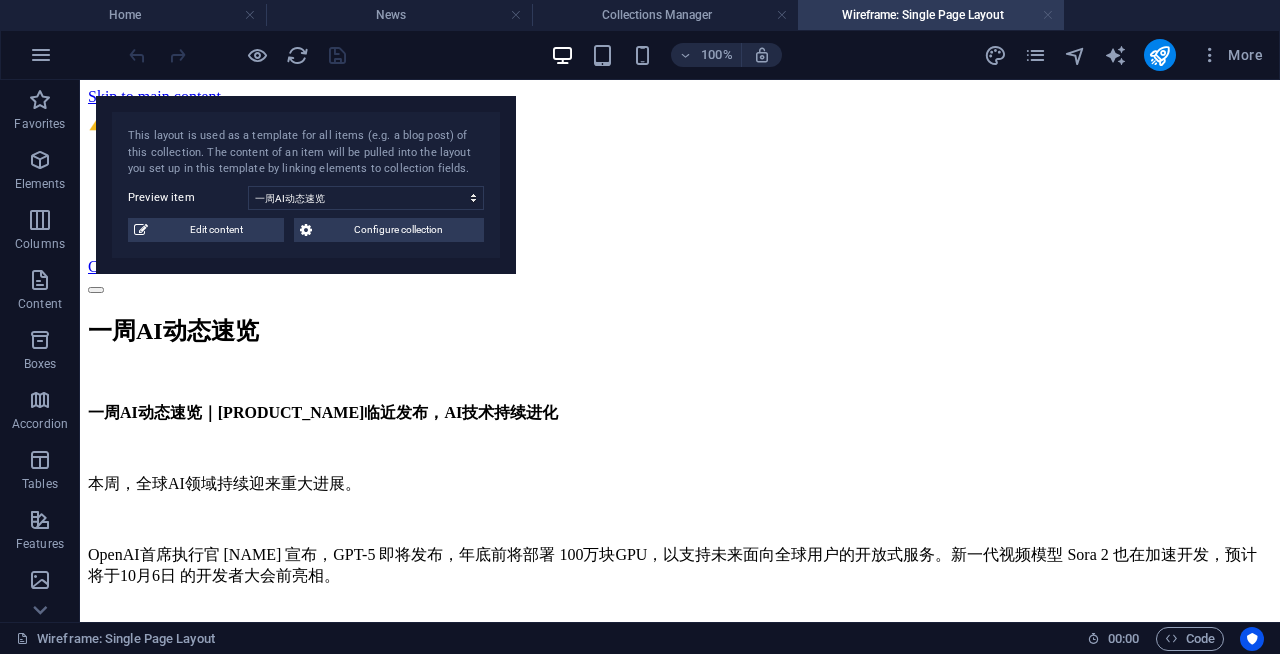click at bounding box center [1048, 15] 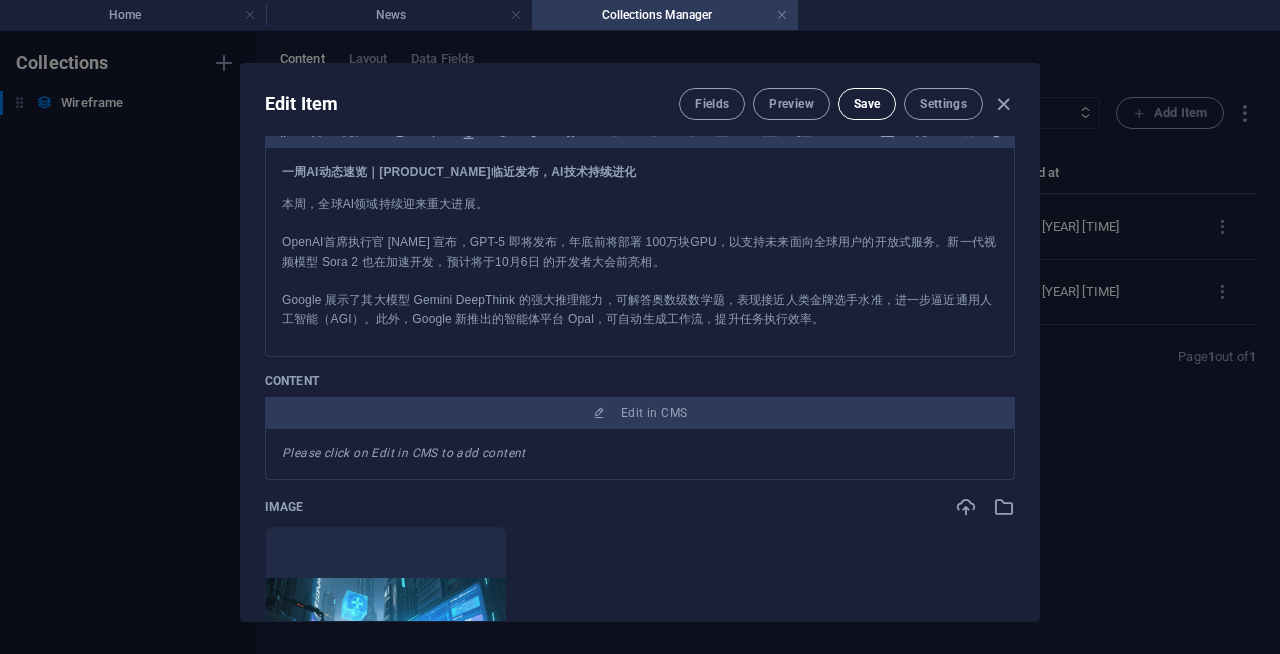 click on "Save" at bounding box center [867, 104] 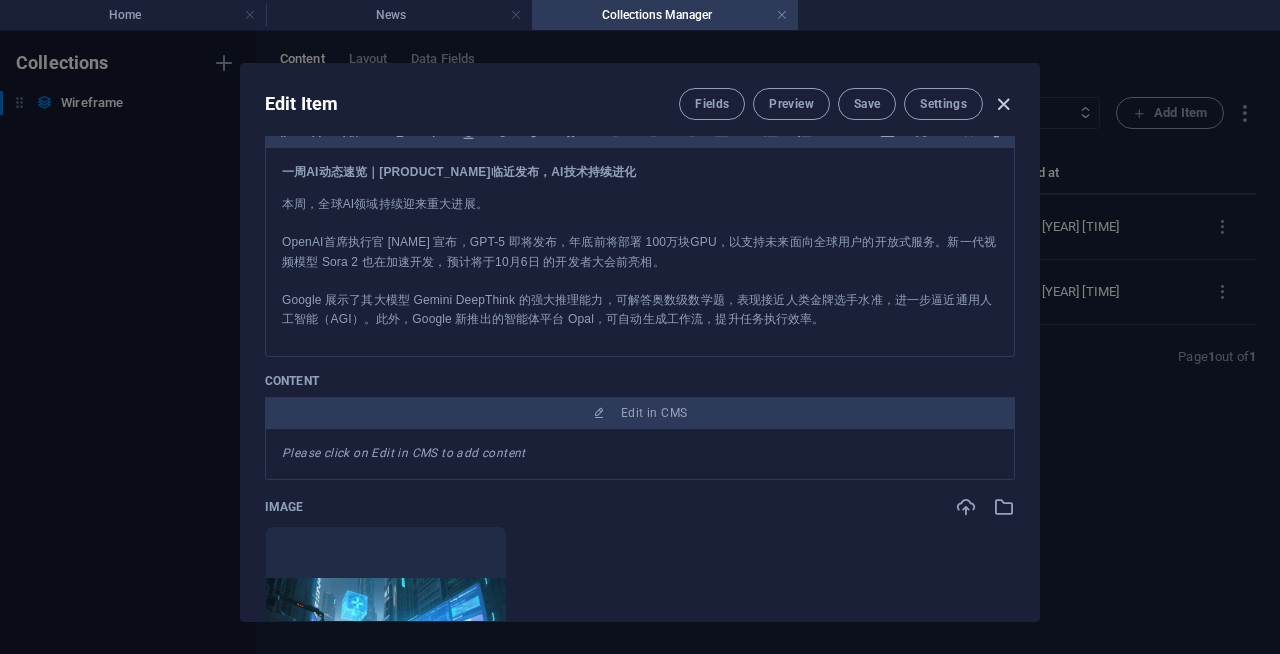 click at bounding box center [1003, 104] 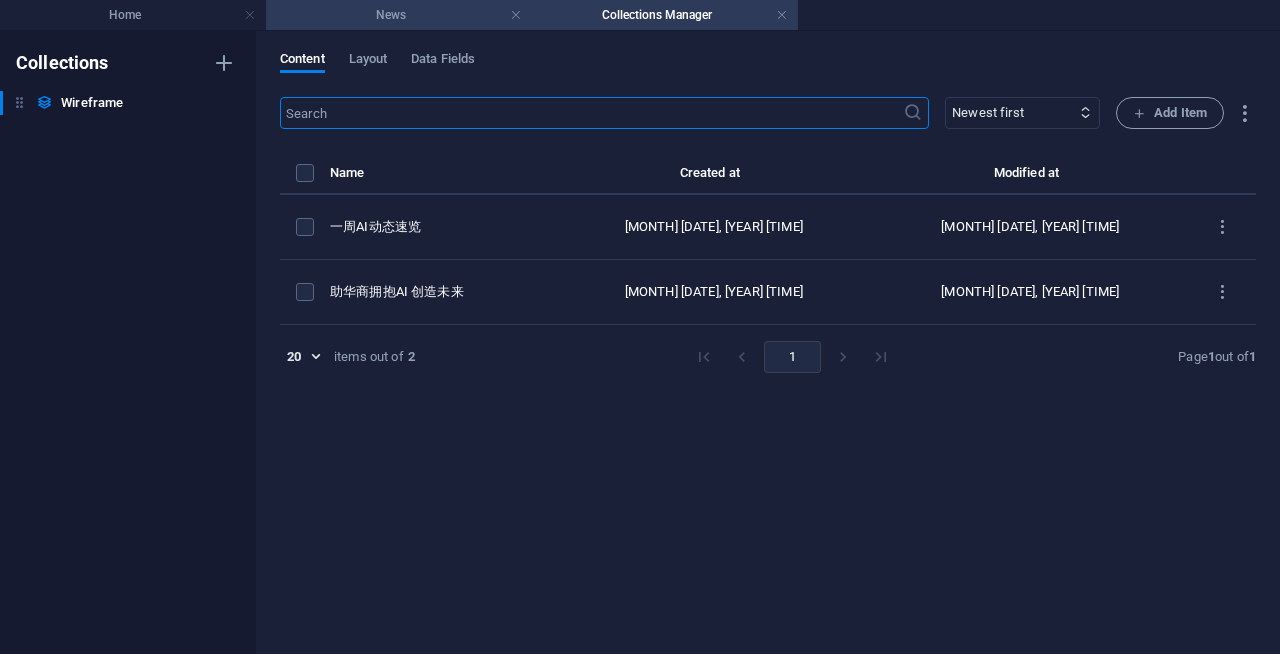 click on "News" at bounding box center [399, 15] 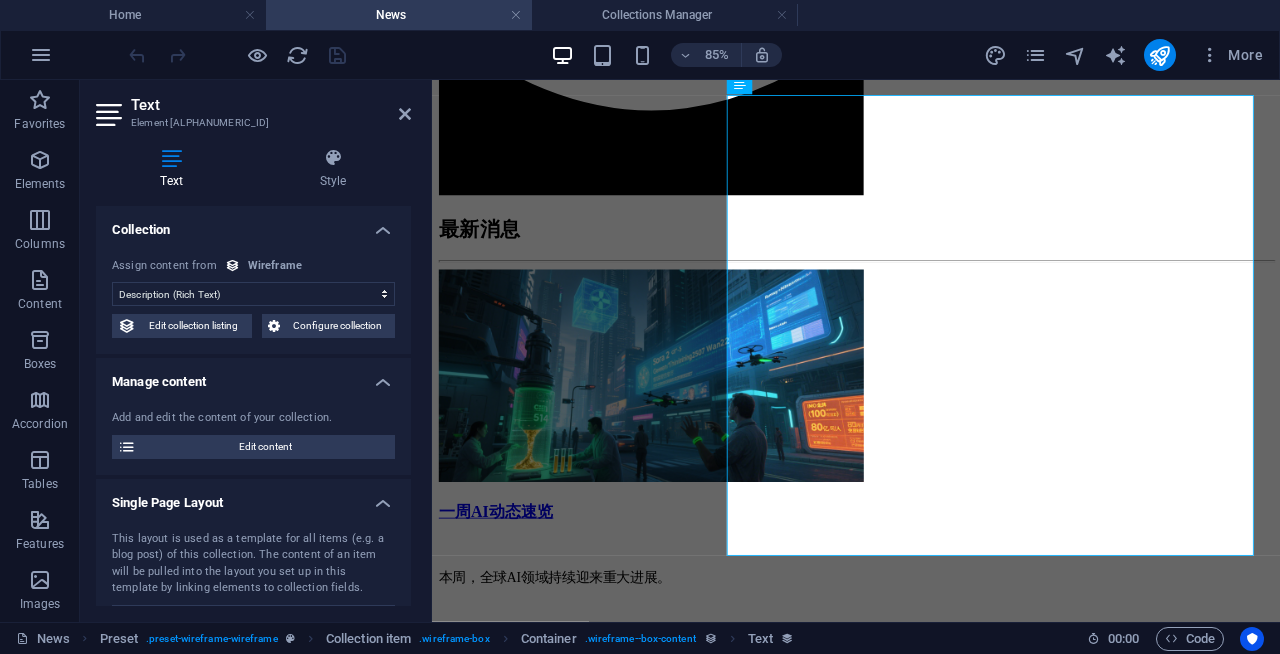 scroll, scrollTop: 1105, scrollLeft: 0, axis: vertical 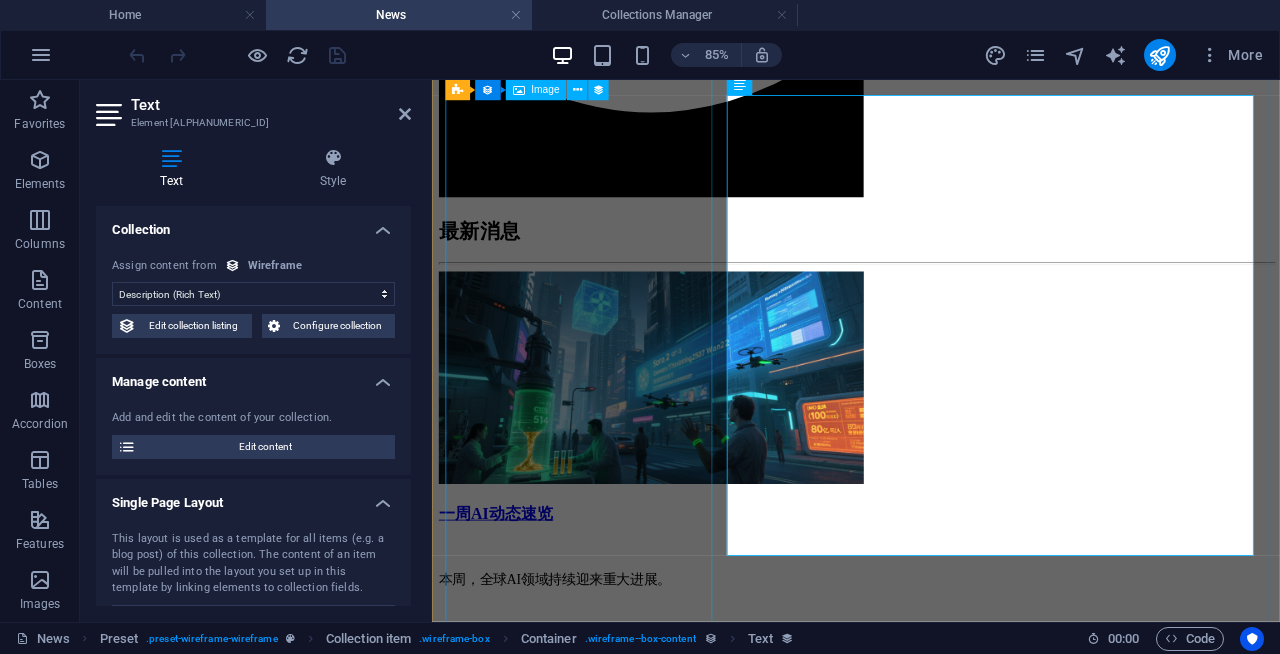 click at bounding box center [931, 432] 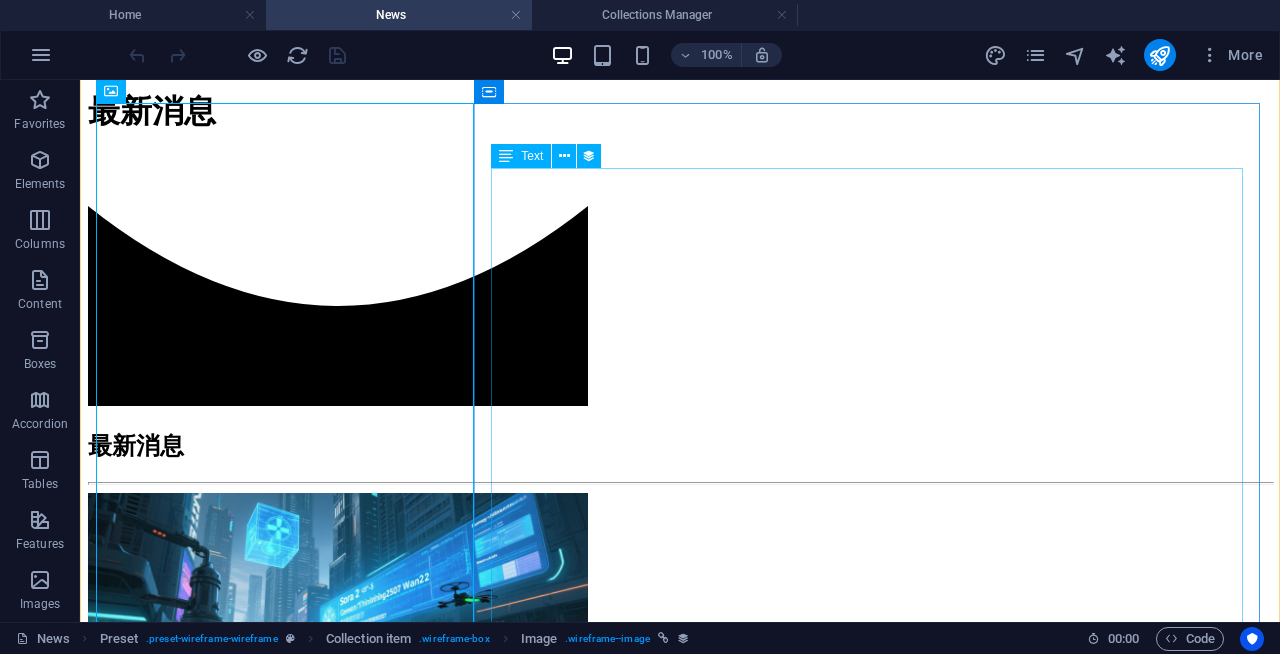 scroll, scrollTop: 896, scrollLeft: 0, axis: vertical 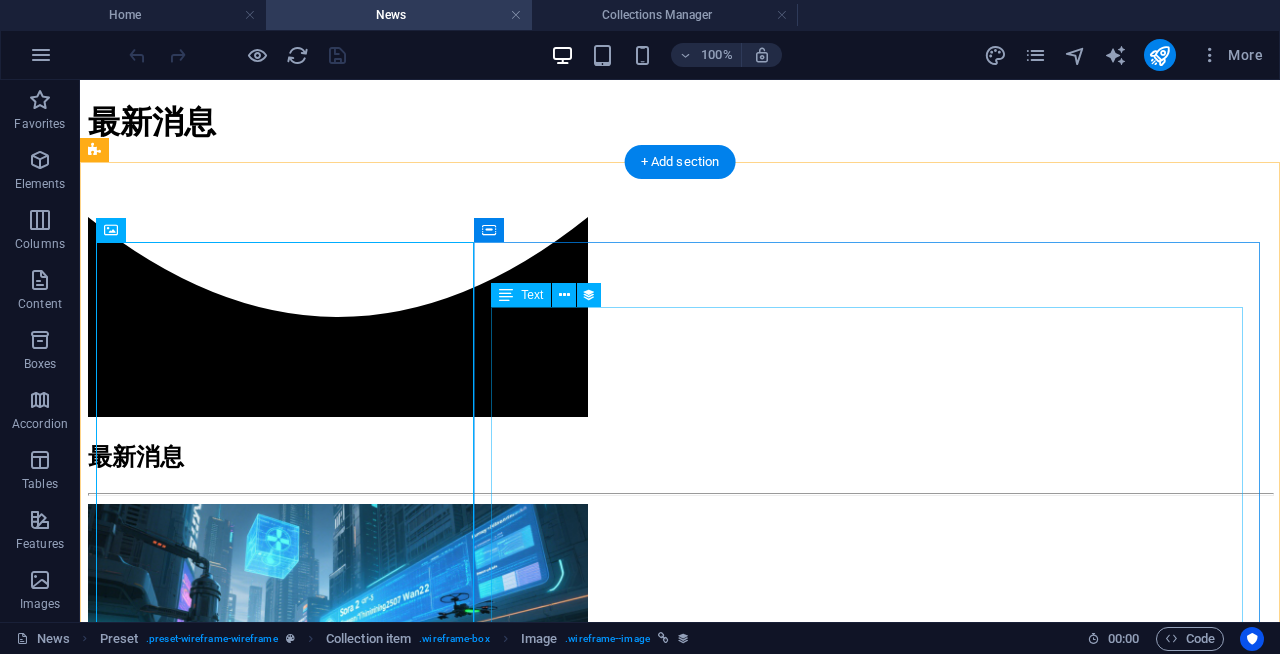 click on "本周，全球AI领域持续迎来重大进展。 OpenAI首席执行官 Sam Altman 宣布， GPT-5  即将发布 ，年底前将部署  100 万块 GPU ，以支持未来面向全球用户的开放式服务。新一代视频模型  Sora 2  也在加速开发，预计将于  10 月 6 日  的开发者大会前亮相。 Google 展示了其大模型  Gemini DeepThink  的强大推理能力，可解答奥数级数学题，表现接近人类金牌选手水准，进一步逼近通用人工智能（AGI）。此外，Google 新推出的智能体平台  Opal ，可自动生成工作流，提升任务执行效率。 阿里巴巴则发布两款强力开源模型：语言模型  Qwen3 Thinking 2507  性能接近 Gemini 2.5 Pro，视频模型  Wan 2.2  也跻身行业前列。 在应用方面，Runway 的视频编辑工具  Aleph  支持像P图一样修改视频；字节跳动的  SeedLiveInterpret 2.0  可模拟用户声音进行外语同声传译；NotebookLM 将支持自动生成讲解视频；GitHub 推出的" at bounding box center [680, 1176] 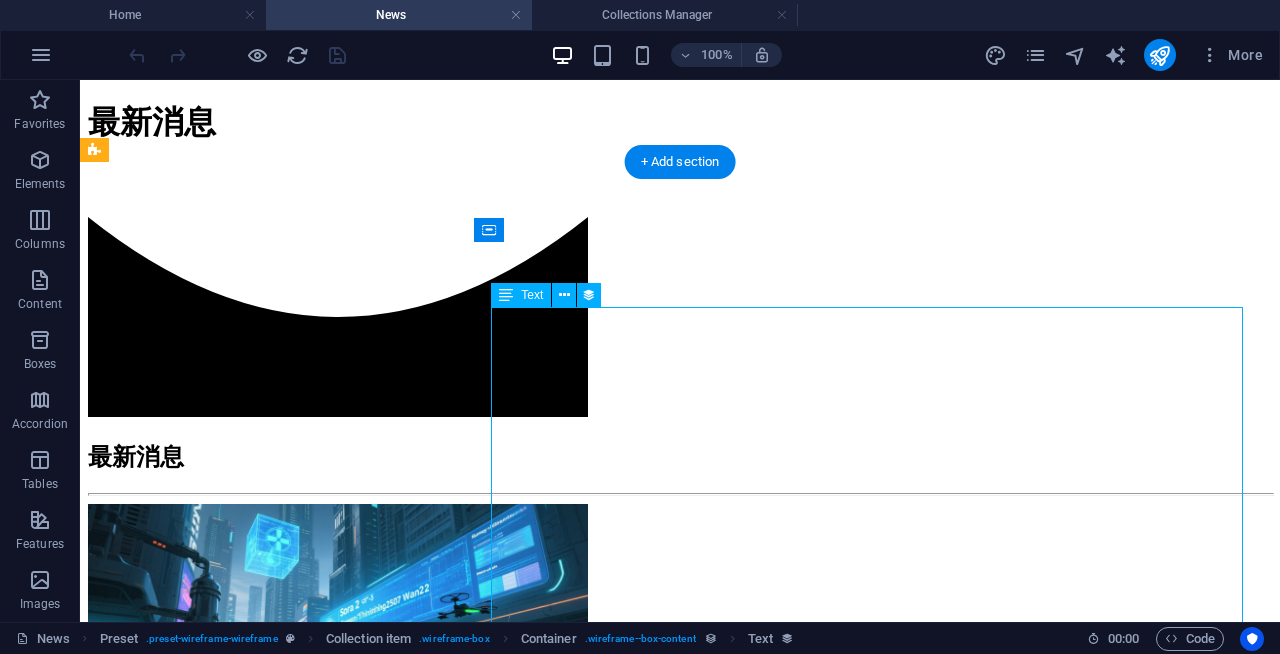 click on "本周，全球AI领域持续迎来重大进展。 OpenAI首席执行官 Sam Altman 宣布， GPT-5  即将发布 ，年底前将部署  100 万块 GPU ，以支持未来面向全球用户的开放式服务。新一代视频模型  Sora 2  也在加速开发，预计将于  10 月 6 日  的开发者大会前亮相。 Google 展示了其大模型  Gemini DeepThink  的强大推理能力，可解答奥数级数学题，表现接近人类金牌选手水准，进一步逼近通用人工智能（AGI）。此外，Google 新推出的智能体平台  Opal ，可自动生成工作流，提升任务执行效率。 阿里巴巴则发布两款强力开源模型：语言模型  Qwen3 Thinking 2507  性能接近 Gemini 2.5 Pro，视频模型  Wan 2.2  也跻身行业前列。 在应用方面，Runway 的视频编辑工具  Aleph  支持像P图一样修改视频；字节跳动的  SeedLiveInterpret 2.0  可模拟用户声音进行外语同声传译；NotebookLM 将支持自动生成讲解视频；GitHub 推出的" at bounding box center [680, 1176] 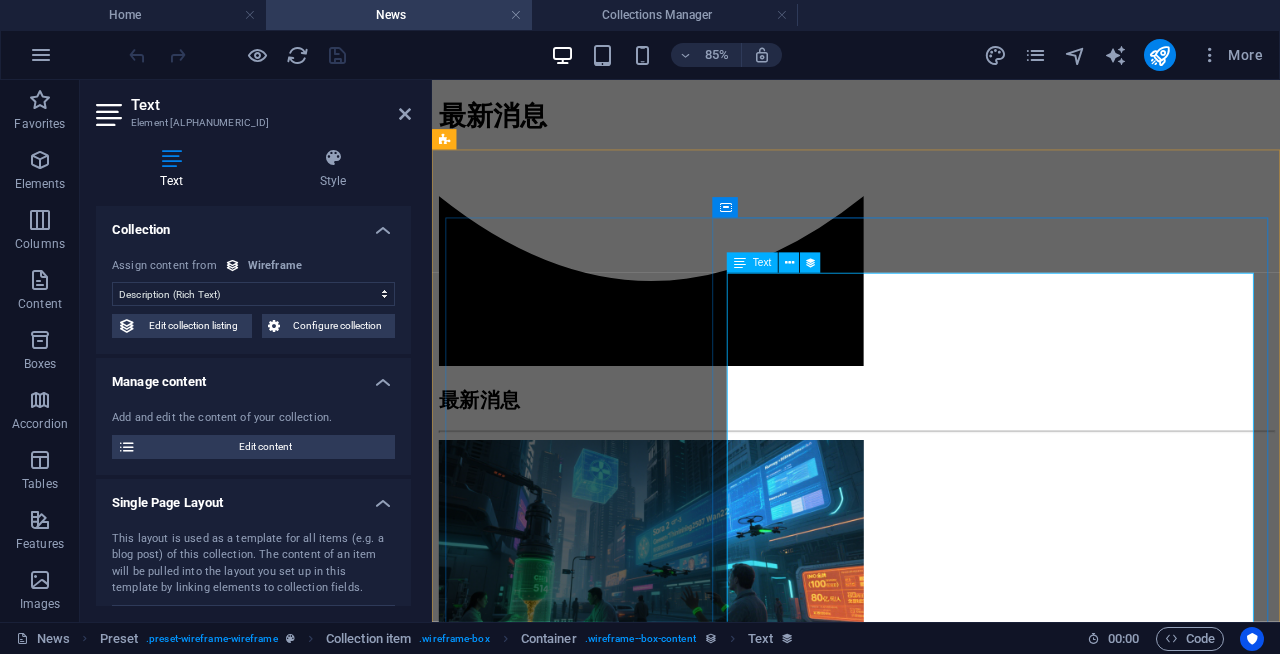 click on "本周，全球AI领域持续迎来重大进展。 OpenAI首席执行官 Sam Altman 宣布， GPT-5  即将发布 ，年底前将部署  100 万块 GPU ，以支持未来面向全球用户的开放式服务。新一代视频模型  Sora 2  也在加速开发，预计将于  10 月 6 日  的开发者大会前亮相。 Google 展示了其大模型  Gemini DeepThink  的强大推理能力，可解答奥数级数学题，表现接近人类金牌选手水准，进一步逼近通用人工智能（AGI）。此外，Google 新推出的智能体平台  Opal ，可自动生成工作流，提升任务执行效率。 阿里巴巴则发布两款强力开源模型：语言模型  Qwen3 Thinking 2507  性能接近 Gemini 2.5 Pro，视频模型  Wan 2.2  也跻身行业前列。 在应用方面，Runway 的视频编辑工具  Aleph  支持像P图一样修改视频；字节跳动的  SeedLiveInterpret 2.0  可模拟用户声音进行外语同声传译；NotebookLM 将支持自动生成讲解视频；GitHub 推出的" at bounding box center (931, 1197) 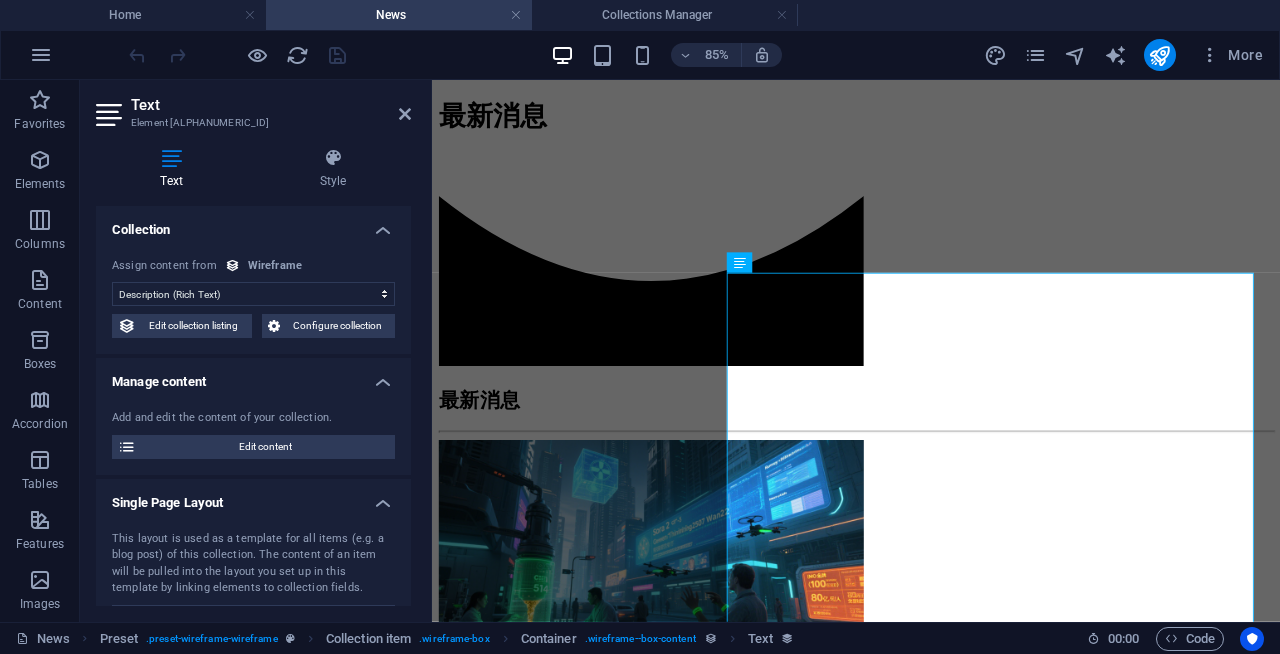 scroll, scrollTop: 131, scrollLeft: 0, axis: vertical 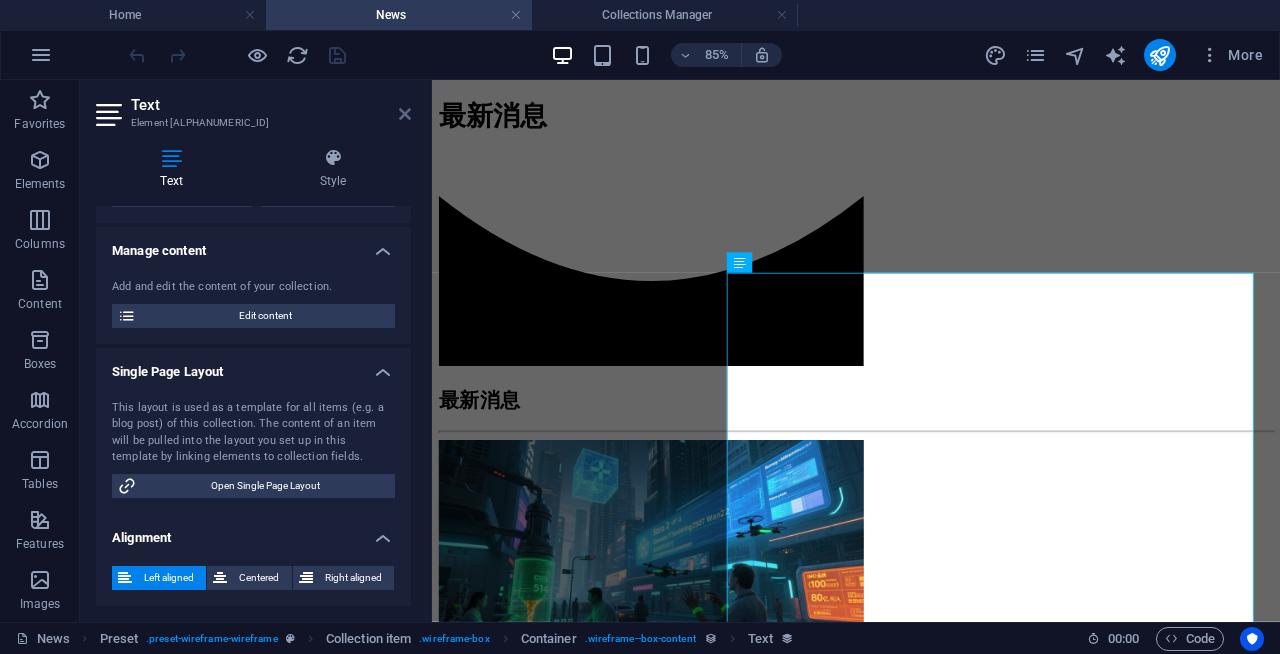 click at bounding box center [405, 114] 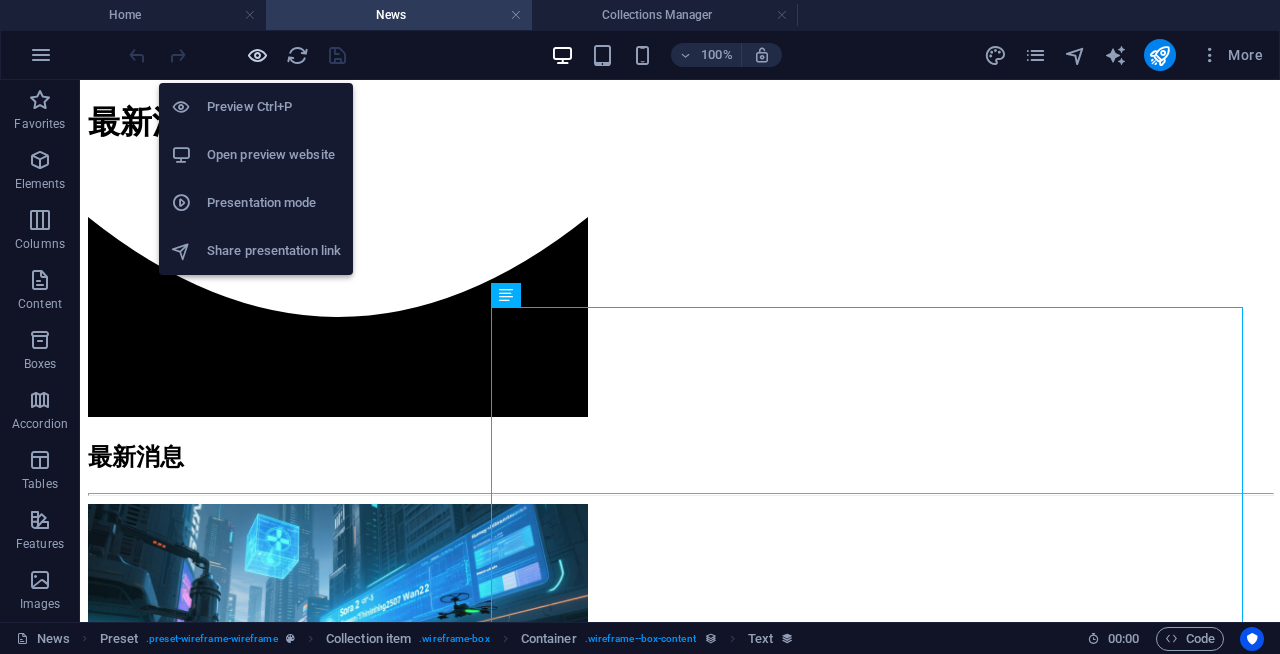 click at bounding box center [257, 55] 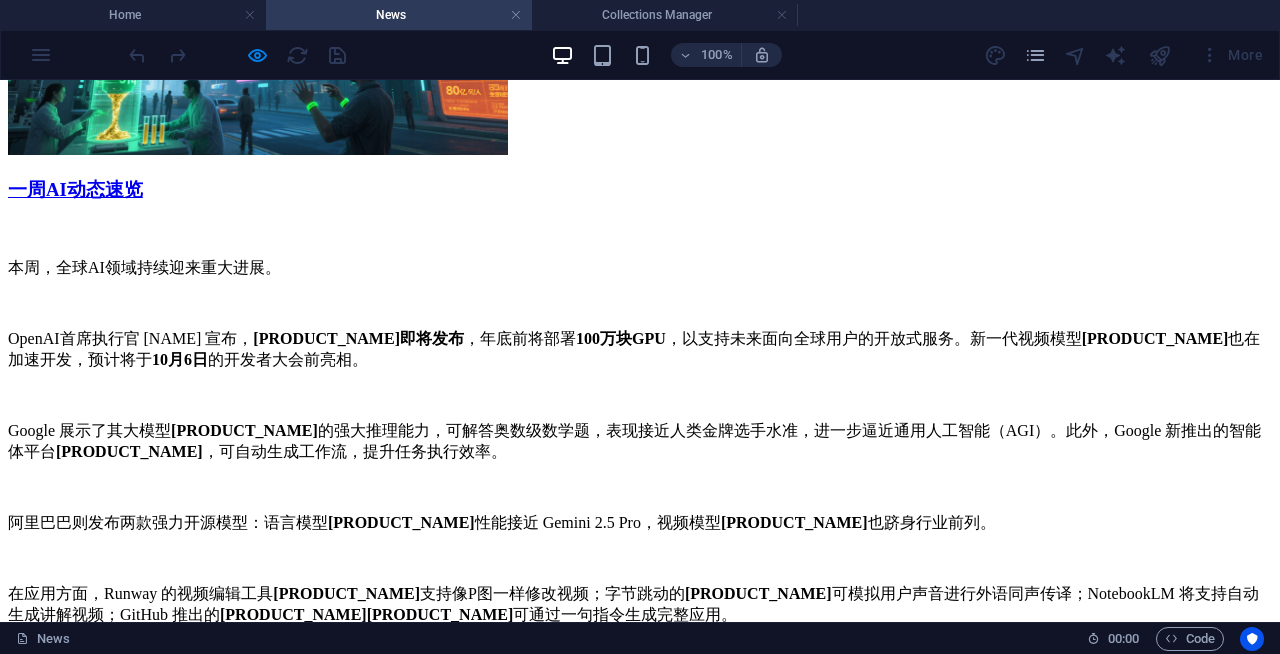 scroll, scrollTop: 1485, scrollLeft: 0, axis: vertical 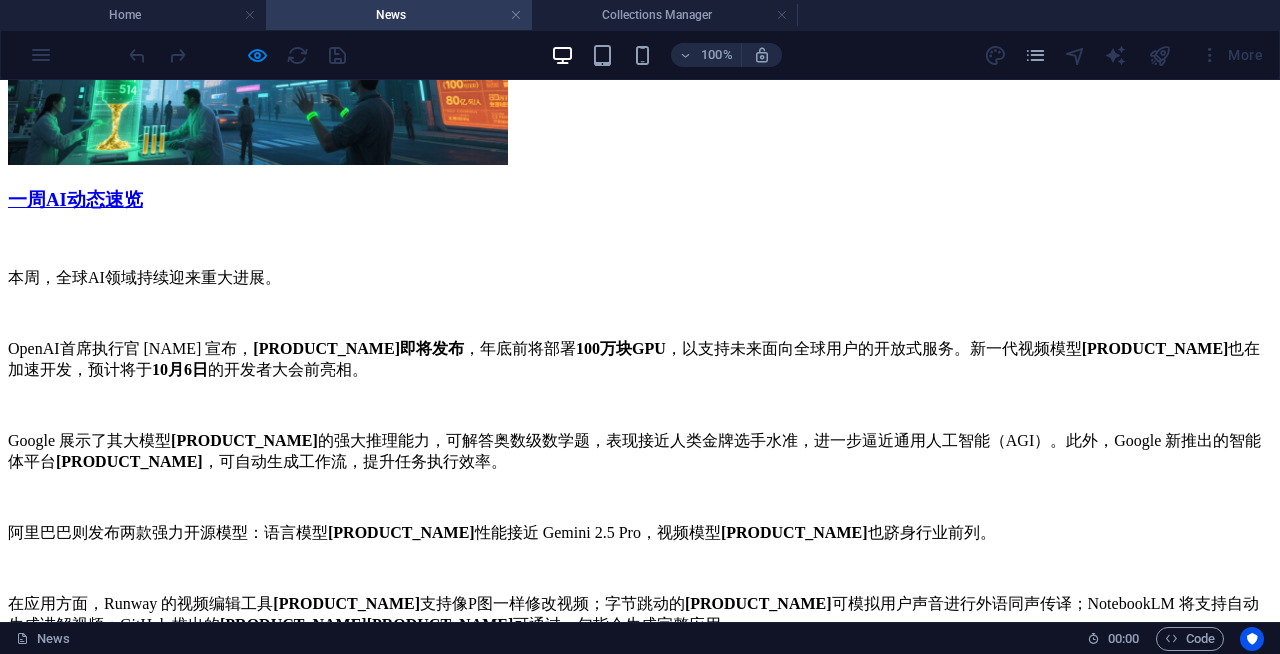 click on "Read more" at bounding box center (43, 930) 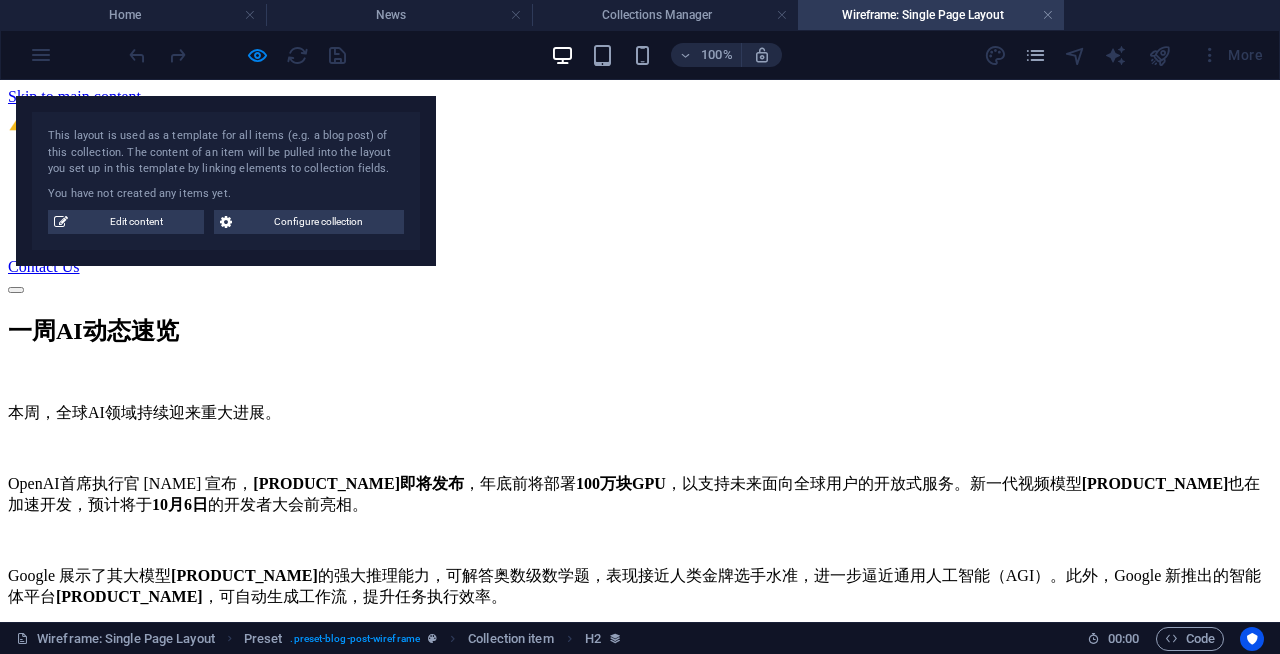 scroll, scrollTop: 0, scrollLeft: 0, axis: both 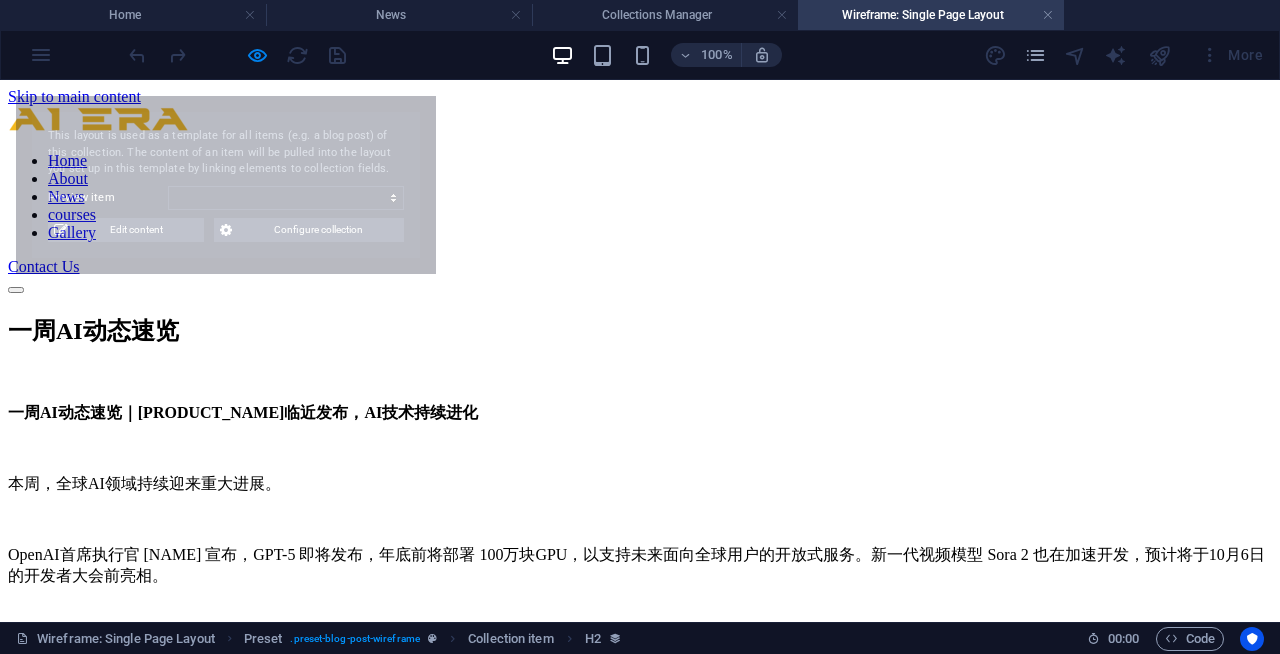 select on "68932d676f7c2f2cc606643f" 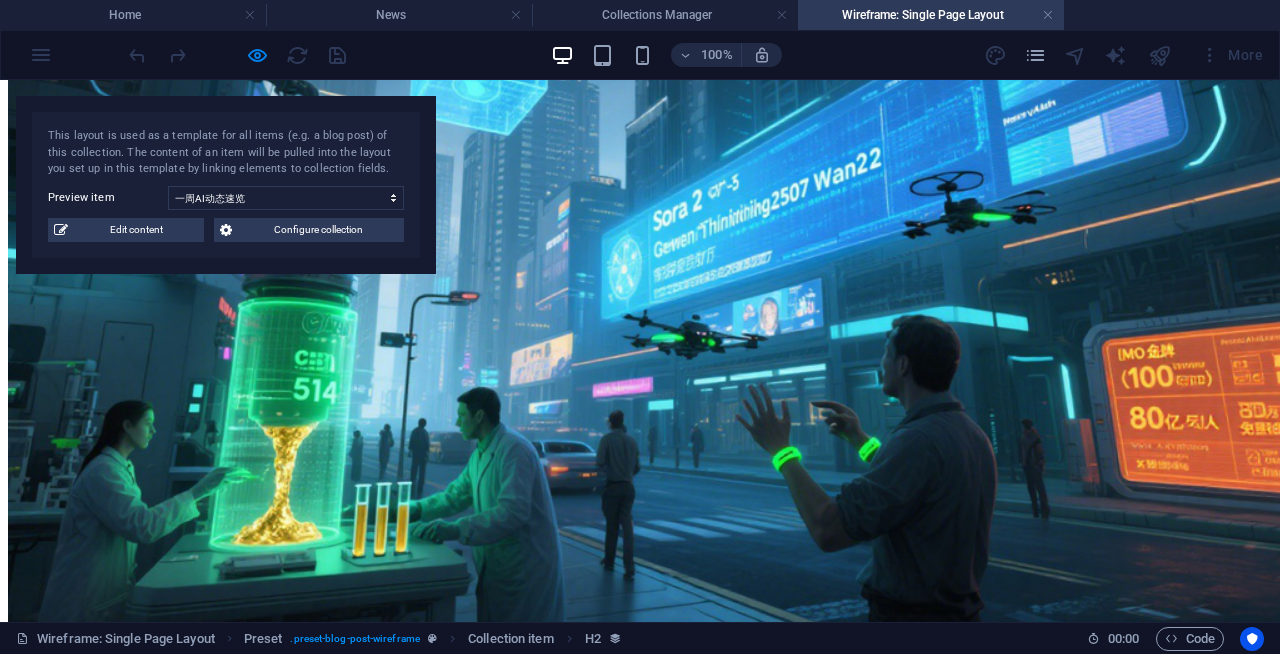 scroll, scrollTop: 1227, scrollLeft: 0, axis: vertical 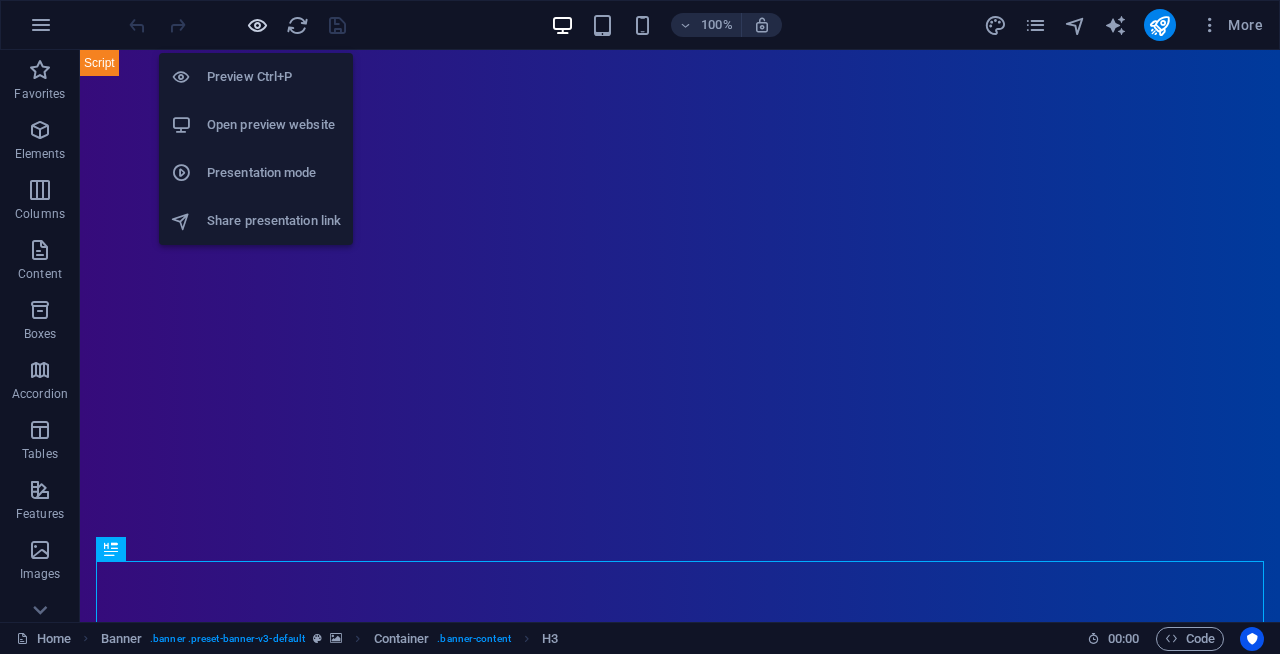 click at bounding box center [257, 25] 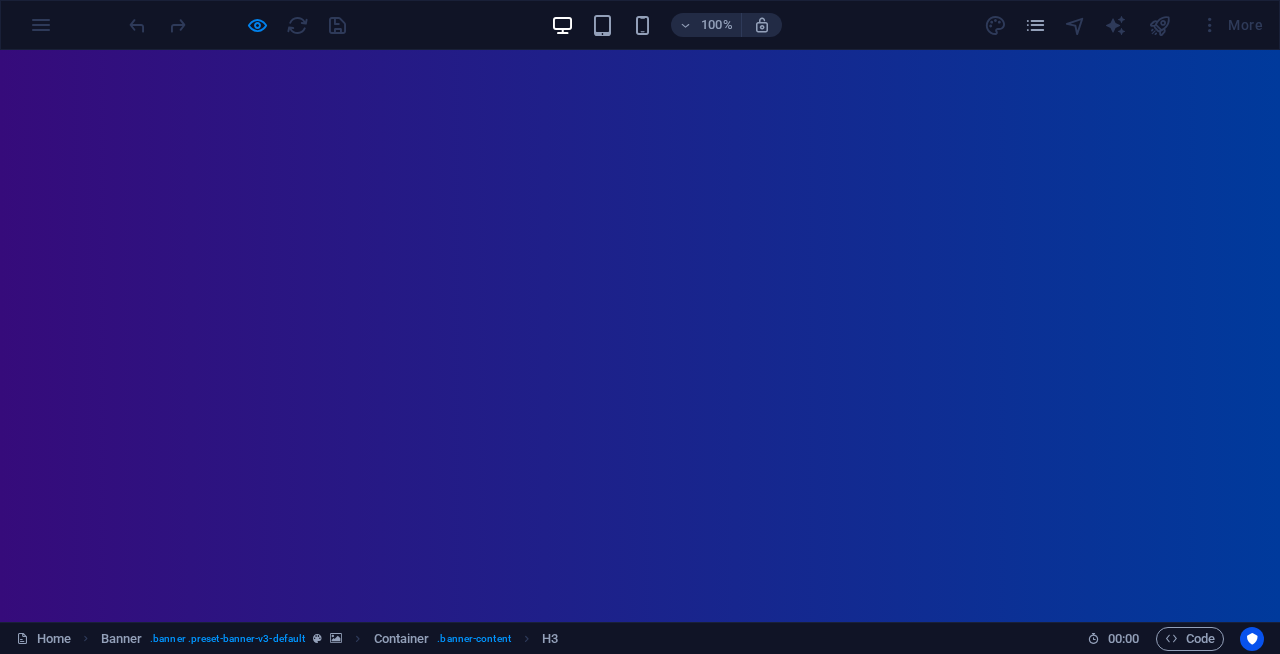 click on "News" at bounding box center (618, 1112) 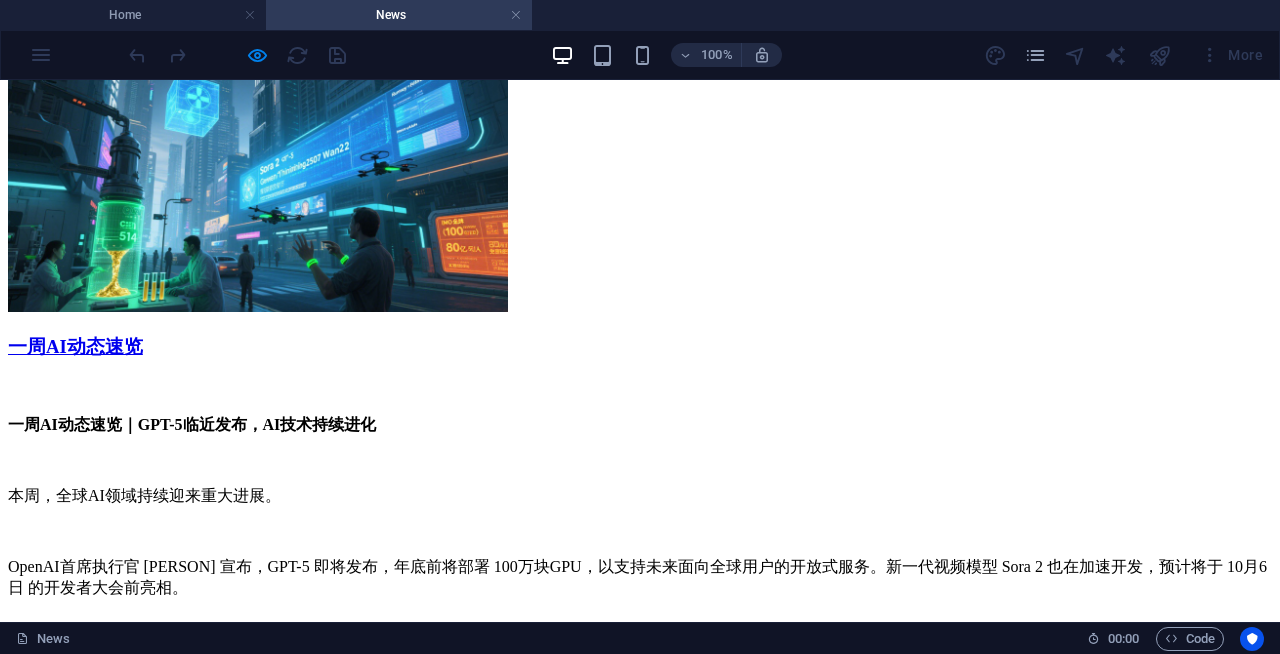 scroll, scrollTop: 1330, scrollLeft: 0, axis: vertical 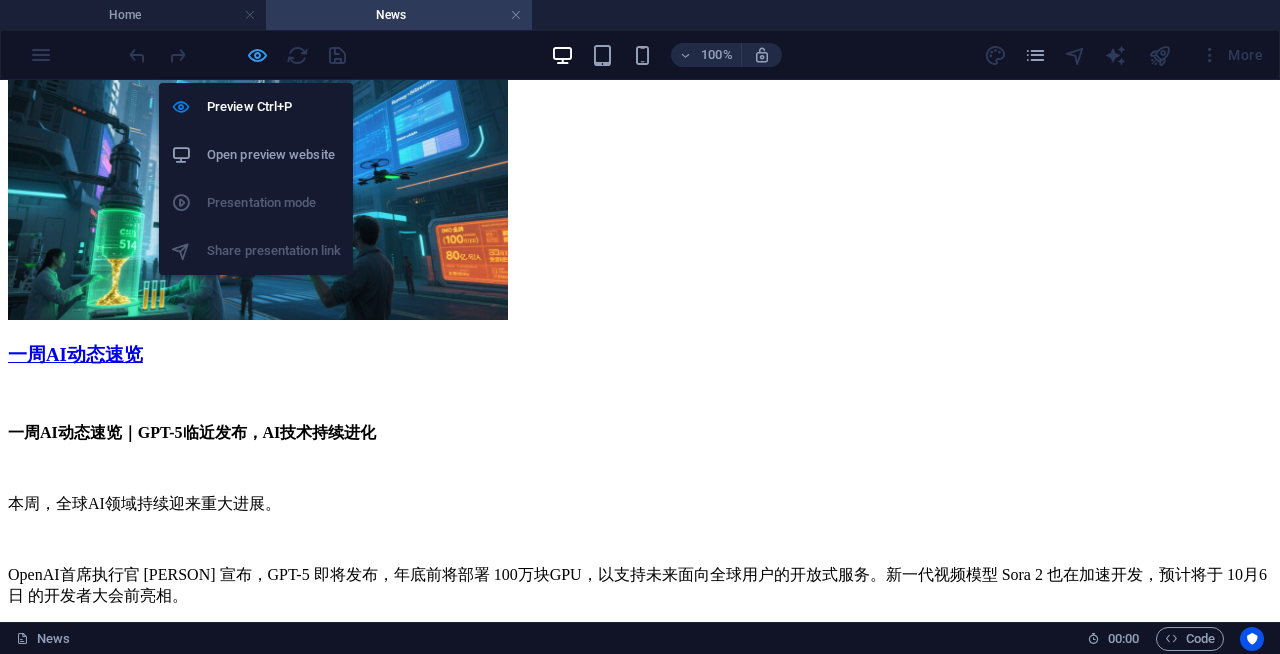 click at bounding box center (257, 55) 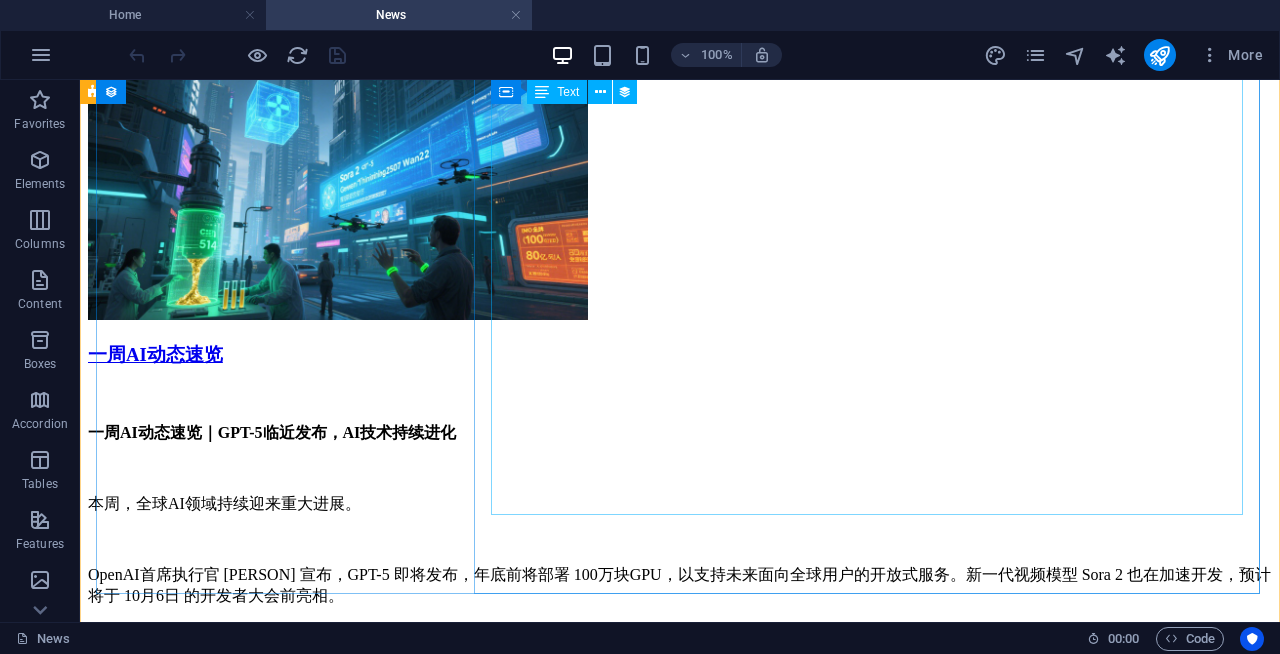 click on "一周 AI 动态速览｜ GPT-5 临近发布， AI 技术持续进化 本周，全球AI领域持续迎来重大进展。 OpenAI首席执行官 Sam Altman 宣布，GPT-5 即将发布，年底前将部署 100万块GPU，以支持未来面向全球用户的开放式服务。新一代视频模型 Sora 2 也在加速开发，预计将于 10月6日 的开发者大会前亮相。 Google 展示了其大模型 Gemini DeepThink 的强大推理能力，可解答奥数级数学题，表现接近人类金牌选手水准，进一步逼近通用人工智能（AGI）。此外，Google 新推出的智能体平台 Opal，可自动生成工作流，提升任务执行效率。 阿里巴巴则发布两款强力开源模型：语言模型 Qwen3 Thinking 2507 性能接近 Gemini 2.5 Pro，视频模型 Wan 2.2 也跻身行业前列。 同时，一些AI使用方式引发关注。Delta航空被指用算法“杀熟”调价，引发公平性争议。" at bounding box center [680, 778] 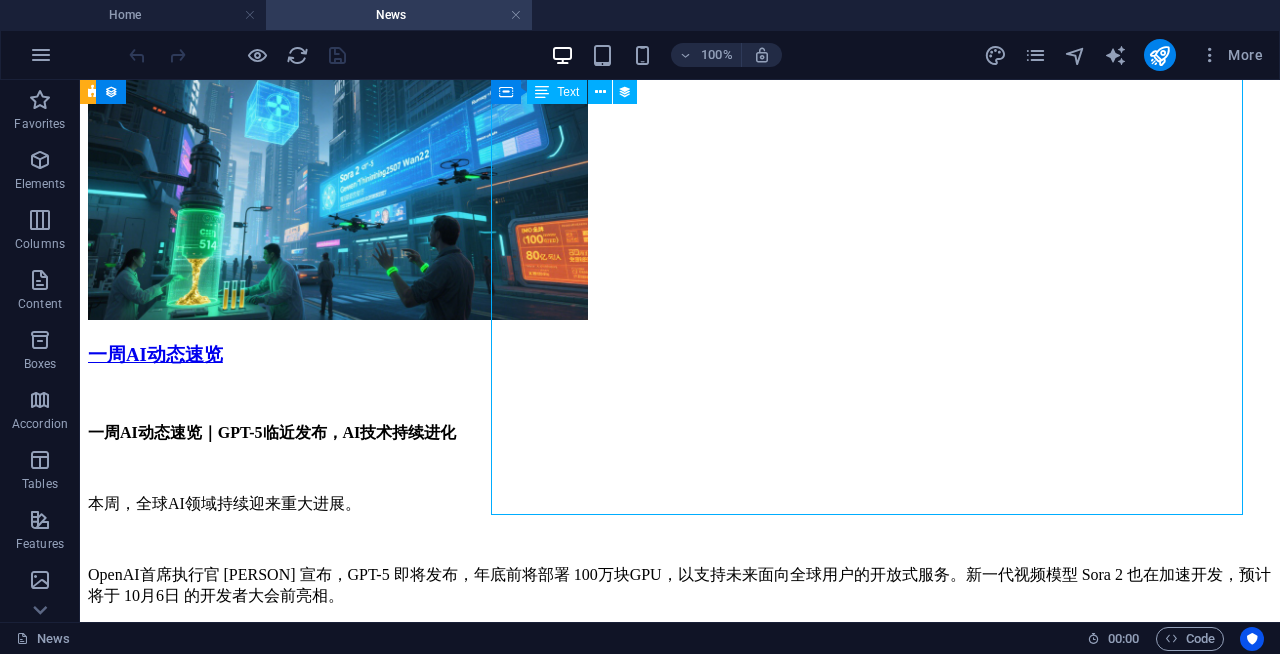 click on "一周 AI 动态速览｜ GPT-5 临近发布， AI 技术持续进化 本周，全球AI领域持续迎来重大进展。 OpenAI首席执行官 Sam Altman 宣布，GPT-5 即将发布，年底前将部署 100万块GPU，以支持未来面向全球用户的开放式服务。新一代视频模型 Sora 2 也在加速开发，预计将于 10月6日 的开发者大会前亮相。 Google 展示了其大模型 Gemini DeepThink 的强大推理能力，可解答奥数级数学题，表现接近人类金牌选手水准，进一步逼近通用人工智能（AGI）。此外，Google 新推出的智能体平台 Opal，可自动生成工作流，提升任务执行效率。 阿里巴巴则发布两款强力开源模型：语言模型 Qwen3 Thinking 2507 性能接近 Gemini 2.5 Pro，视频模型 Wan 2.2 也跻身行业前列。 同时，一些AI使用方式引发关注。Delta航空被指用算法“杀熟”调价，引发公平性争议。" at bounding box center (680, 778) 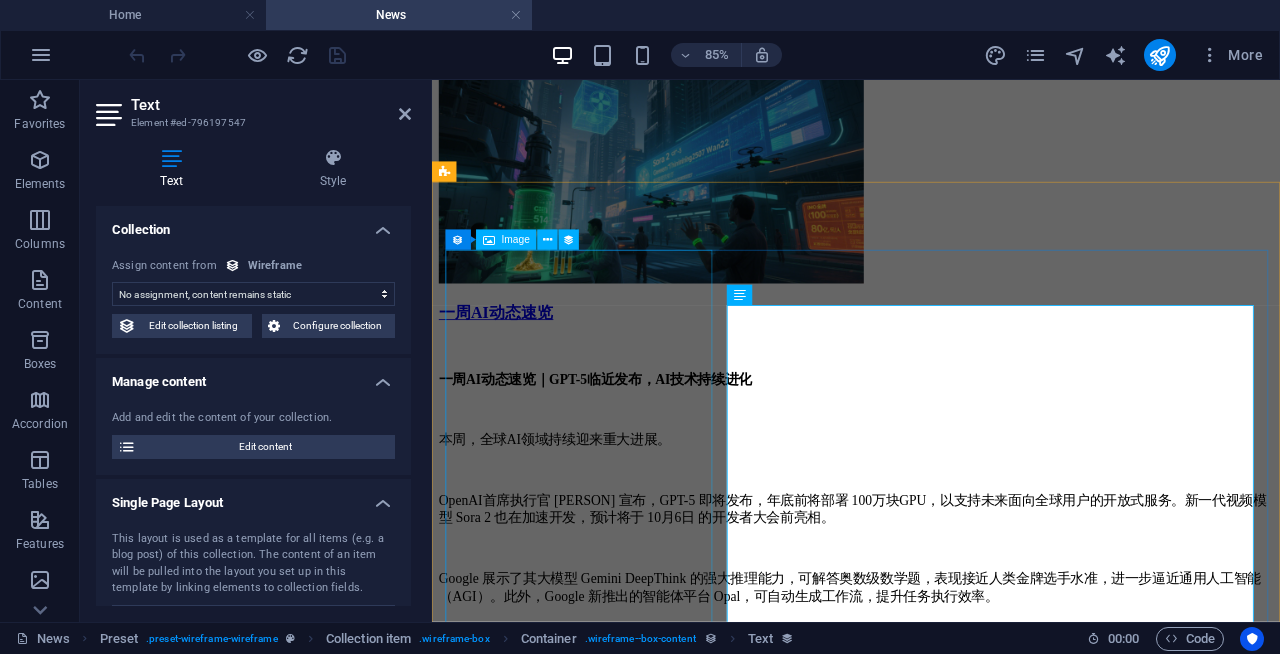 scroll, scrollTop: 858, scrollLeft: 0, axis: vertical 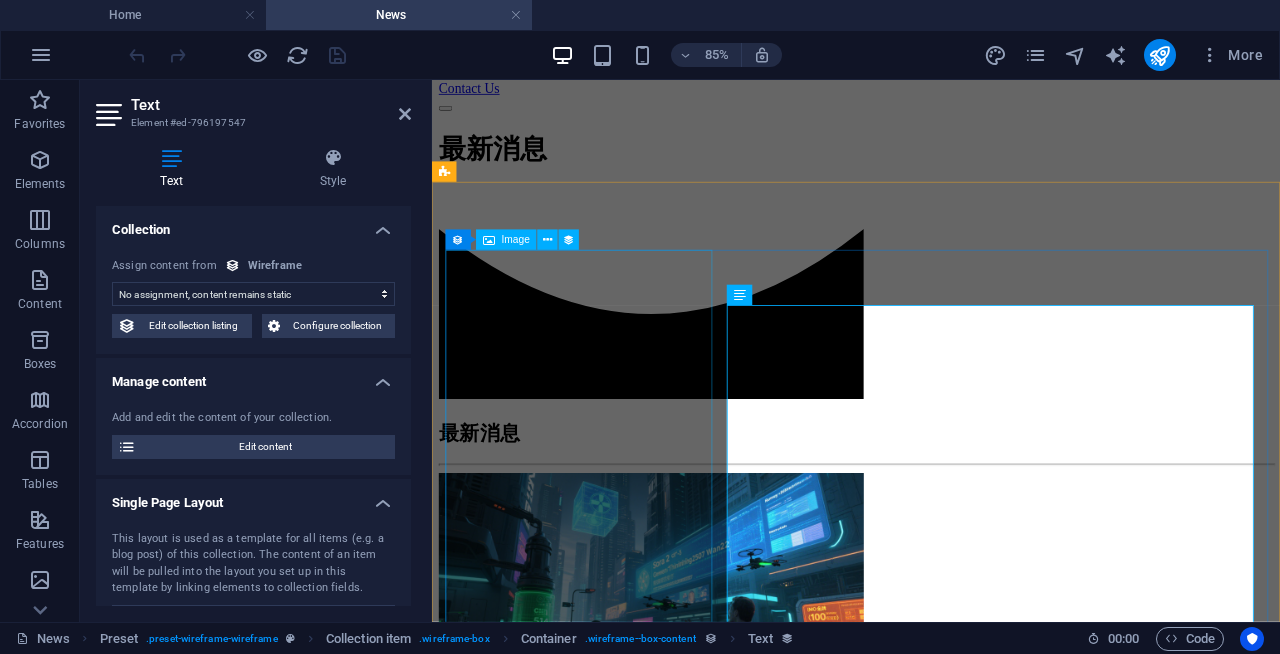 select on "description" 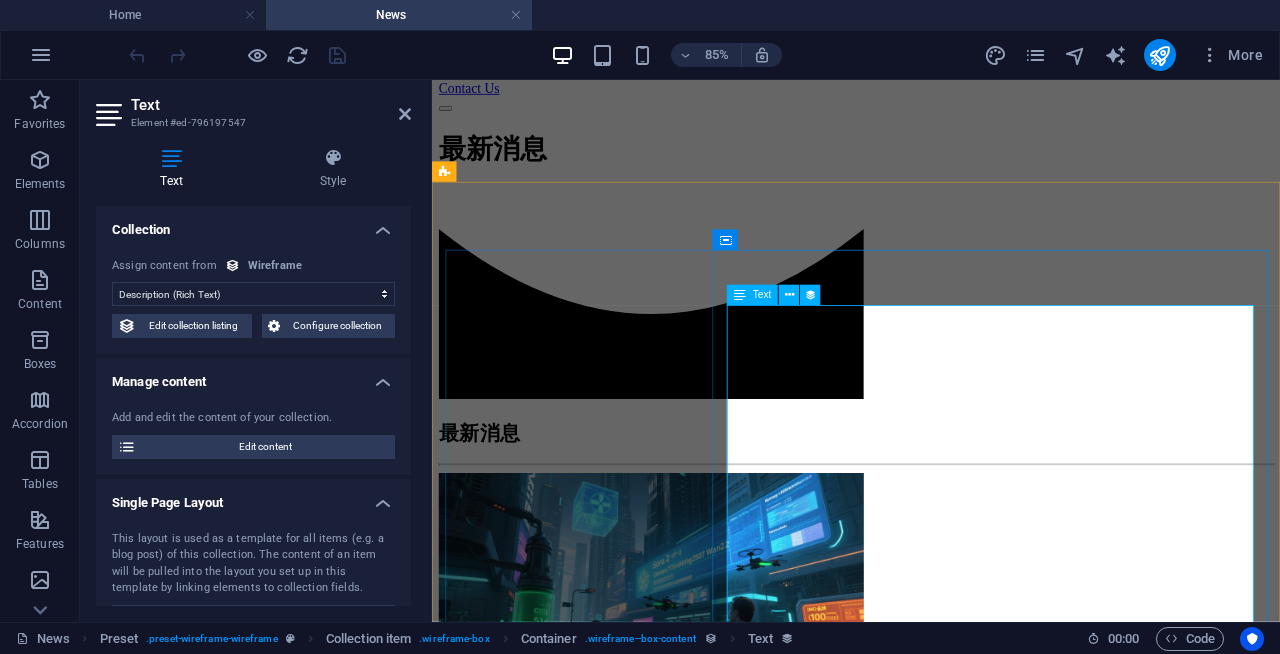 click on "一周 AI 动态速览｜ GPT-5 临近发布， AI 技术持续进化 本周，全球AI领域持续迎来重大进展。 OpenAI首席执行官 Sam Altman 宣布，GPT-5 即将发布，年底前将部署 100万块GPU，以支持未来面向全球用户的开放式服务。新一代视频模型 Sora 2 也在加速开发，预计将于 10月6日 的开发者大会前亮相。 Google 展示了其大模型 Gemini DeepThink 的强大推理能力，可解答奥数级数学题，表现接近人类金牌选手水准，进一步逼近通用人工智能（AGI）。此外，Google 新推出的智能体平台 Opal，可自动生成工作流，提升任务执行效率。 阿里巴巴则发布两款强力开源模型：语言模型 Qwen3 Thinking 2507 性能接近 Gemini 2.5 Pro，视频模型 Wan 2.2 也跻身行业前列。 同时，一些AI使用方式引发关注。Delta航空被指用算法“杀熟”调价，引发公平性争议。" at bounding box center [931, 1250] 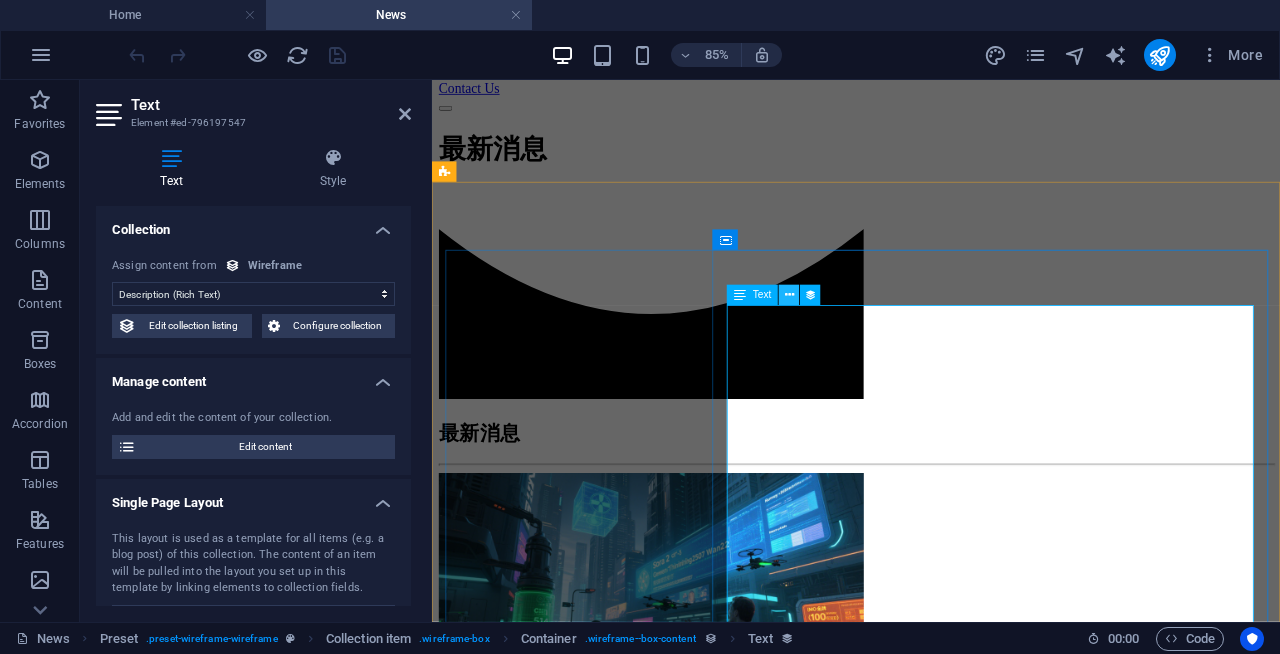 click at bounding box center (789, 295) 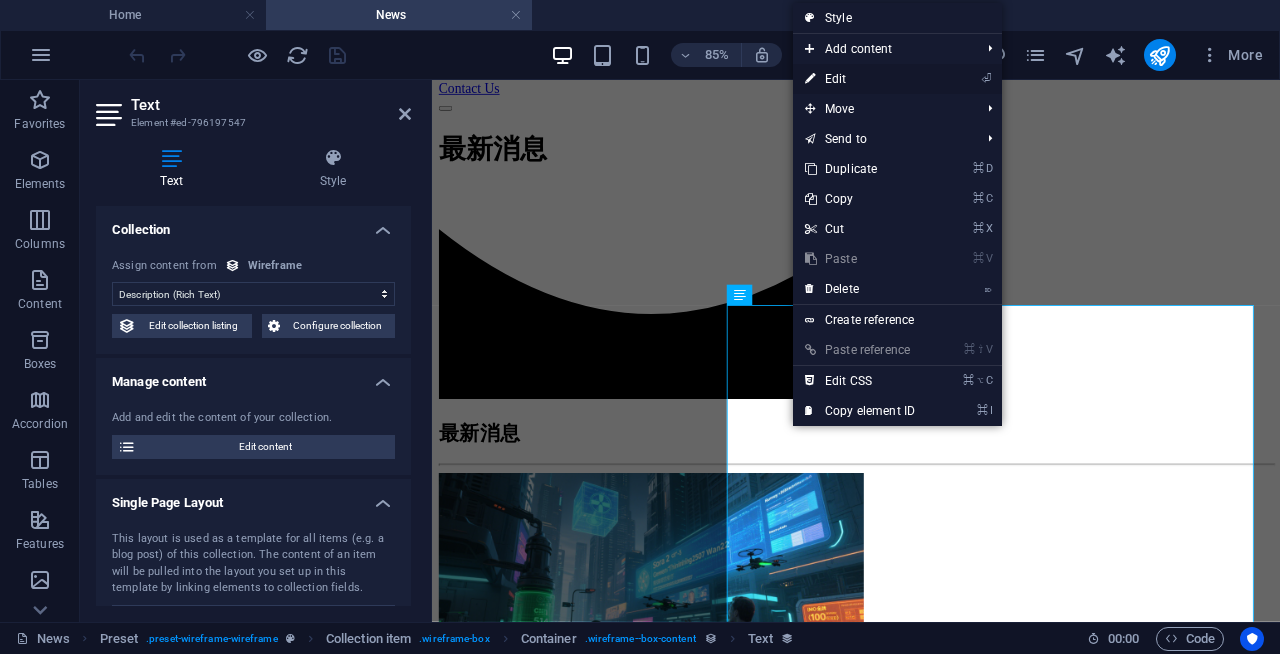 click on "⏎  Edit" at bounding box center (860, 79) 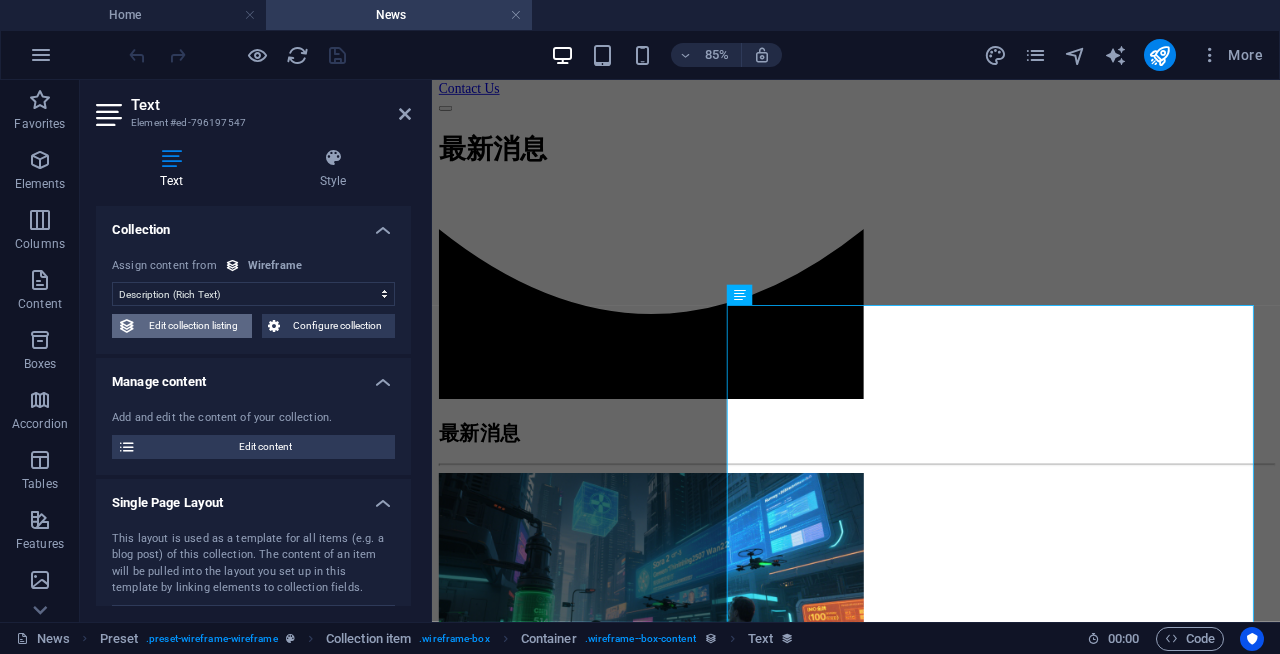 click on "Edit collection listing" at bounding box center [194, 326] 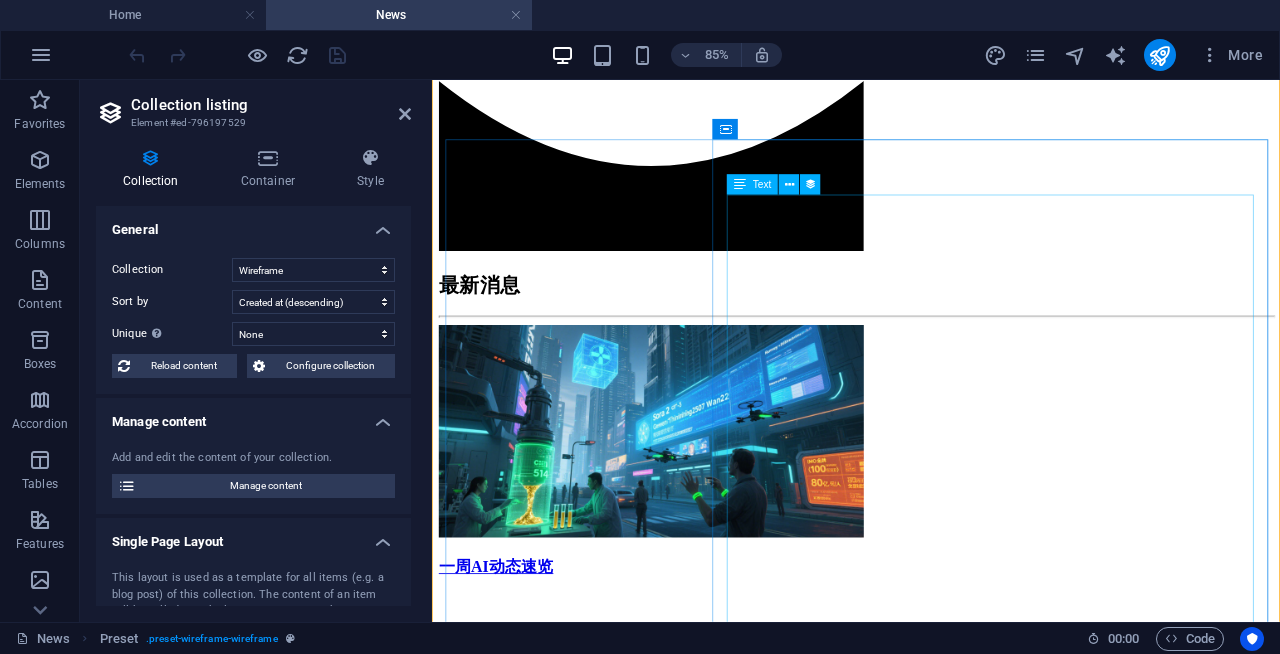 scroll, scrollTop: 1039, scrollLeft: 0, axis: vertical 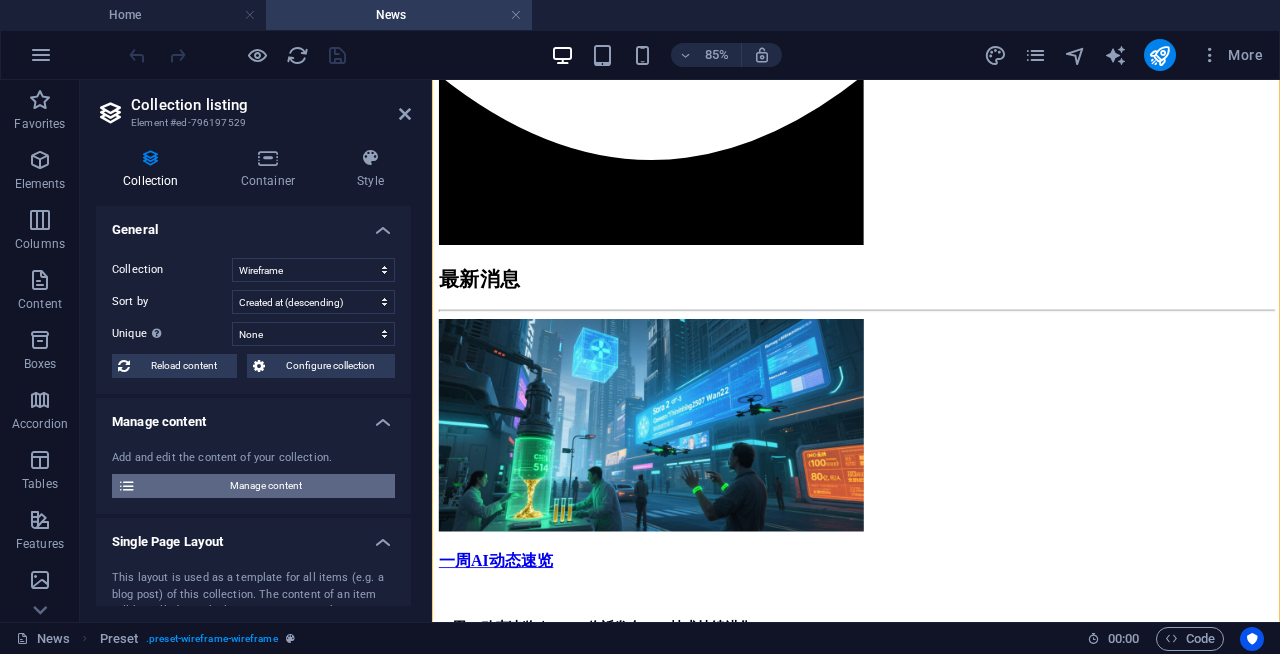 click on "Manage content" at bounding box center [265, 486] 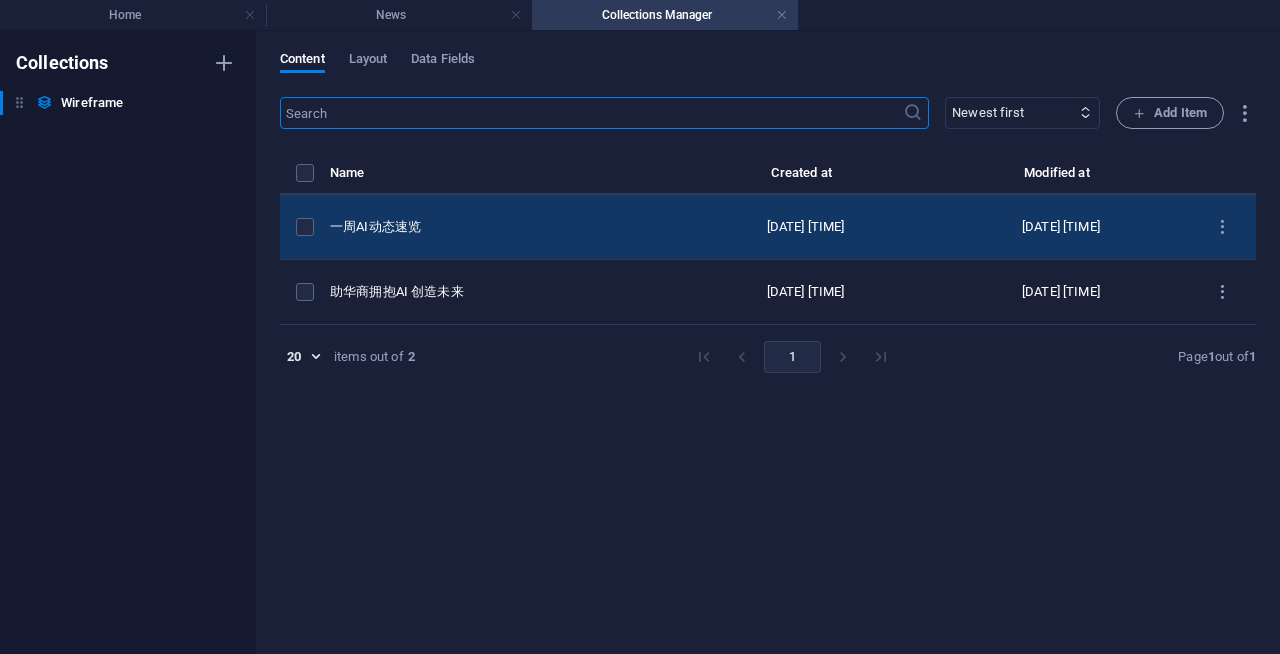 click on "一周AI动态速览" at bounding box center [504, 227] 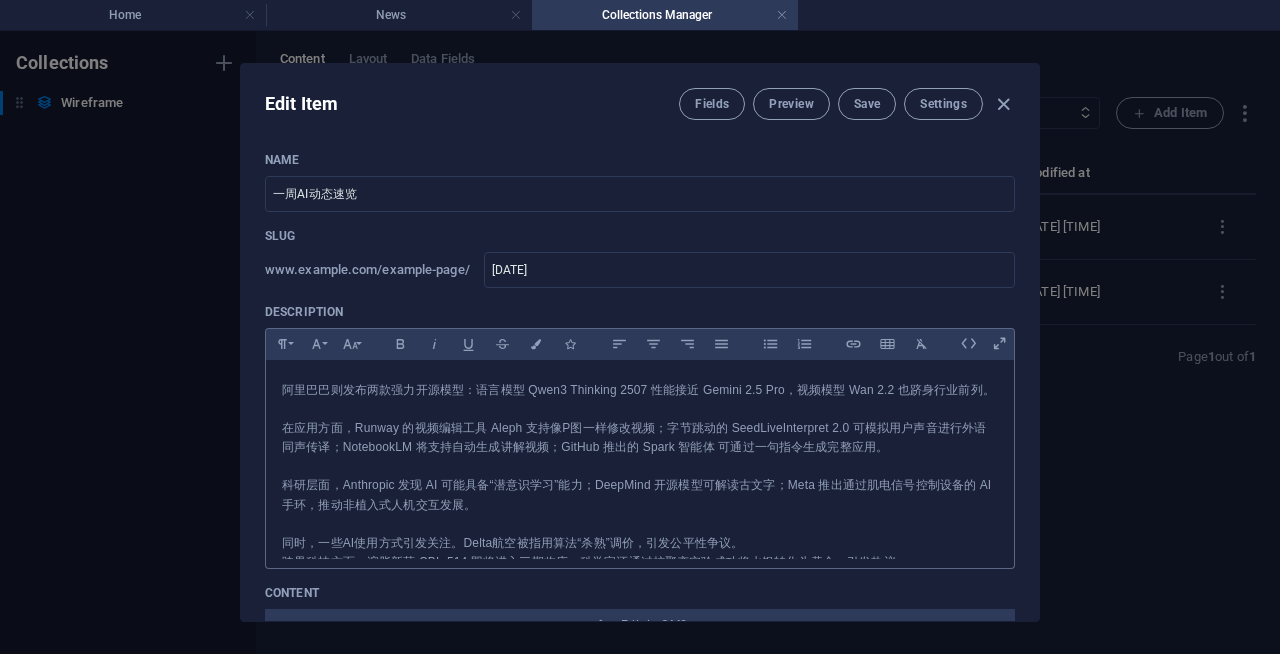 scroll, scrollTop: 269, scrollLeft: 0, axis: vertical 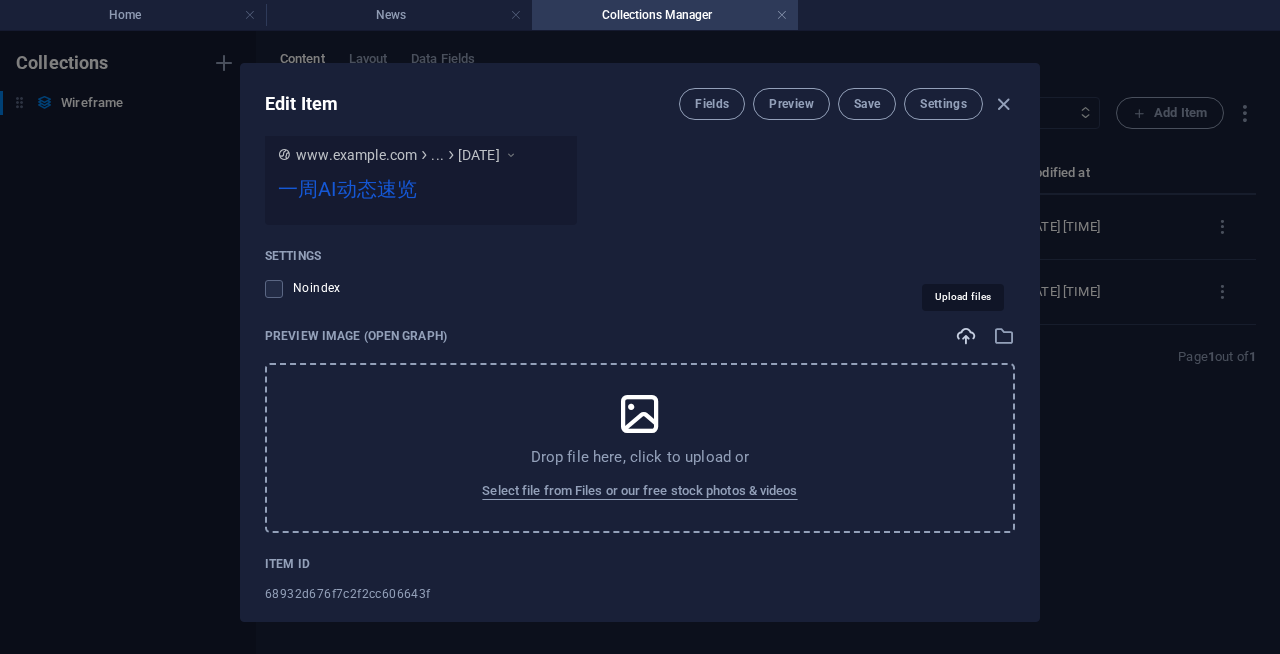 click at bounding box center [966, 336] 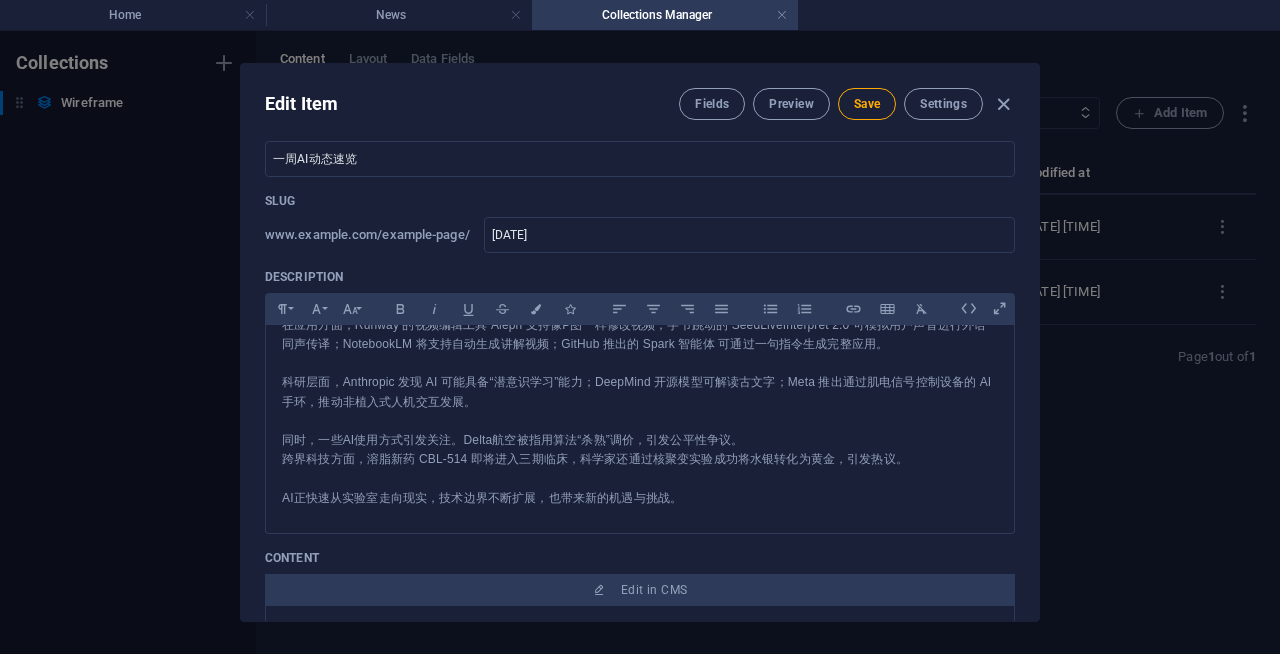 scroll, scrollTop: 0, scrollLeft: 0, axis: both 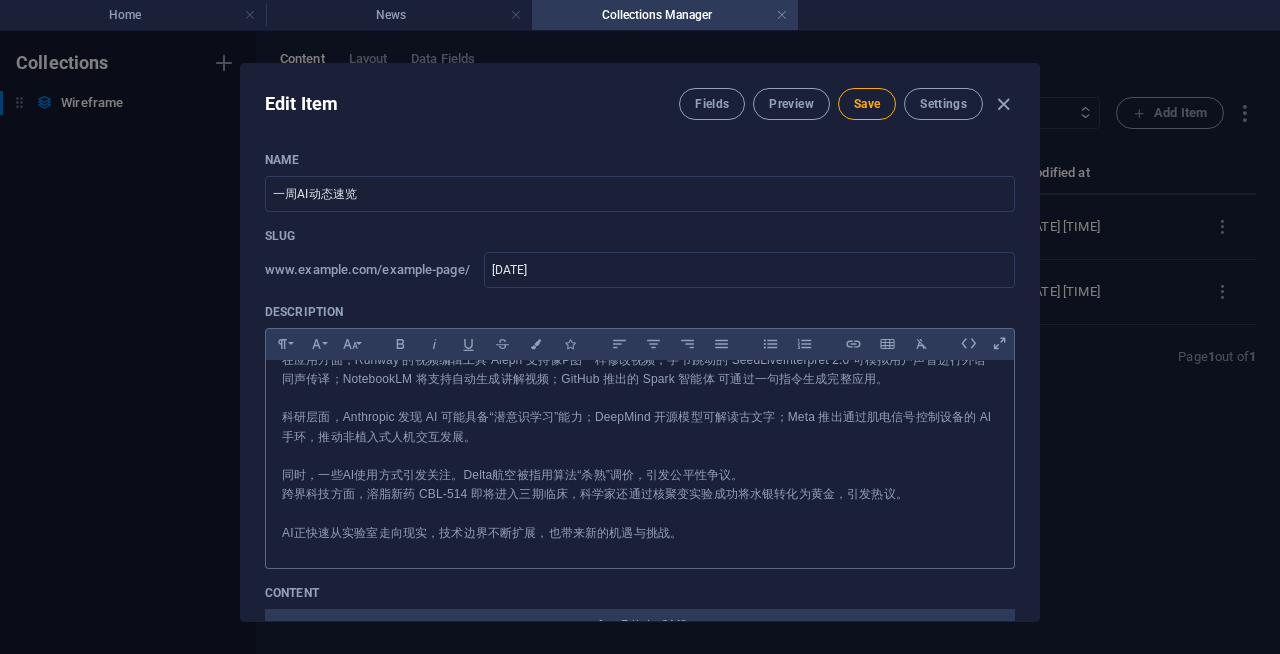 click at bounding box center [640, 513] 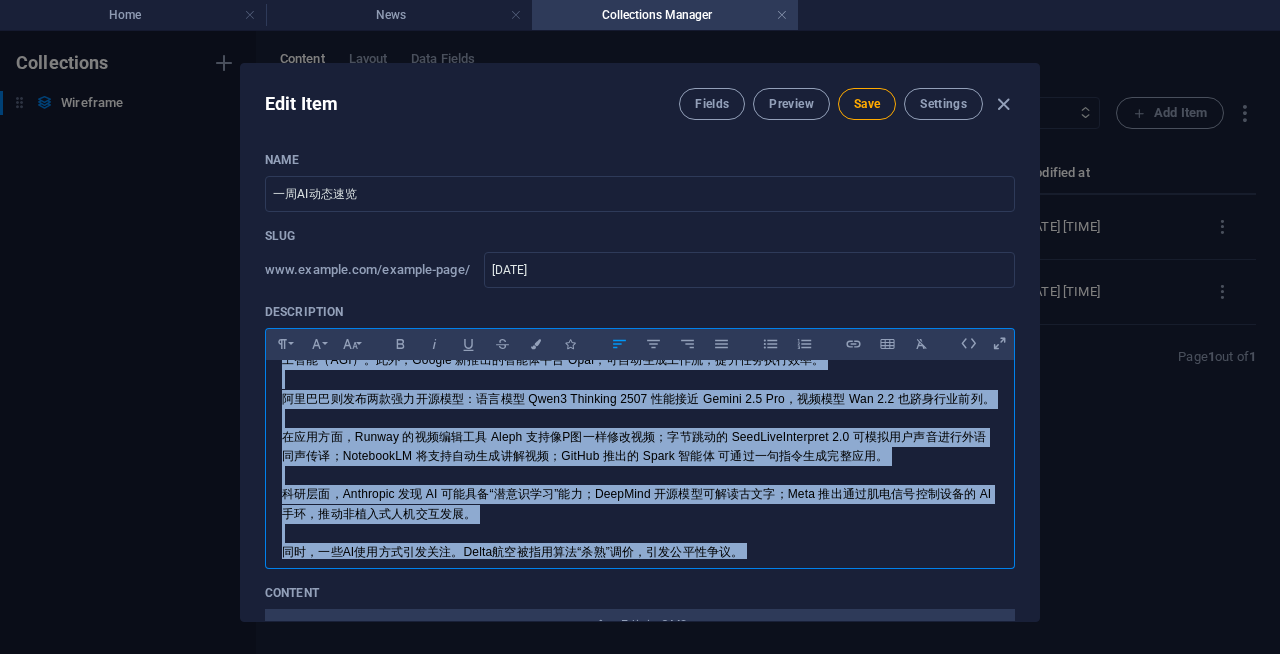 scroll, scrollTop: 0, scrollLeft: 0, axis: both 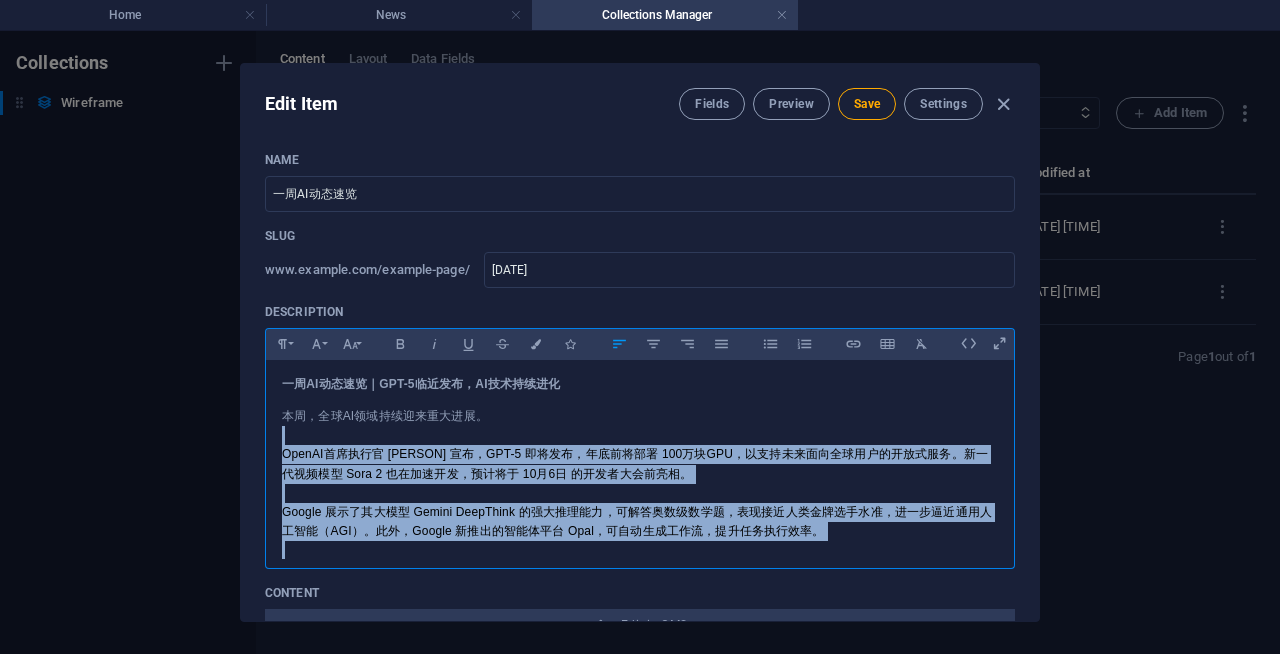 drag, startPoint x: 719, startPoint y: 533, endPoint x: 283, endPoint y: 438, distance: 446.22977 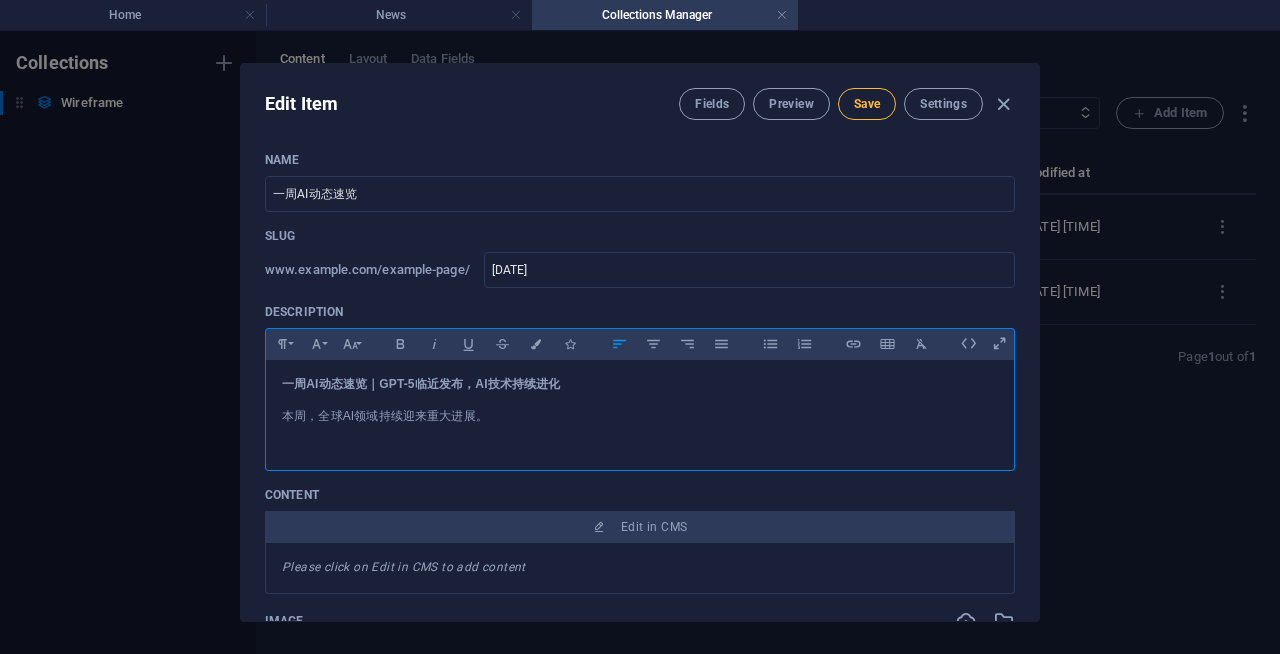 click on "Save" at bounding box center (867, 104) 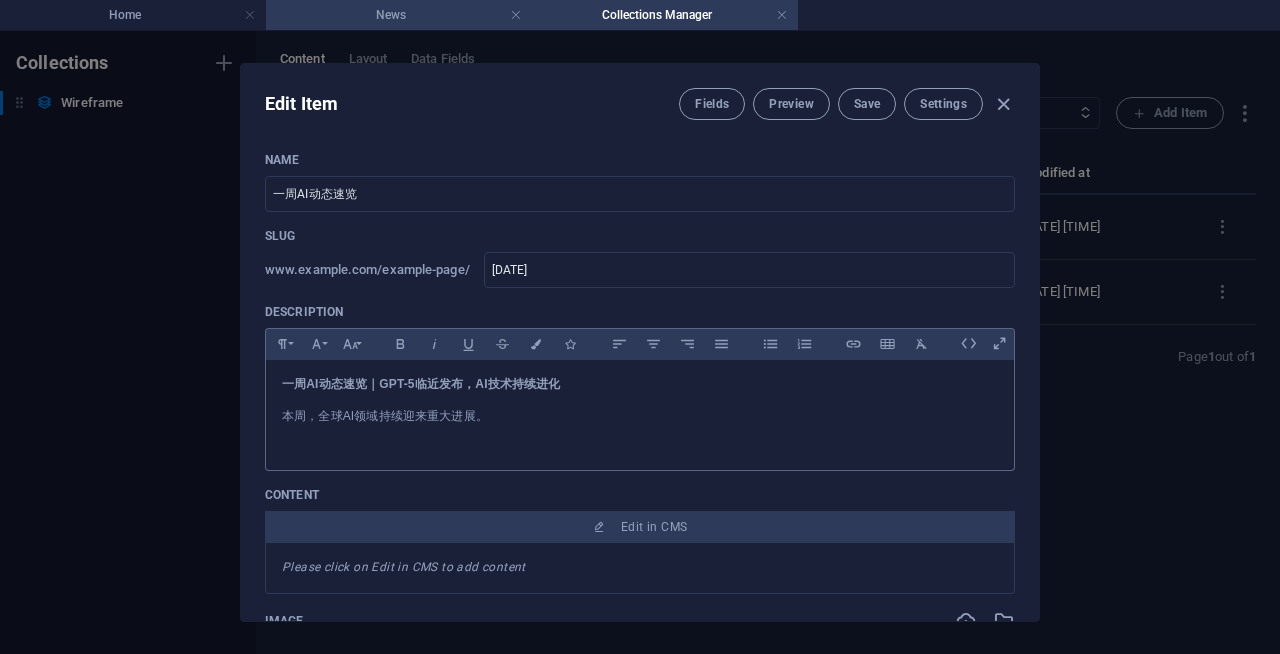 click on "News" at bounding box center [399, 15] 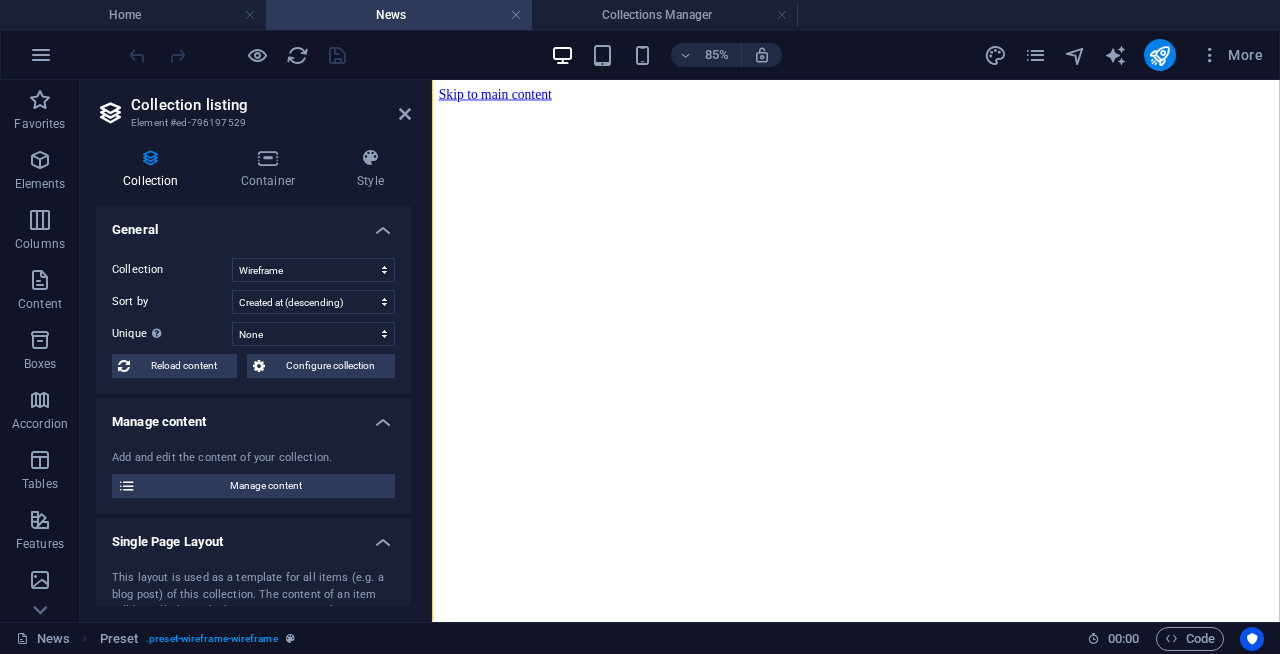 scroll, scrollTop: 1039, scrollLeft: 0, axis: vertical 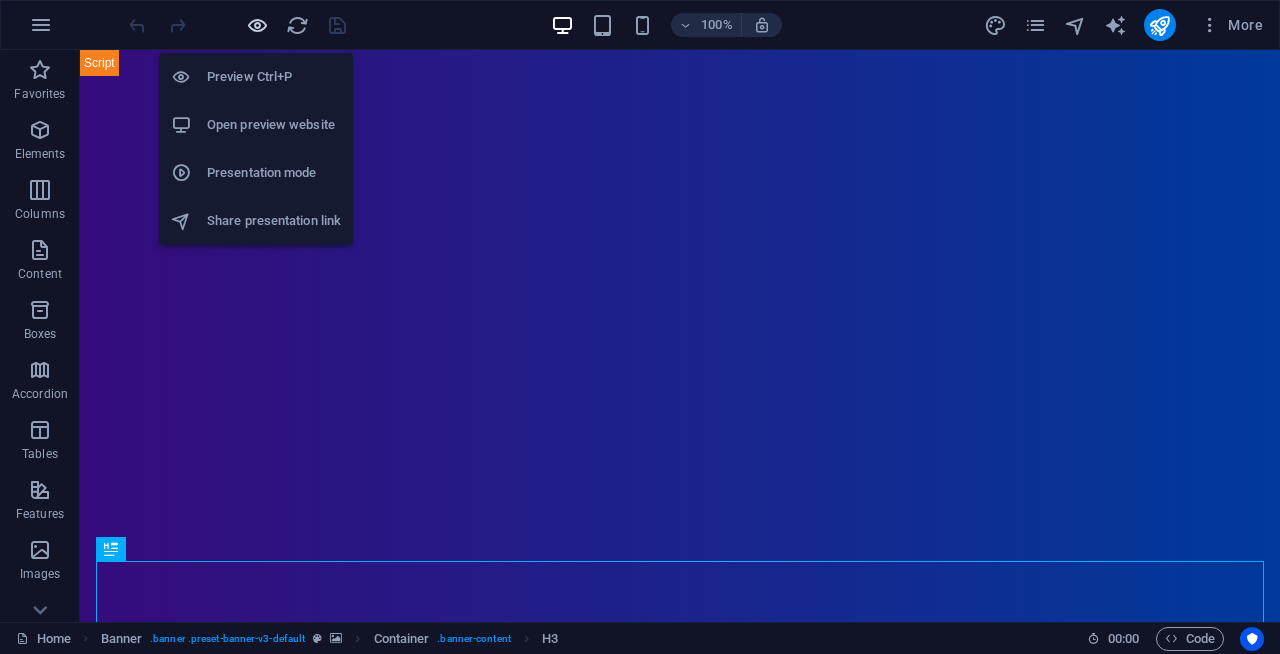 click at bounding box center [257, 25] 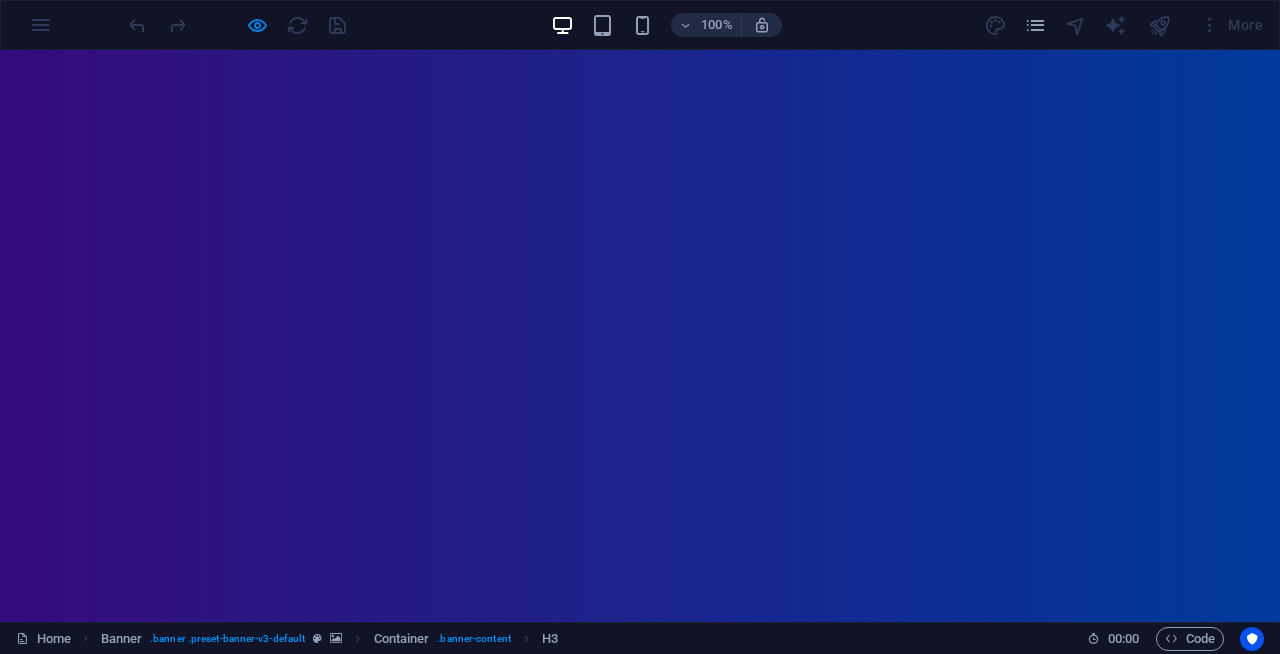 click on "News" at bounding box center [618, 1112] 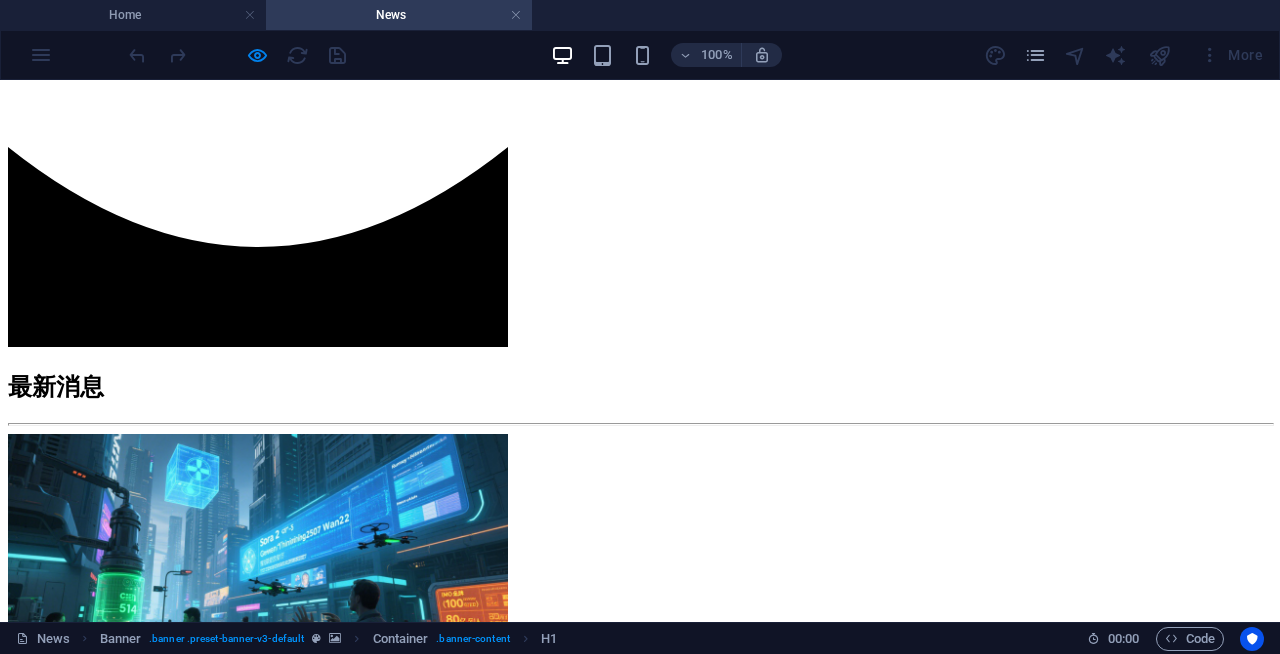 scroll, scrollTop: 964, scrollLeft: 0, axis: vertical 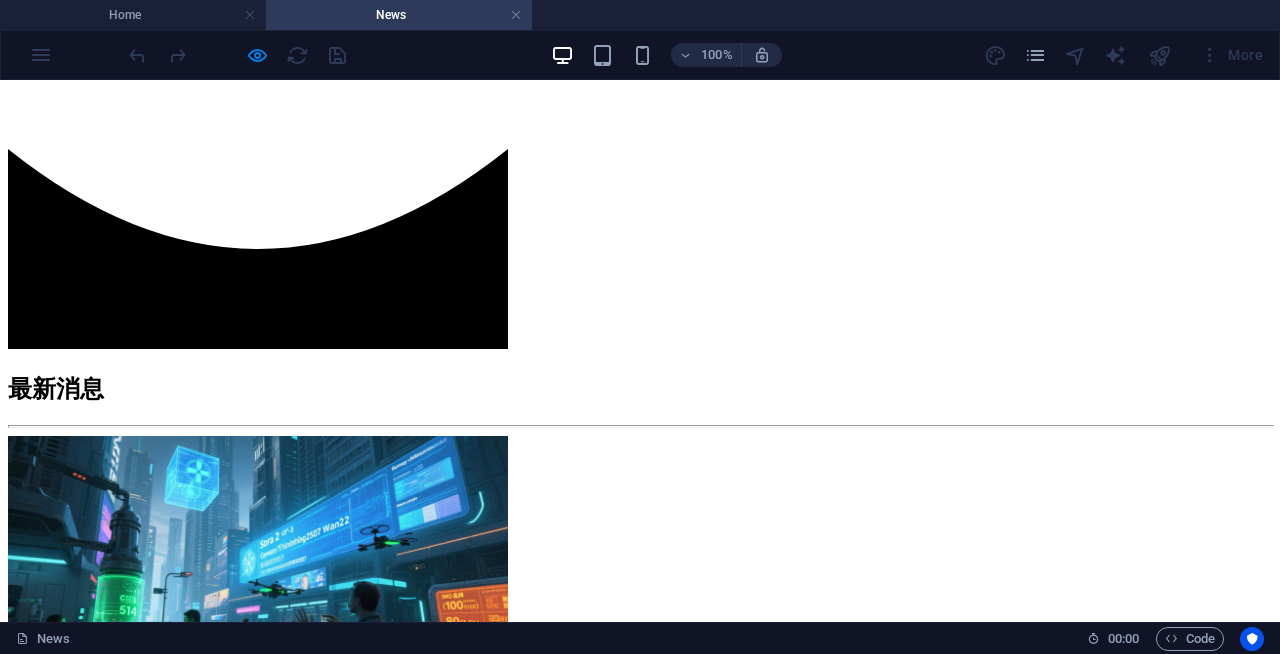 click on "Read more" at bounding box center (640, 960) 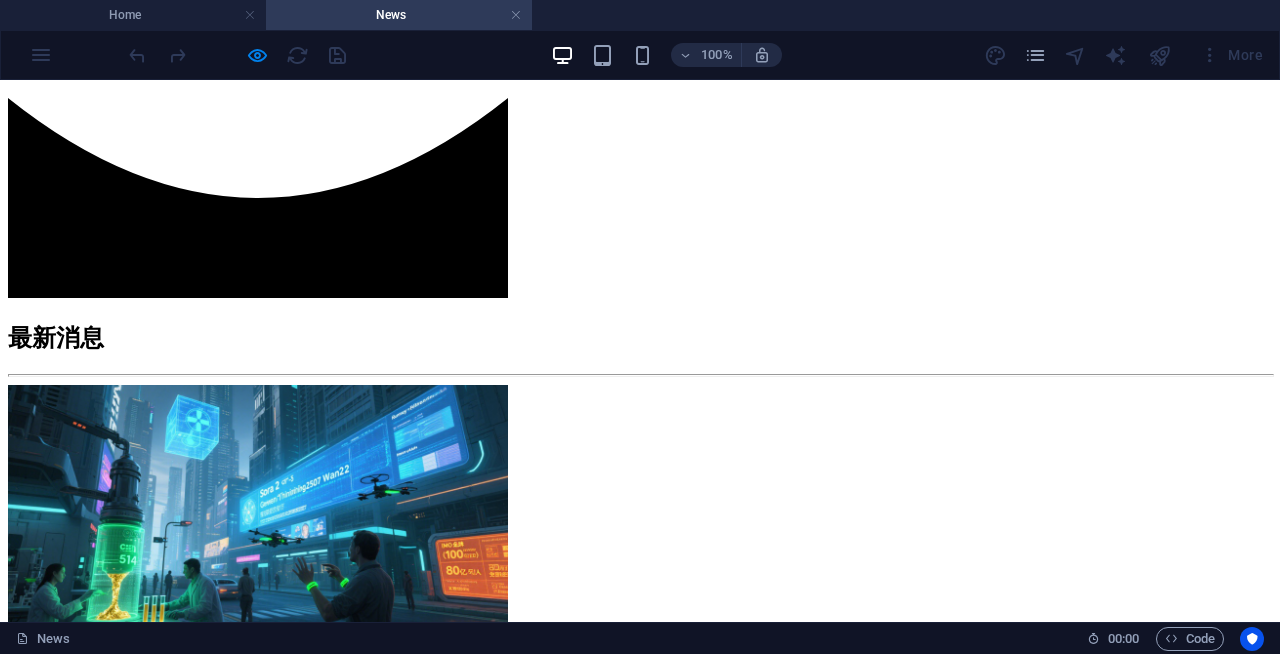 scroll, scrollTop: 1010, scrollLeft: 0, axis: vertical 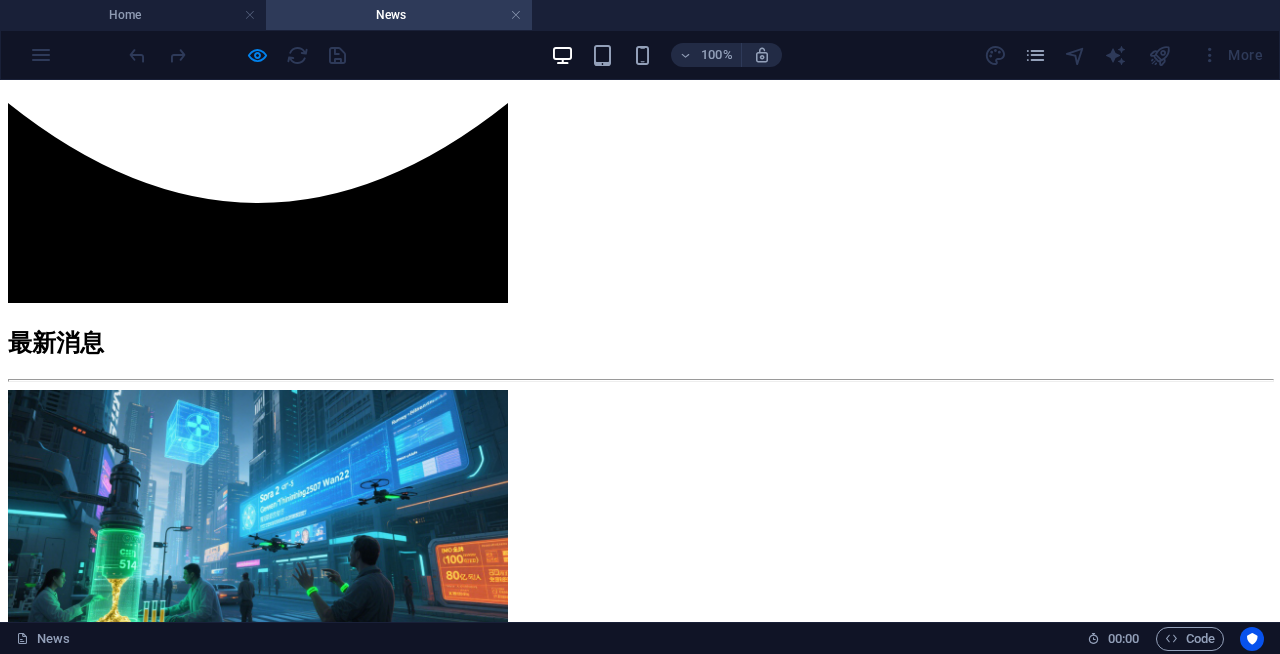 click on "Read more" at bounding box center (640, 914) 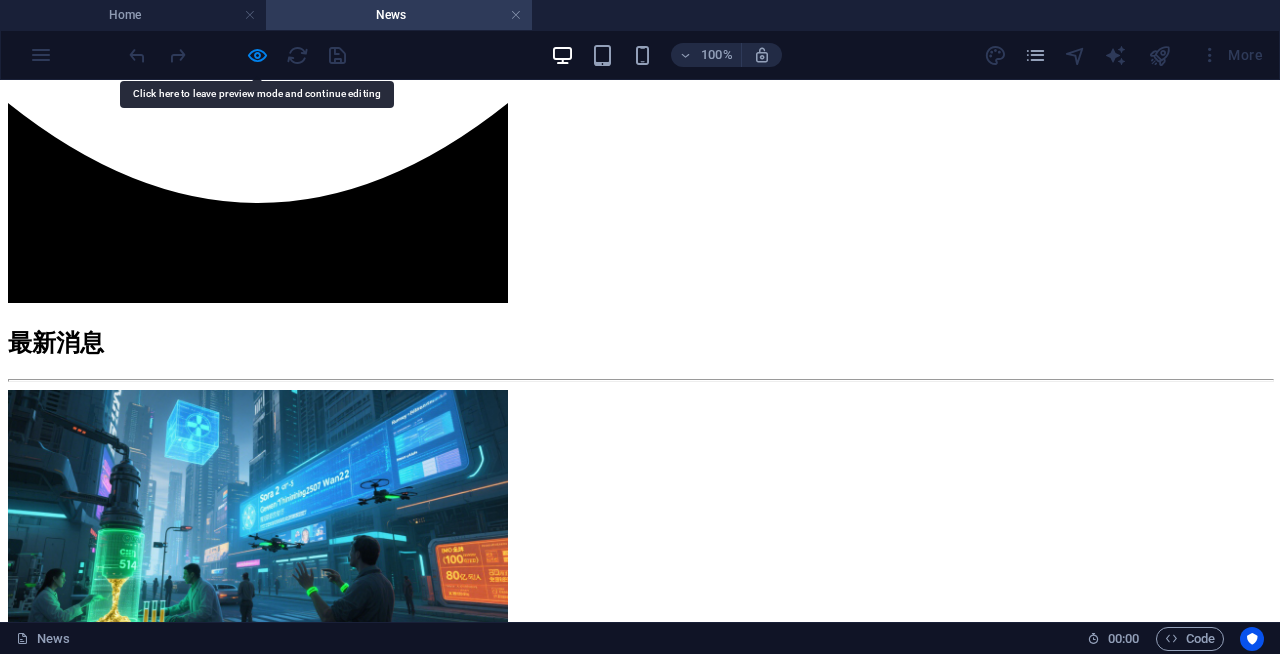 click on "Read more" at bounding box center [640, 914] 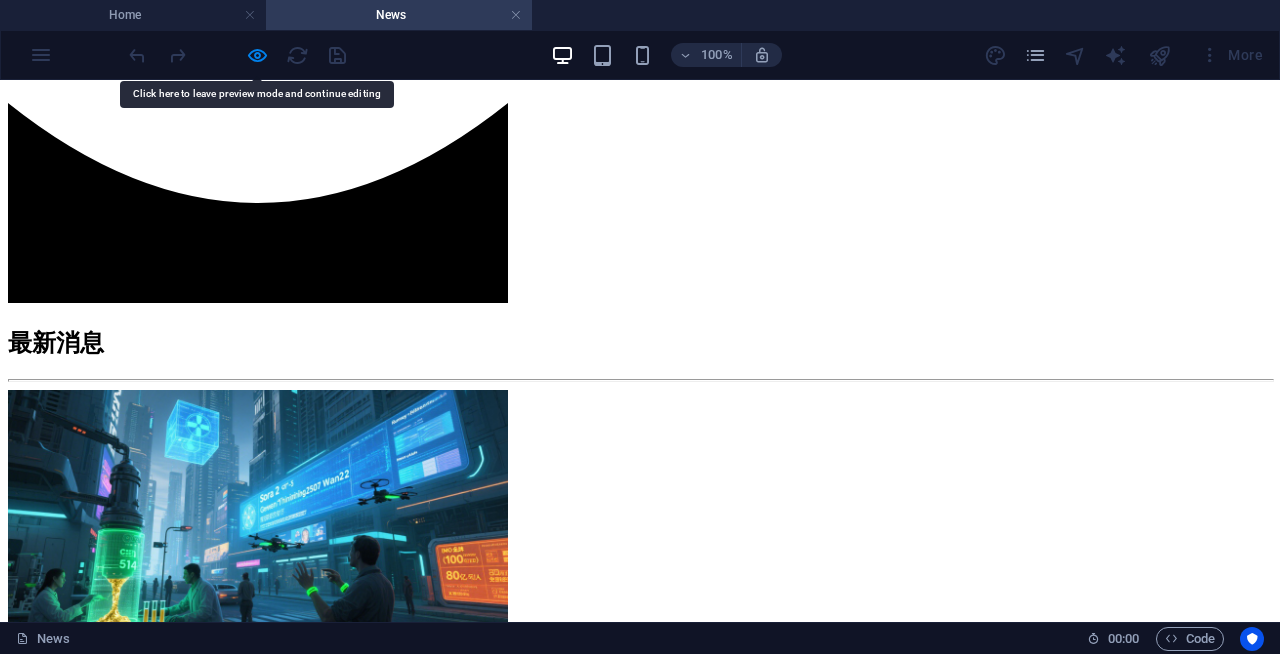 click on "Read more" at bounding box center (640, 914) 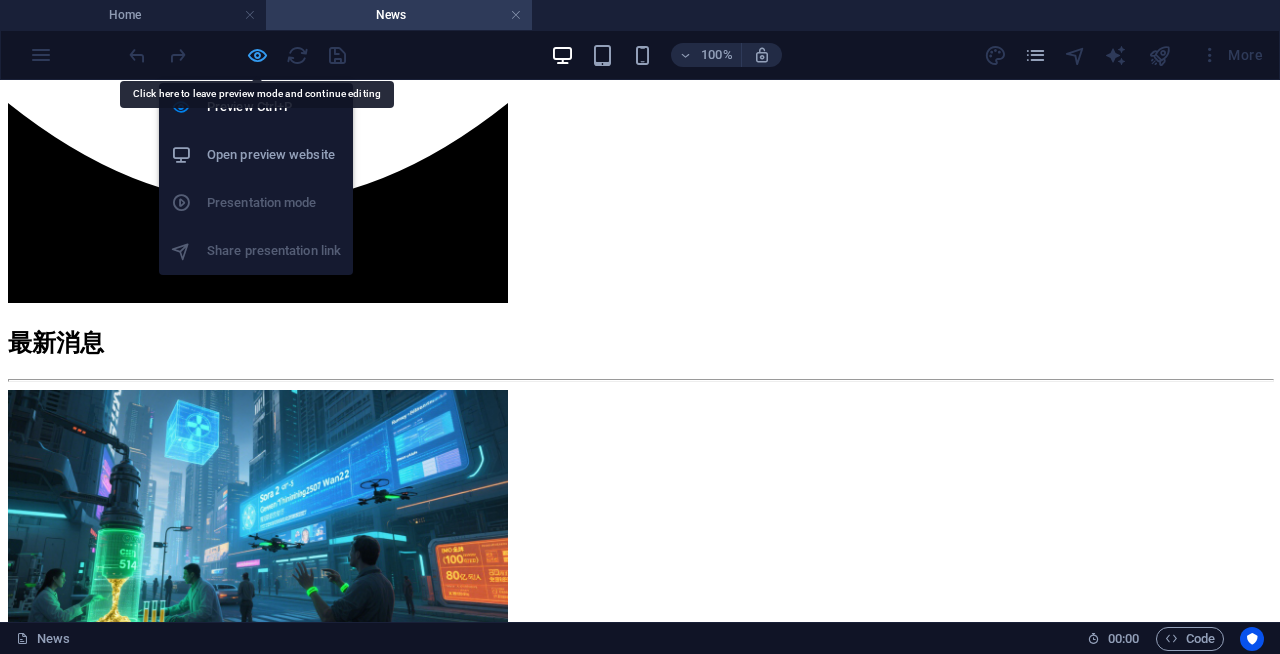 click at bounding box center (257, 55) 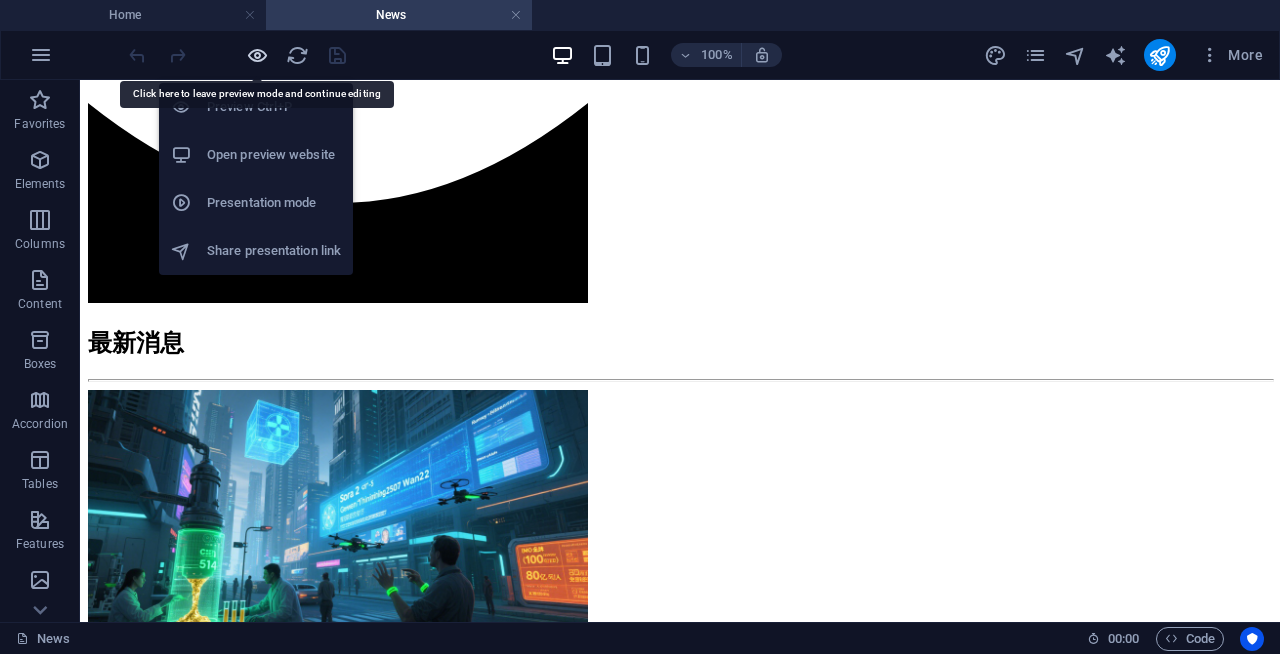 click at bounding box center (257, 55) 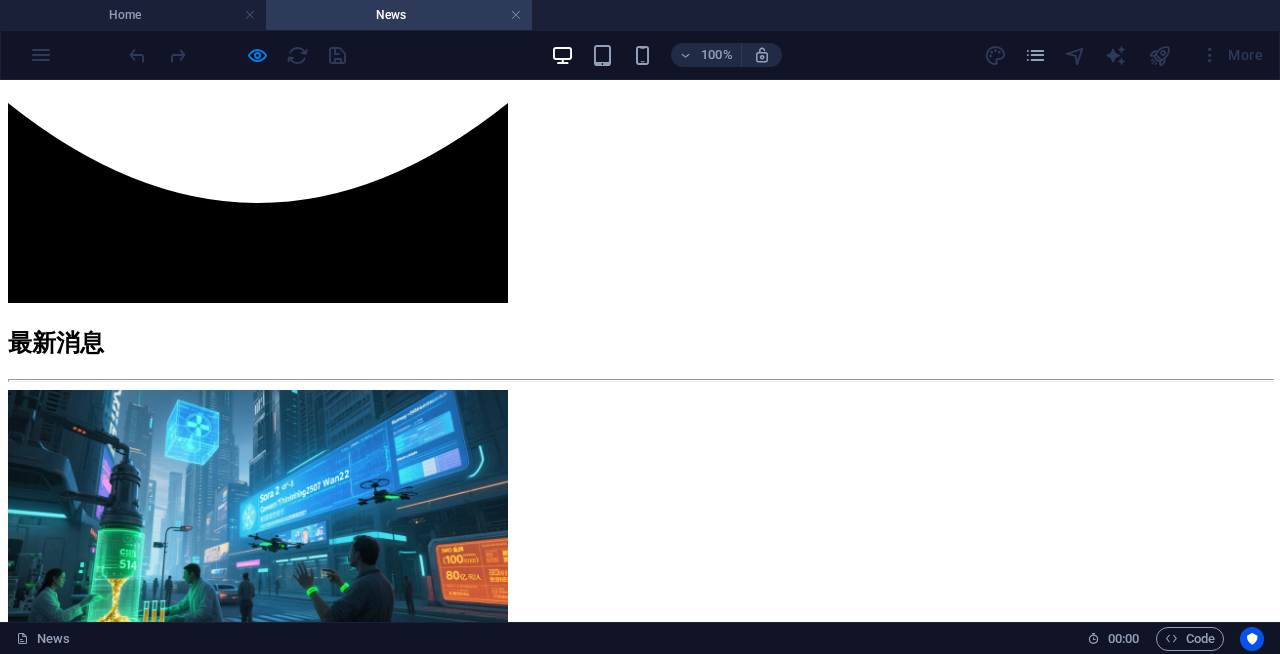 click on "Read more" at bounding box center (43, 913) 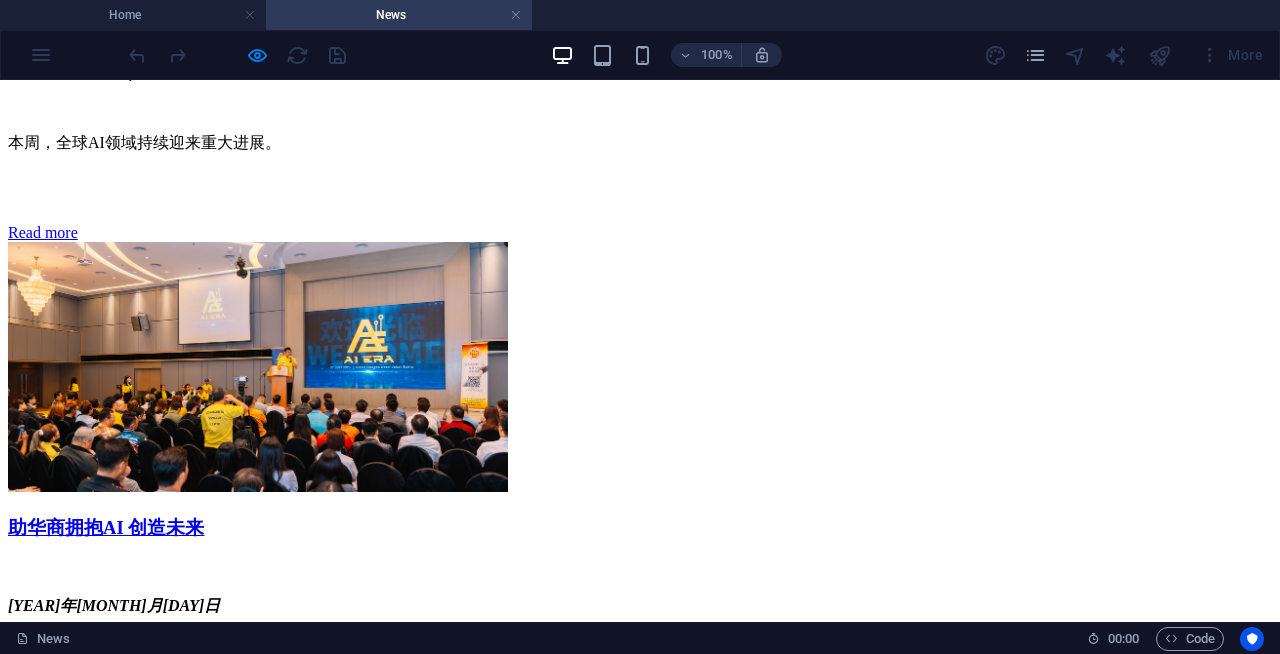 scroll, scrollTop: 0, scrollLeft: 0, axis: both 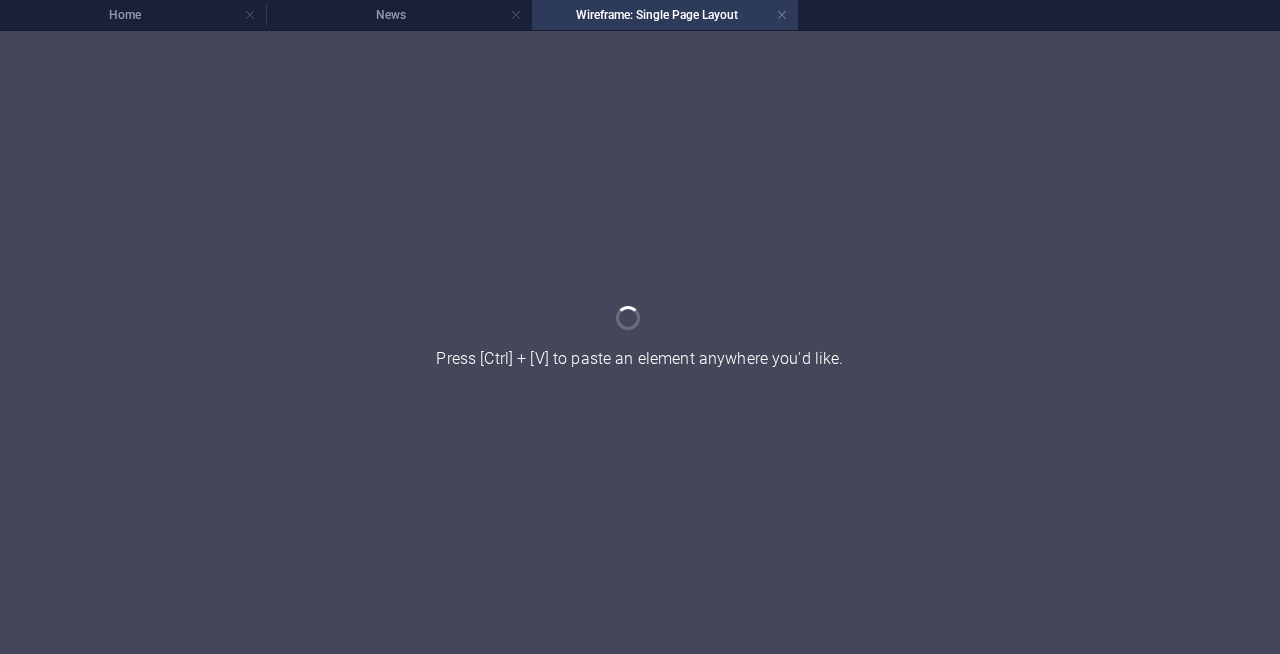click at bounding box center (640, 342) 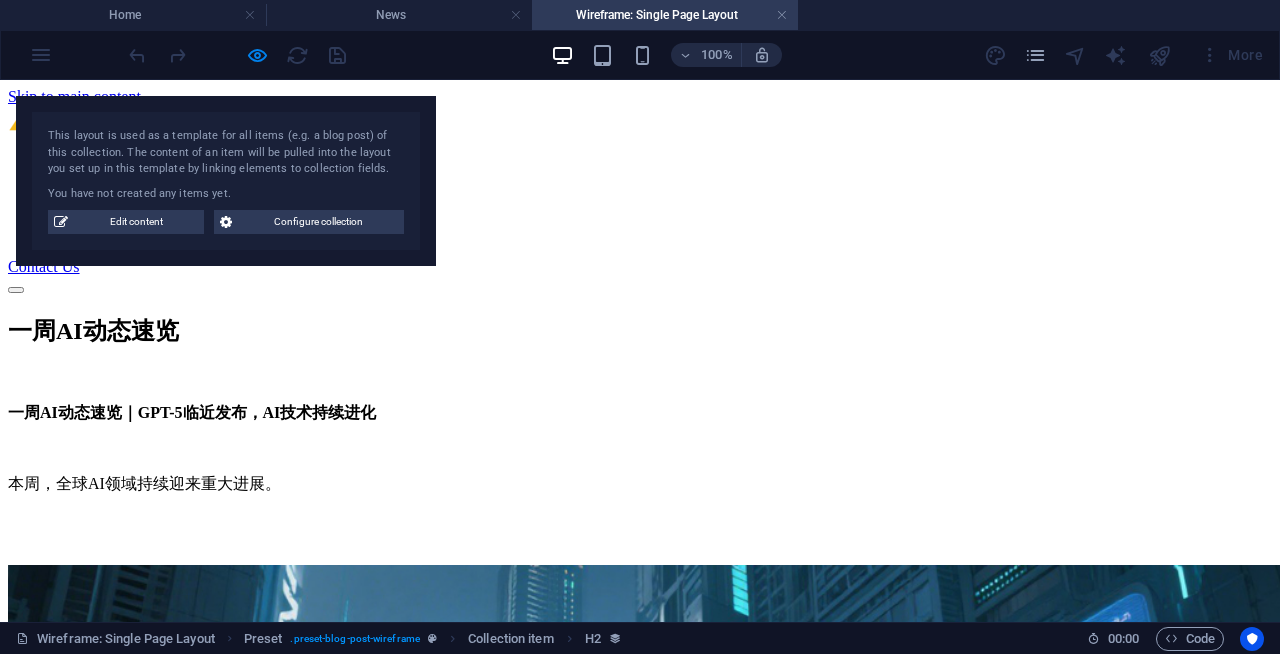 scroll, scrollTop: 0, scrollLeft: 0, axis: both 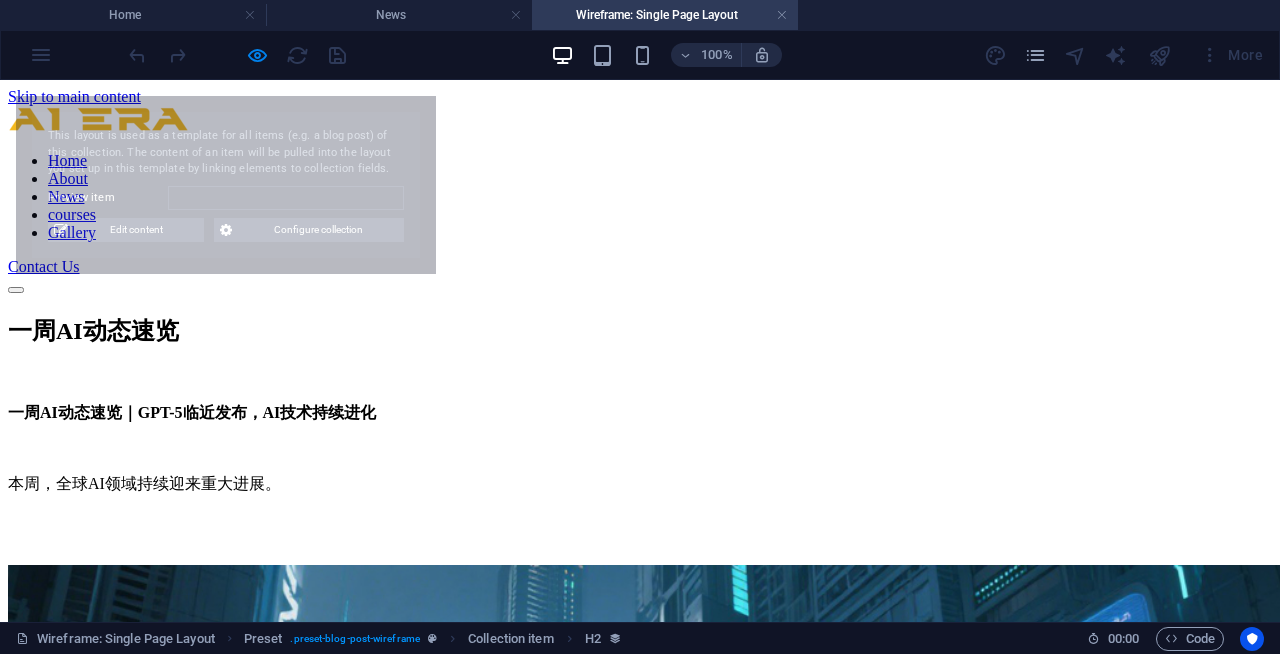 select on "68932d676f7c2f2cc606643f" 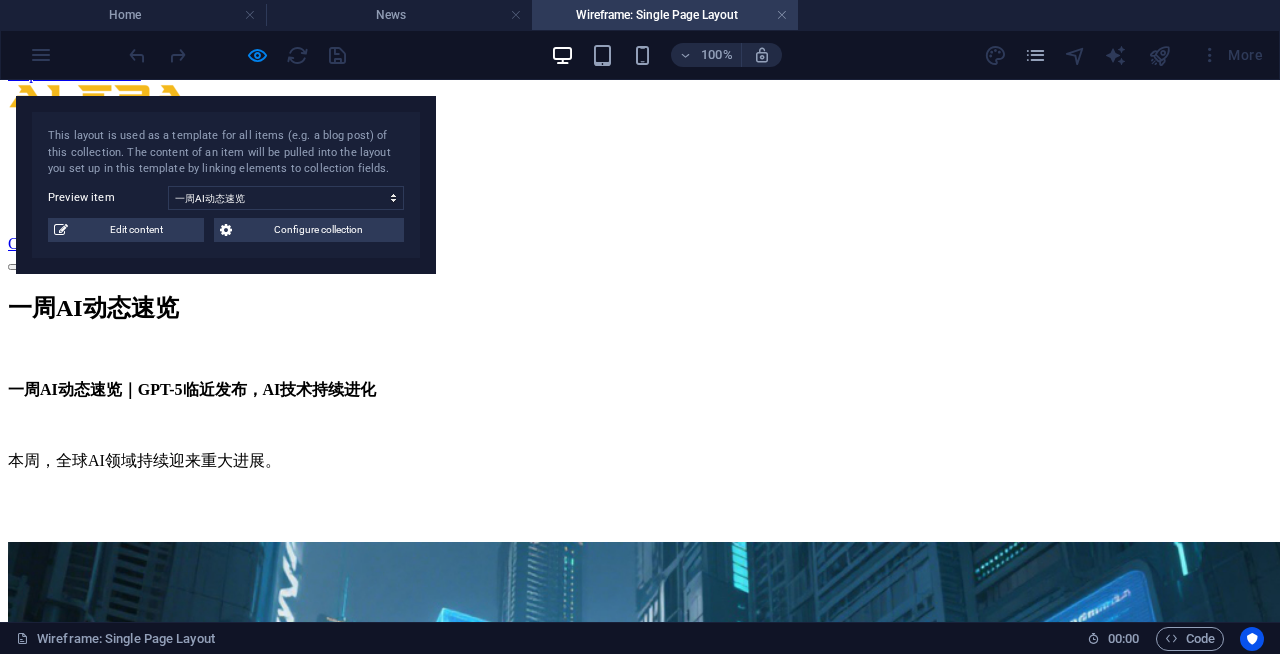 scroll, scrollTop: 0, scrollLeft: 0, axis: both 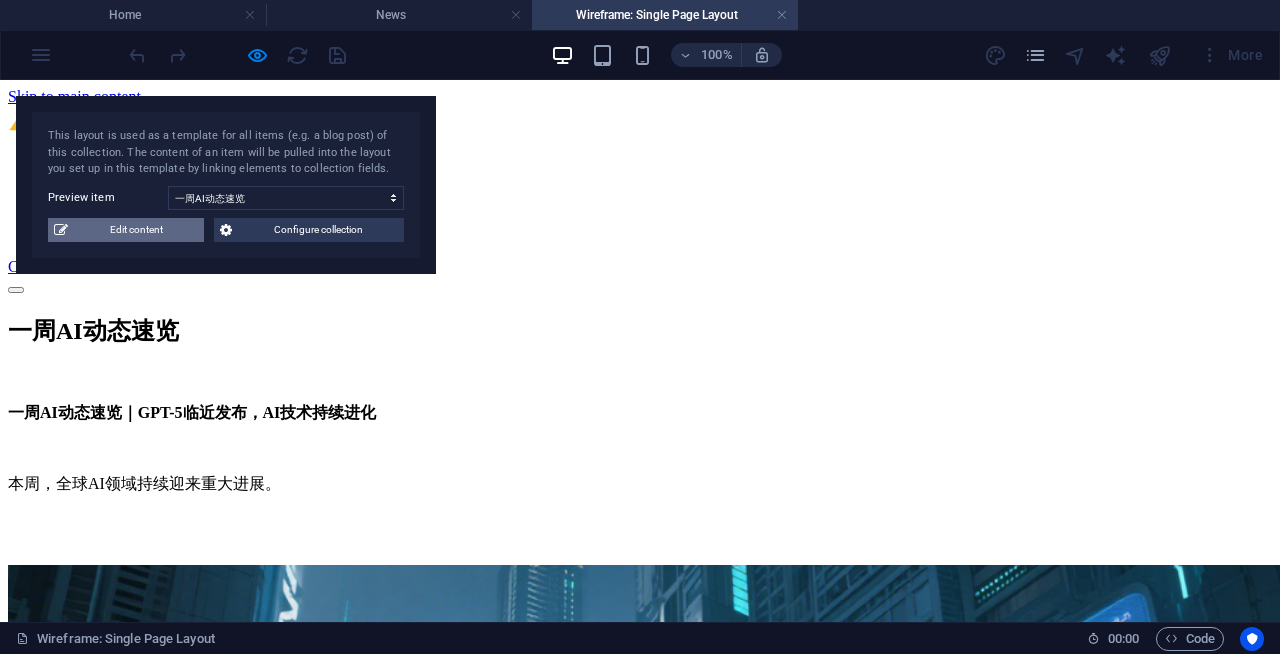 click on "Edit content" at bounding box center (136, 230) 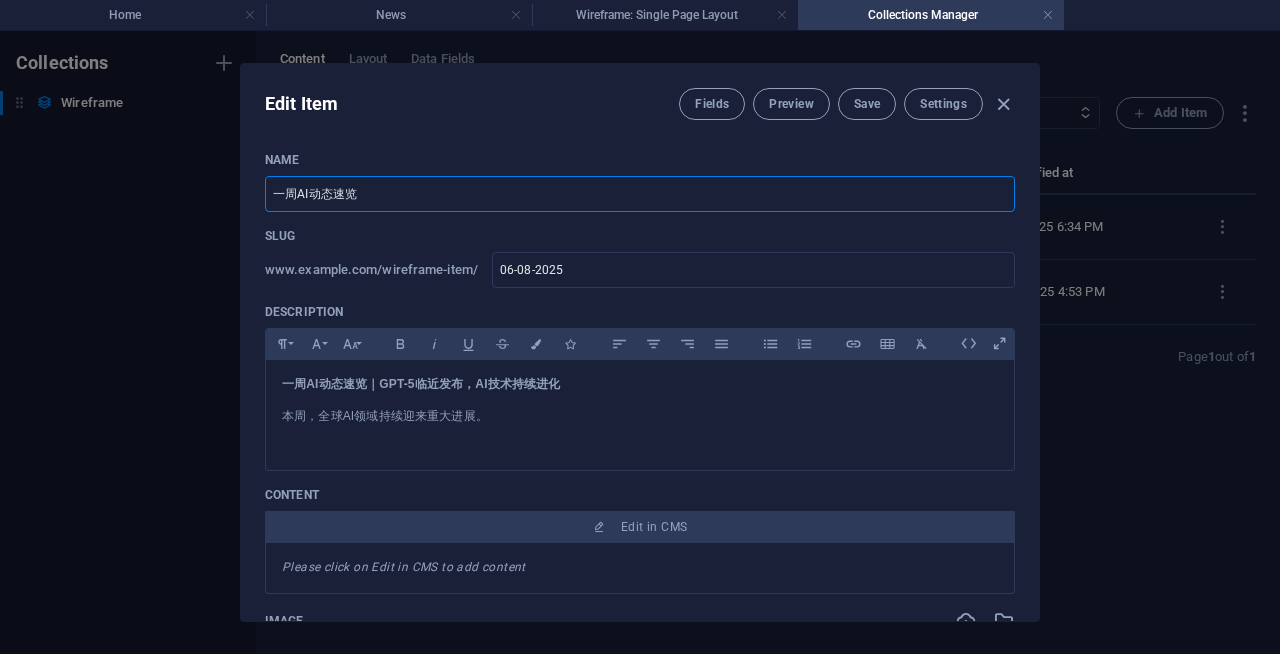 click on "一周AI动态速览" at bounding box center [640, 194] 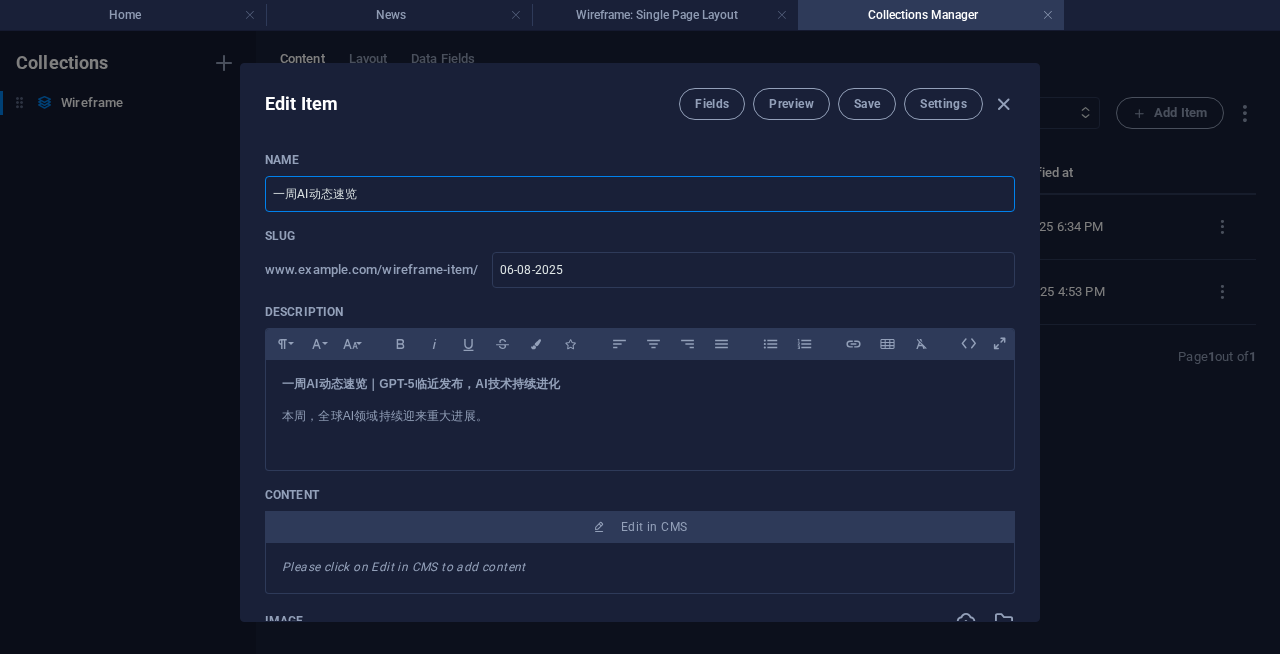 click on "一周AI动态速览" at bounding box center [640, 194] 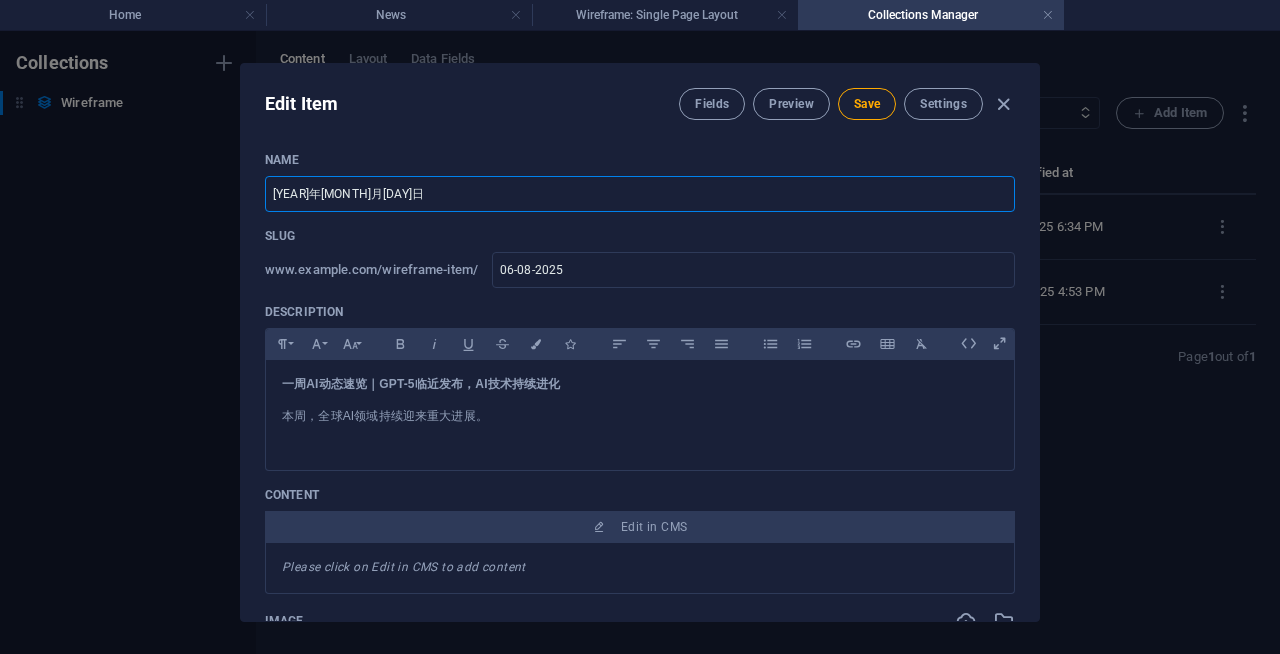 click on "[YEAR]年[MONTH]月[DAY]日" at bounding box center [640, 194] 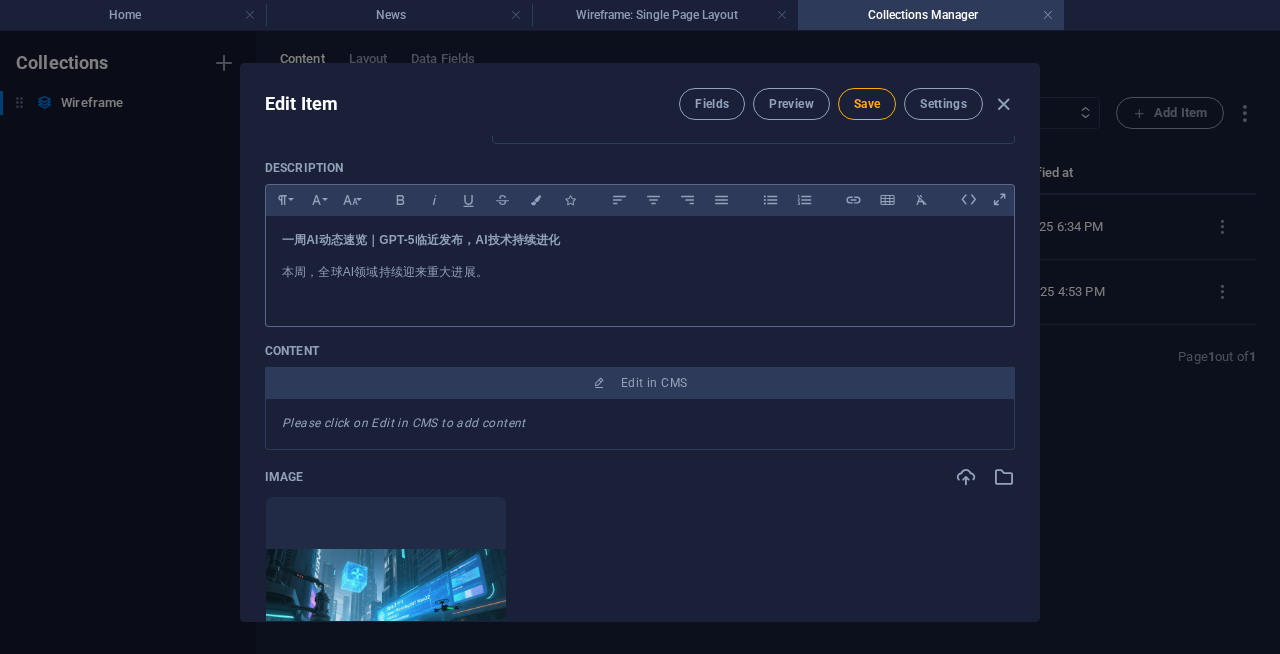 scroll, scrollTop: 145, scrollLeft: 0, axis: vertical 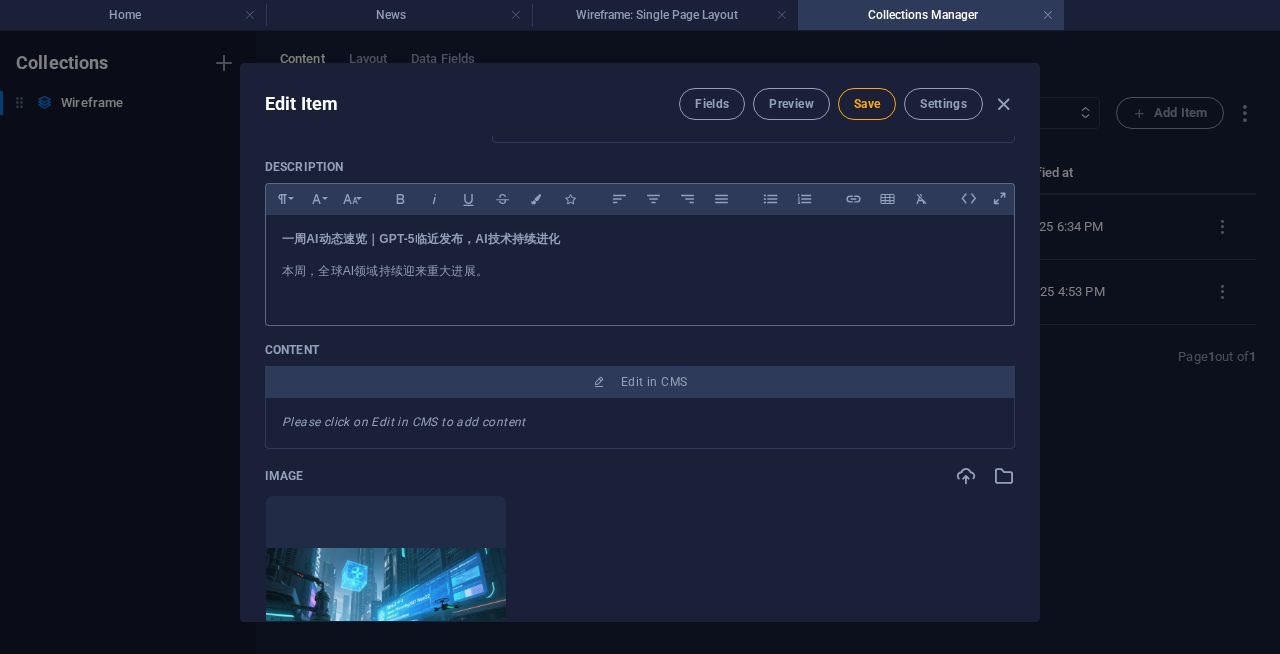 type on "2005年8月6日" 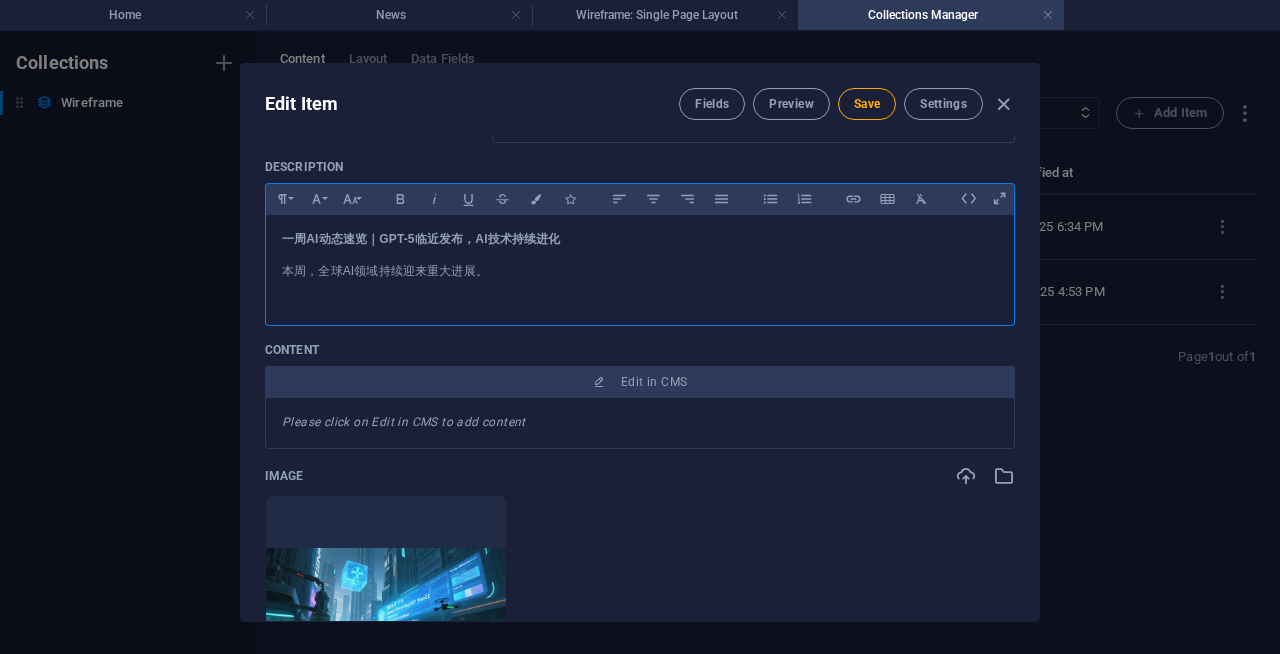 click at bounding box center [640, 290] 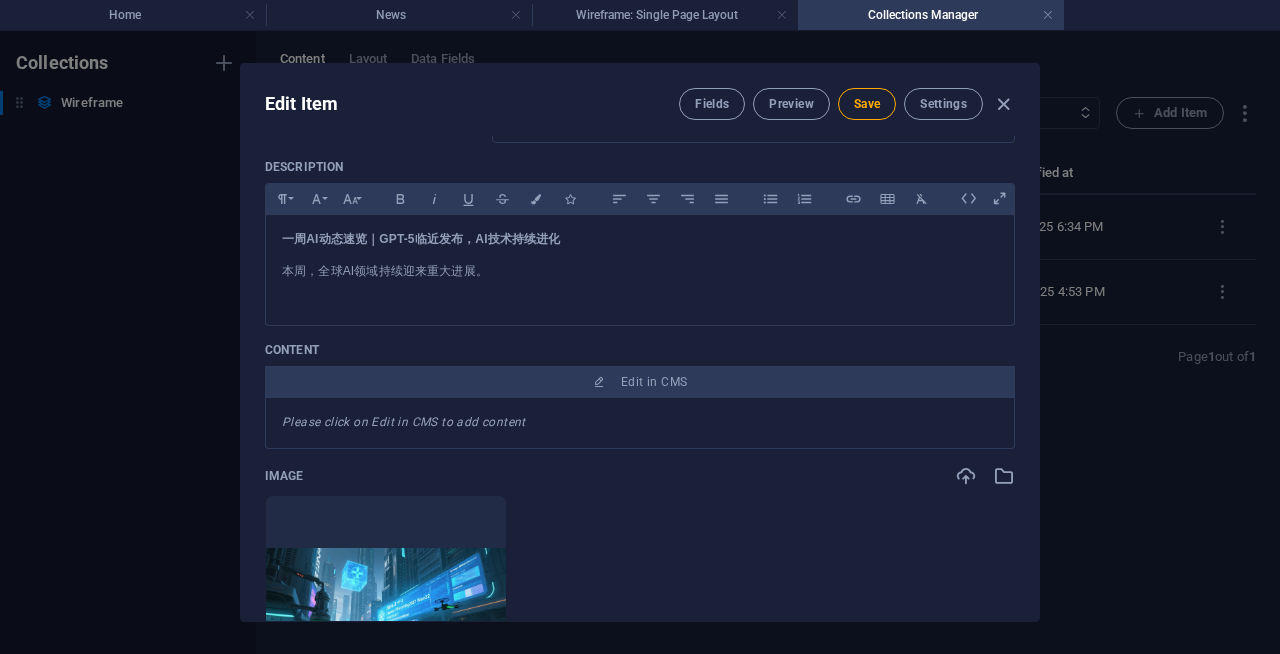 click on "Description" at bounding box center [640, 167] 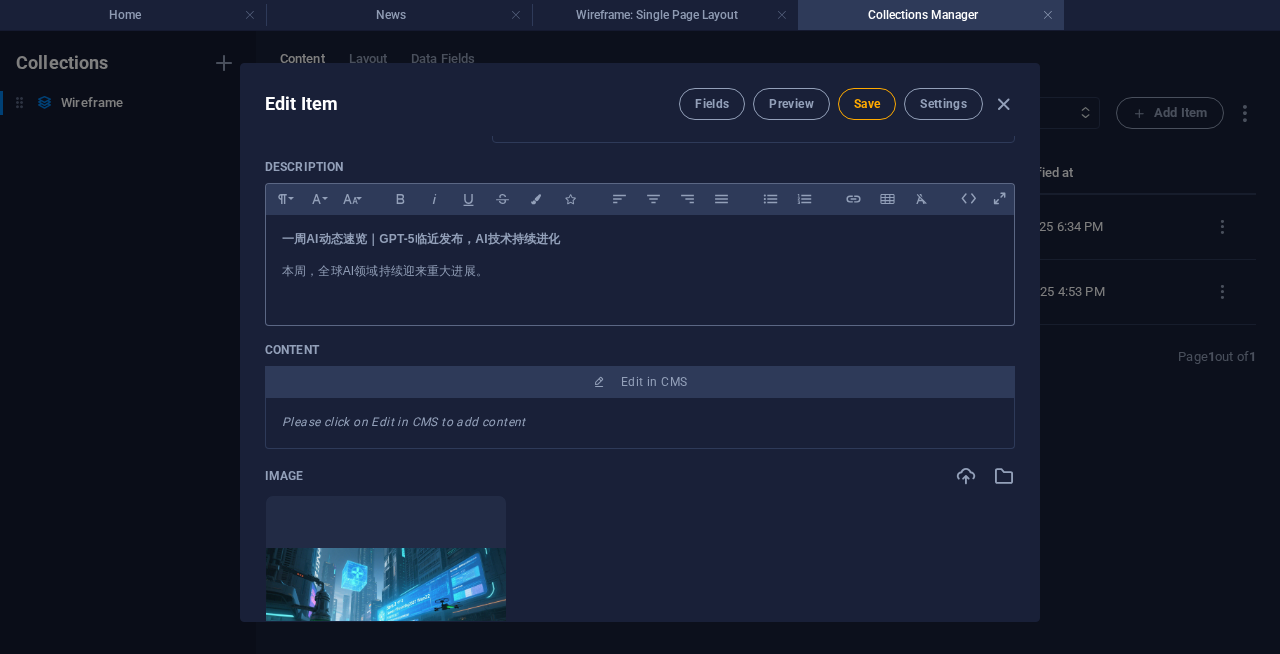 click on "本周、全球AI领域持续迎来重大进展。" at bounding box center [640, 271] 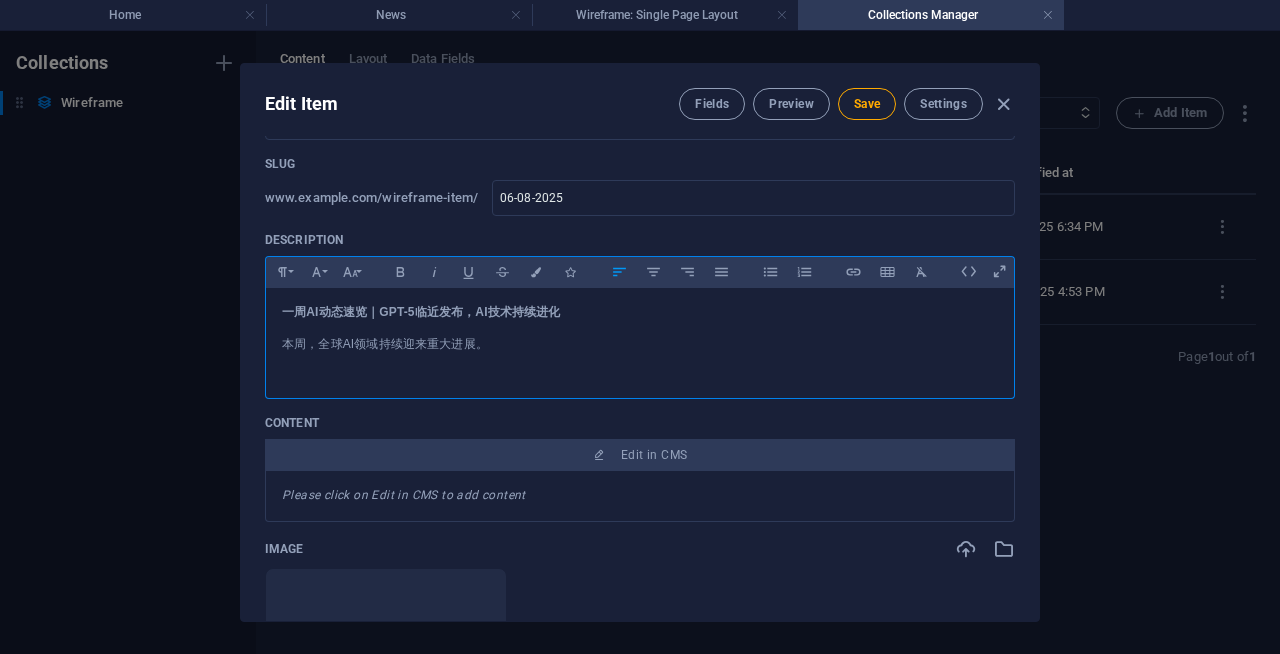 scroll, scrollTop: 77, scrollLeft: 0, axis: vertical 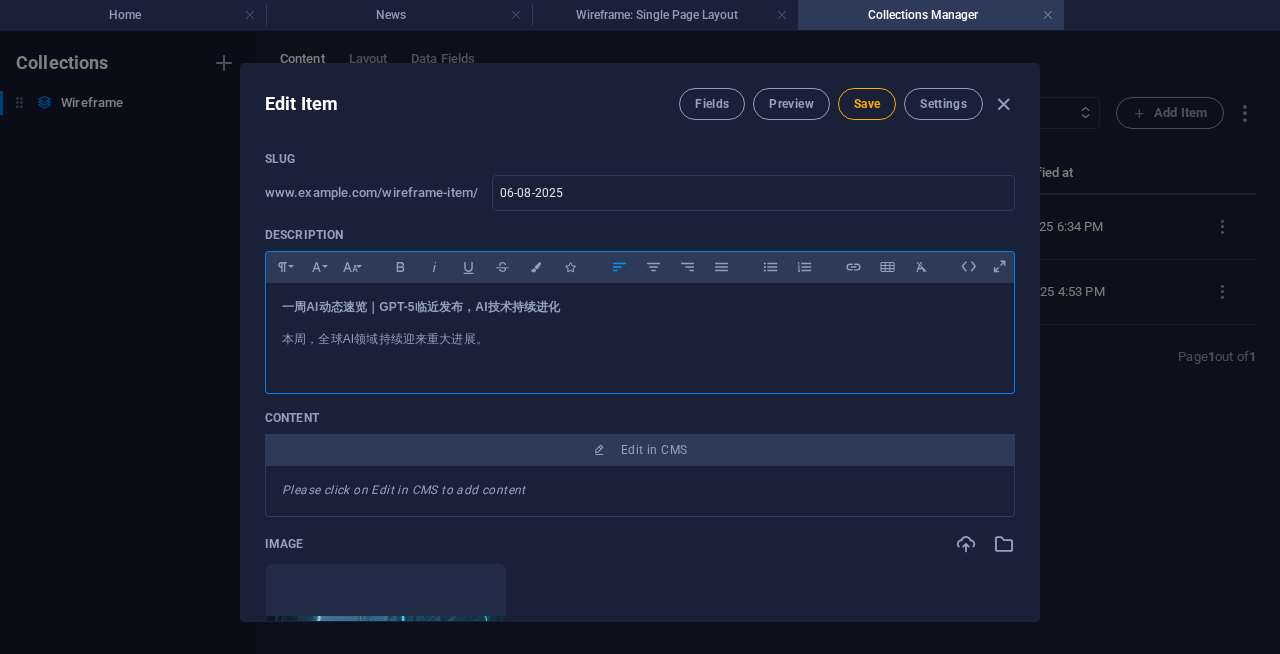 click on "本周、全球AI领域持续迎来重大进展。" at bounding box center [640, 339] 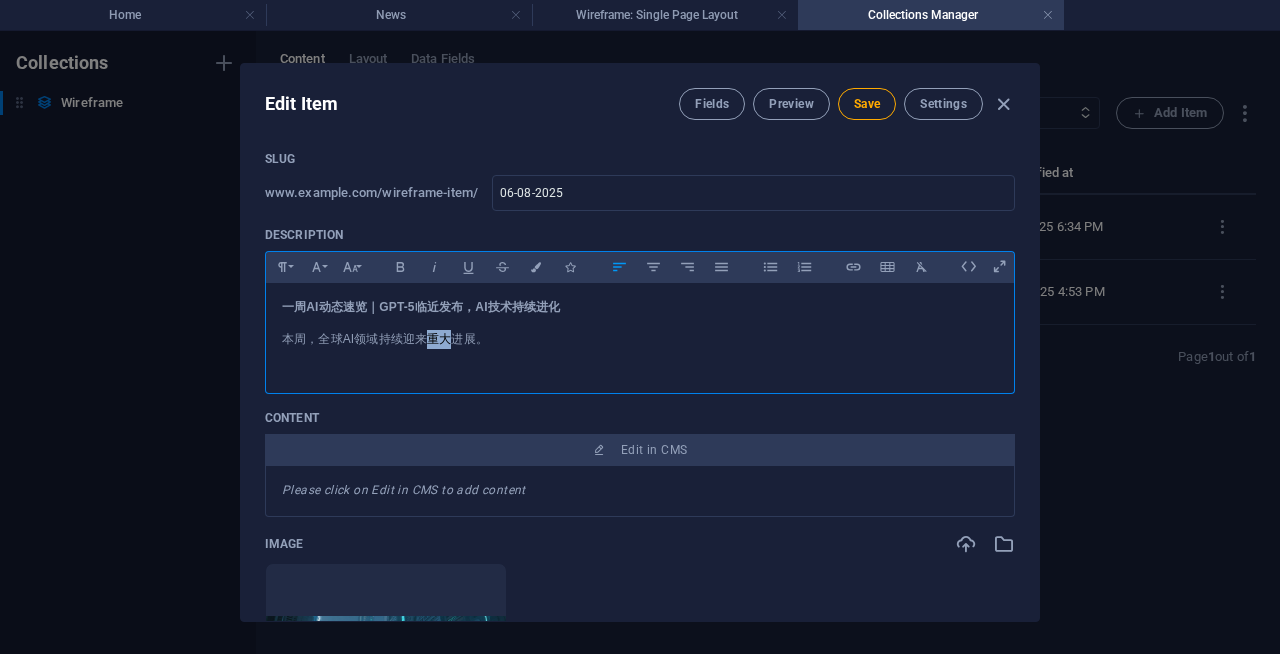 click on "本周、全球AI领域持续迎来重大进展。" at bounding box center (640, 339) 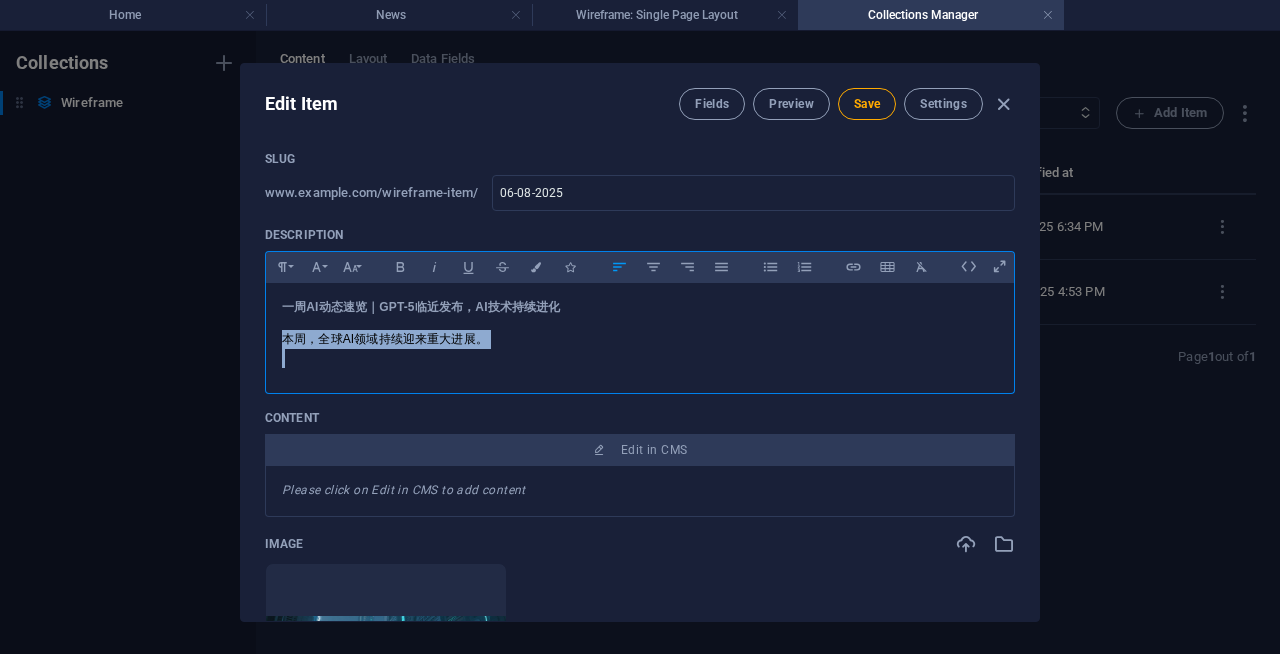 click on "本周、全球AI领域持续迎来重大进展。" at bounding box center [640, 339] 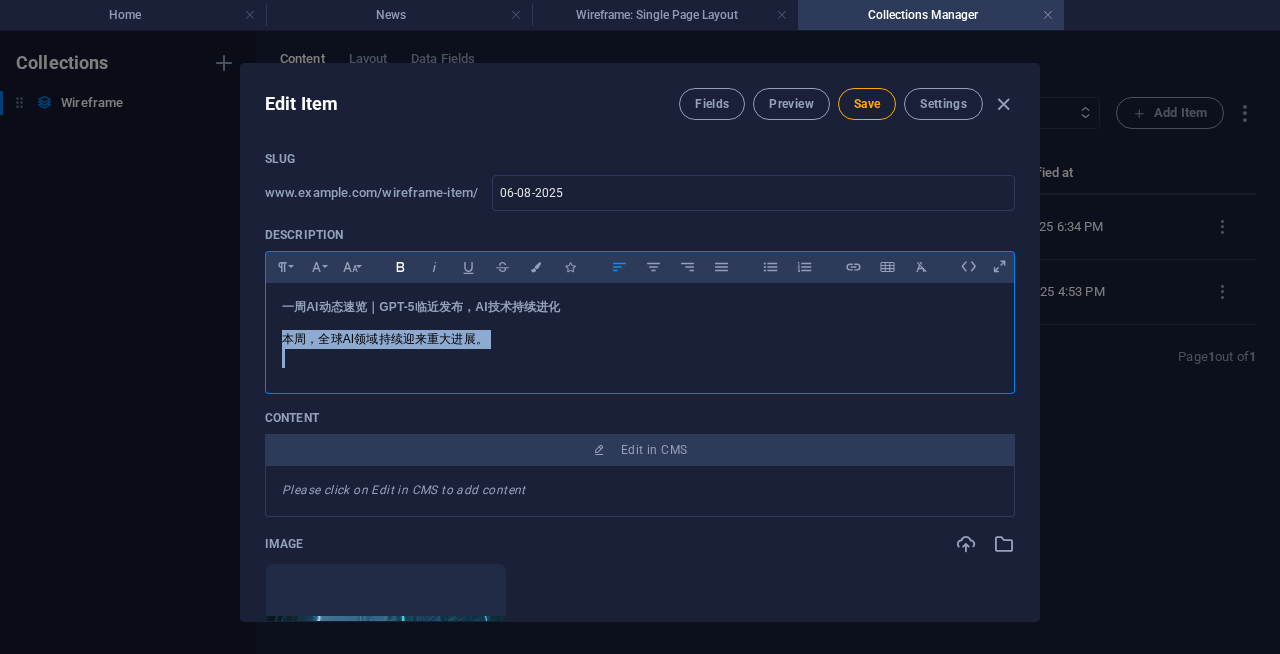 click 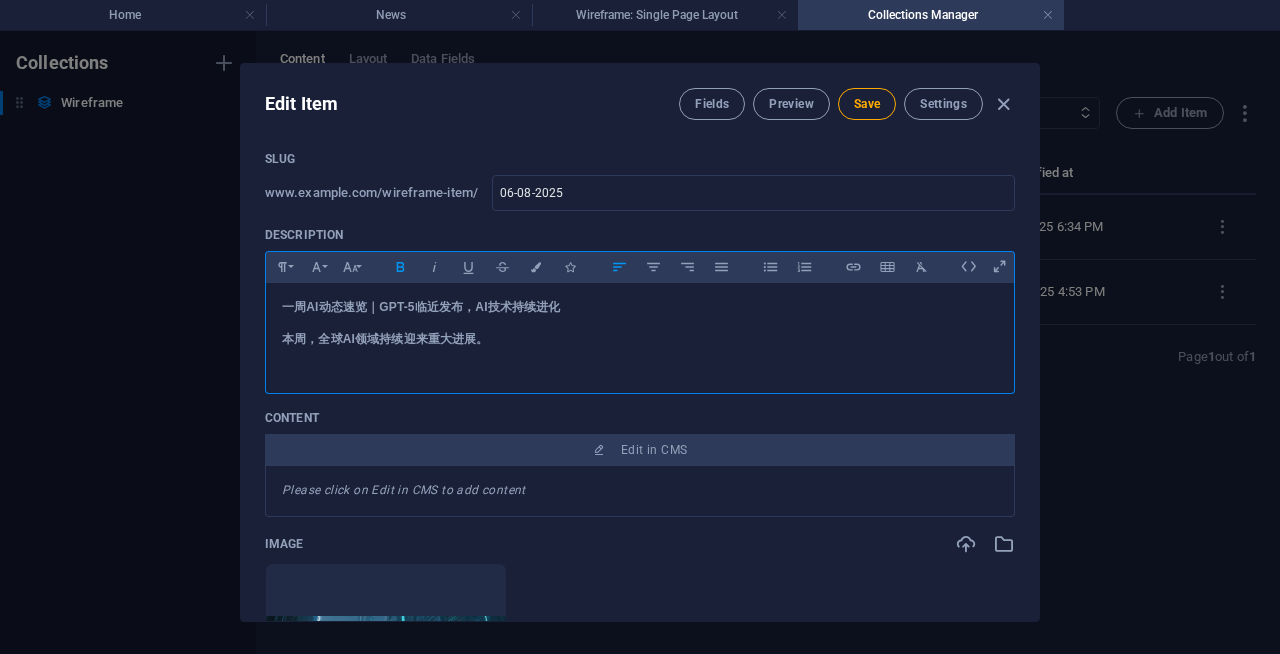 click on "本周、全球AI领域持续迎来重大进展。" at bounding box center (640, 339) 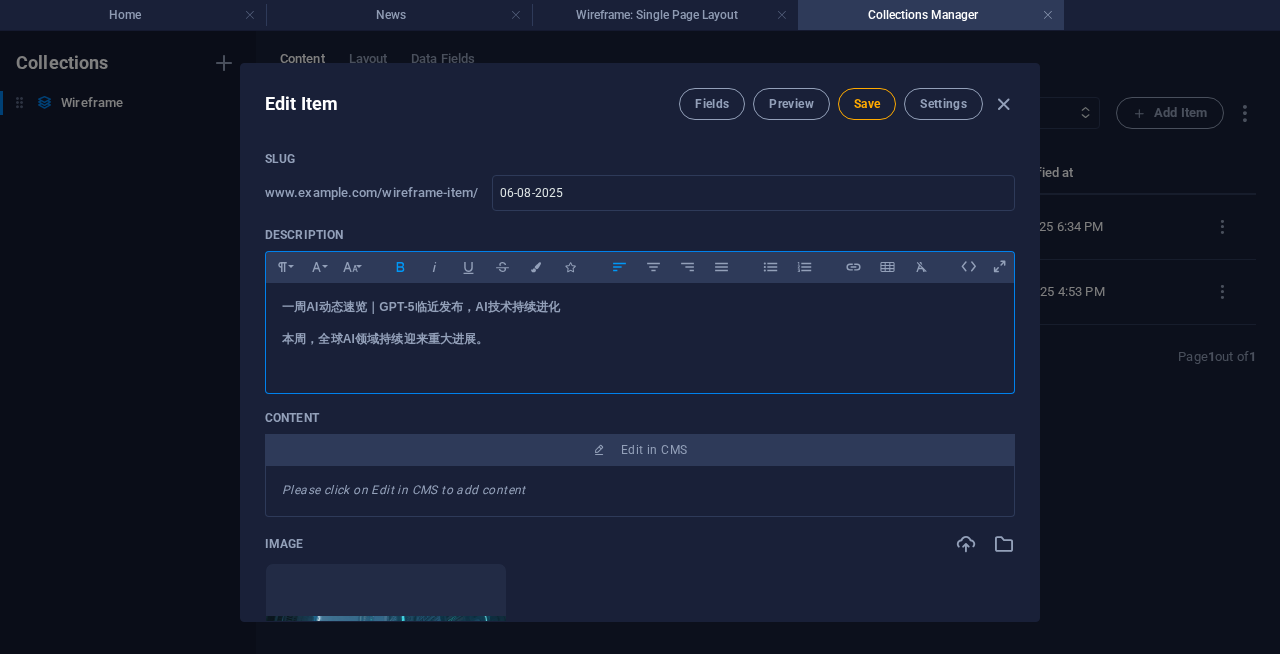 click at bounding box center (640, 323) 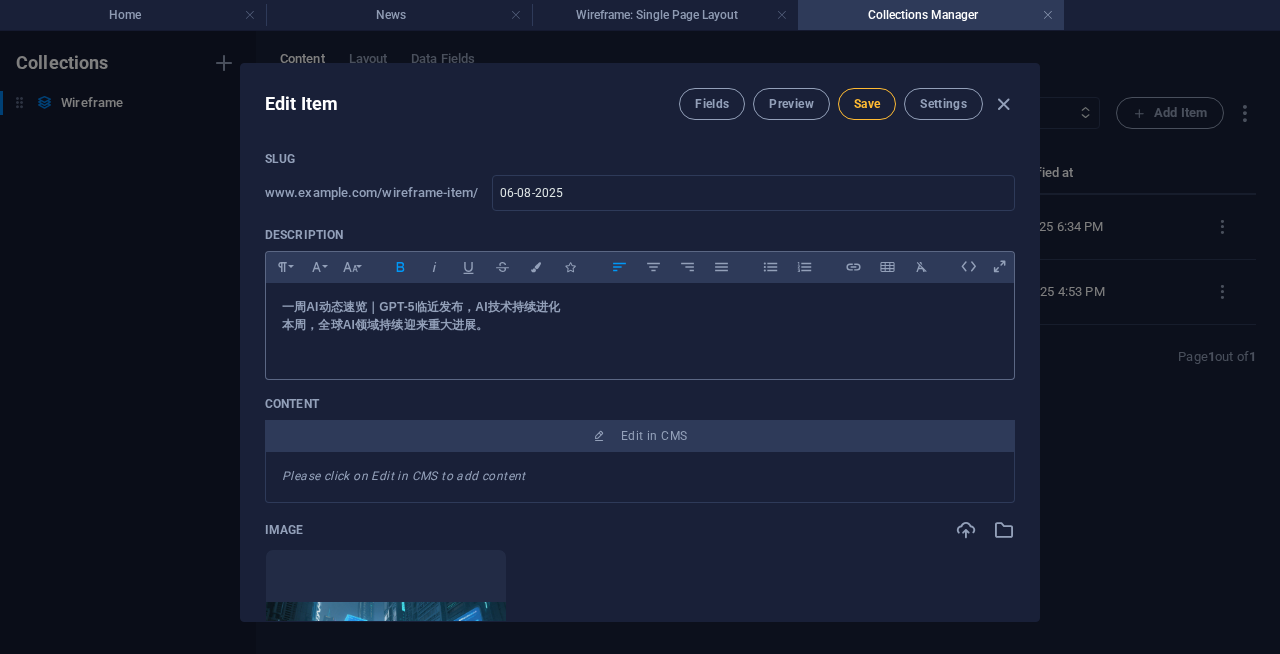 click on "Save" at bounding box center (867, 104) 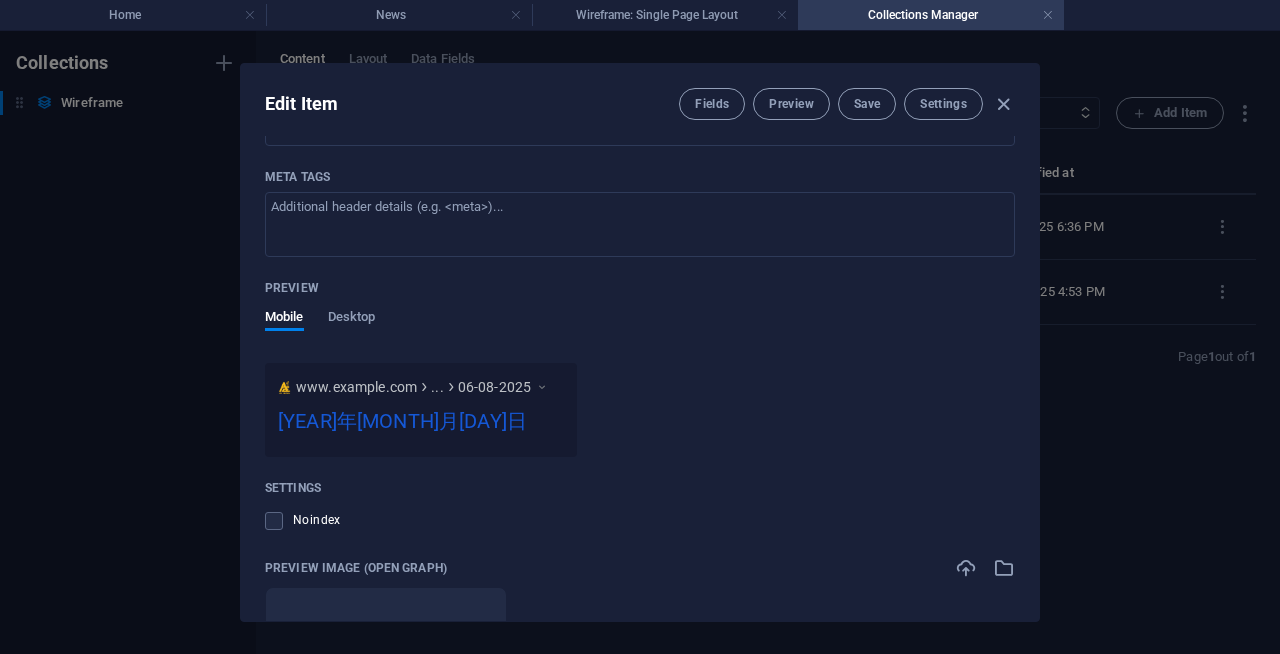 scroll, scrollTop: 1217, scrollLeft: 0, axis: vertical 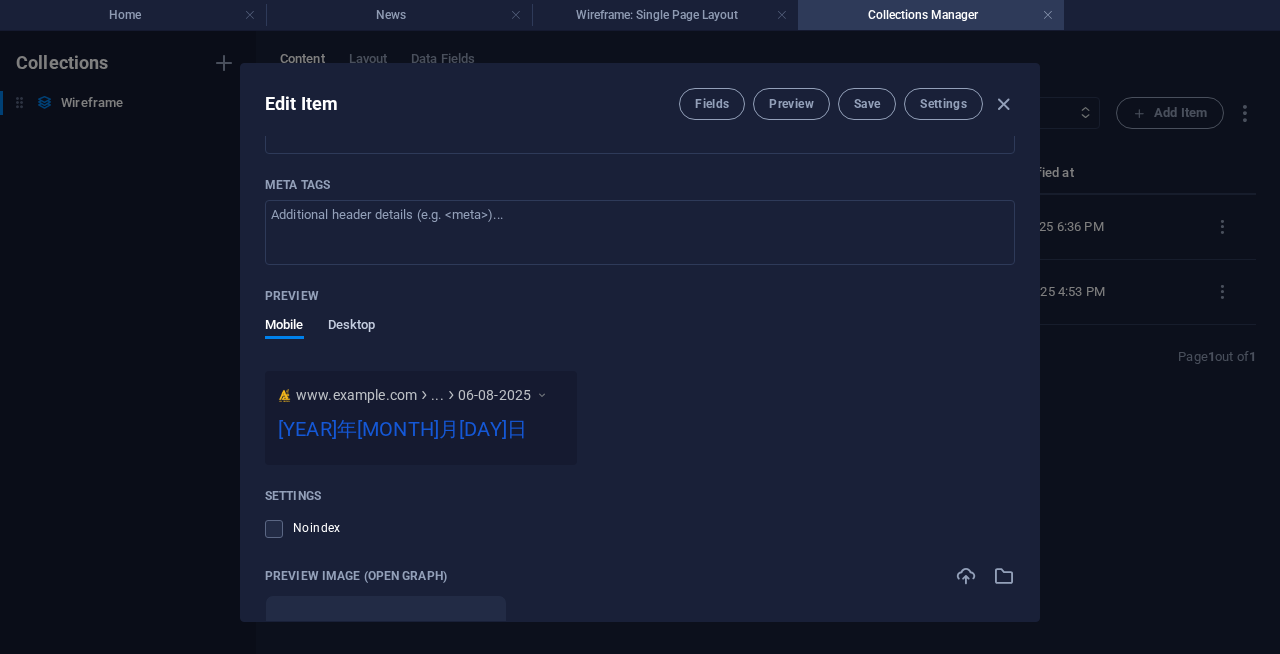 click on "Desktop" at bounding box center [352, 327] 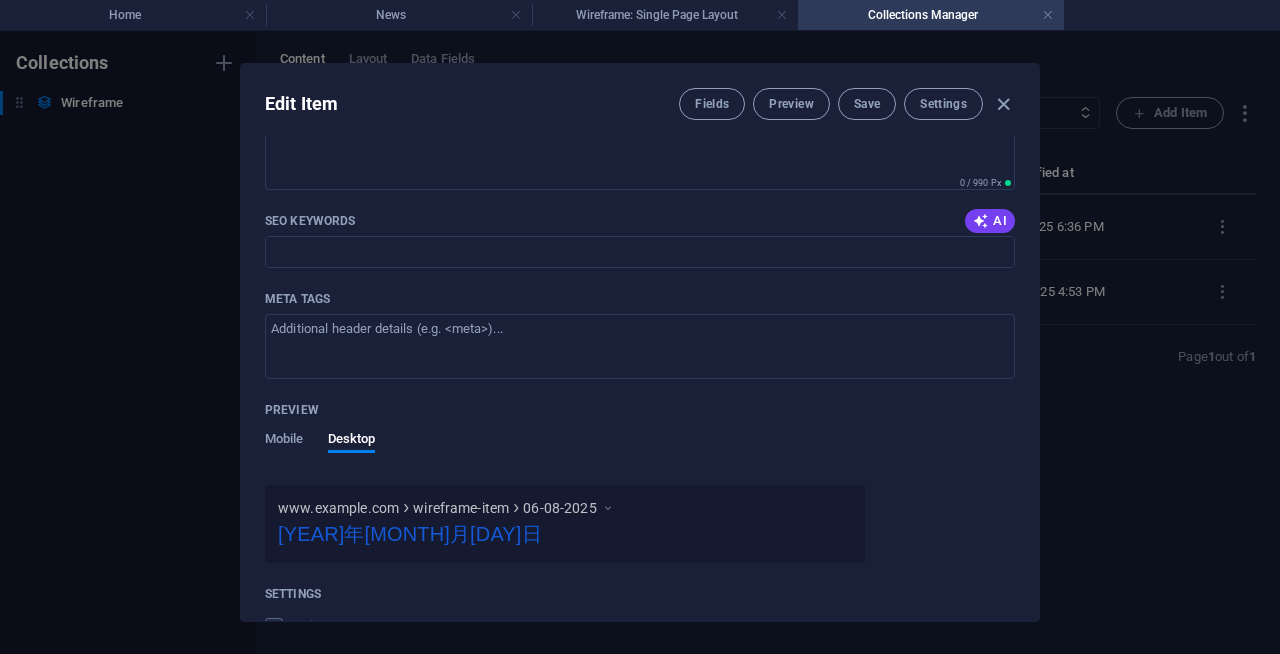scroll, scrollTop: 1092, scrollLeft: 0, axis: vertical 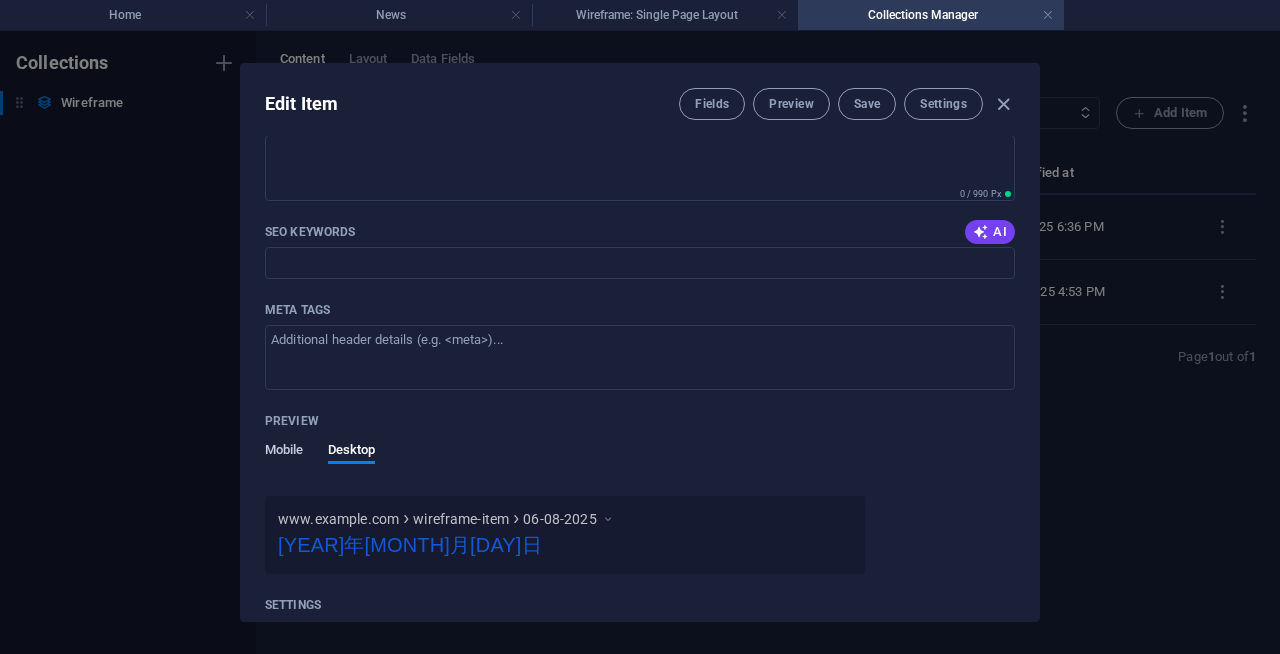 click on "Mobile" at bounding box center [284, 452] 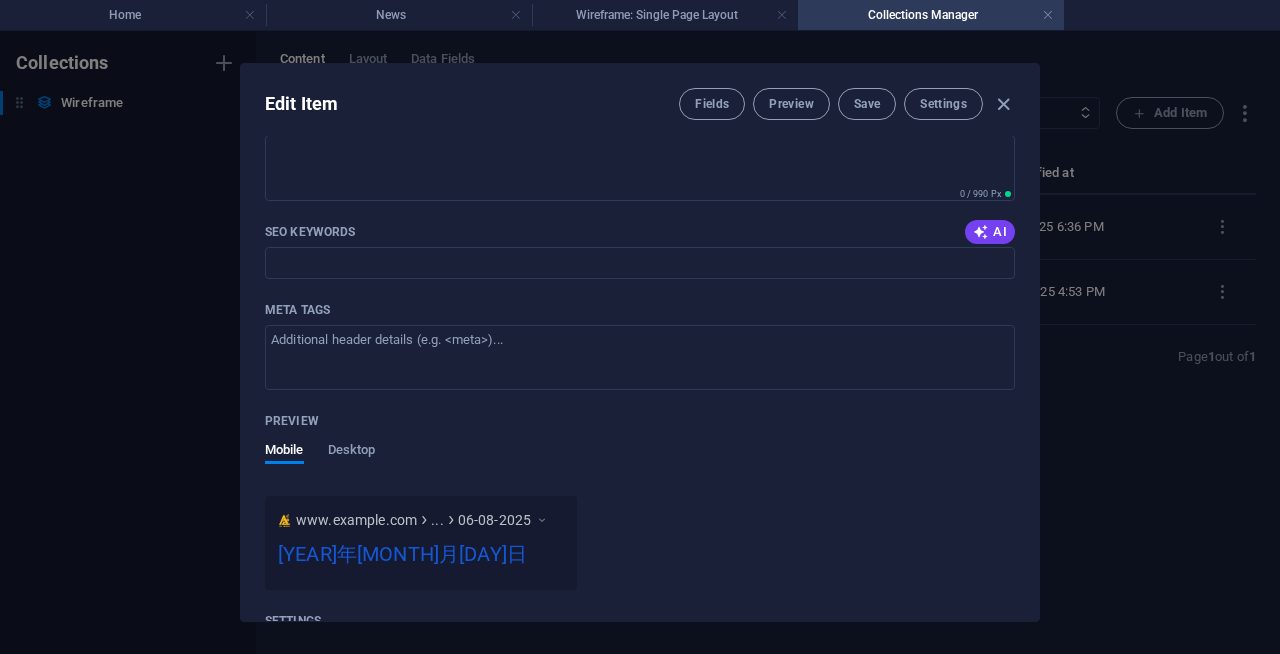 click at bounding box center (542, 520) 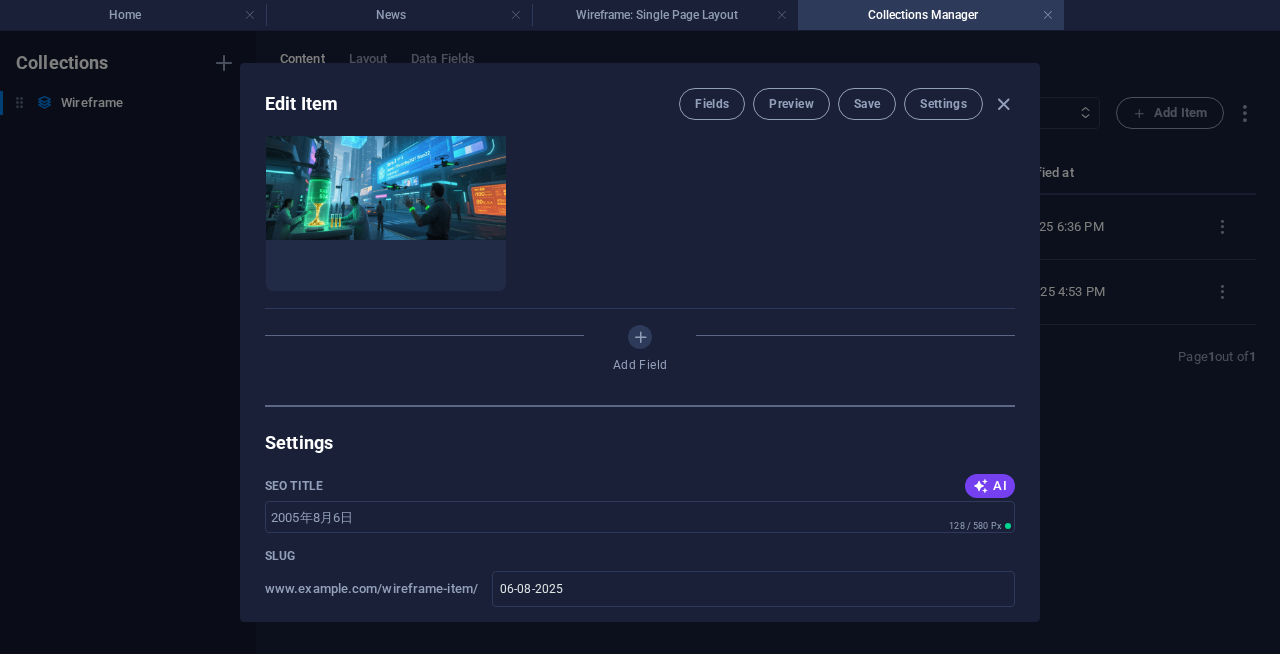 scroll, scrollTop: 556, scrollLeft: 0, axis: vertical 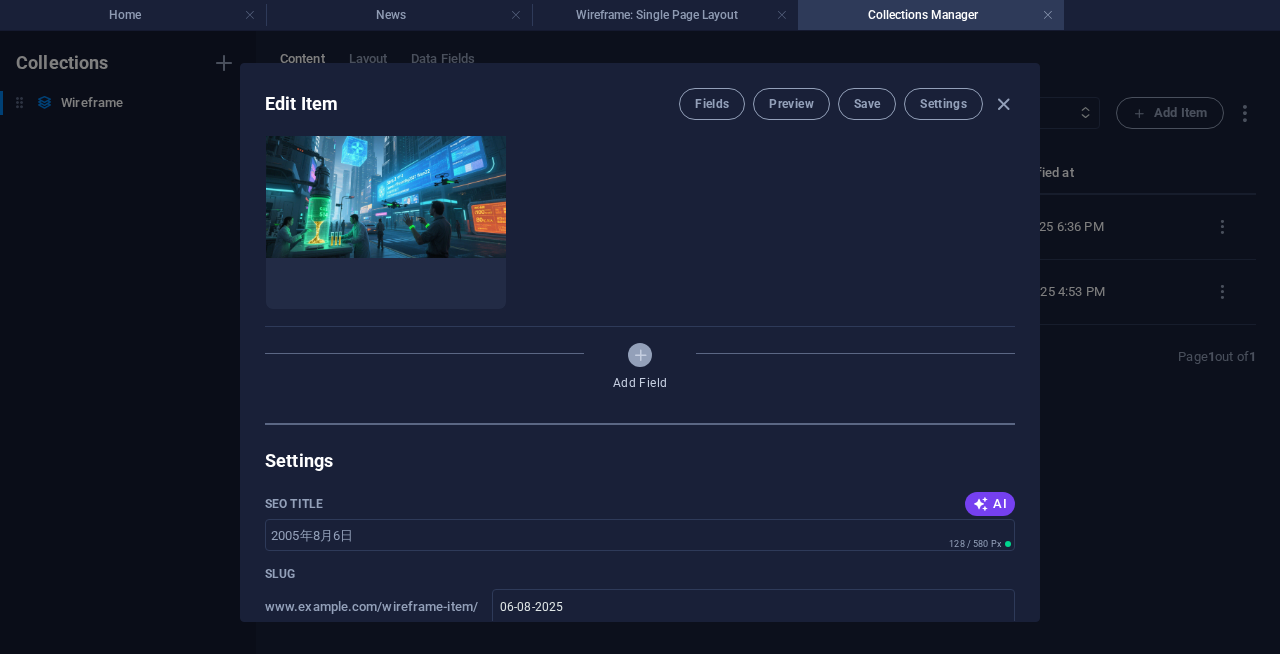 click at bounding box center [640, 355] 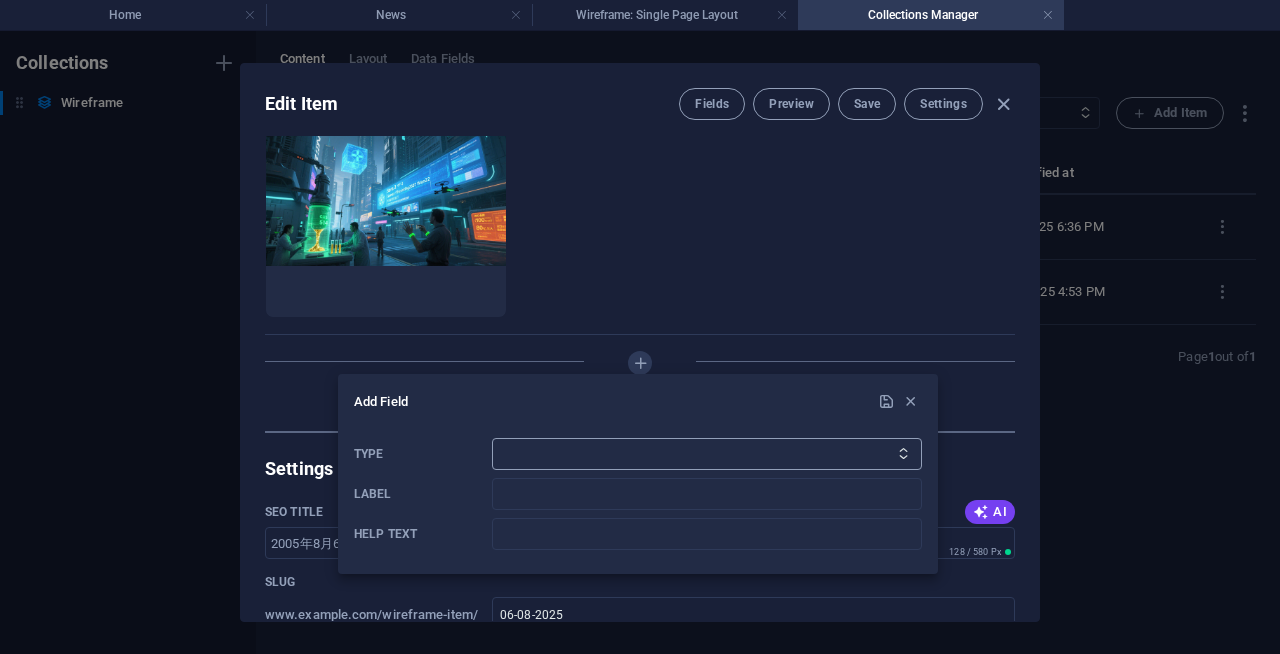 click on "Plain Text Link CMS Rich Text File Multiple Files Checkbox Choice Date Number" at bounding box center [707, 454] 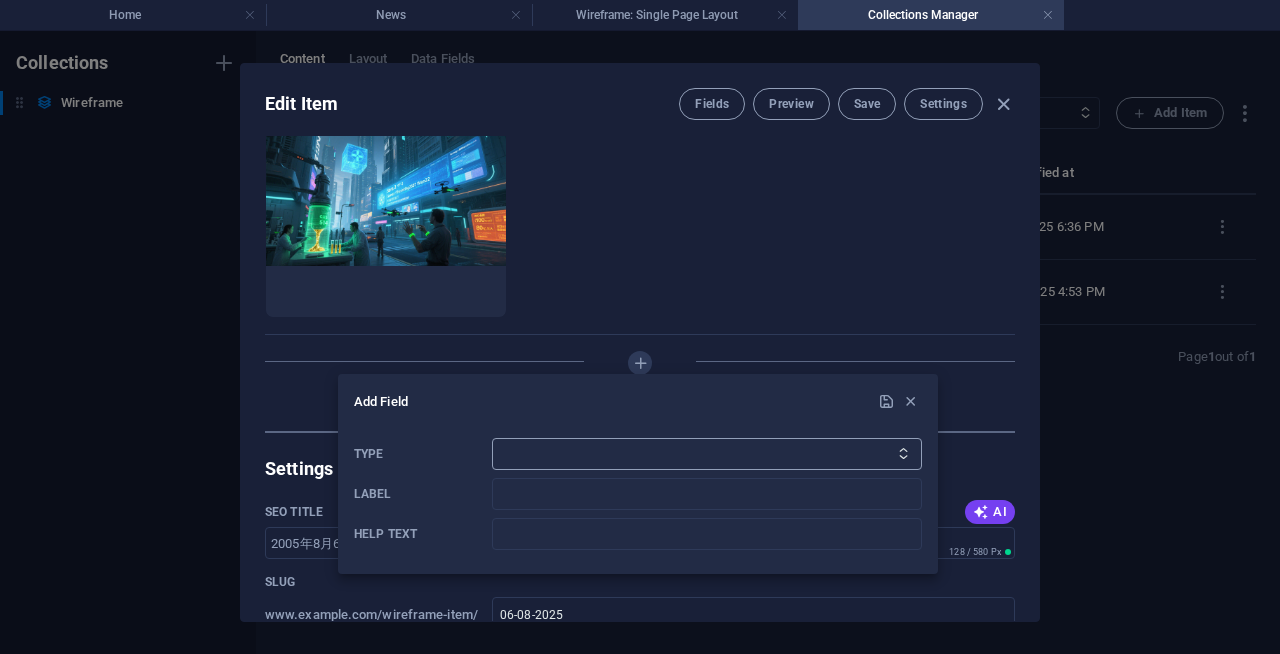 select on "text" 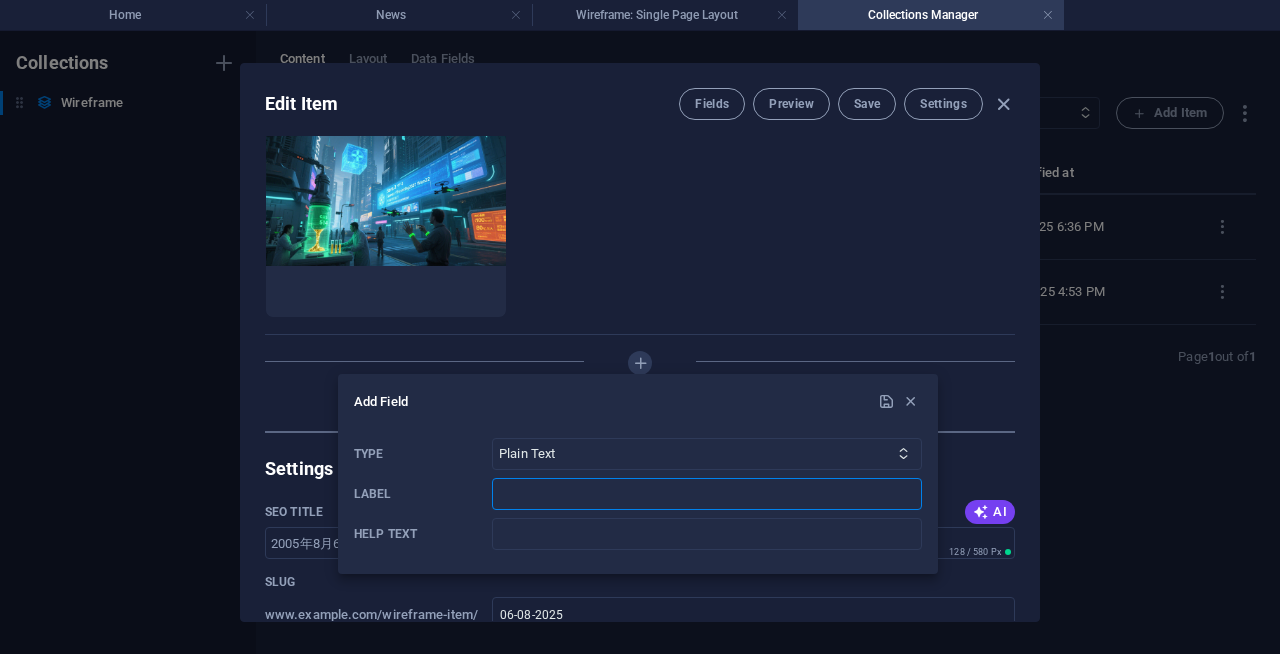 click at bounding box center [707, 494] 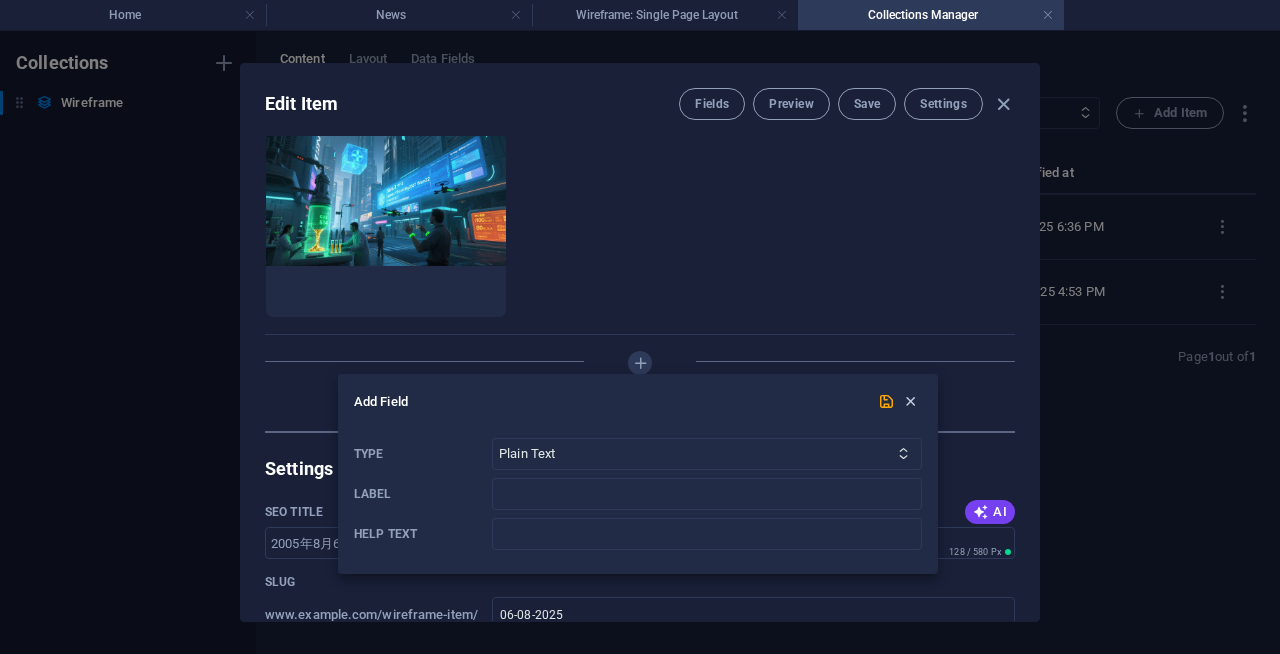 click at bounding box center [910, 401] 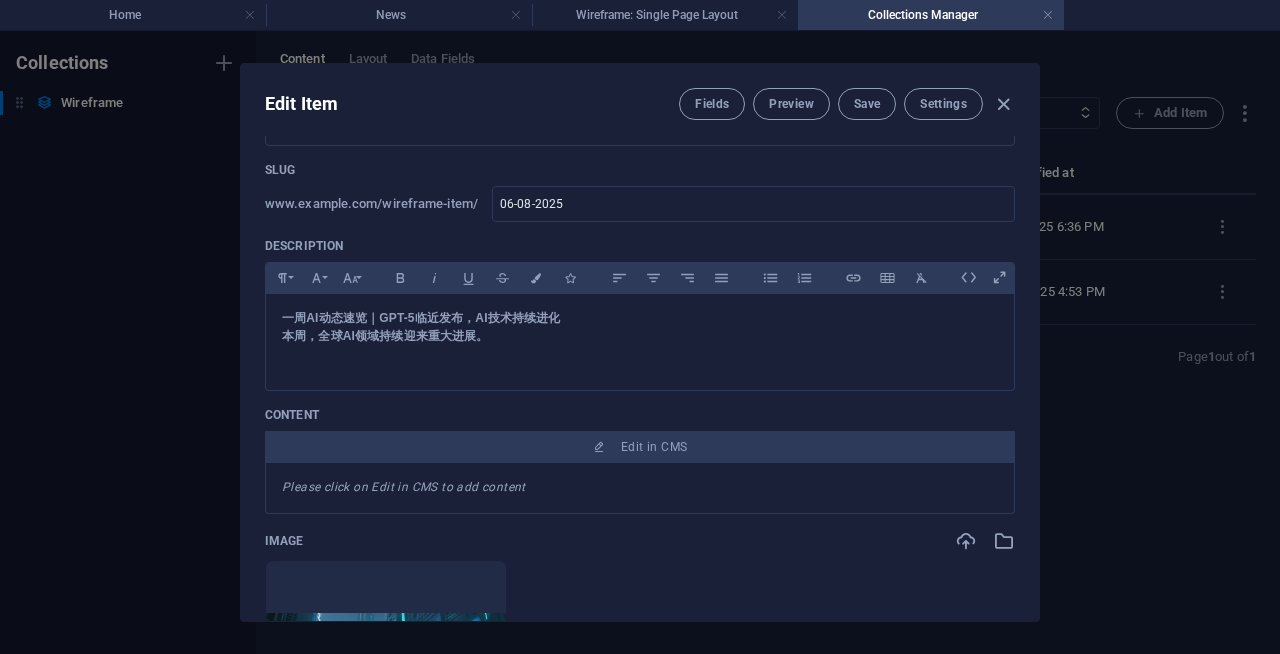 scroll, scrollTop: 0, scrollLeft: 0, axis: both 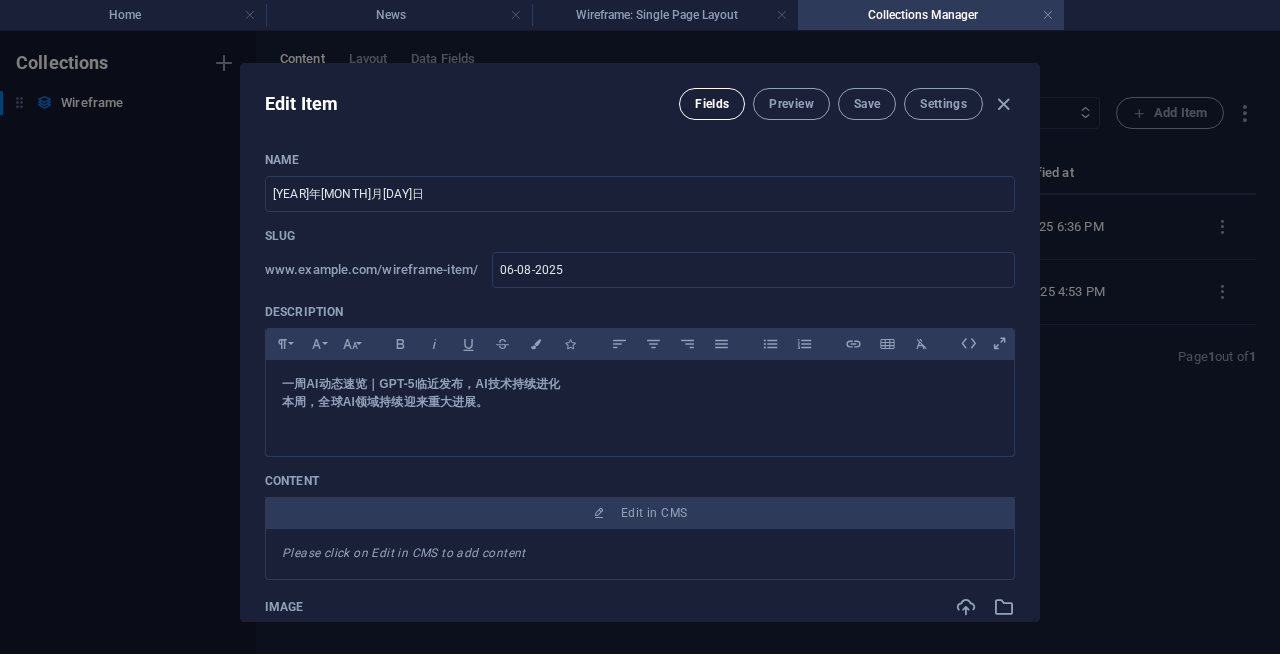 click on "Fields" at bounding box center [712, 104] 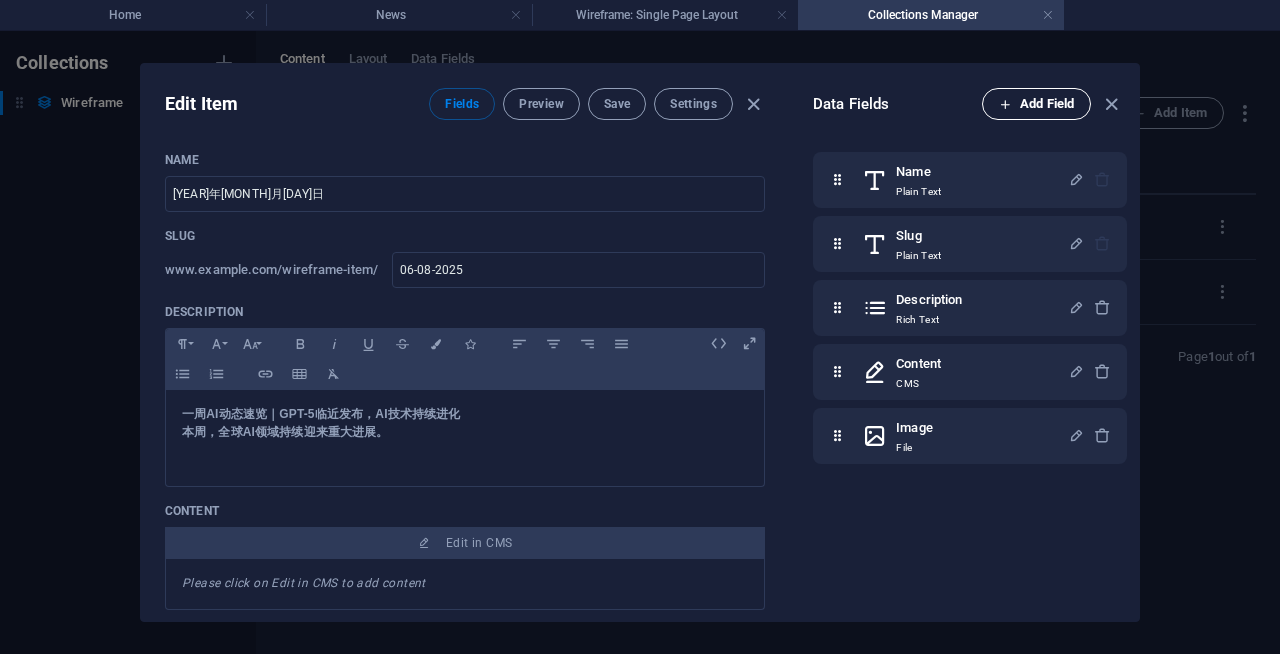 click on "Add Field" at bounding box center [1036, 104] 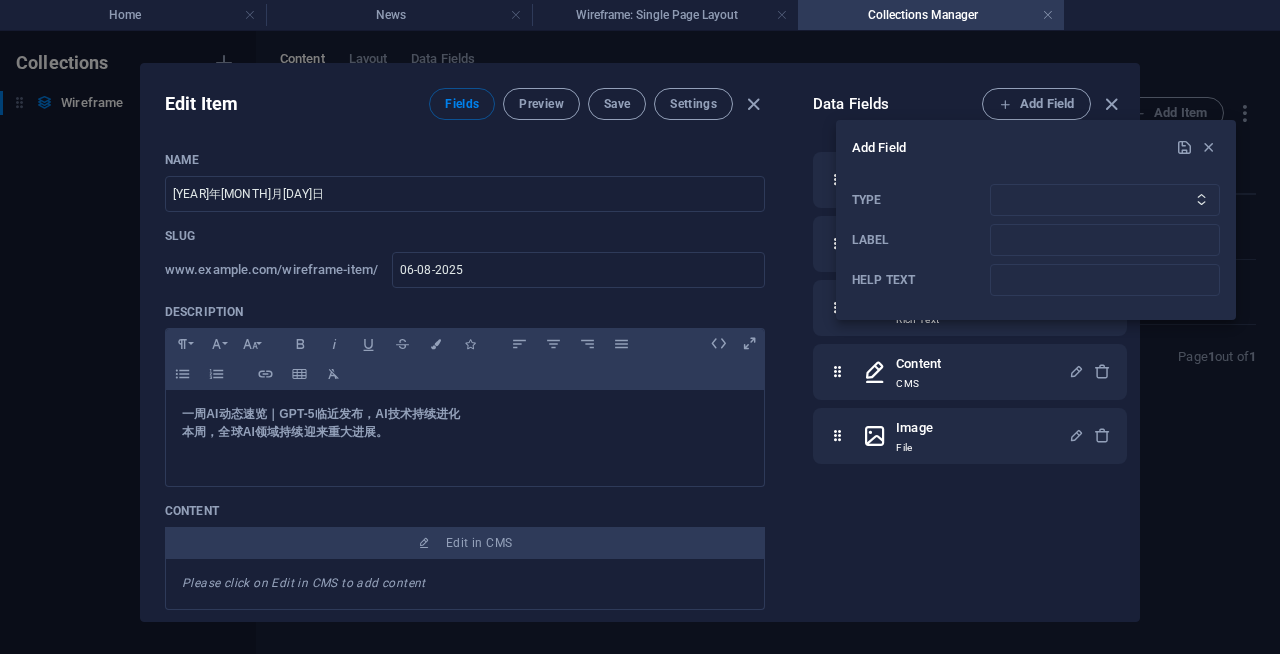 click at bounding box center (640, 327) 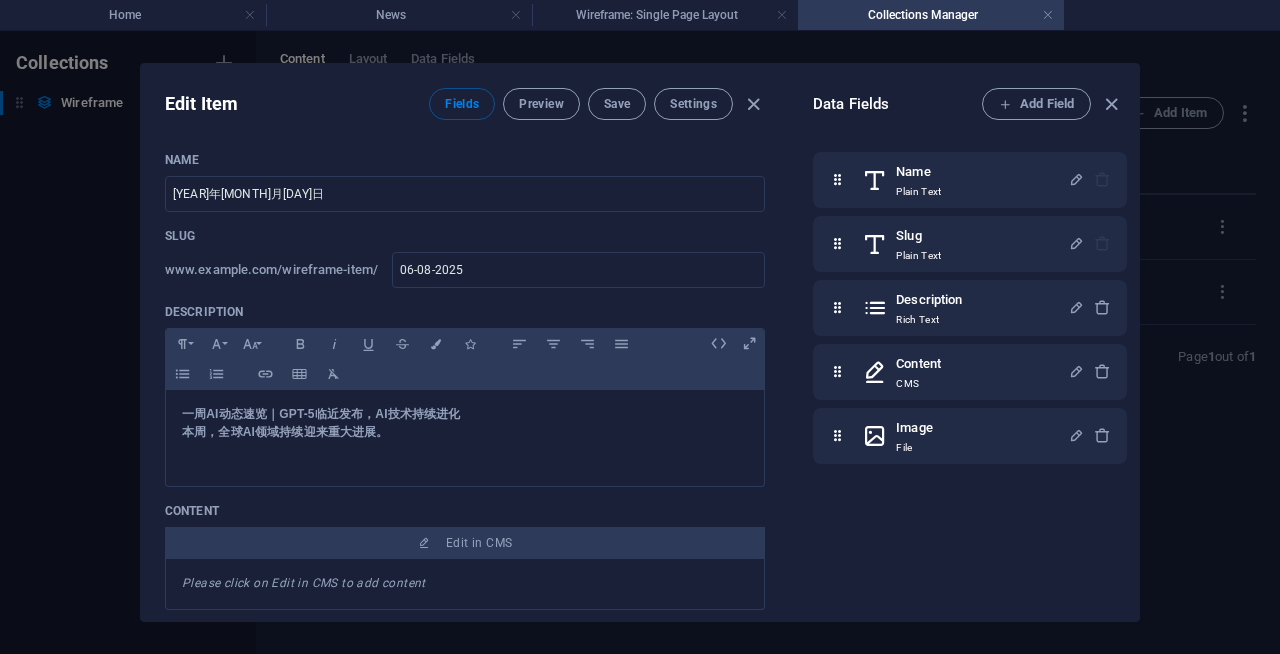 click on "Save" at bounding box center (617, 104) 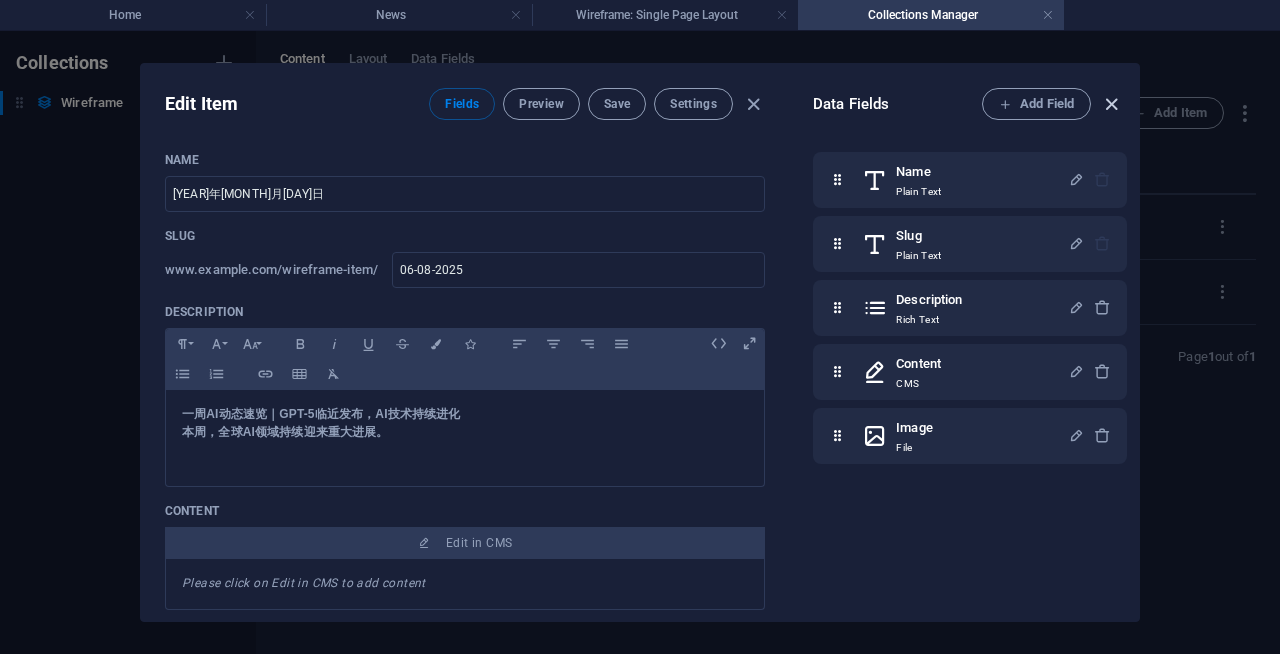 click at bounding box center [1111, 104] 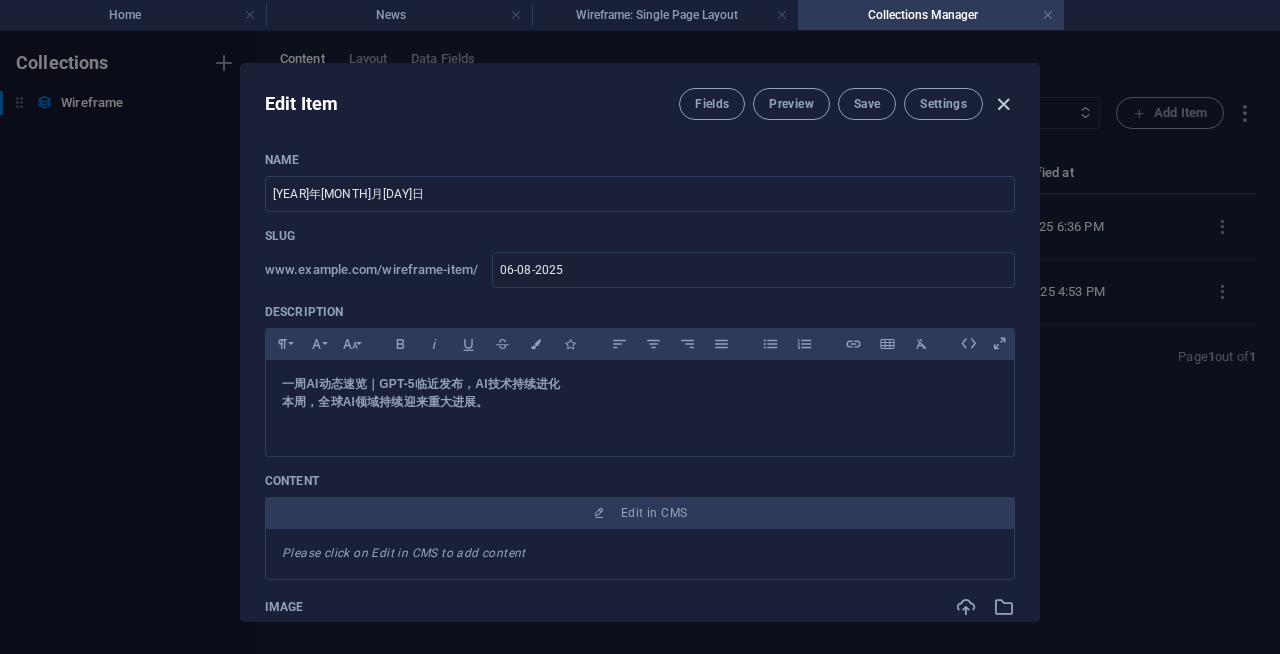 click at bounding box center (1003, 104) 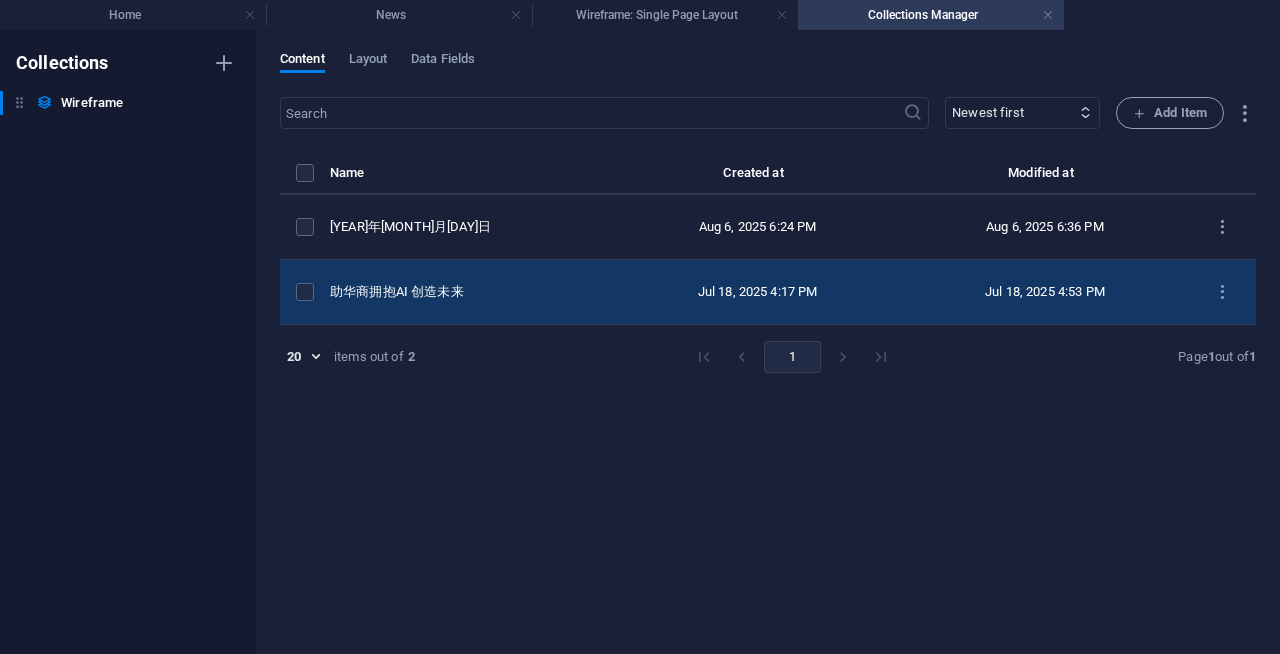 click on "[MONTH] [DAY], [YEAR] [HOUR]:[MINUTE] [AM/PM]" at bounding box center (757, 292) 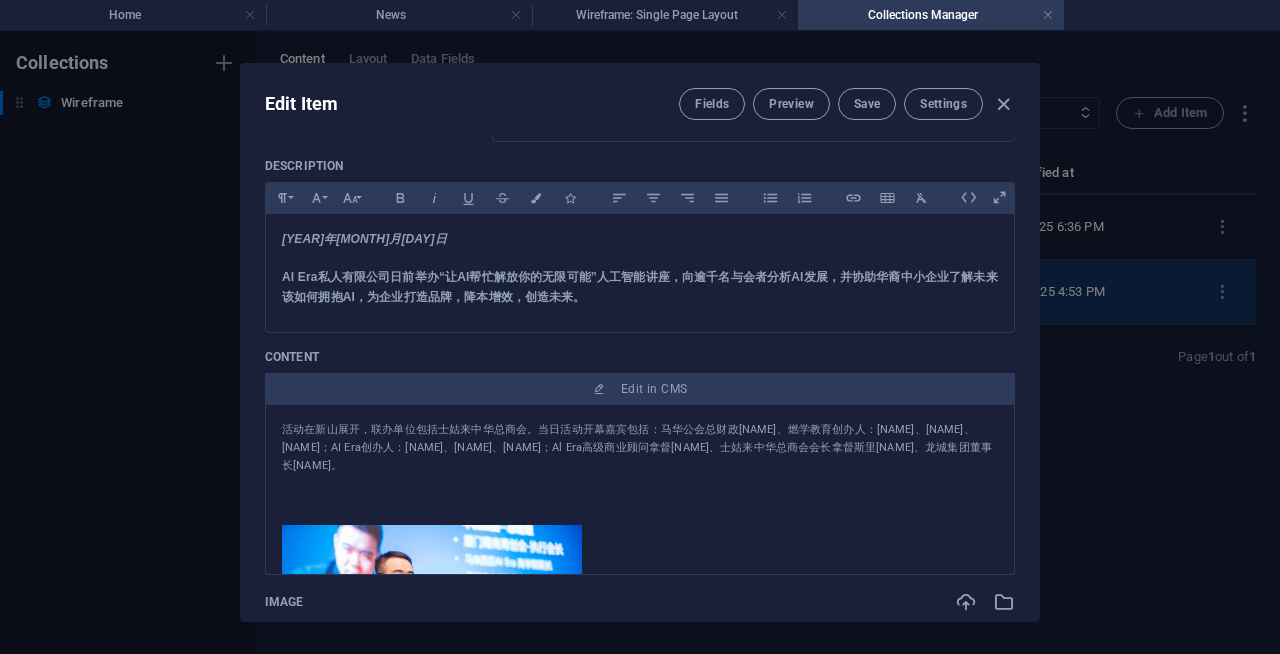 scroll, scrollTop: 143, scrollLeft: 0, axis: vertical 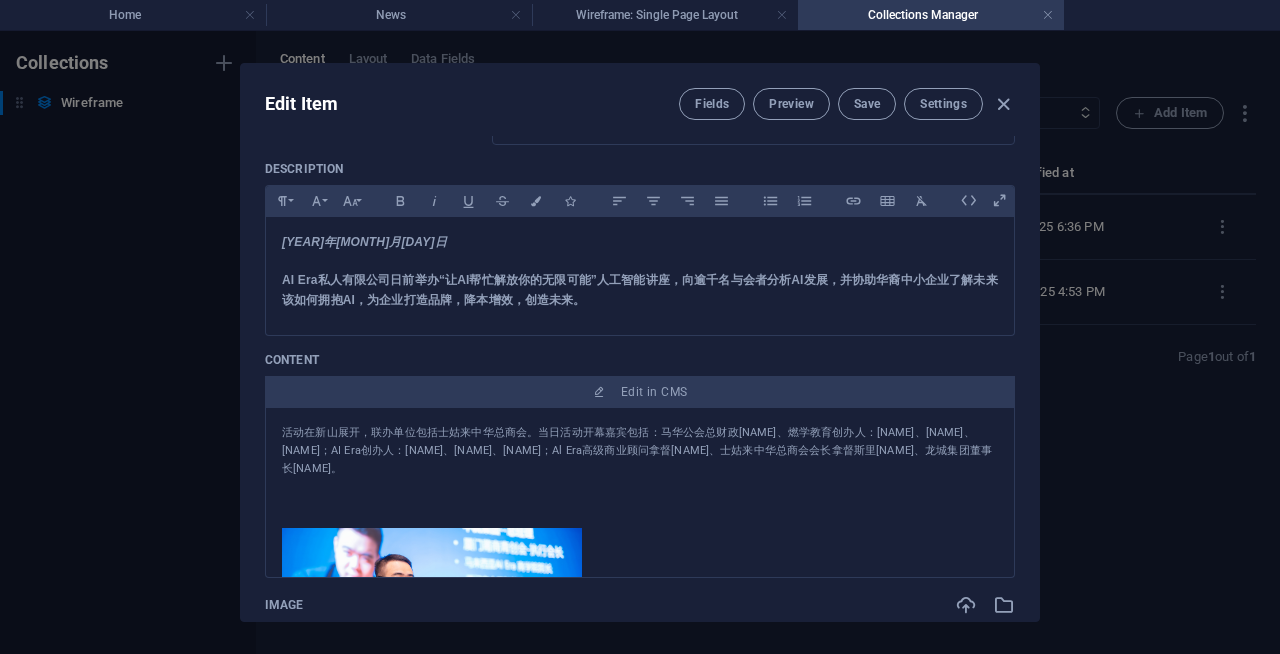 click on "Content" at bounding box center (640, 360) 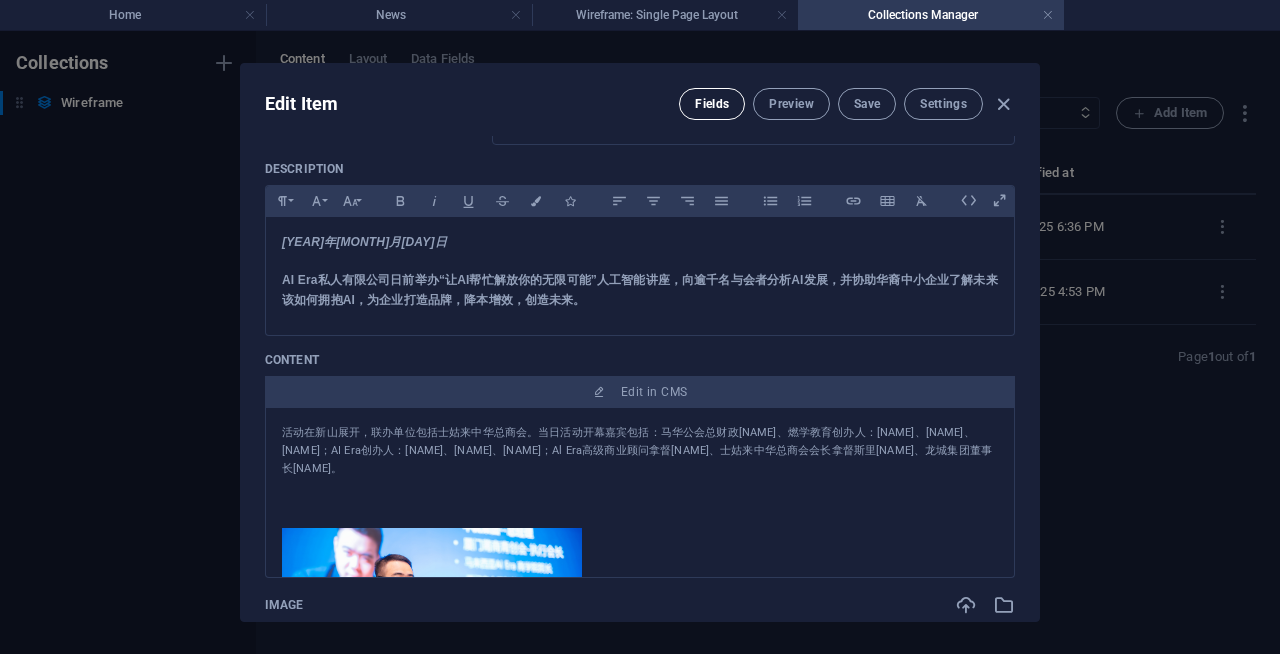 click on "Fields" at bounding box center (712, 104) 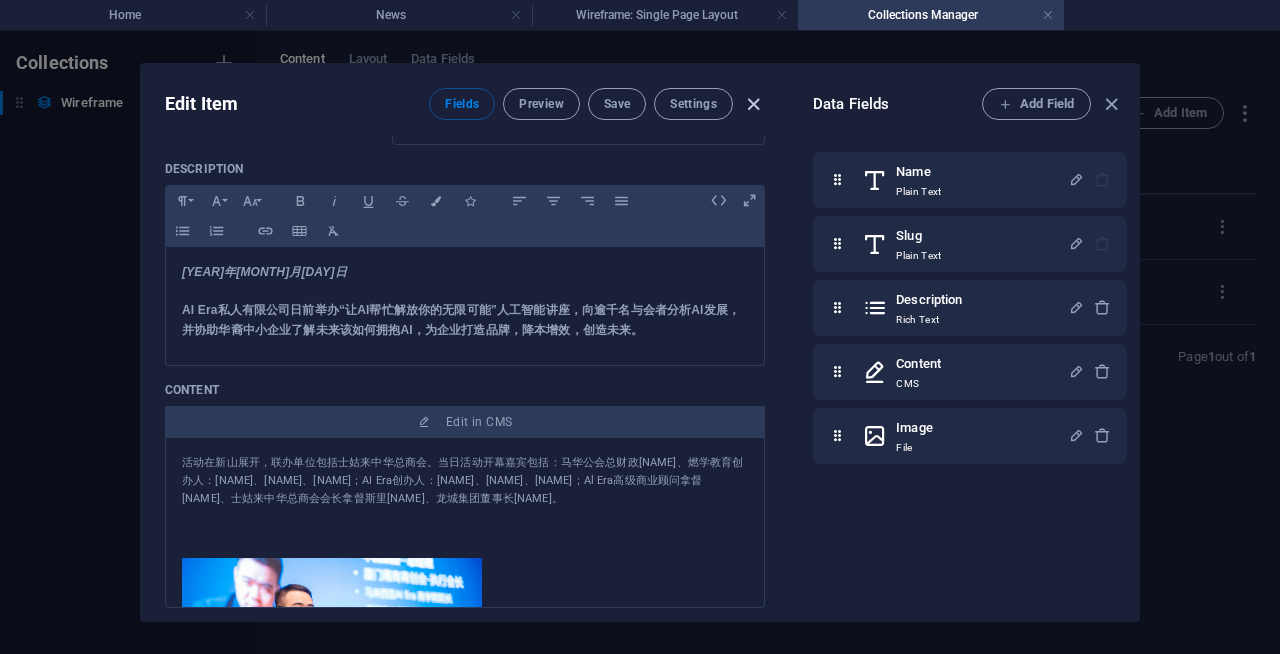 click at bounding box center [753, 104] 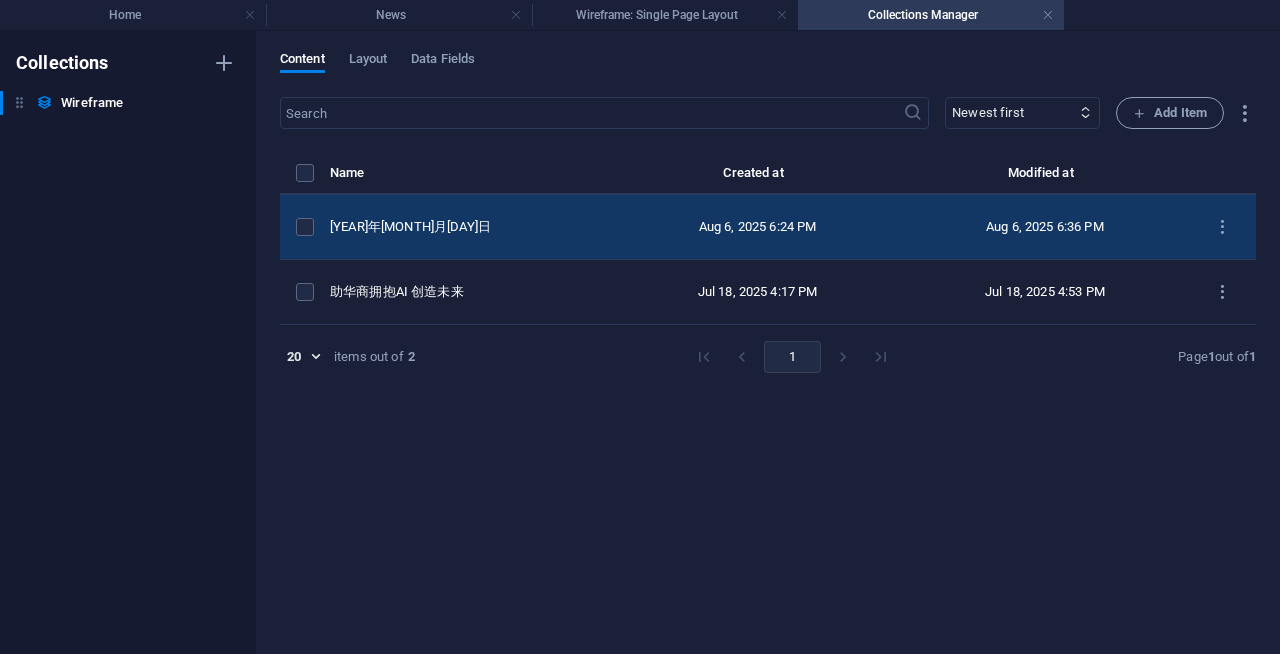 click on "[MONTH] [DAY], [YEAR] [HOUR]:[MINUTE] [AM/PM]" at bounding box center [757, 227] 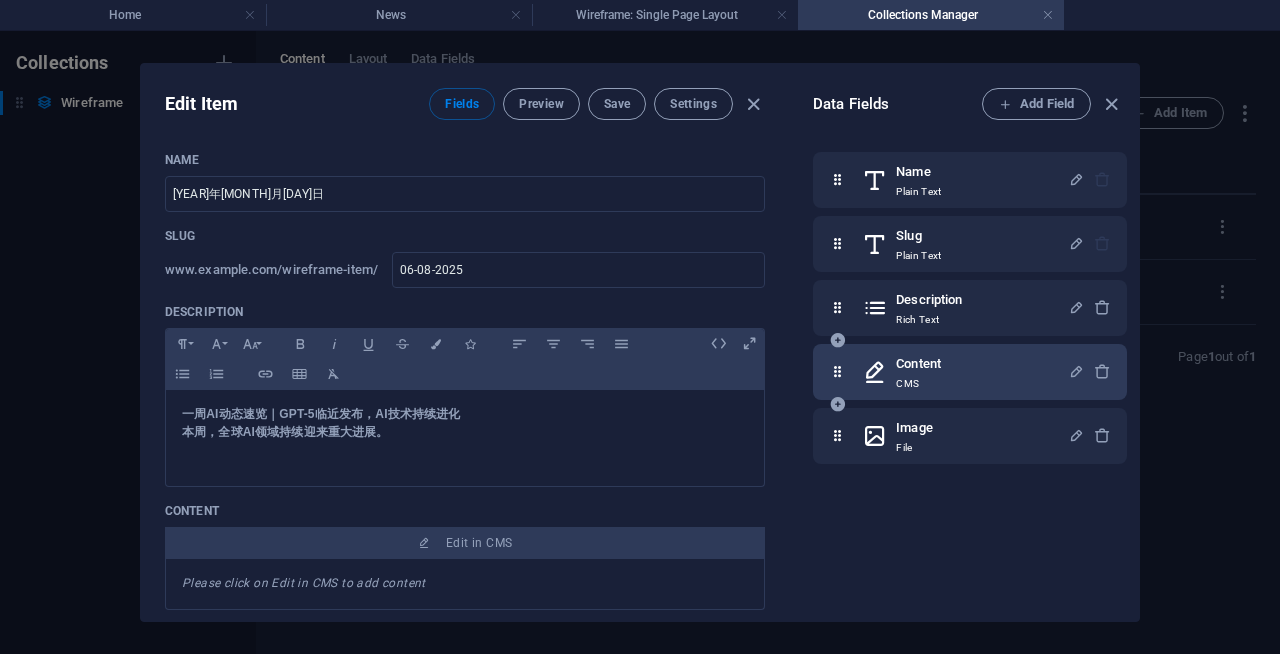 click on "Content CMS" at bounding box center (965, 372) 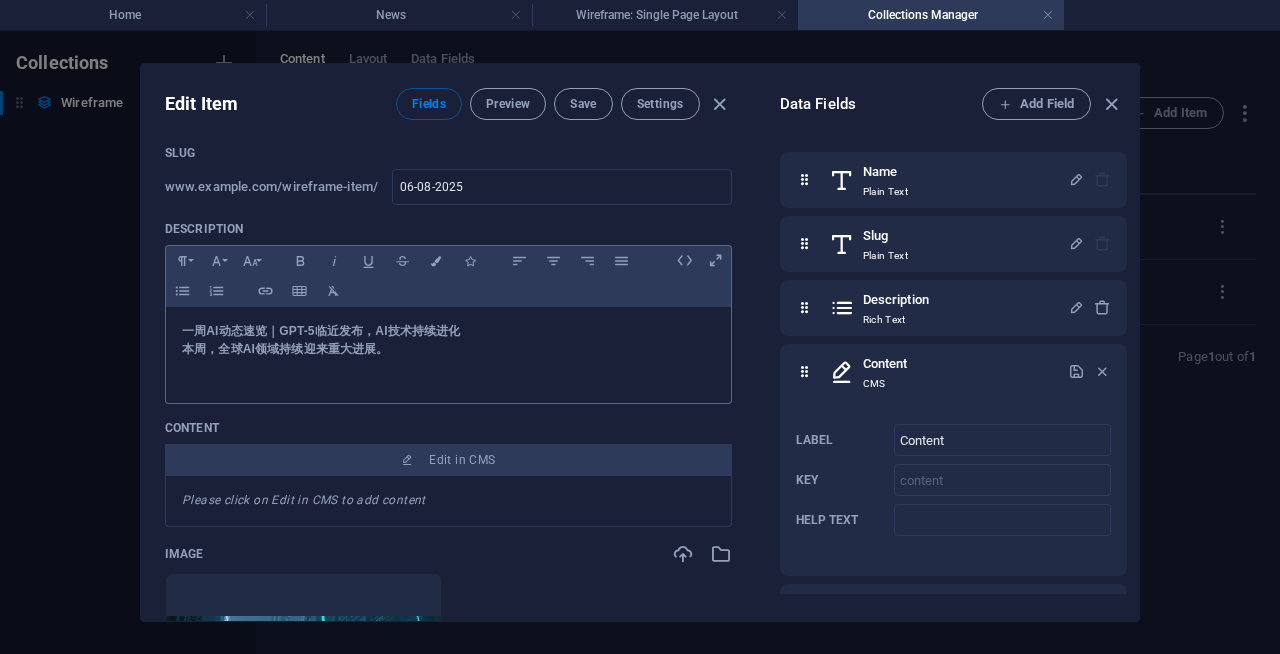 scroll, scrollTop: 87, scrollLeft: 0, axis: vertical 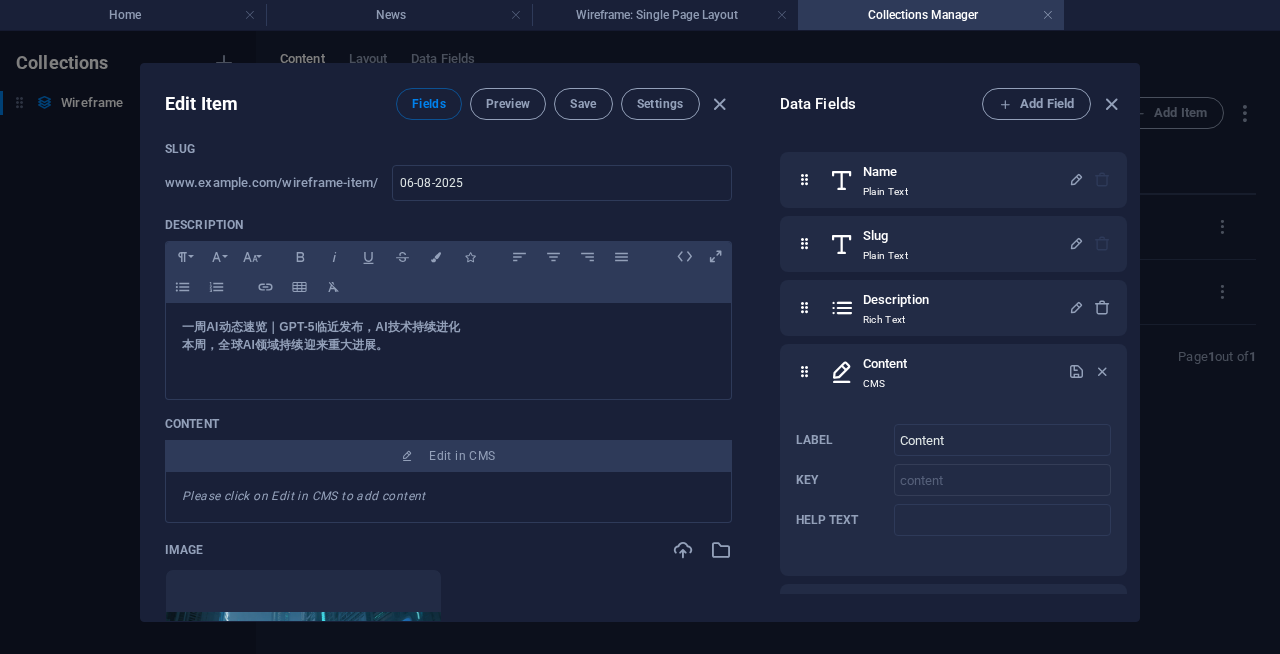 click on "Please click on Edit in CMS to add content" at bounding box center [448, 497] 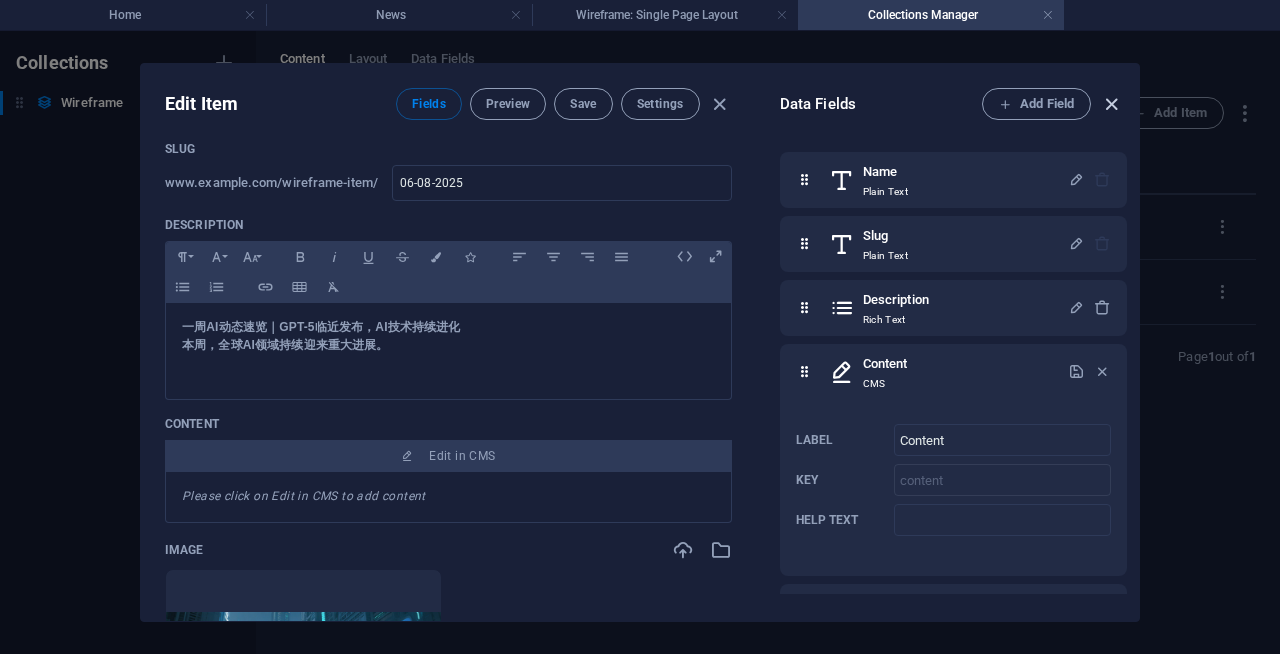 click at bounding box center [1111, 104] 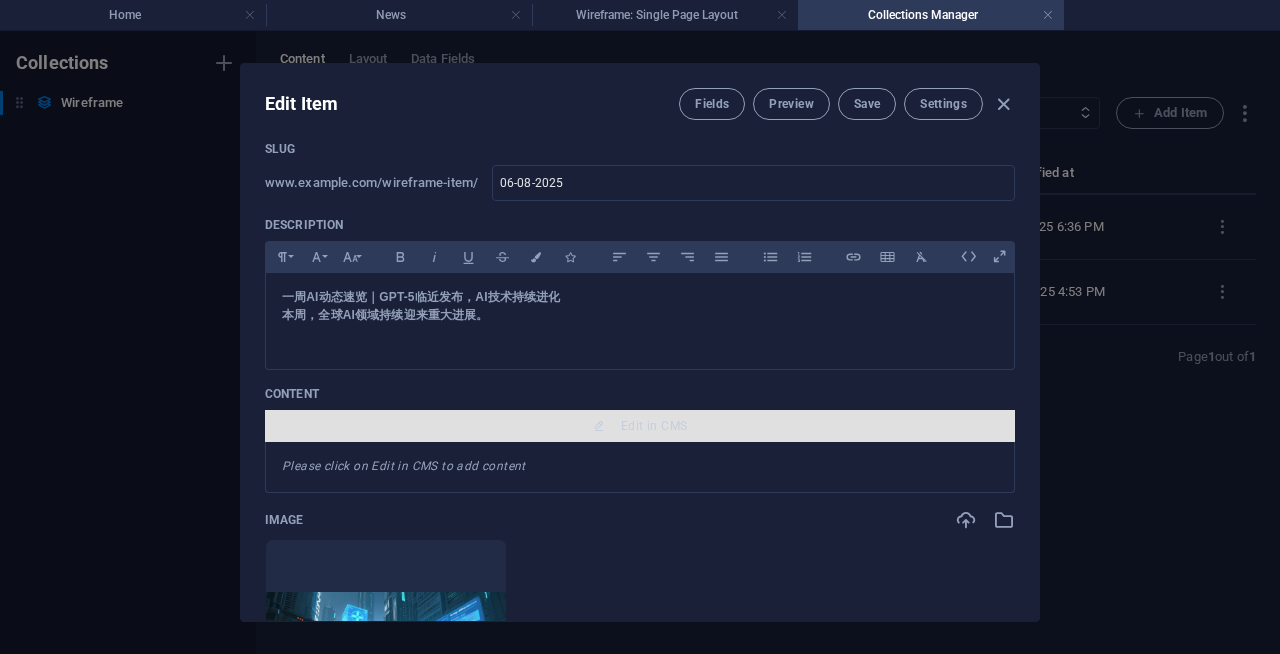 click on "Edit in CMS" at bounding box center [654, 426] 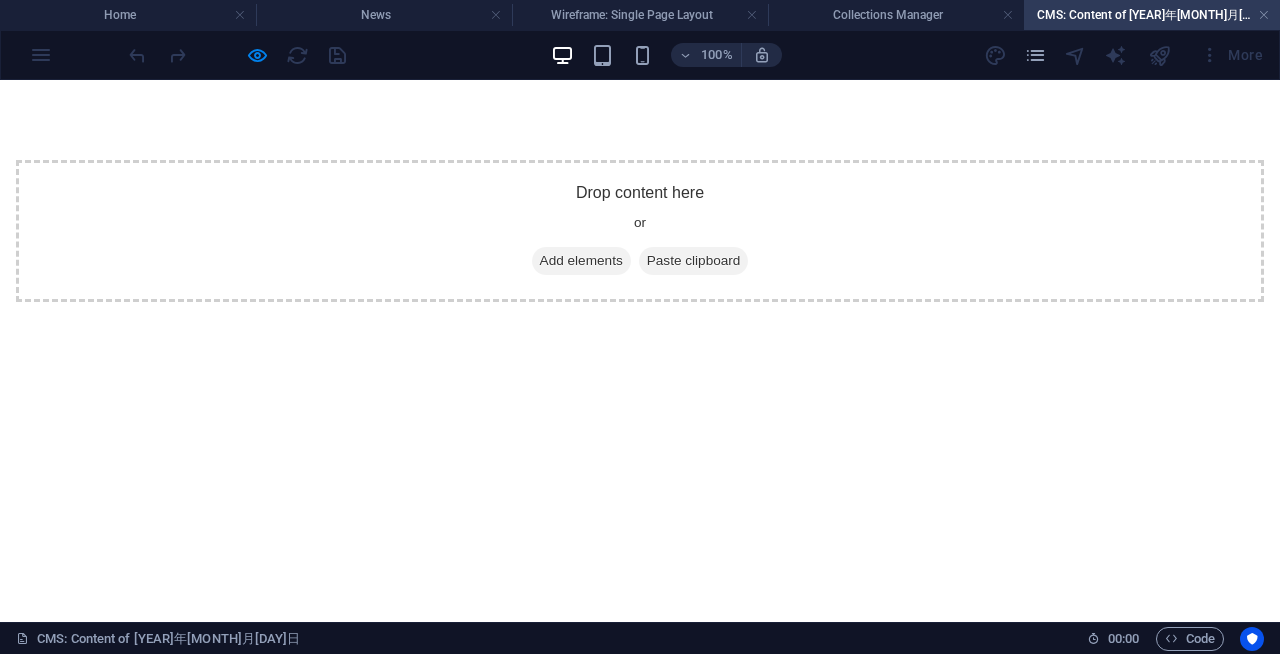 scroll, scrollTop: 0, scrollLeft: 0, axis: both 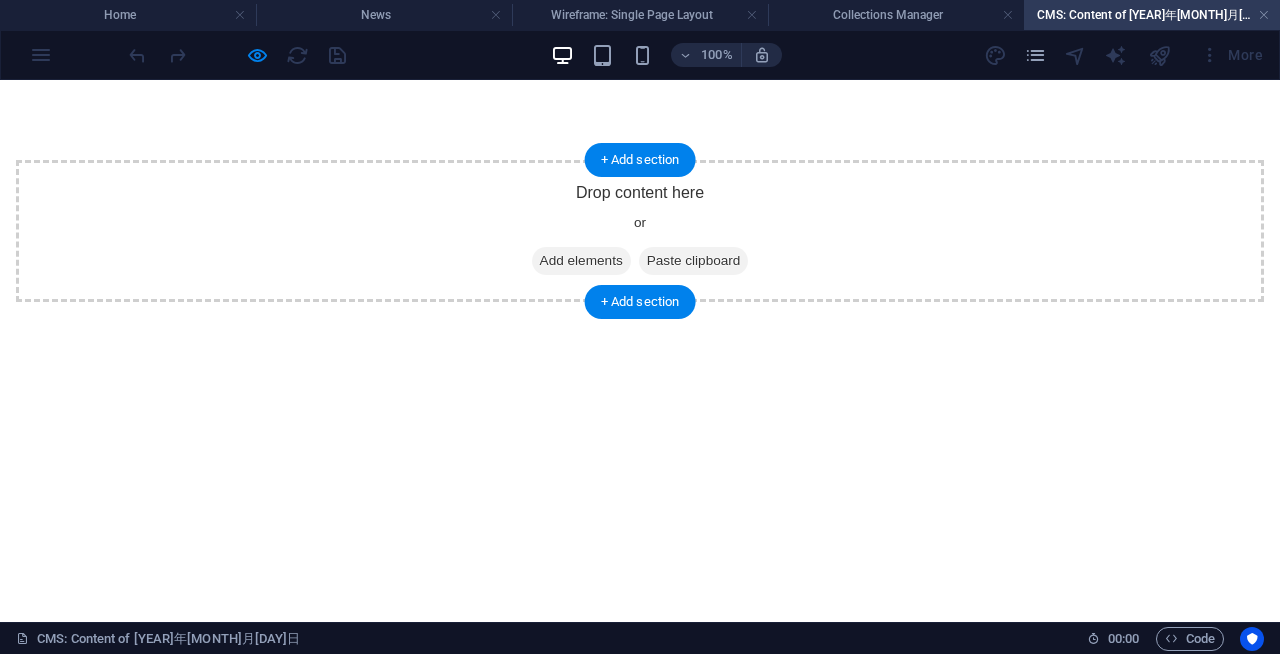click on "Drop content here or  Add elements  Paste clipboard" at bounding box center (640, 231) 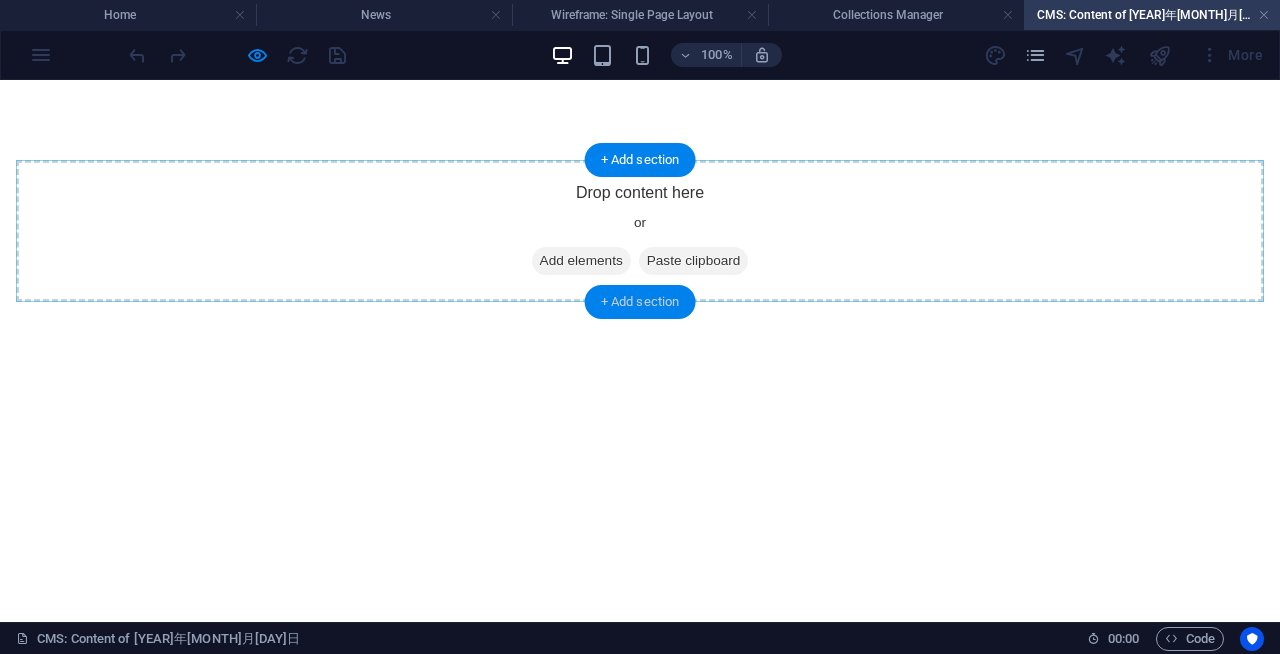click on "+ Add section" at bounding box center [640, 302] 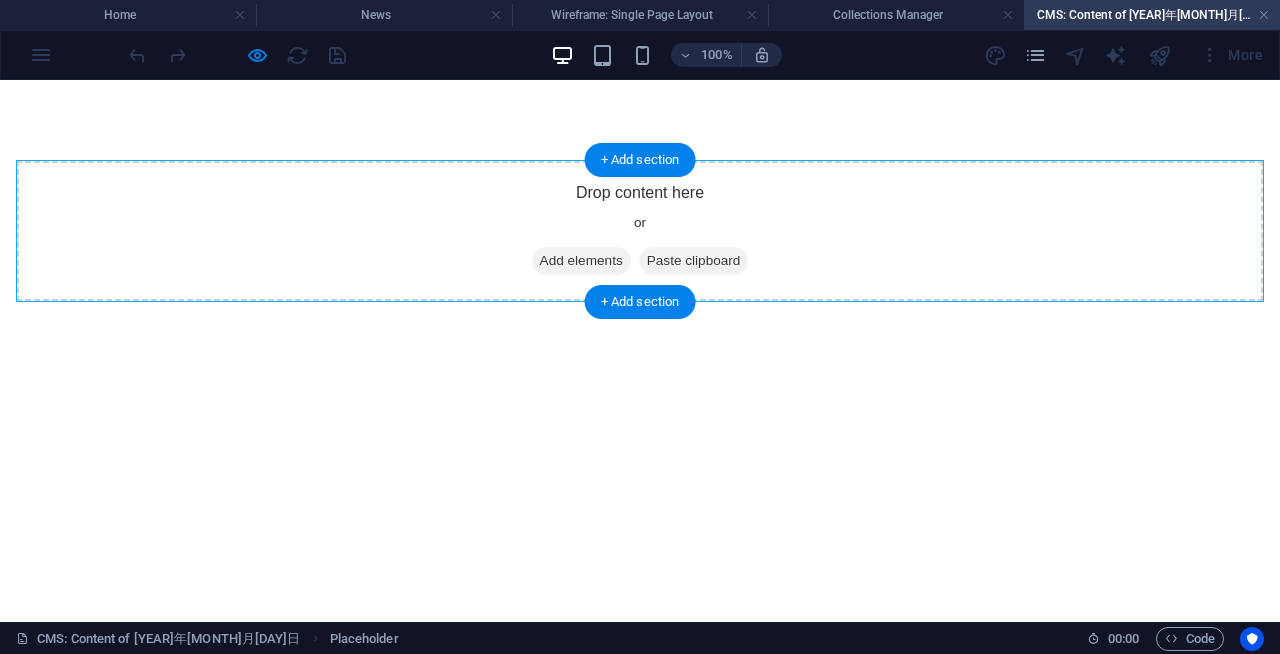 click on "Add elements" at bounding box center (581, 261) 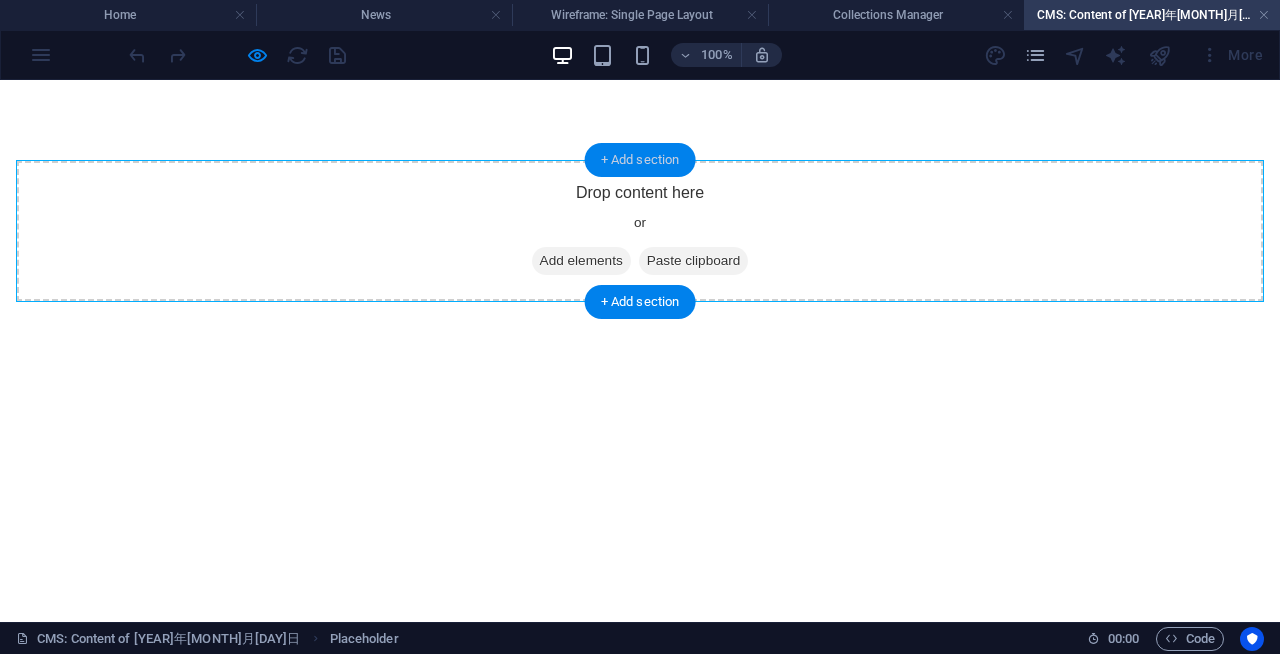 click on "+ Add section" at bounding box center [640, 160] 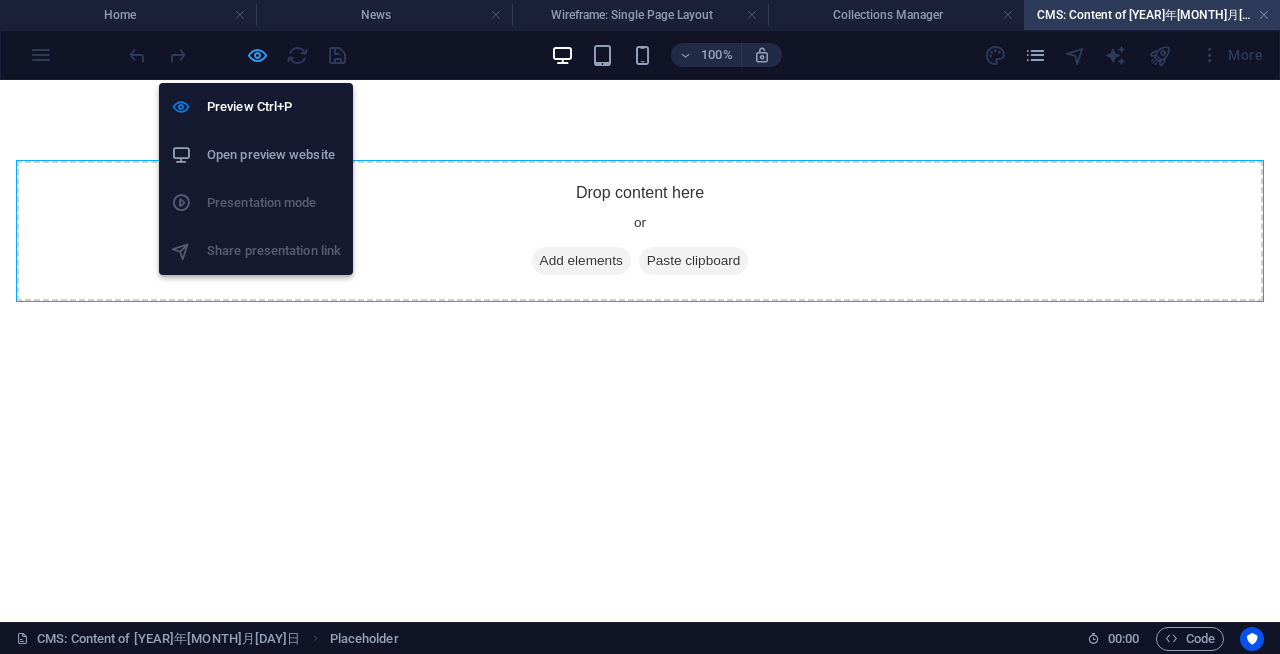 click at bounding box center (257, 55) 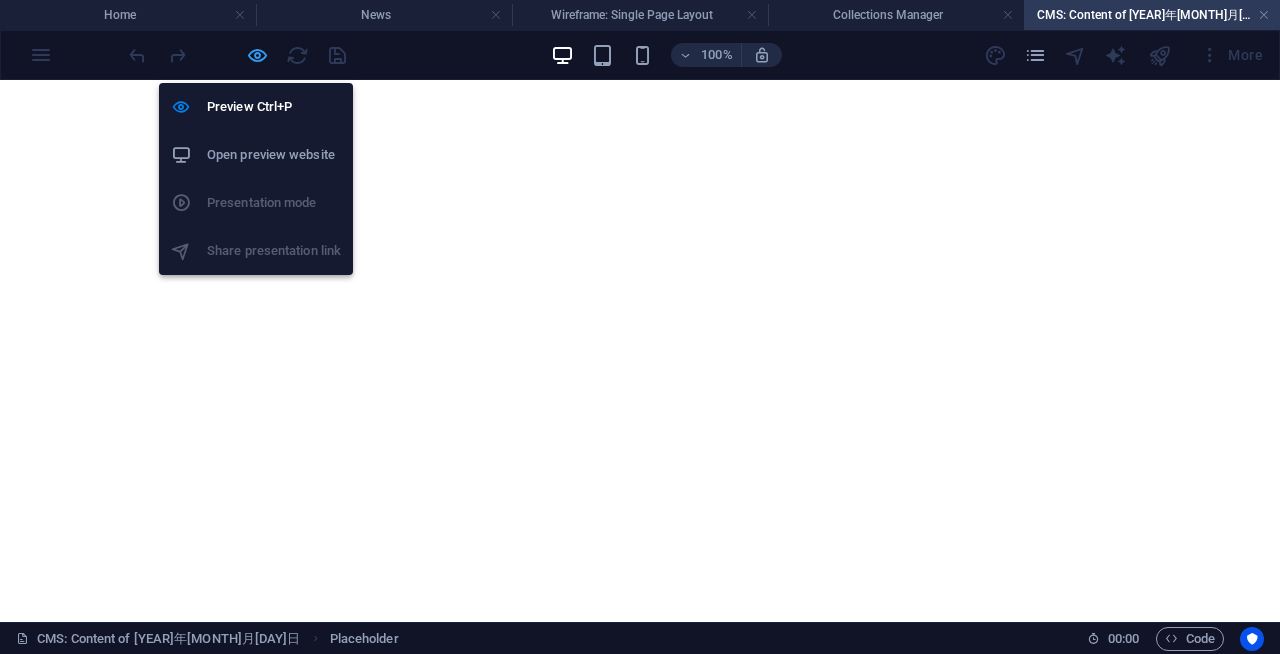 click at bounding box center (257, 55) 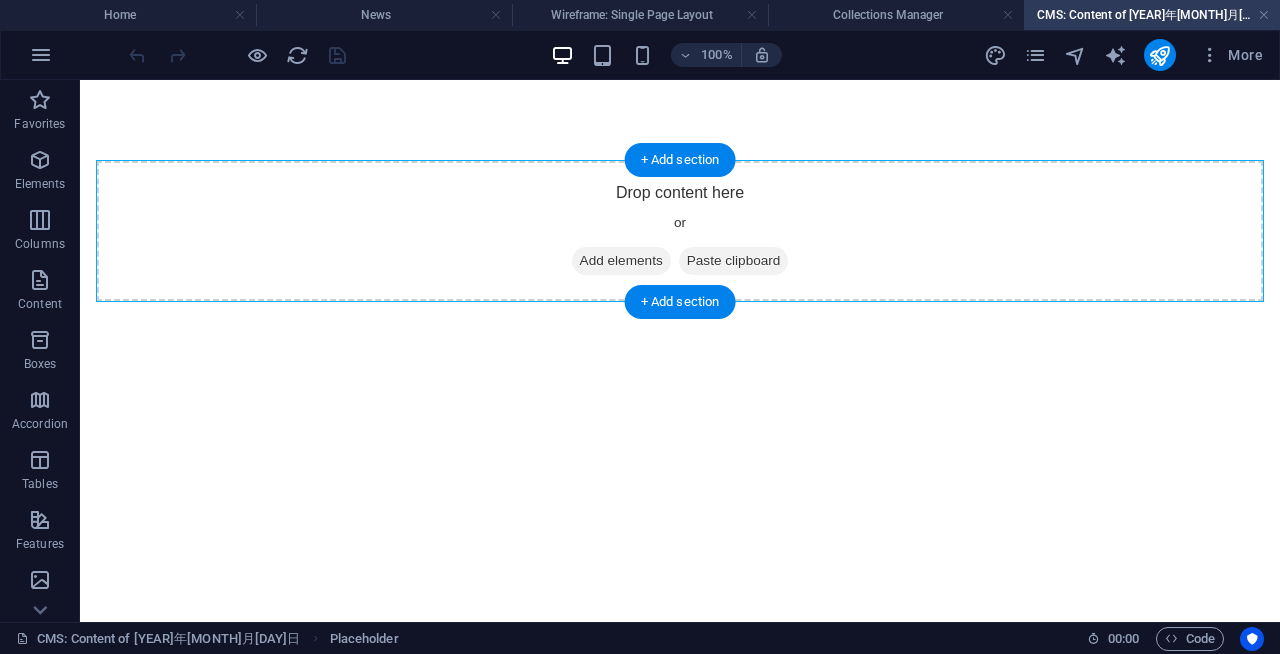 click on "Drop content here or  Add elements  Paste clipboard" at bounding box center [680, 231] 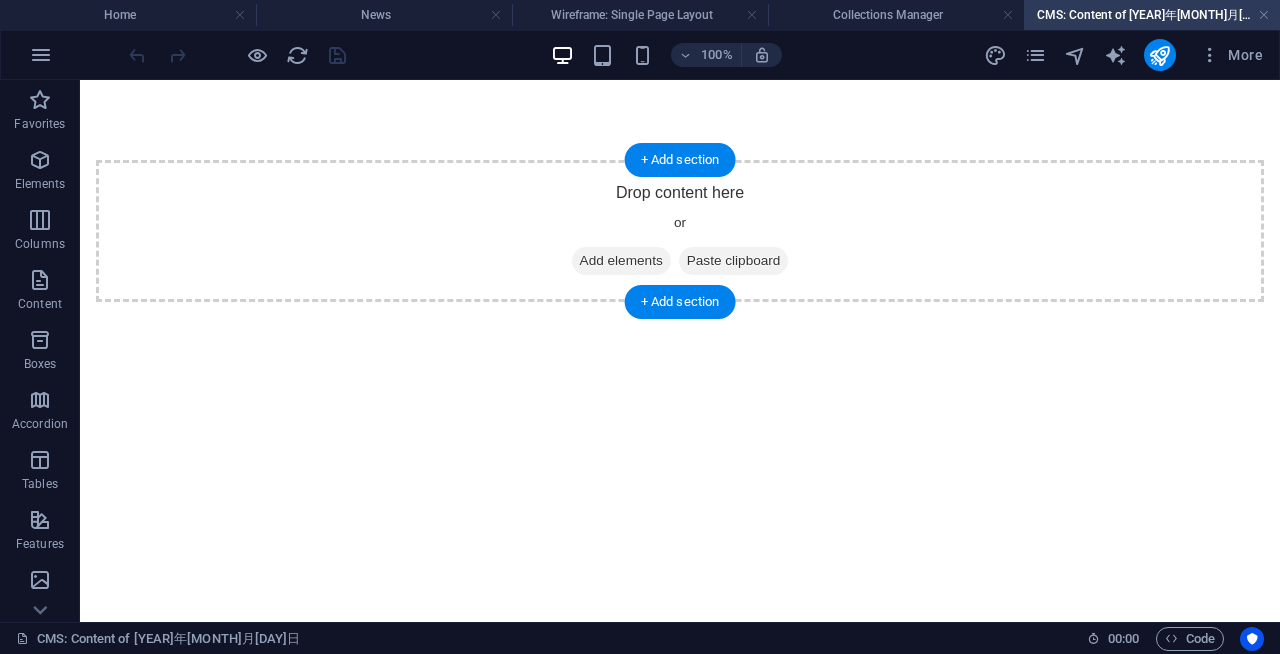 click on "Add elements" at bounding box center (621, 261) 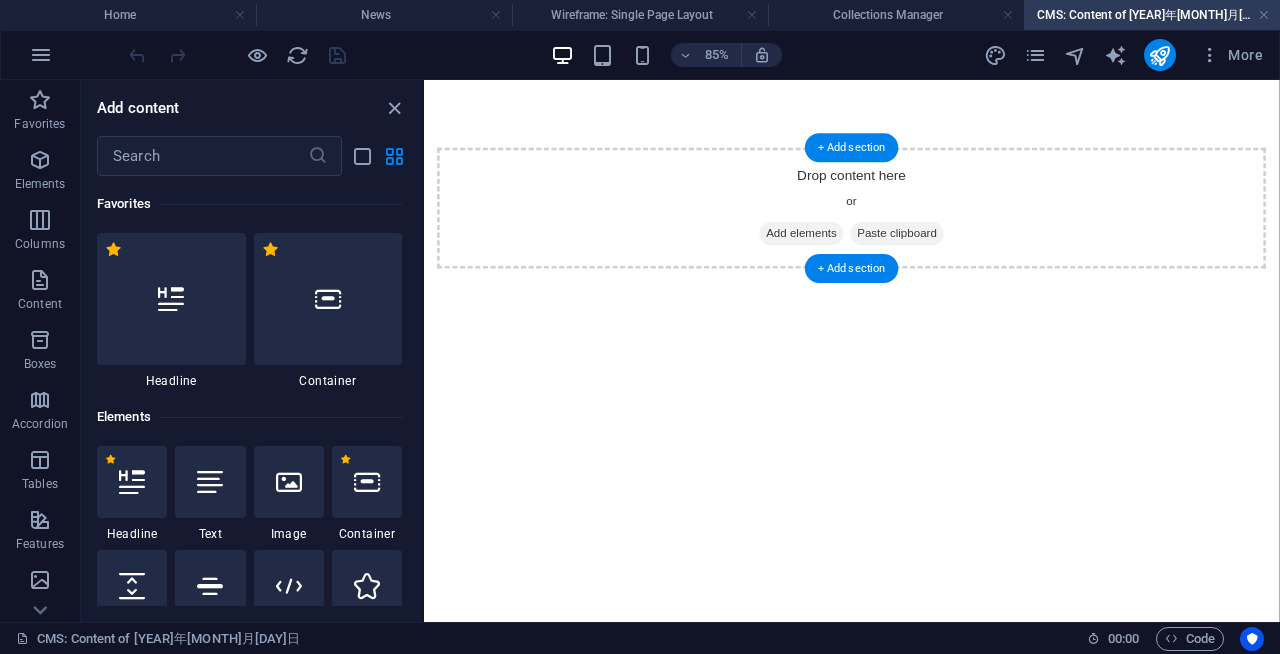 click on "Add elements" at bounding box center (868, 261) 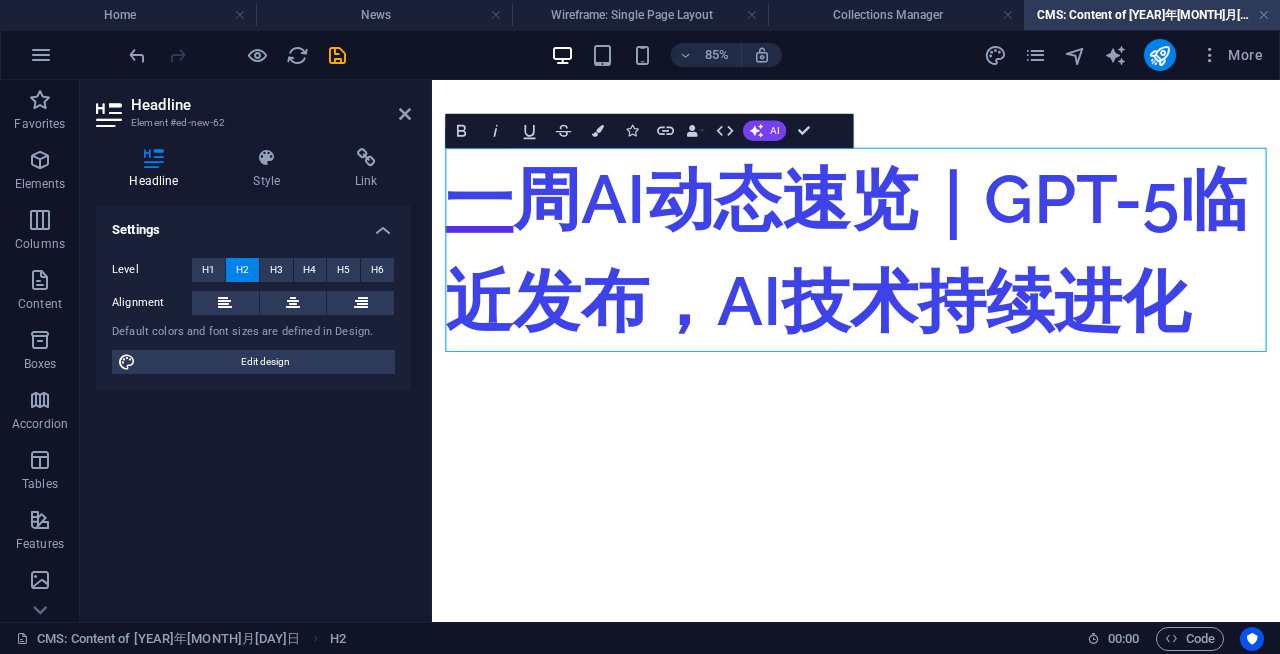 click on "一周AI动态速览｜GPT-5临近发布，AI技术持续进化" at bounding box center [931, 280] 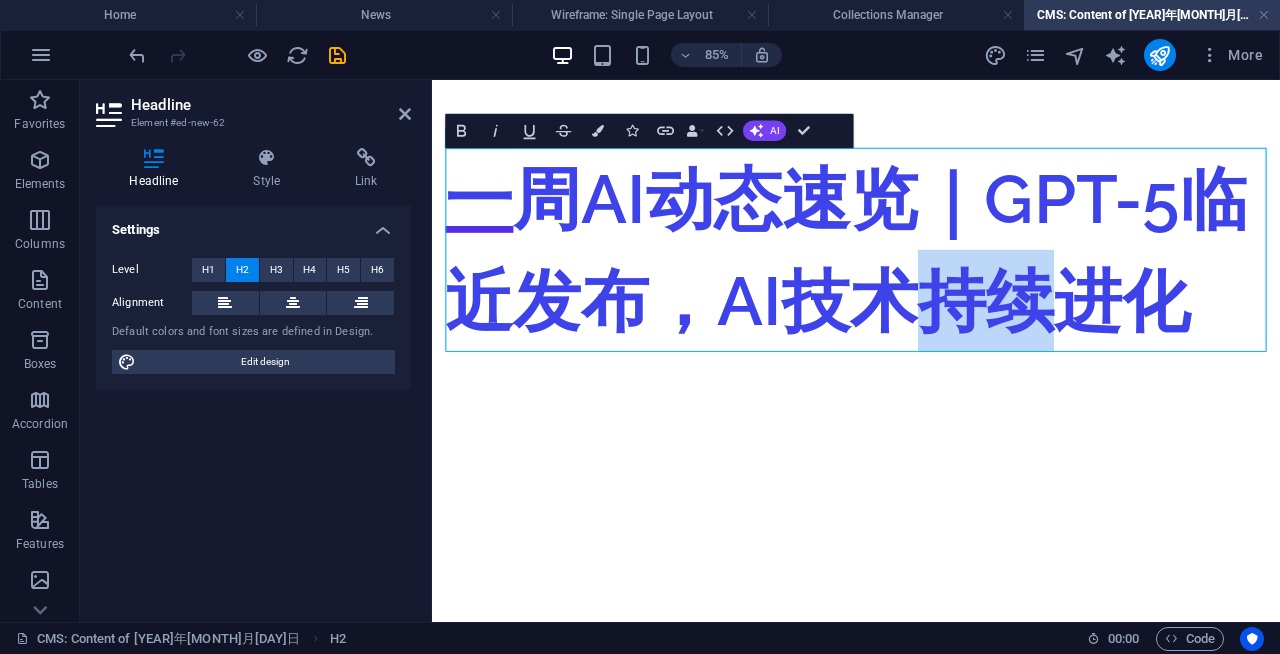 click on "一周AI动态速览｜GPT-5临近发布，AI技术持续进化" at bounding box center (931, 280) 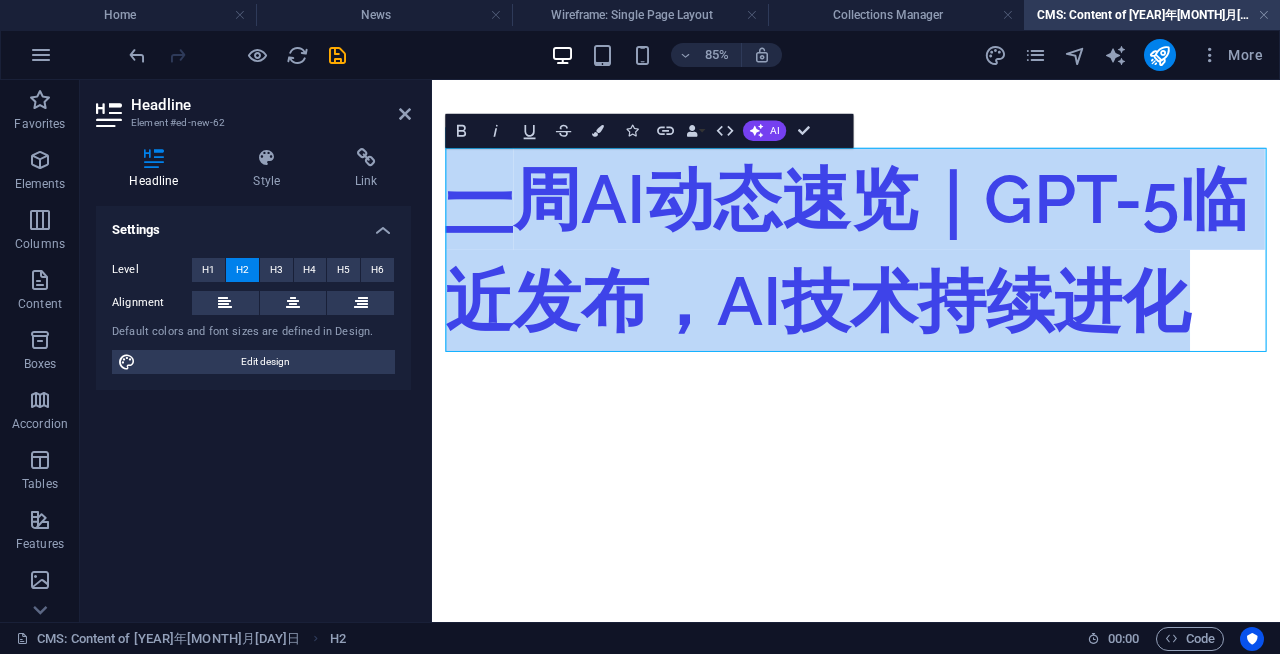 click on "一周AI动态速览｜GPT-5临近发布，AI技术持续进化" at bounding box center [931, 280] 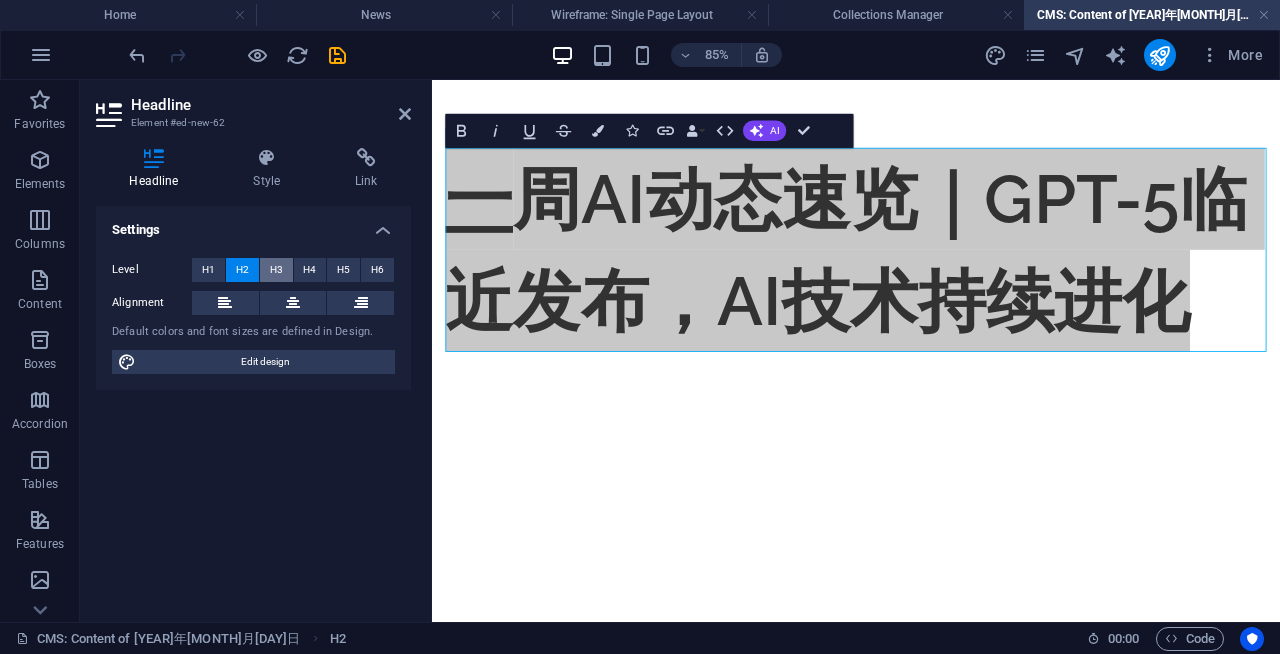 click on "H3" at bounding box center (276, 270) 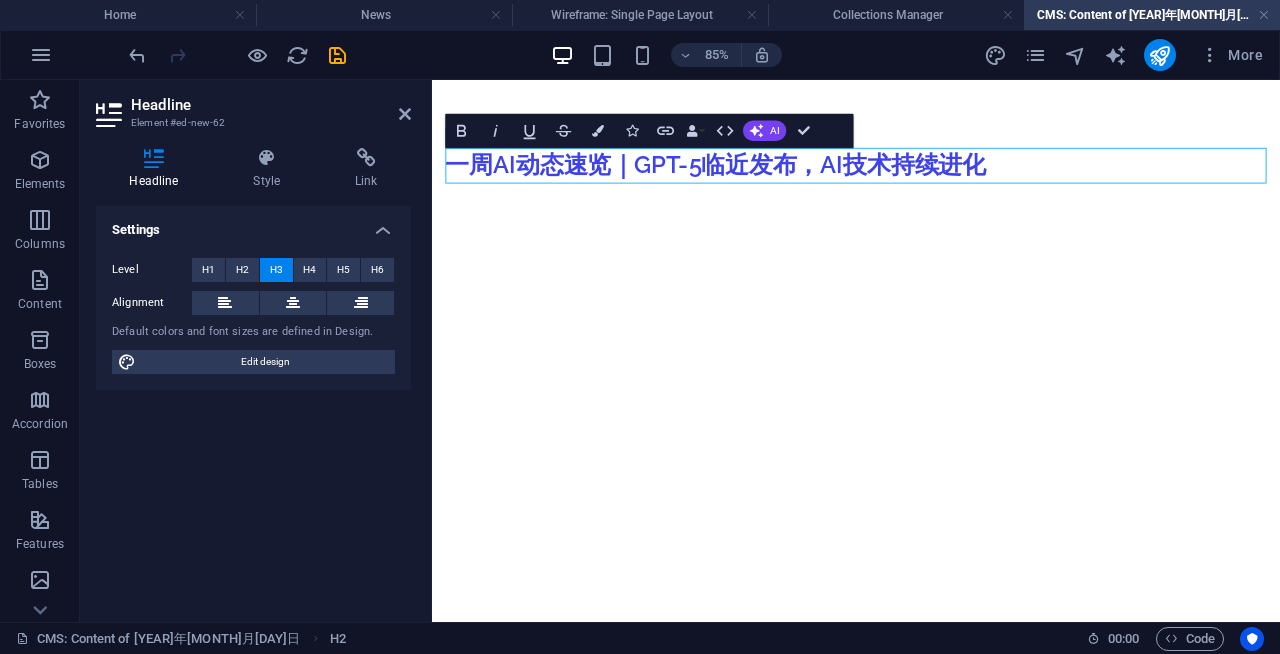 click on "一周AI动态速览｜GPT-5临近发布，AI技术持续进化" at bounding box center (931, 181) 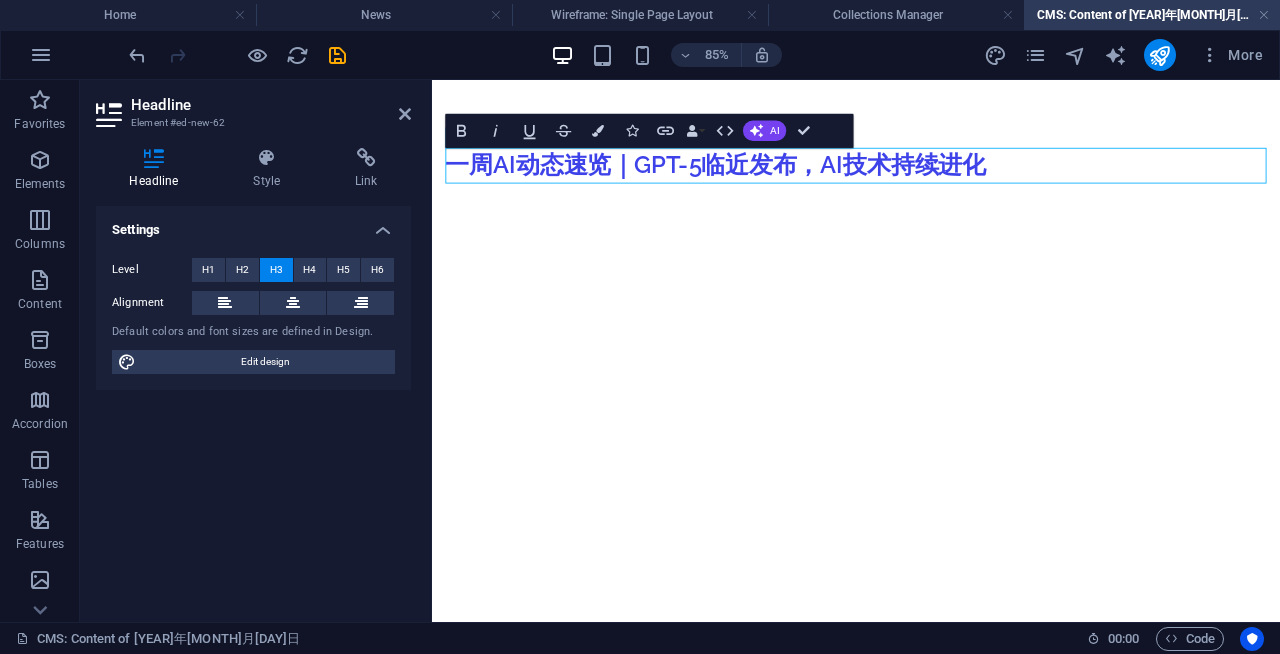 click on "Headline" at bounding box center [158, 169] 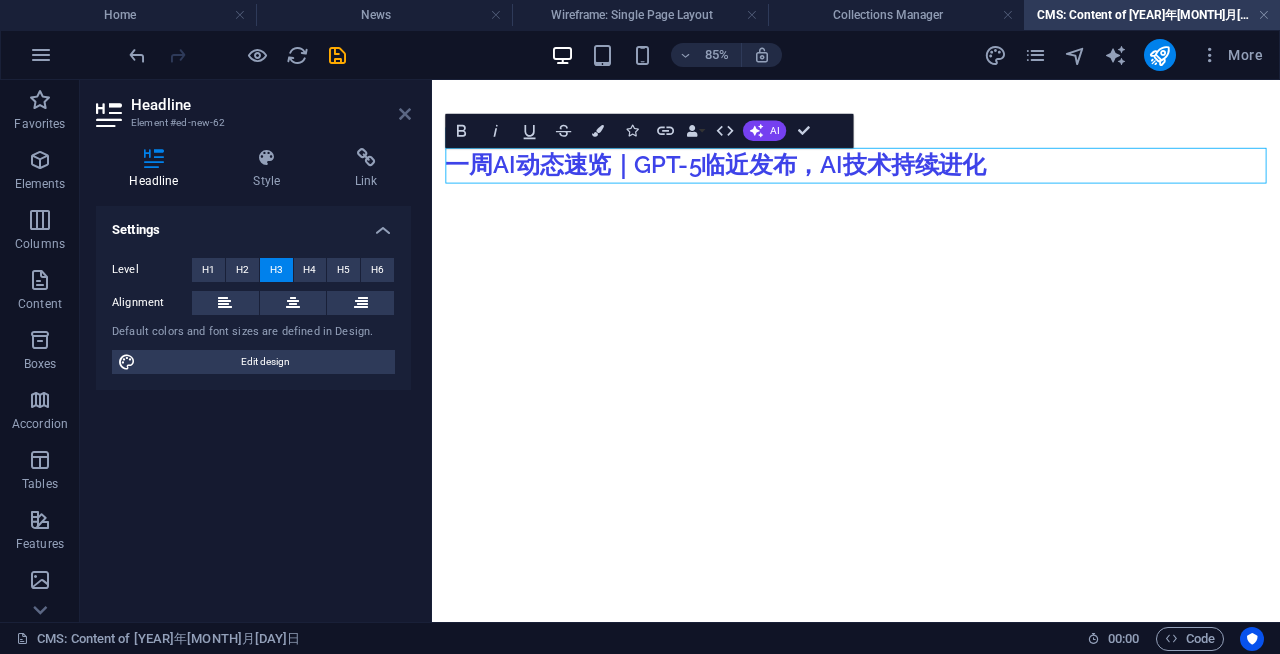 click at bounding box center [405, 114] 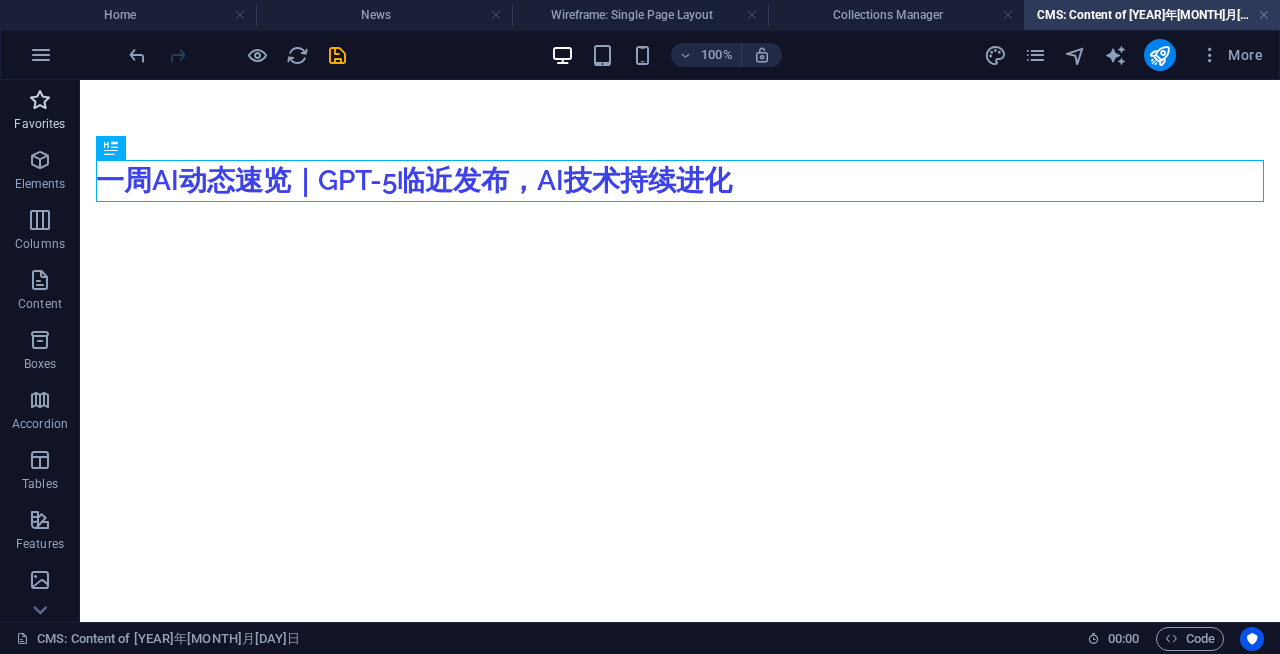 click on "Favorites" at bounding box center (40, 112) 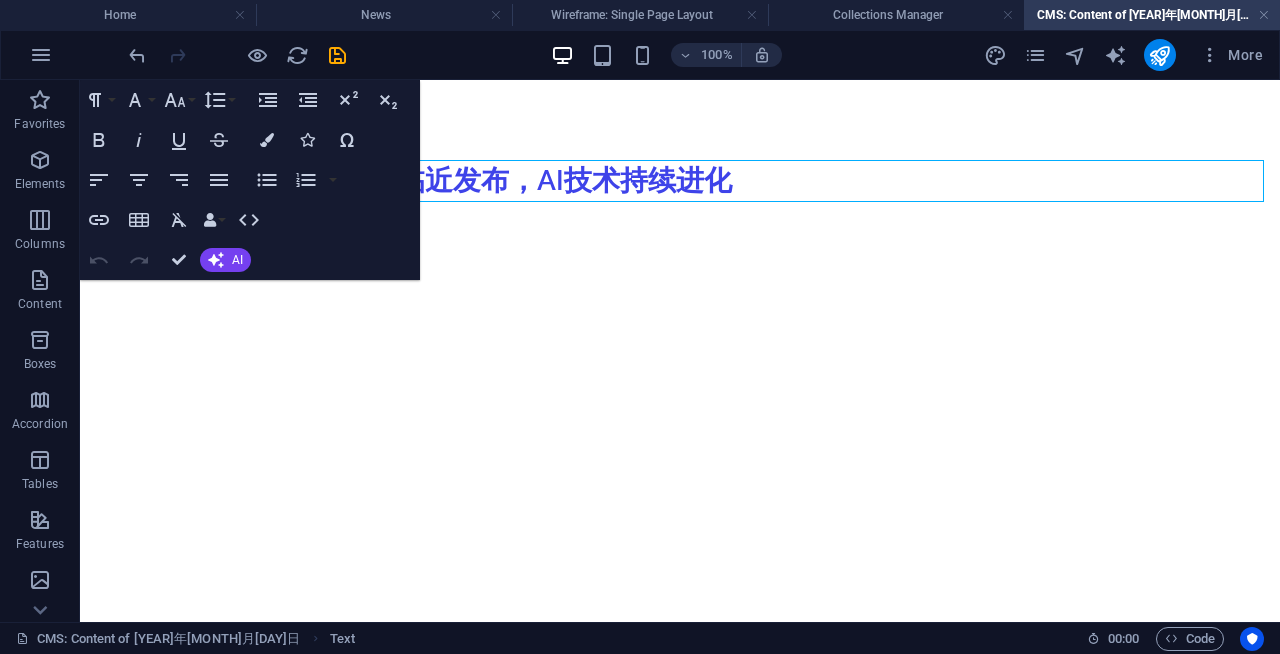 click on "Skip to main content
一周AI动态速览｜GPT-5临近发布，AI技术持续进化" at bounding box center (680, 181) 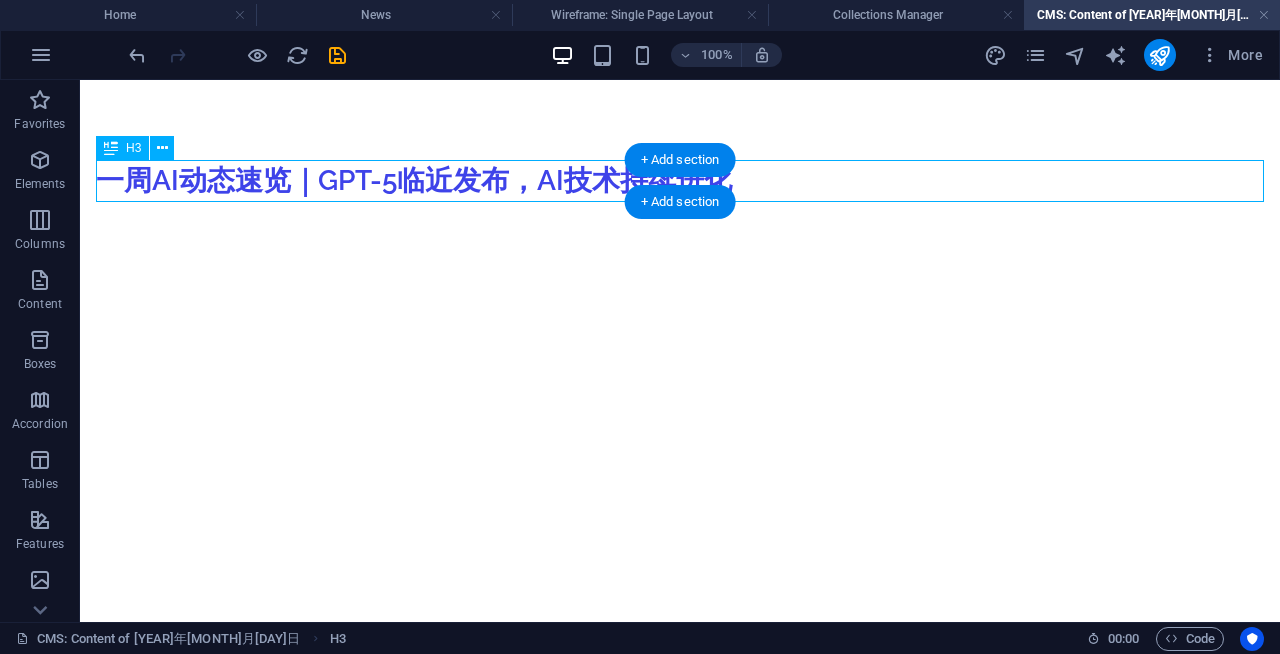 click on "一周AI动态速览｜GPT-5临近发布，AI技术持续进化" at bounding box center [680, 181] 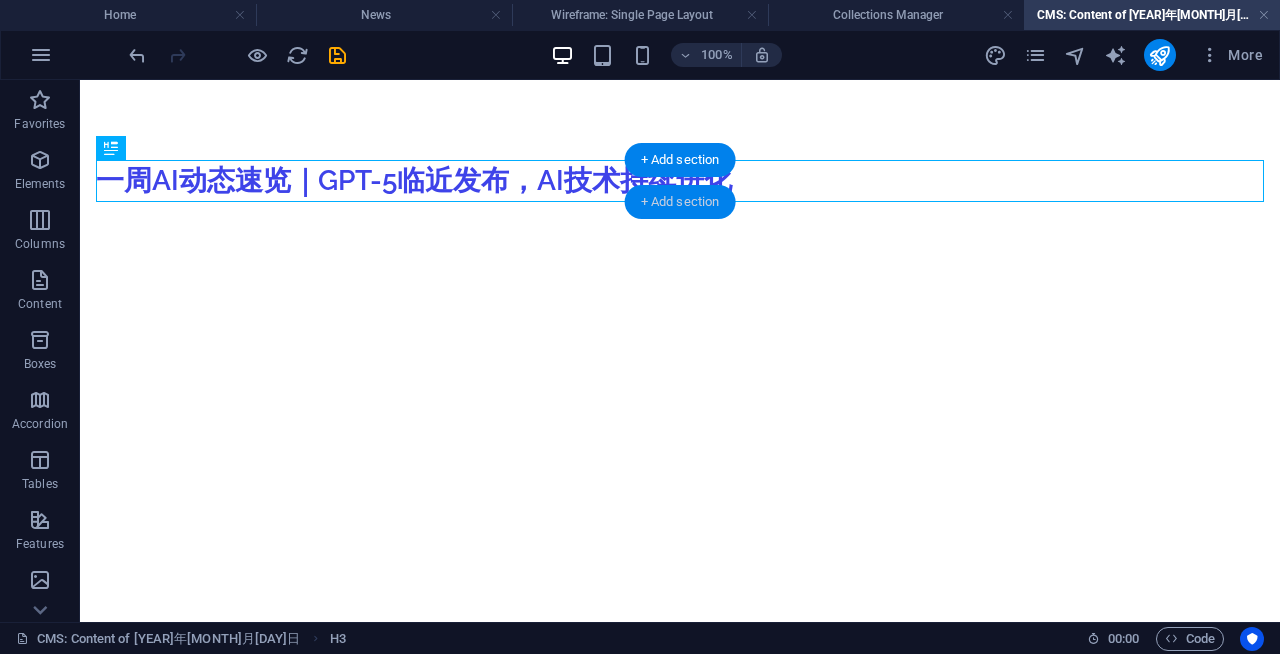 click on "+ Add section" at bounding box center (680, 202) 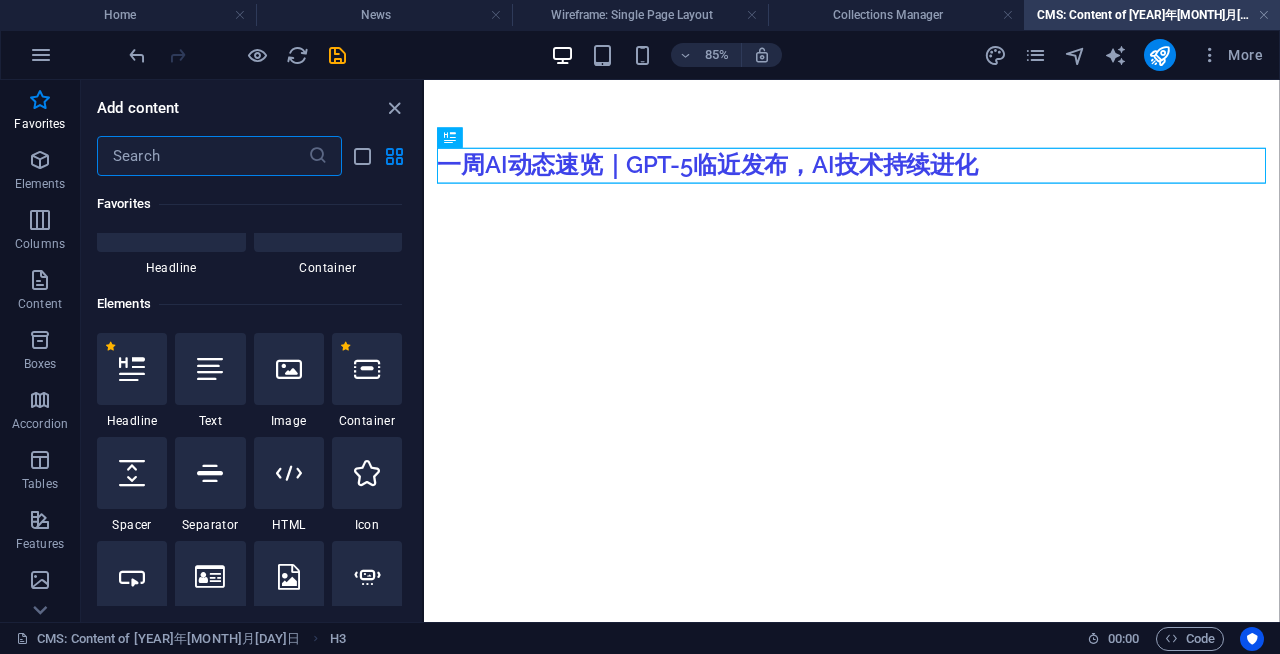 scroll, scrollTop: 0, scrollLeft: 0, axis: both 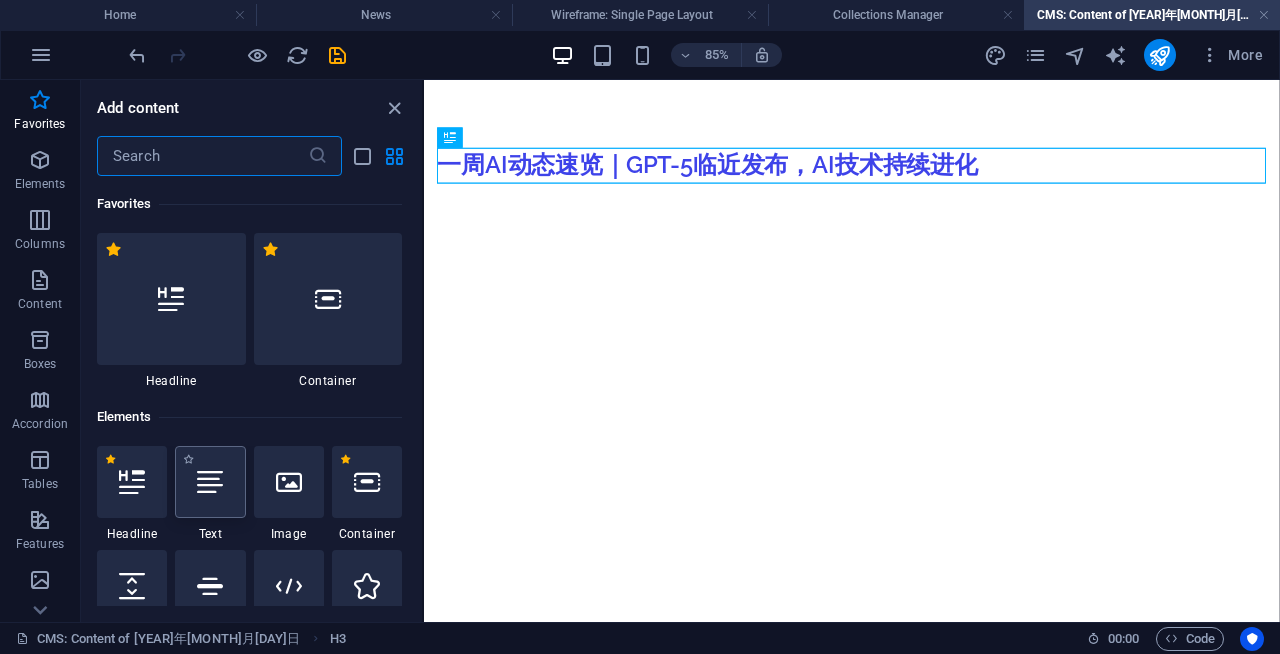 click at bounding box center (210, 482) 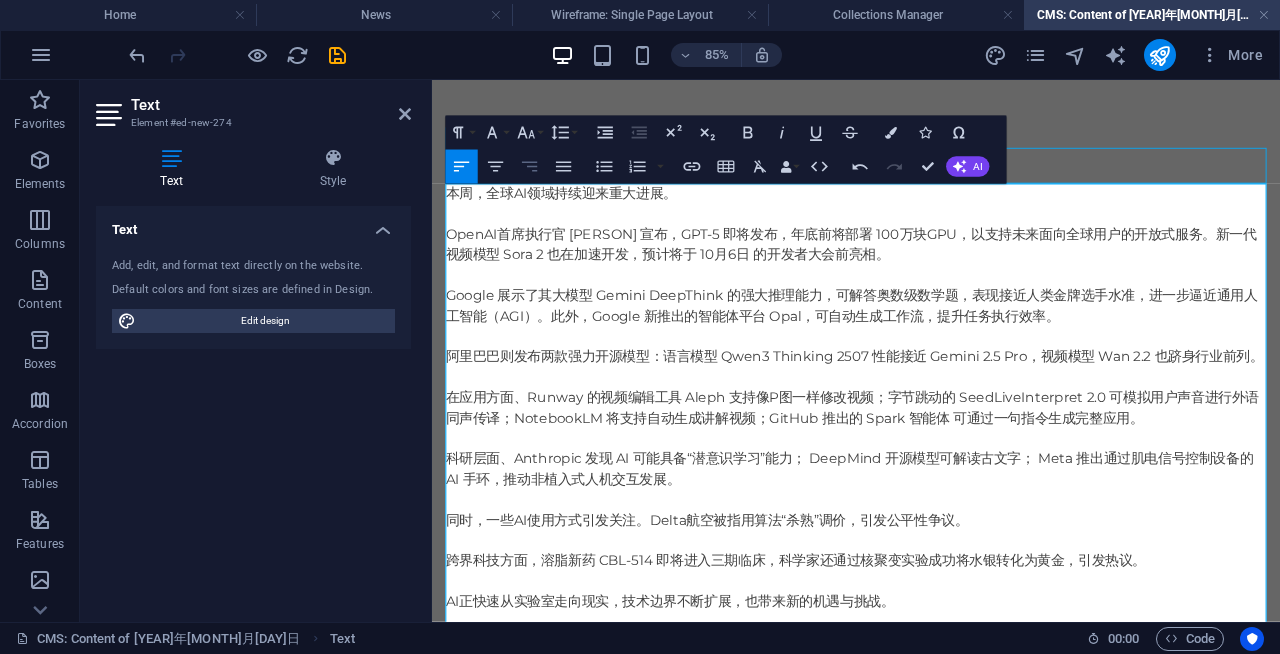 scroll, scrollTop: 14278, scrollLeft: 15, axis: both 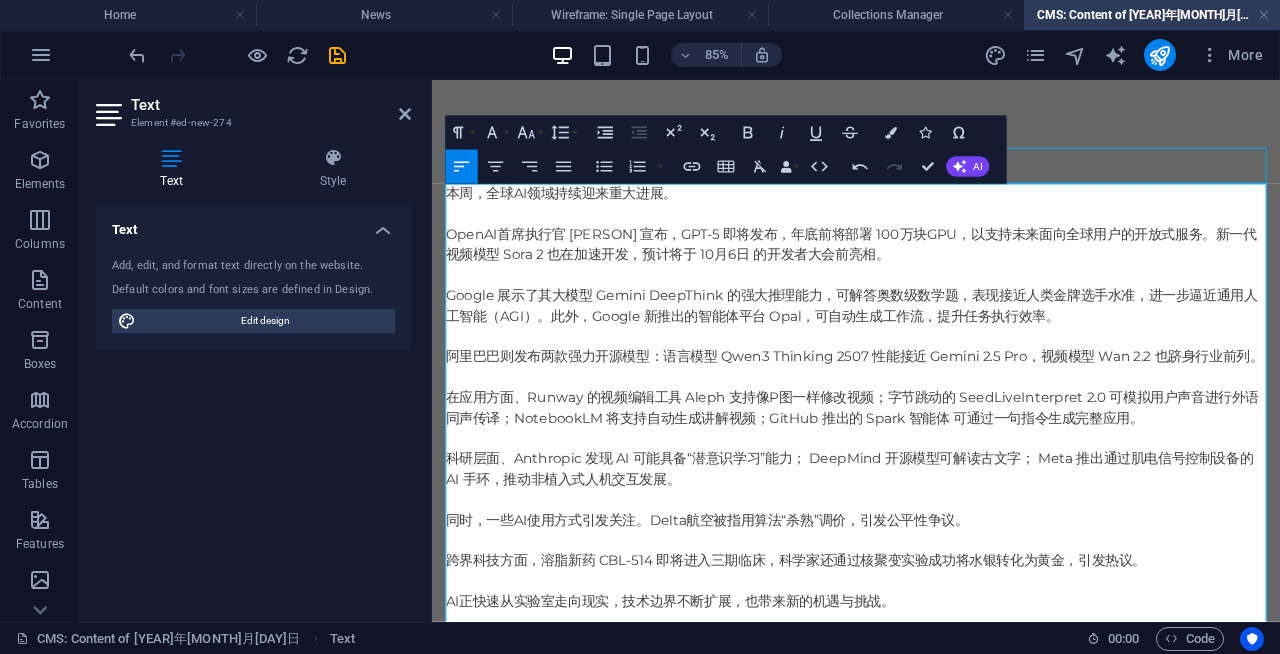 click on "Google 展示了其大模型 Gemini DeepThink 的强大推理能力，可解答奥数级数学题，表现接近人类金牌选手水准，进一步逼近通用人工智能（AGI）。此外，Google 新推出的智能体平台 Opal，可自动生成工作流，提升任务执行效率。" at bounding box center (931, 346) 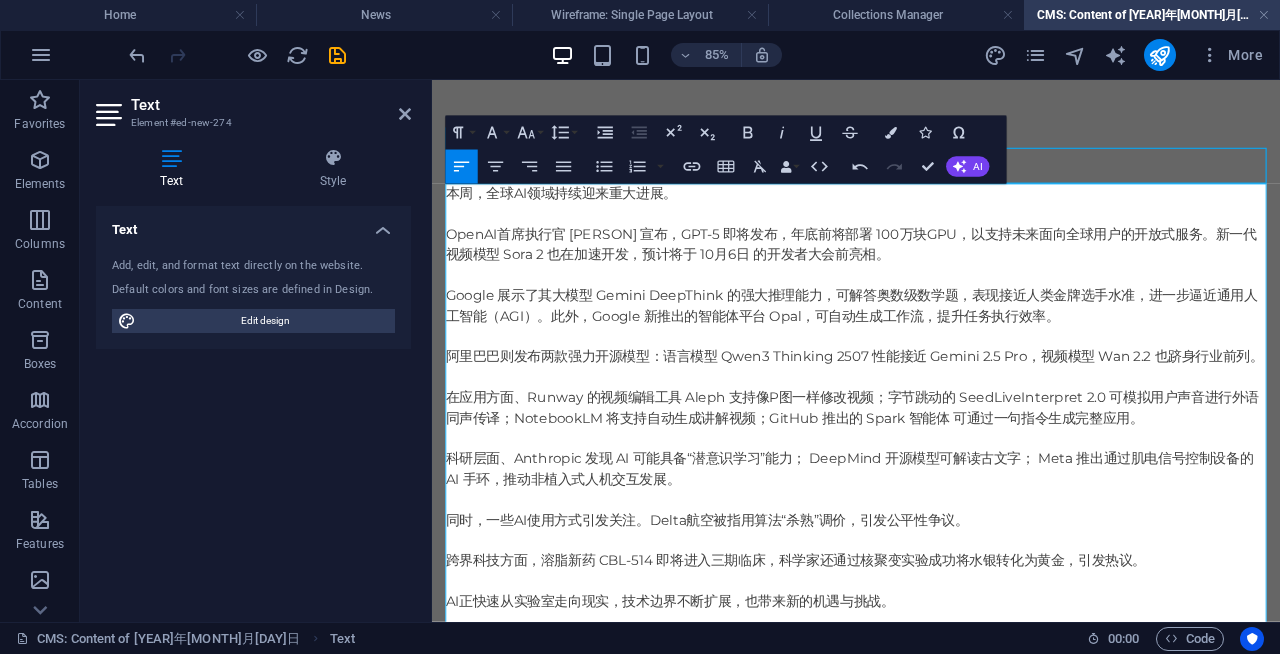click on "一周AI动态速览｜GPT-5临近发布，AI技术持续进化" at bounding box center [931, 181] 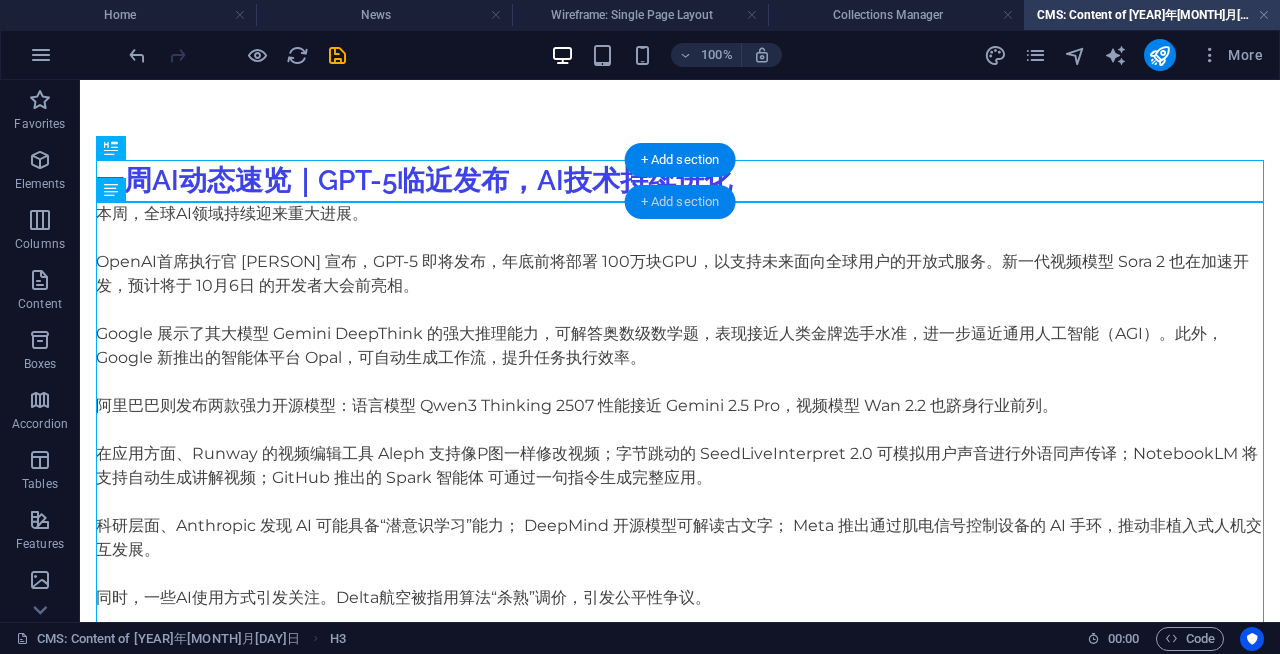 click on "+ Add section" at bounding box center (680, 202) 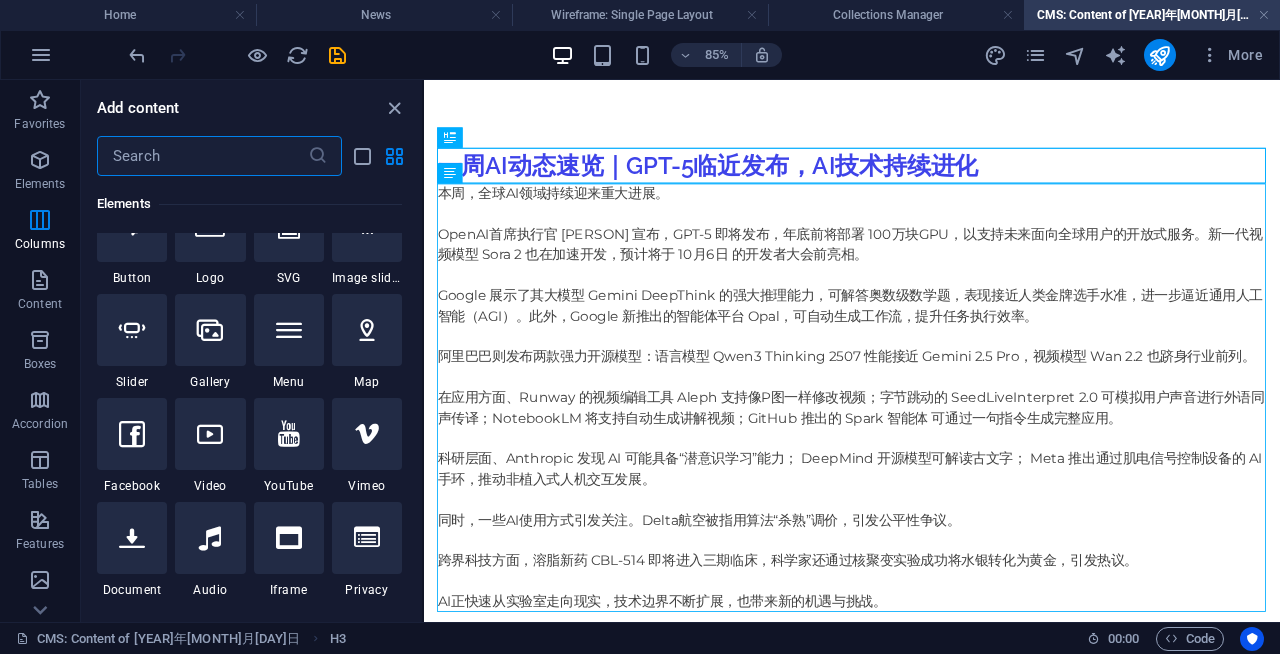 scroll, scrollTop: 0, scrollLeft: 0, axis: both 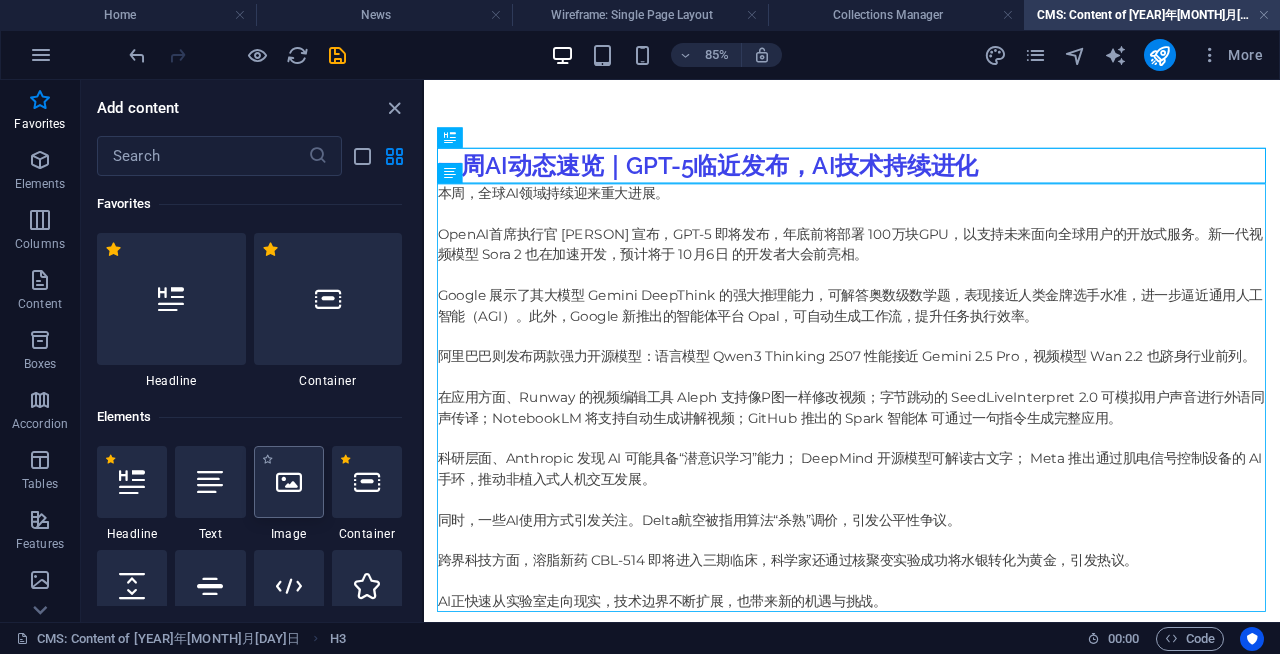 click at bounding box center [289, 482] 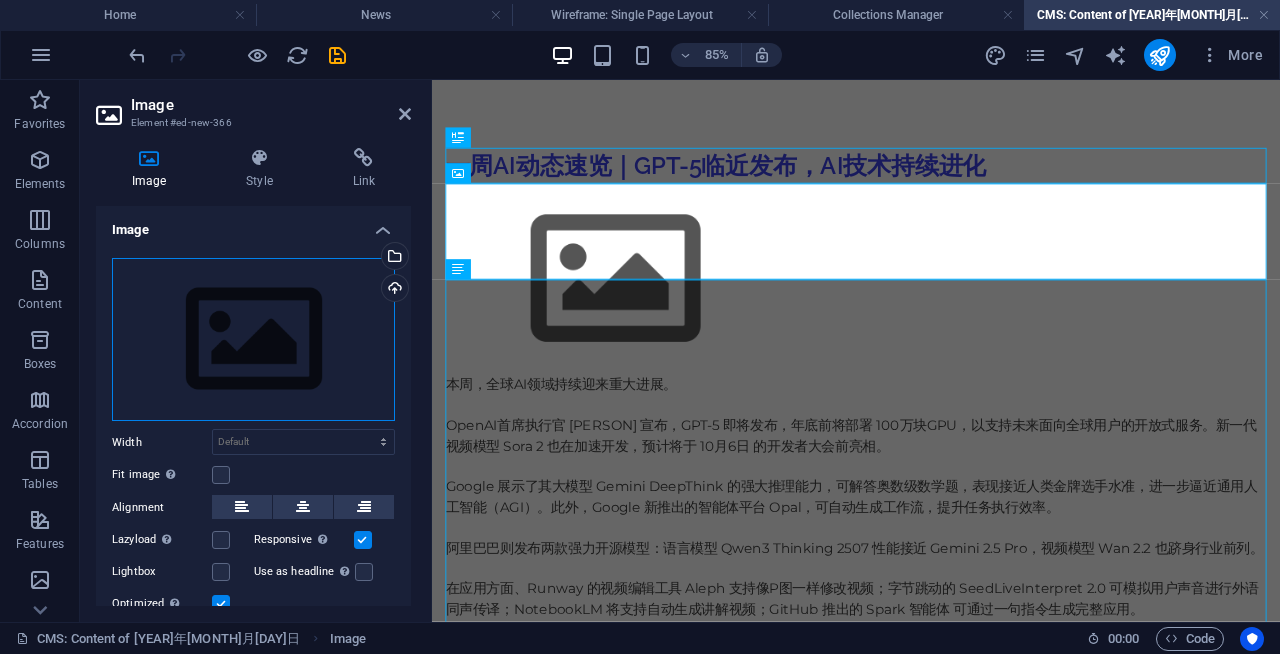 click on "Drag files here, click to choose files or select files from Files or our free stock photos & videos" at bounding box center (253, 340) 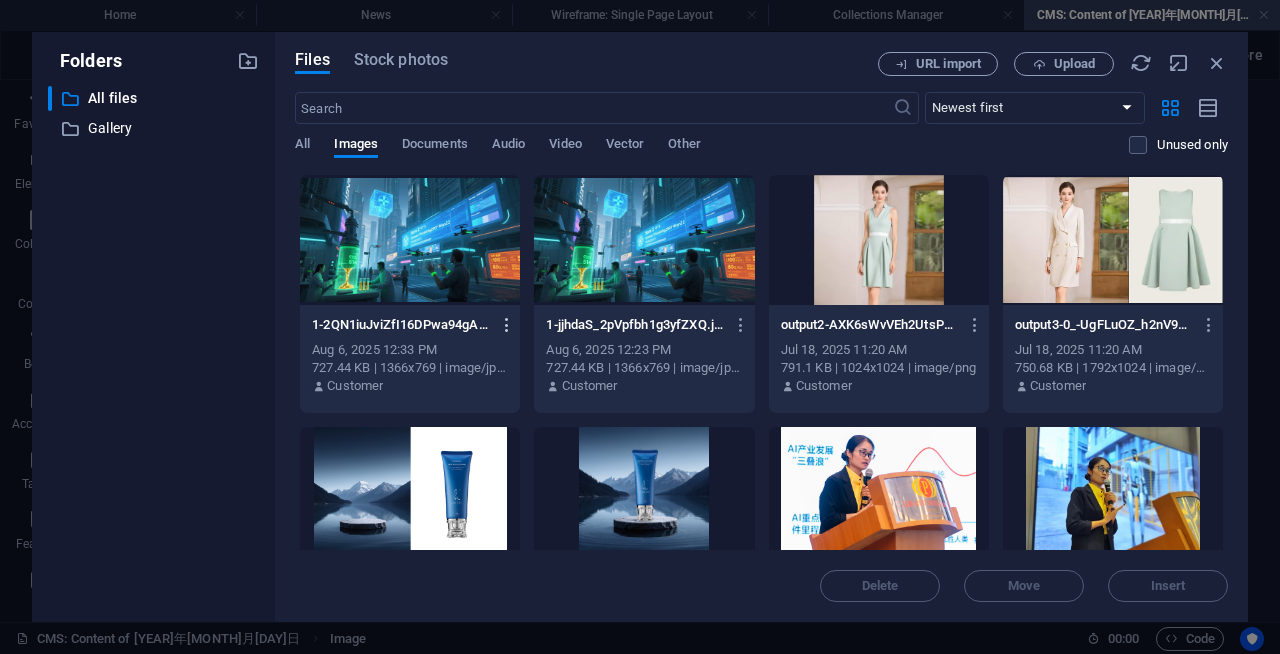 click at bounding box center [507, 325] 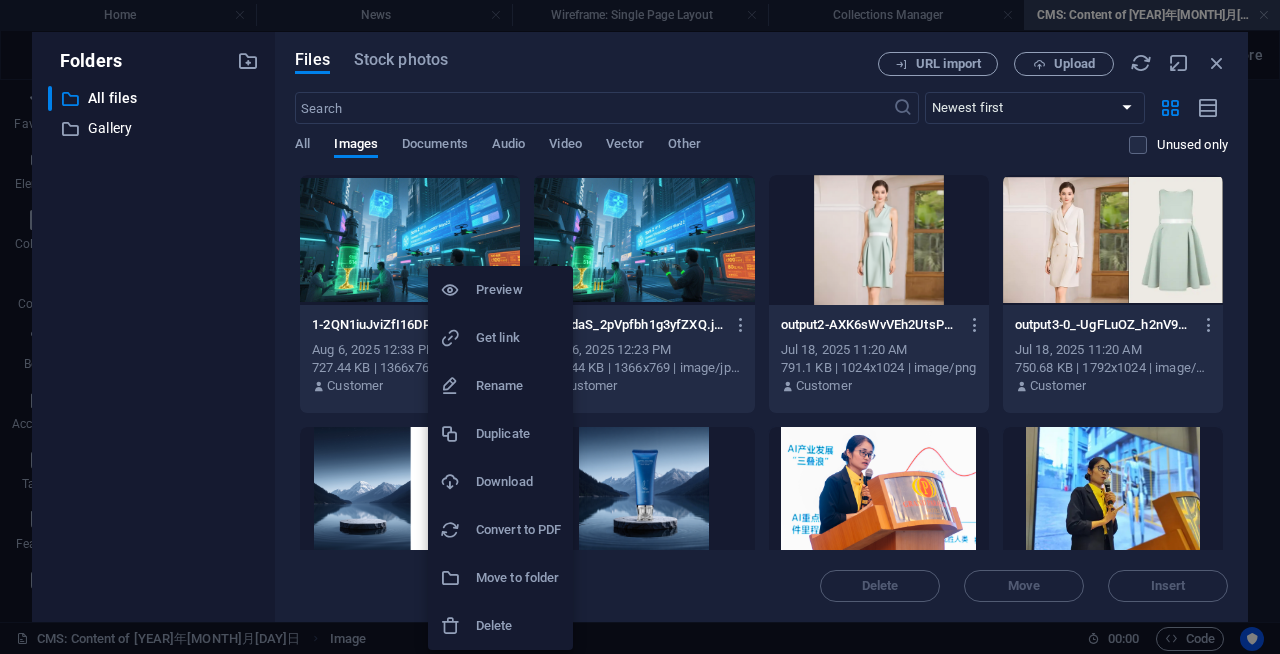 click on "Delete" at bounding box center [518, 626] 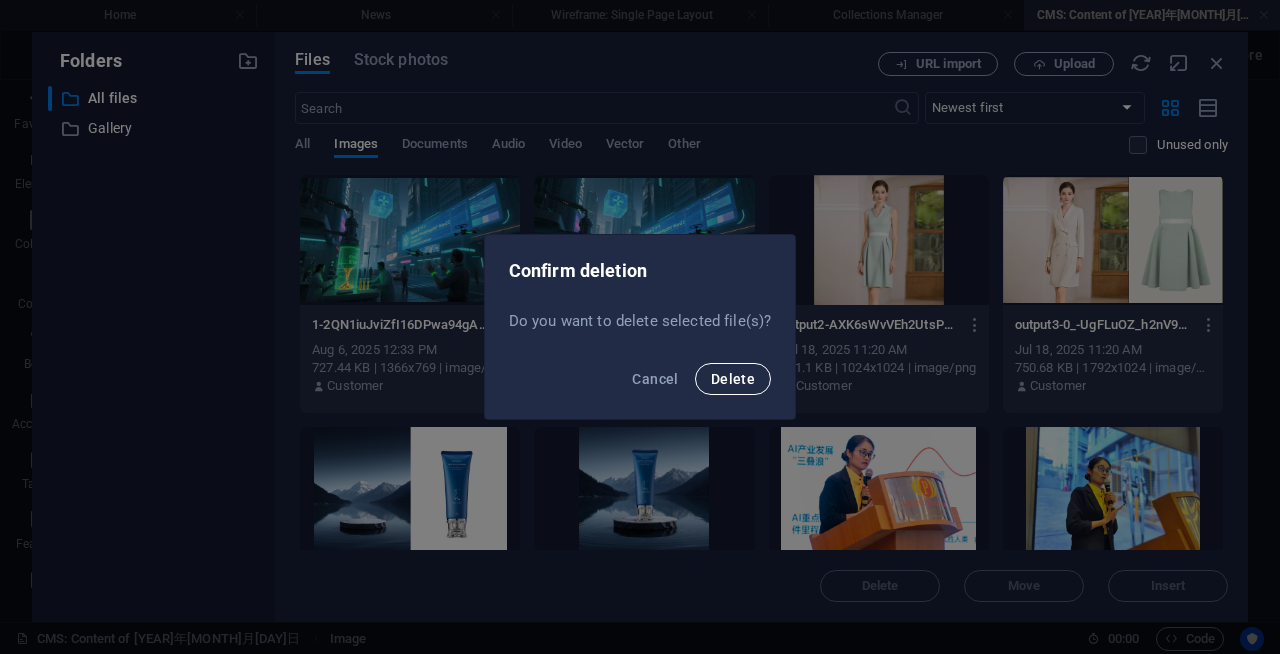 click on "Delete" at bounding box center [733, 379] 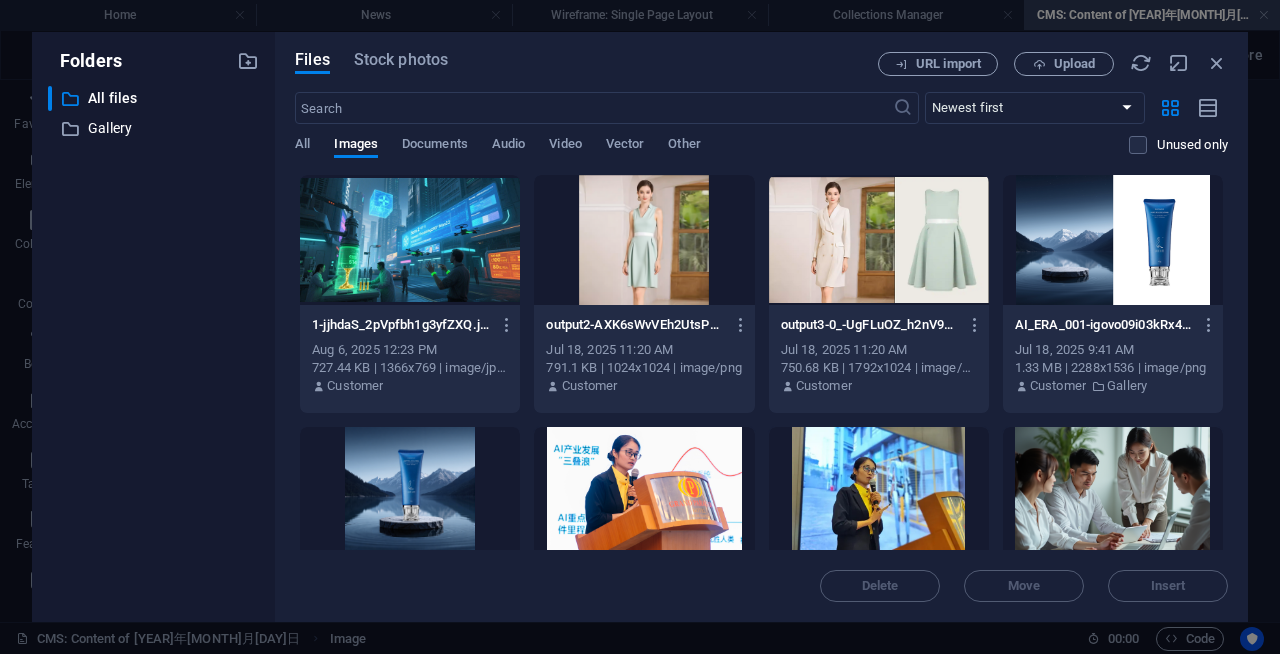 click at bounding box center [410, 240] 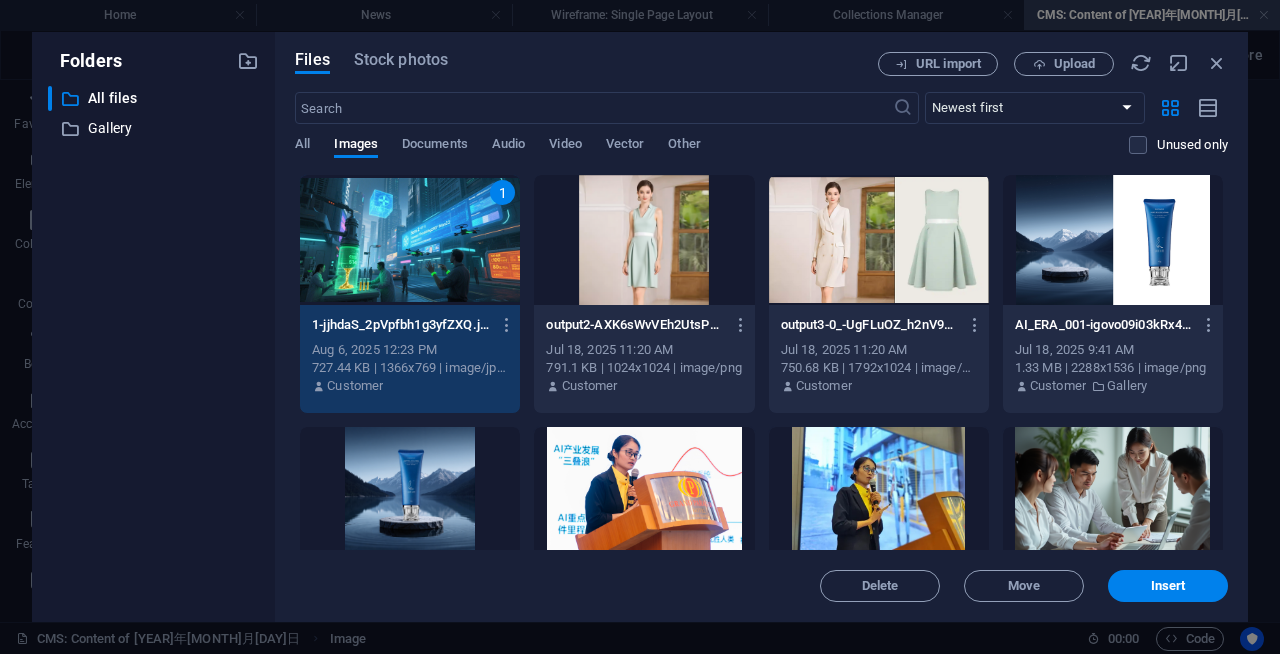 click on "1" at bounding box center [410, 240] 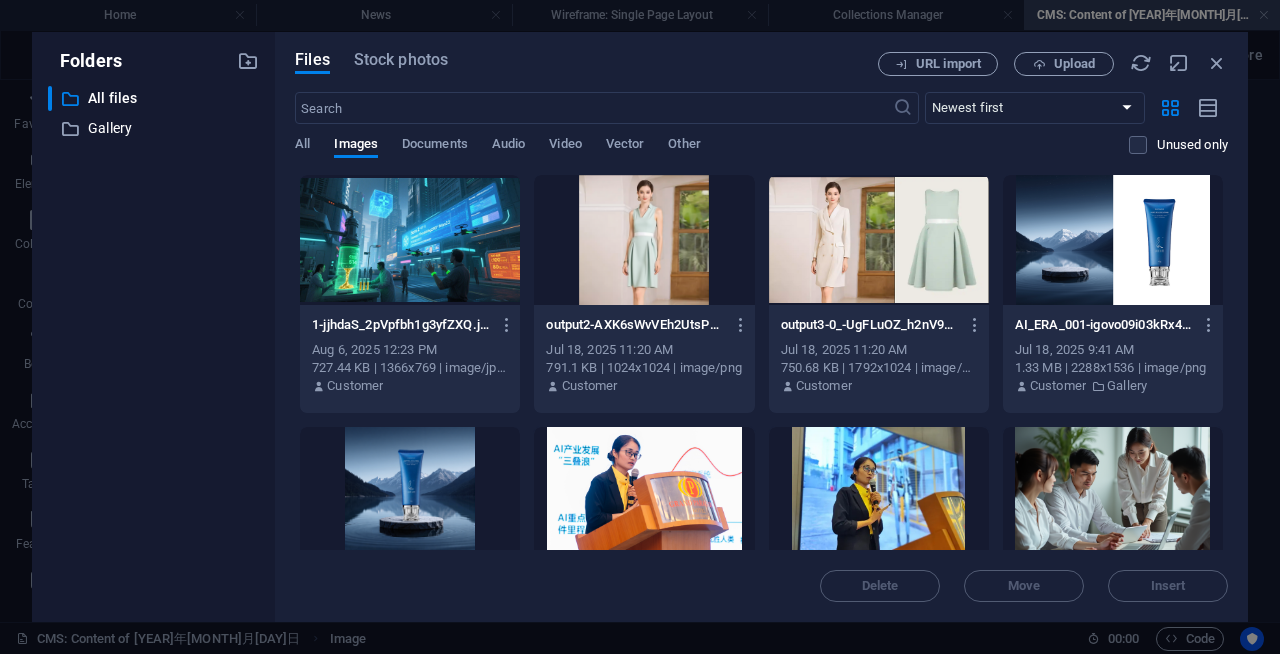 click at bounding box center (410, 240) 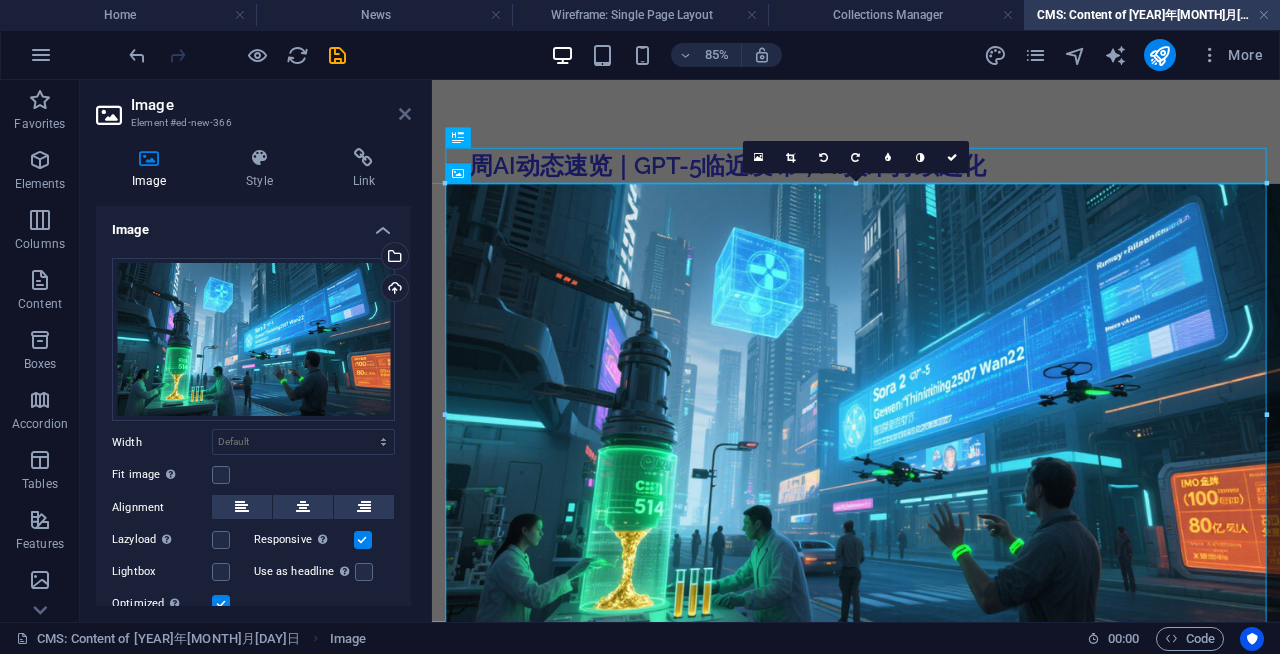 click at bounding box center (405, 114) 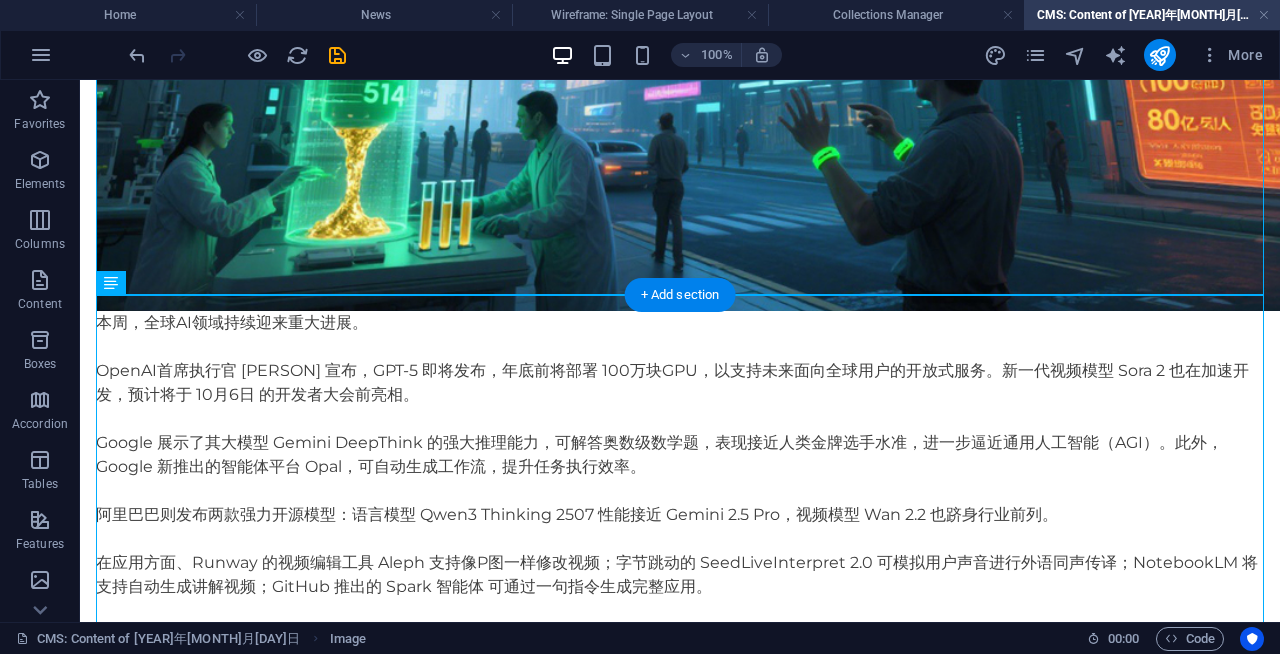 scroll, scrollTop: 573, scrollLeft: 0, axis: vertical 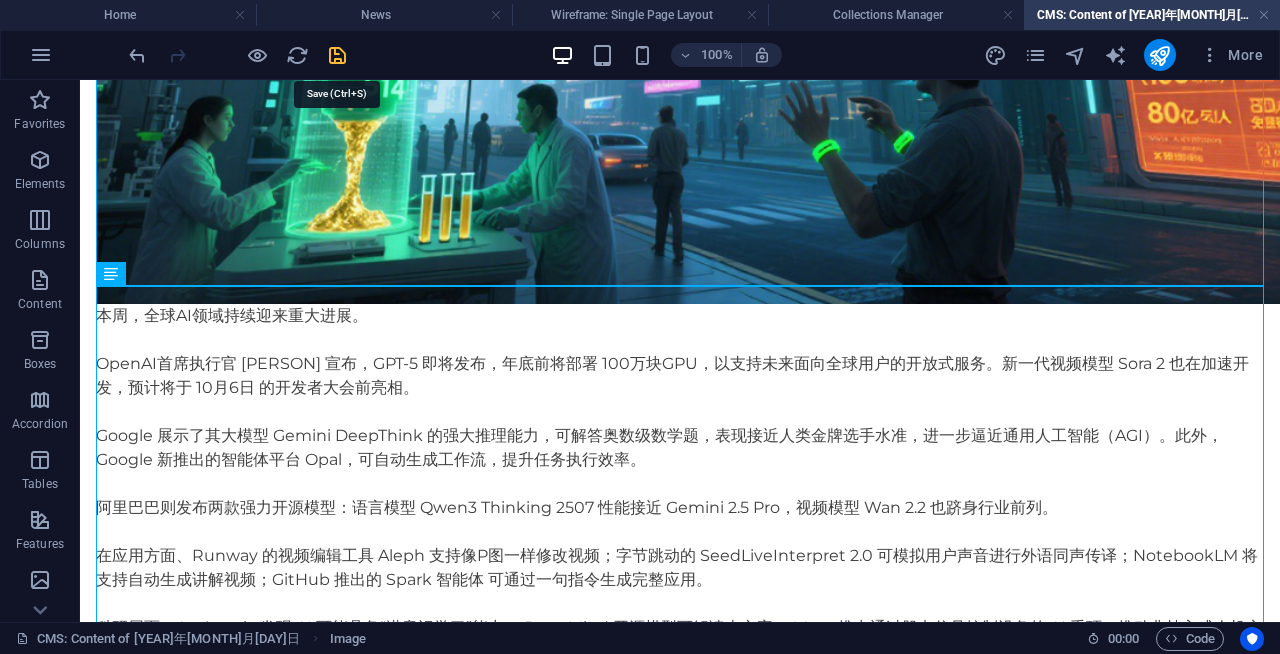 drag, startPoint x: 337, startPoint y: 63, endPoint x: 265, endPoint y: 16, distance: 85.98256 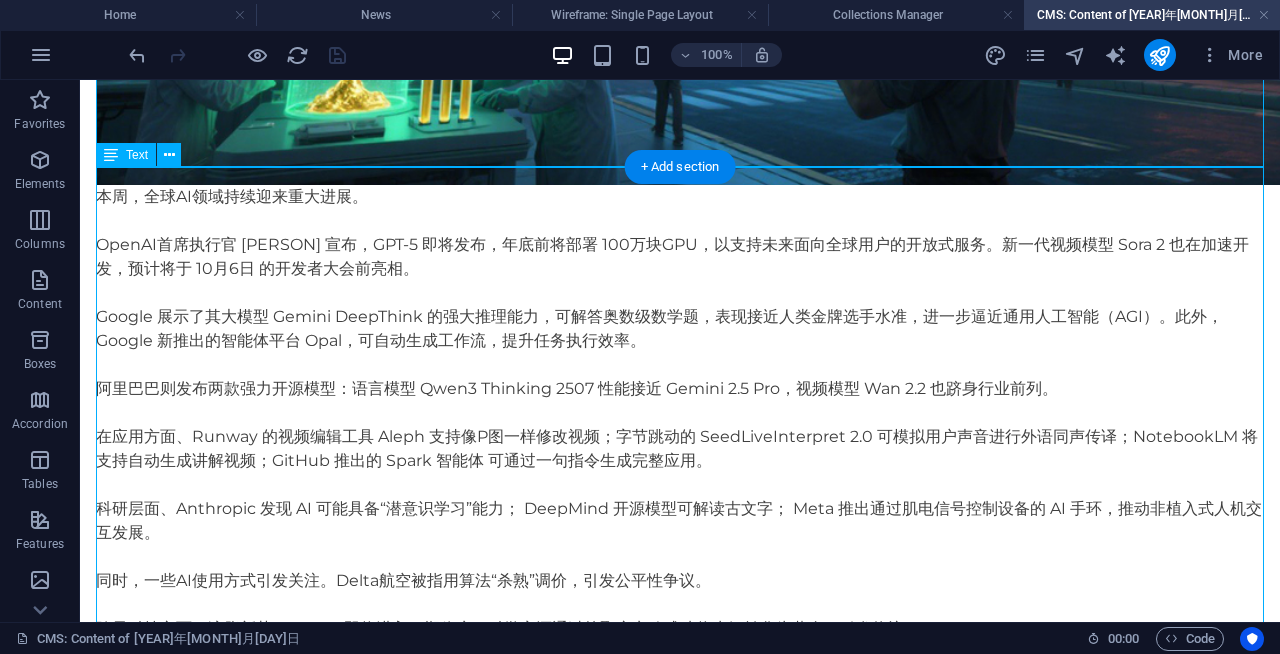 scroll, scrollTop: 821, scrollLeft: 0, axis: vertical 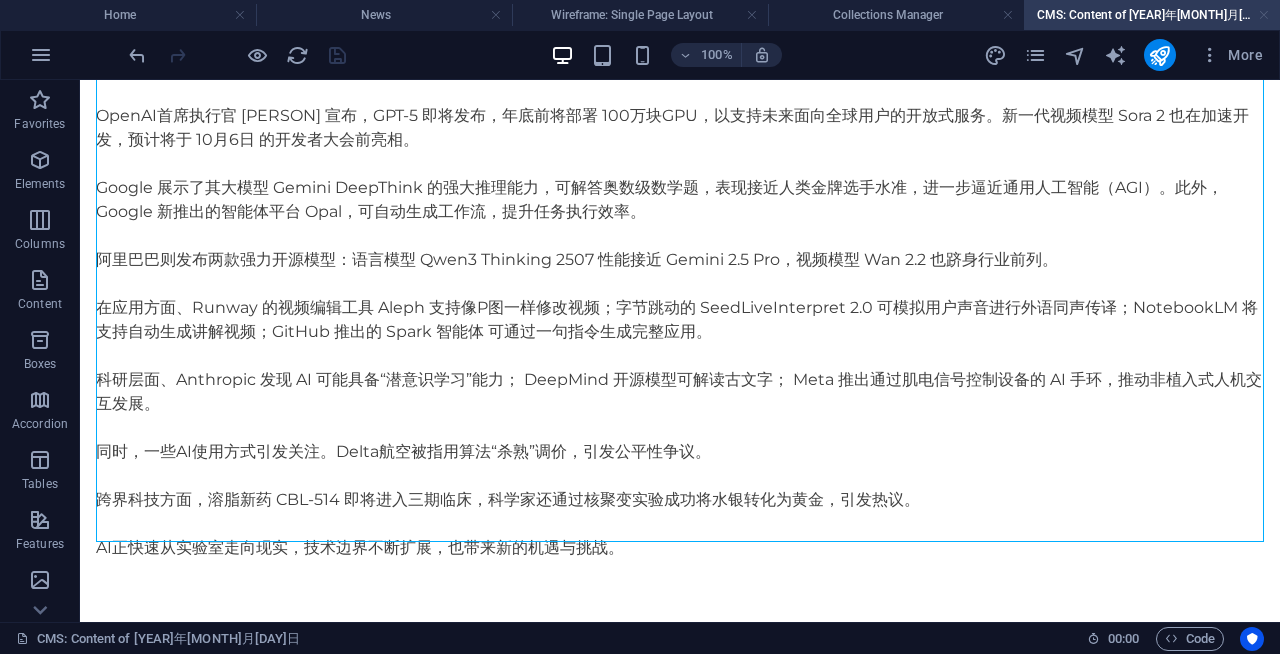 click at bounding box center [1264, 15] 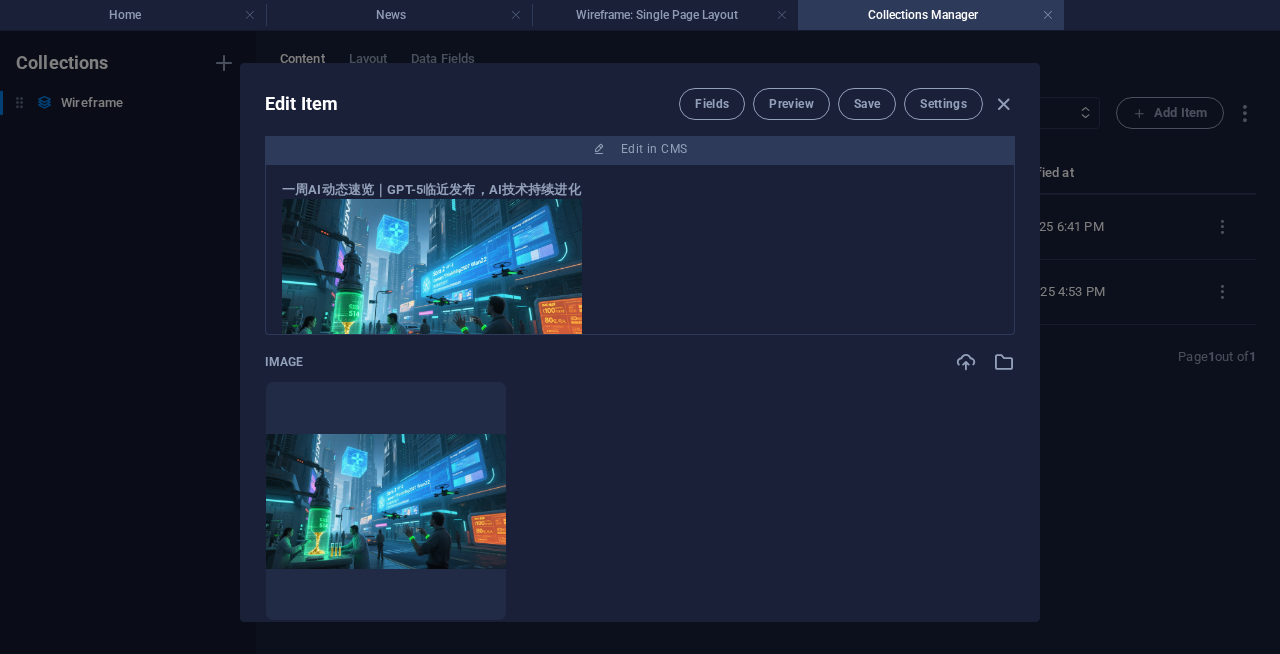 scroll, scrollTop: 354, scrollLeft: 0, axis: vertical 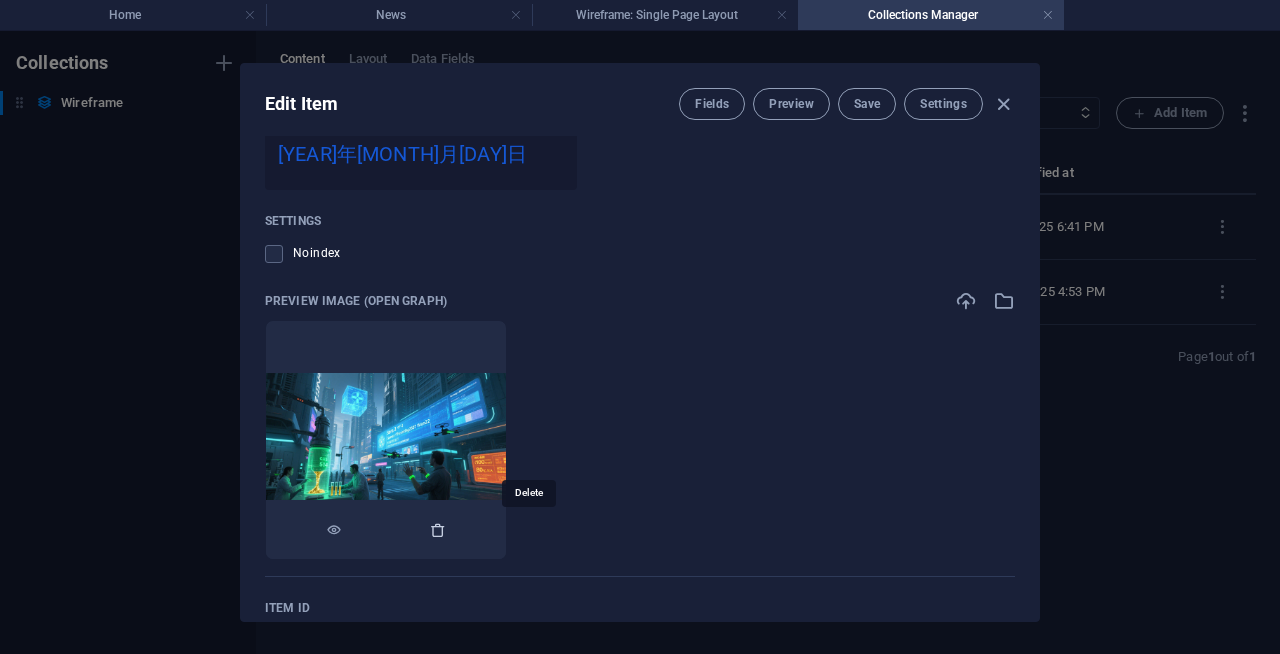 click at bounding box center [438, 530] 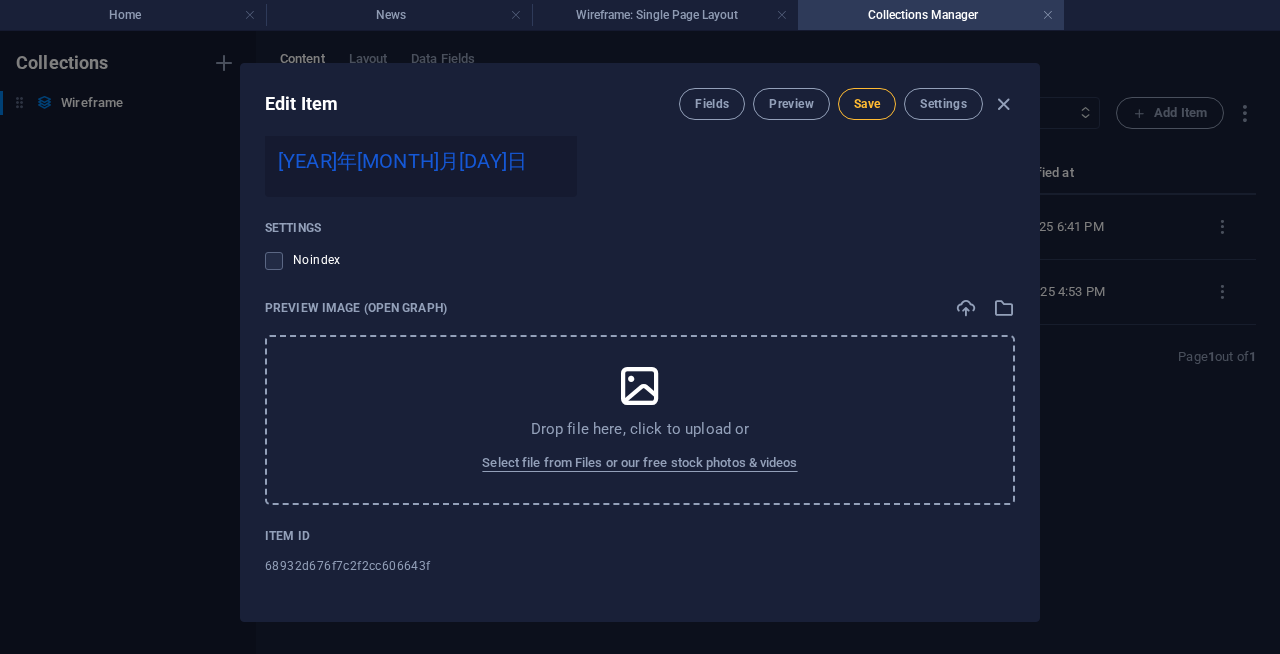 click on "Save" at bounding box center [867, 104] 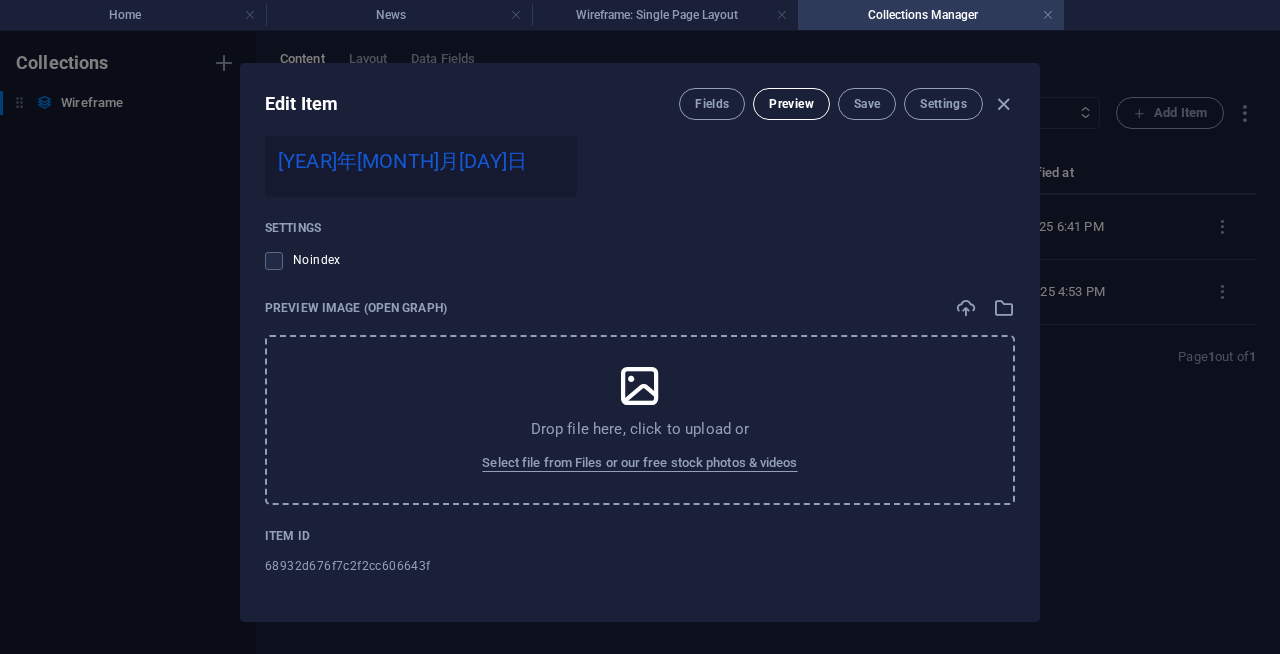 click on "Preview" at bounding box center (791, 104) 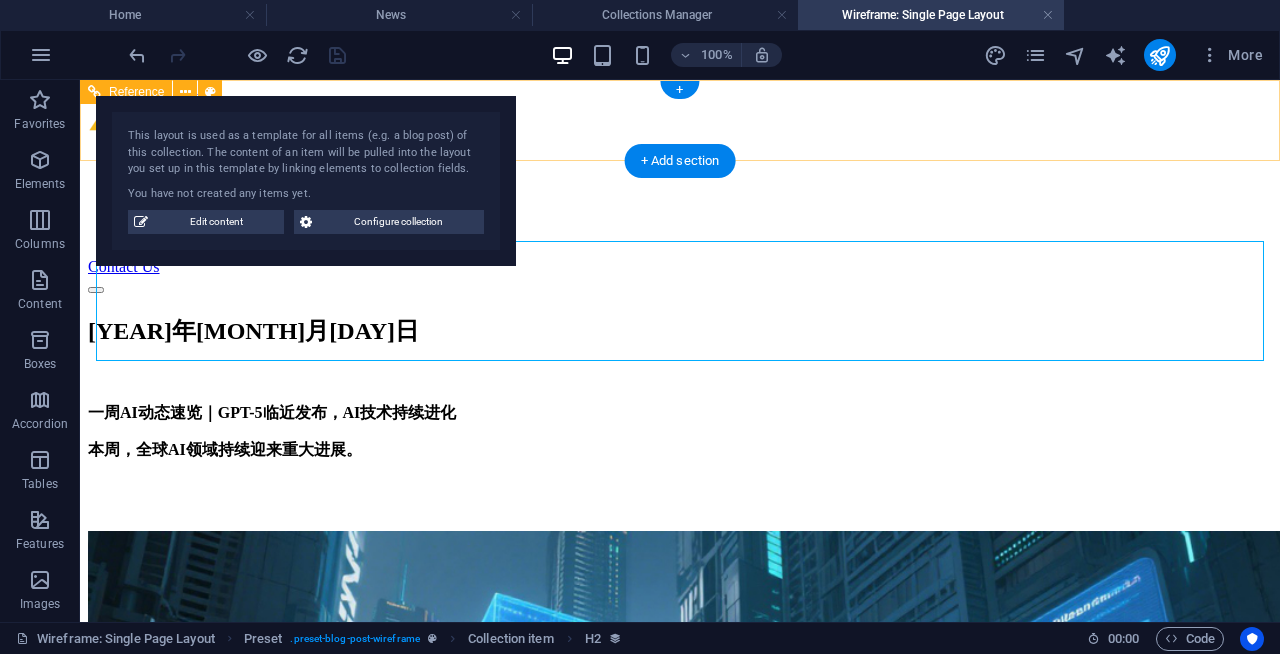 scroll, scrollTop: 0, scrollLeft: 0, axis: both 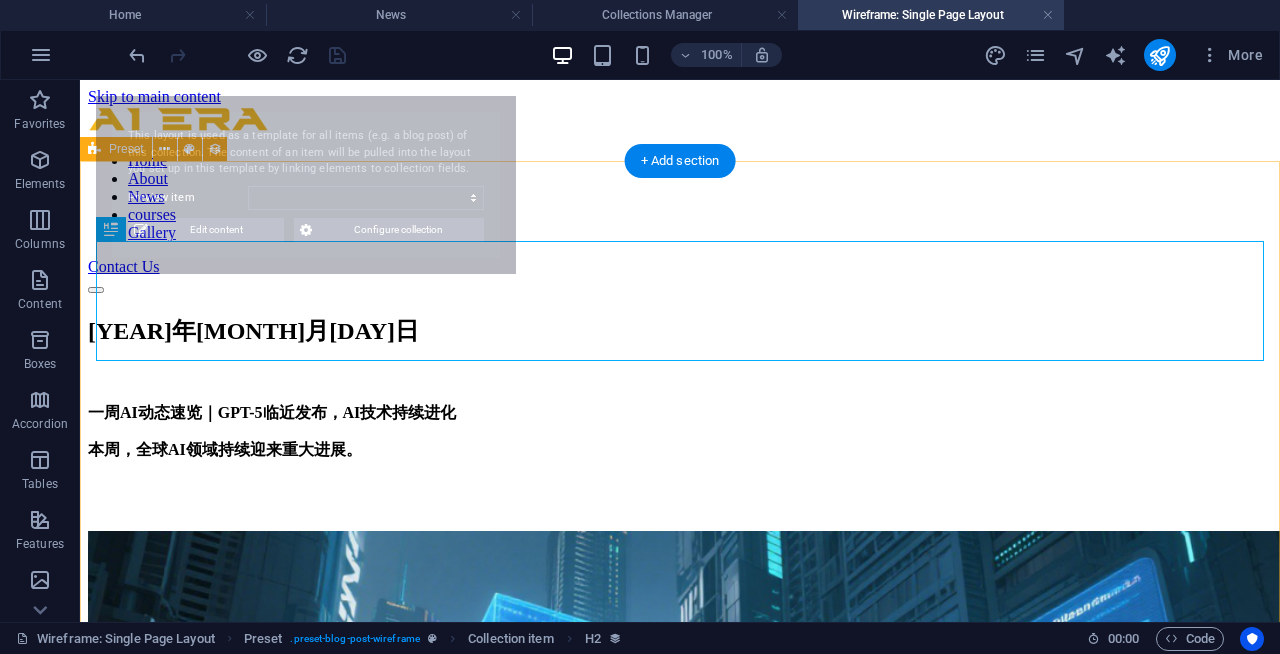 select on "68932d676f7c2f2cc606643f" 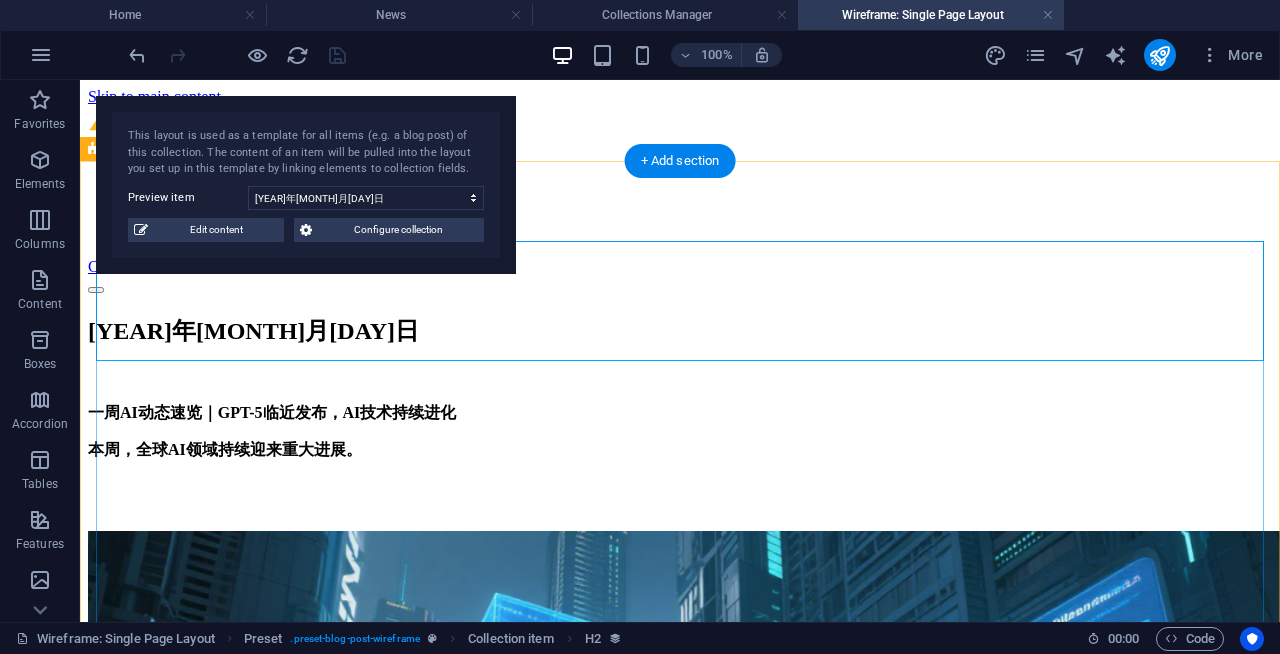 click on "2005年8月6日" at bounding box center [680, 331] 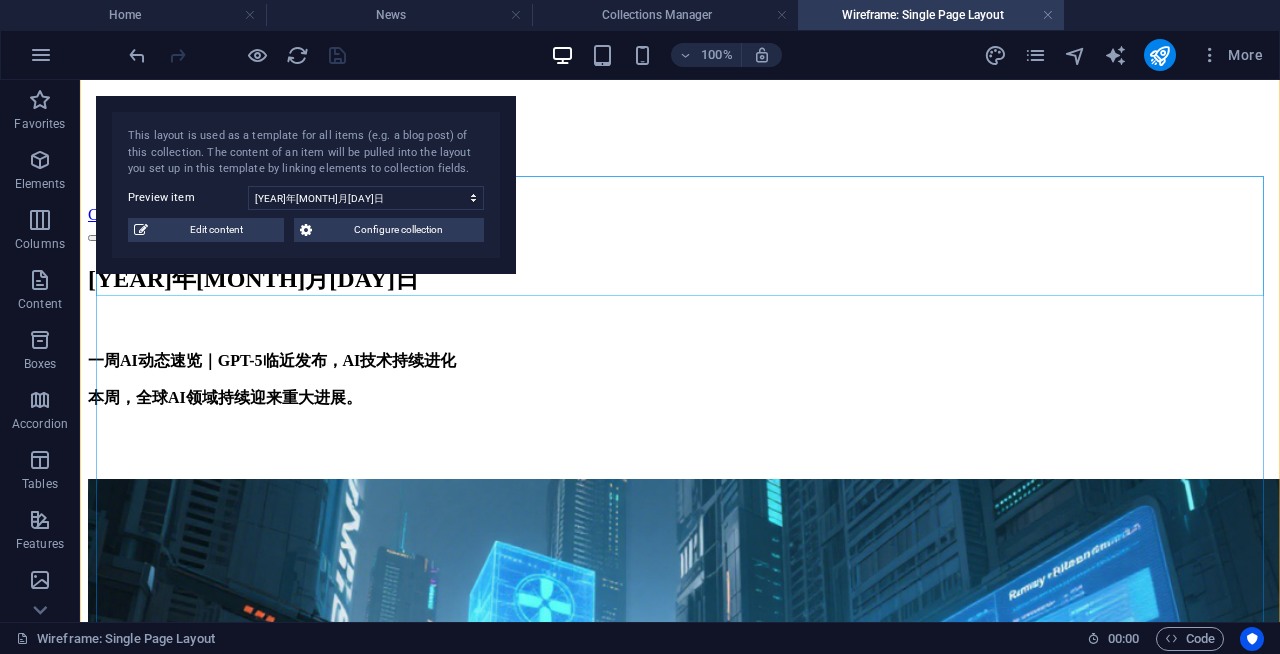 scroll, scrollTop: 51, scrollLeft: 0, axis: vertical 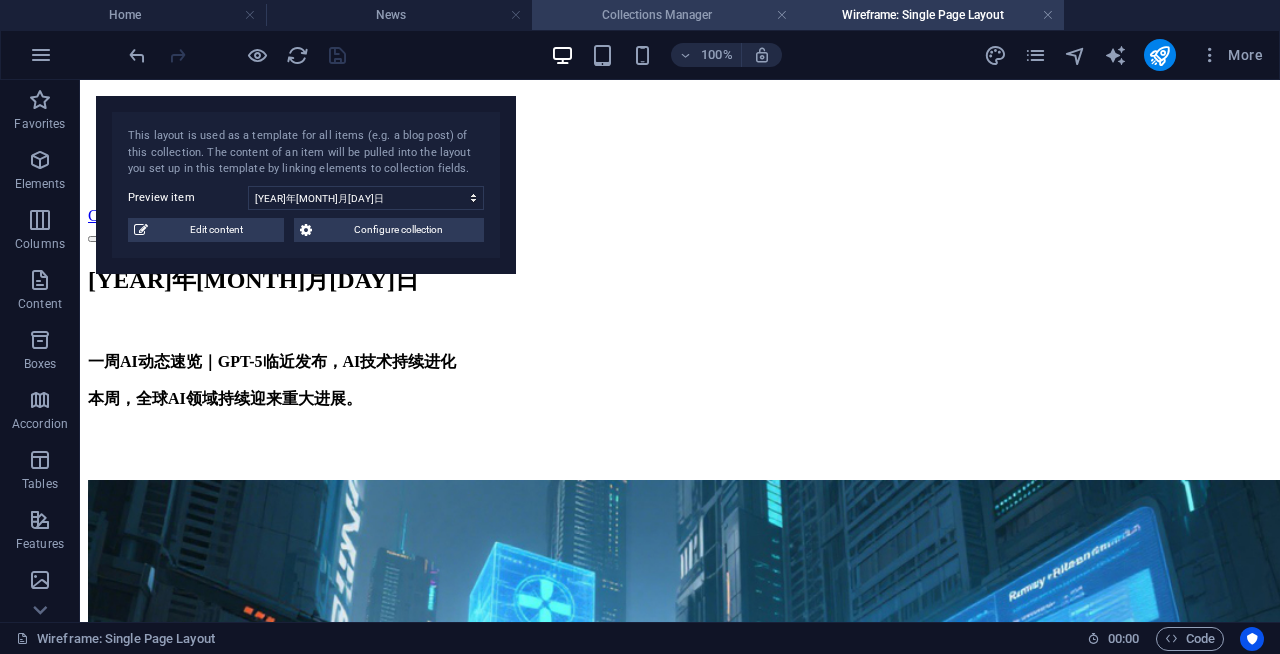 click on "Collections Manager" at bounding box center [665, 15] 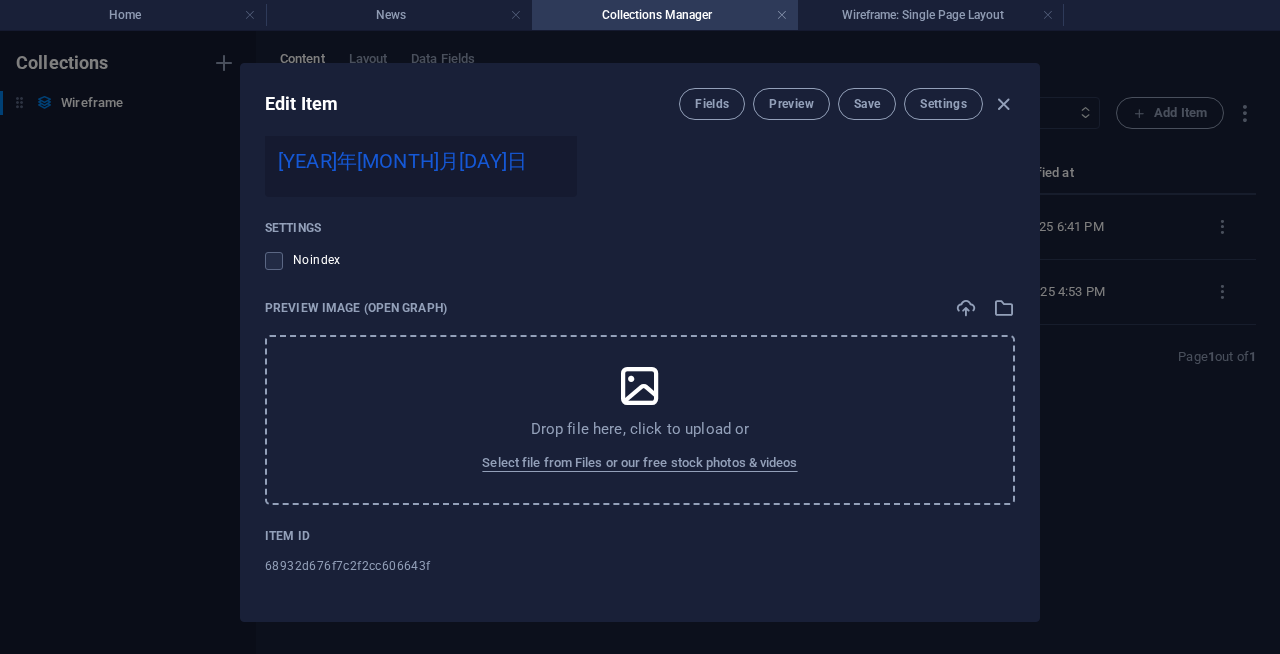 scroll, scrollTop: 0, scrollLeft: 0, axis: both 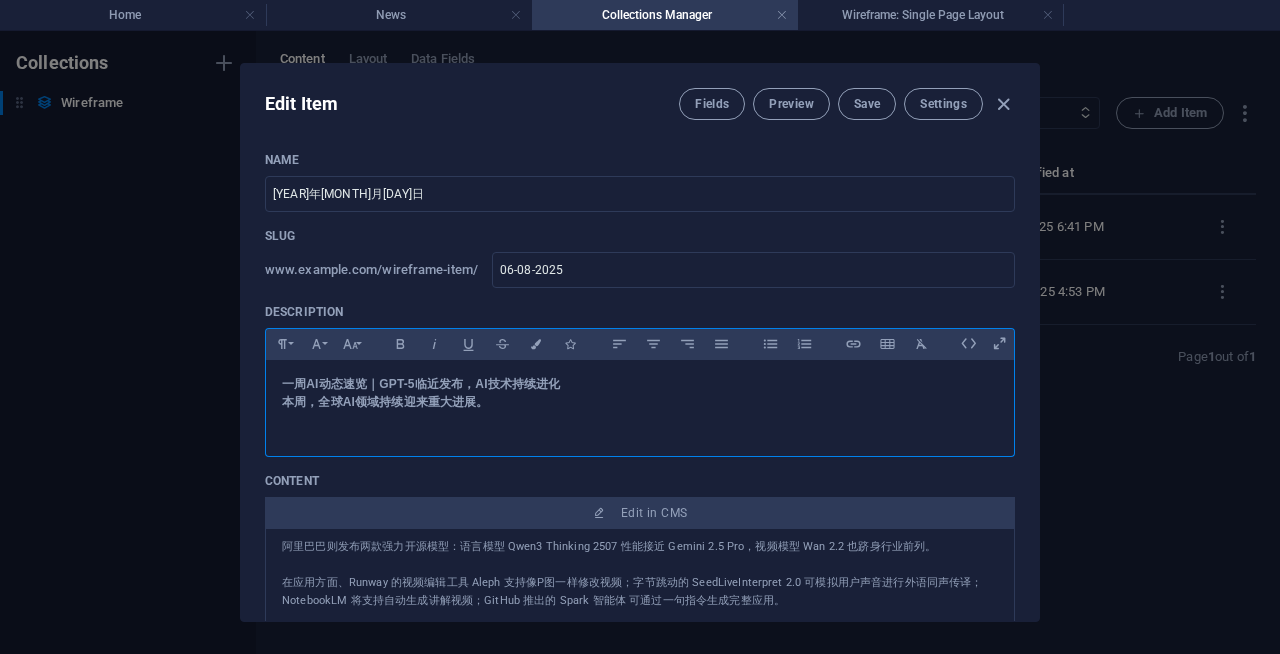 click on "一周 AI 动态速览｜ GPT-5 临近发布， AI 技术持续进化" at bounding box center [640, 384] 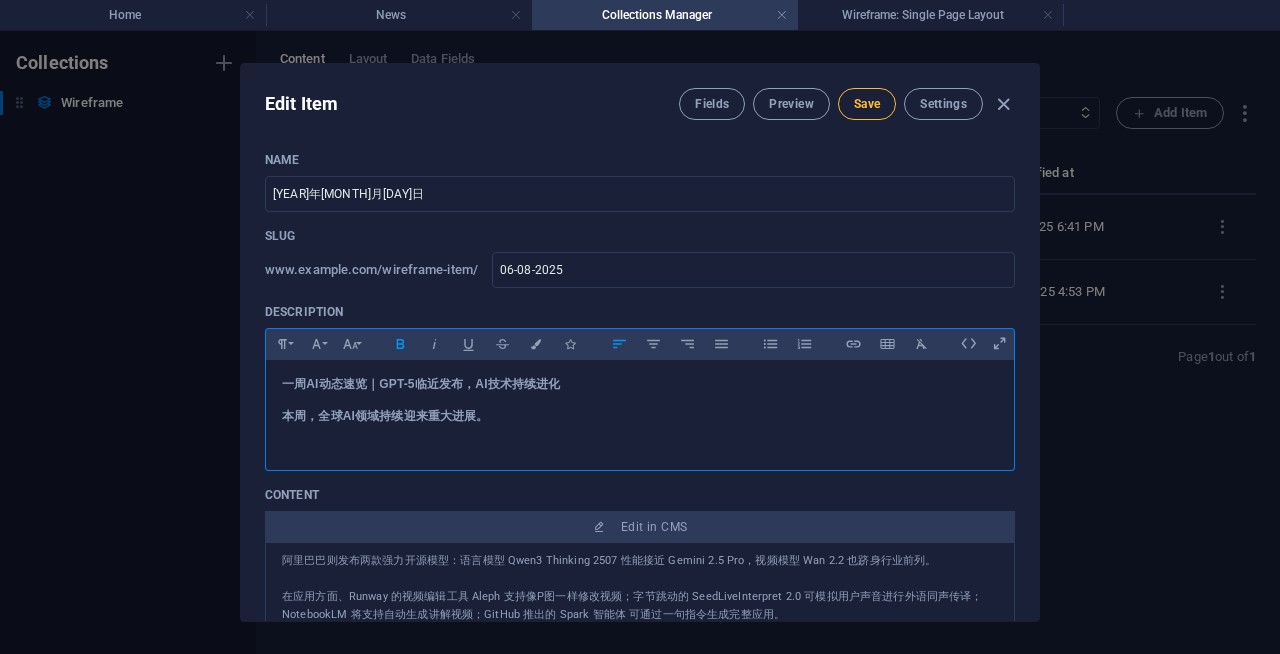 click on "Save" at bounding box center (867, 104) 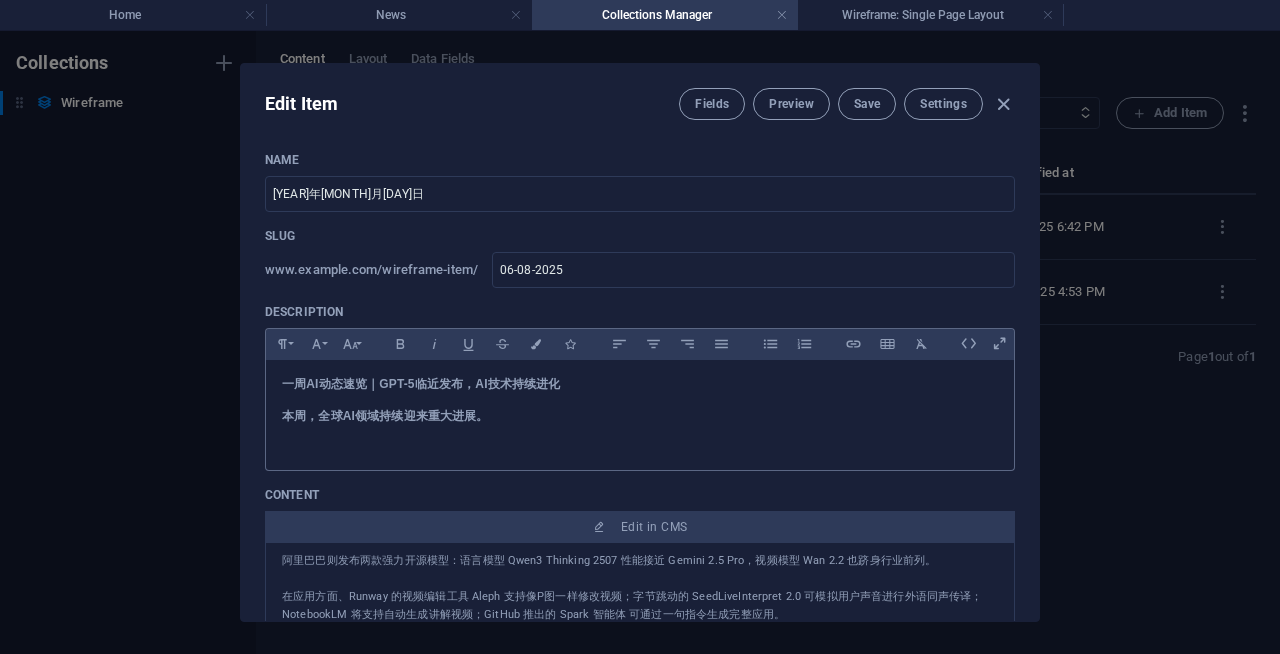 scroll, scrollTop: 344, scrollLeft: 0, axis: vertical 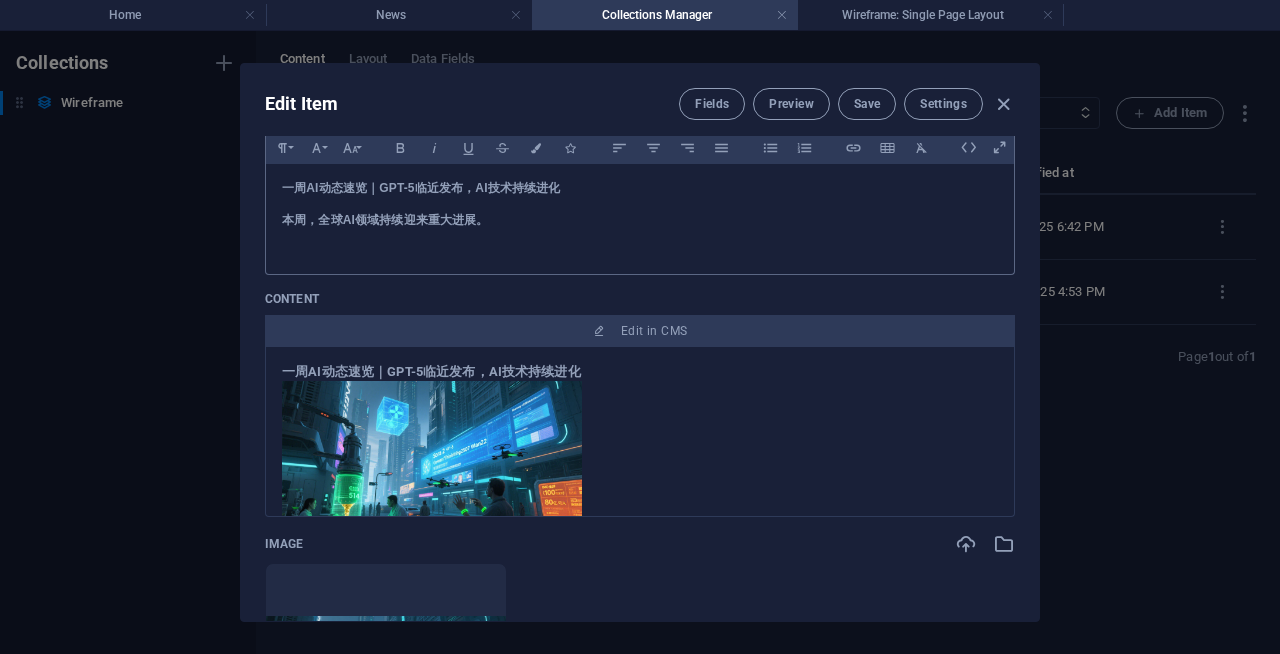 click at bounding box center [432, 465] 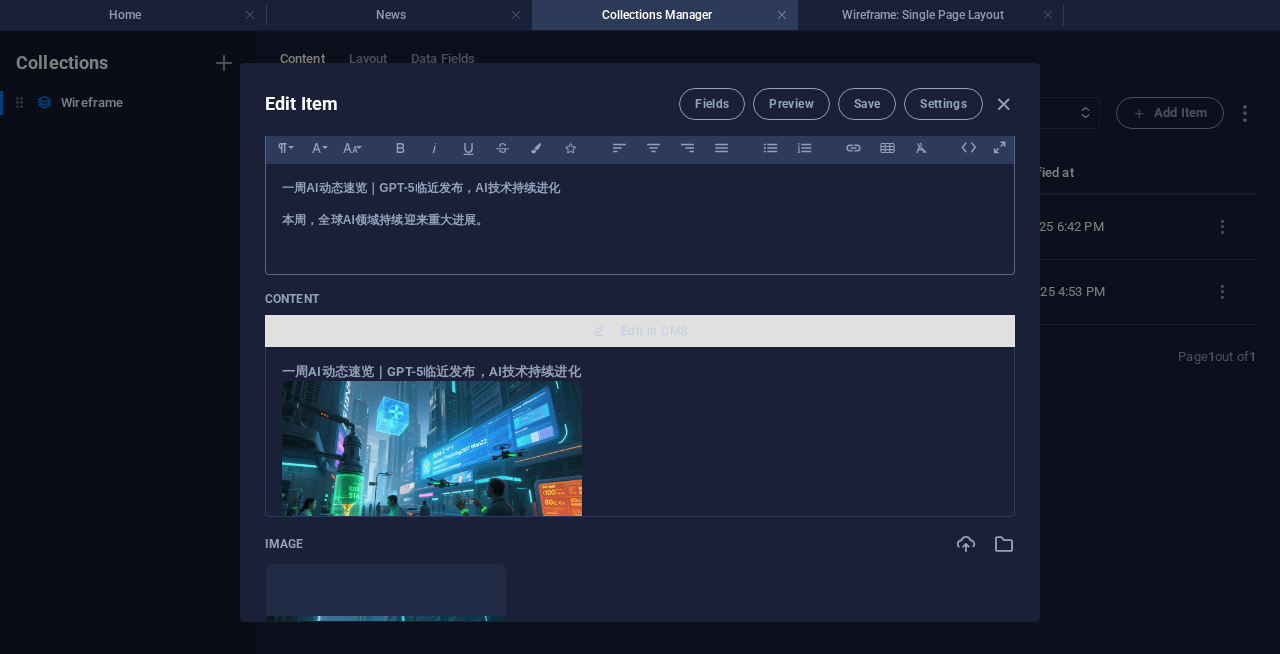 click on "Edit in CMS" at bounding box center [654, 331] 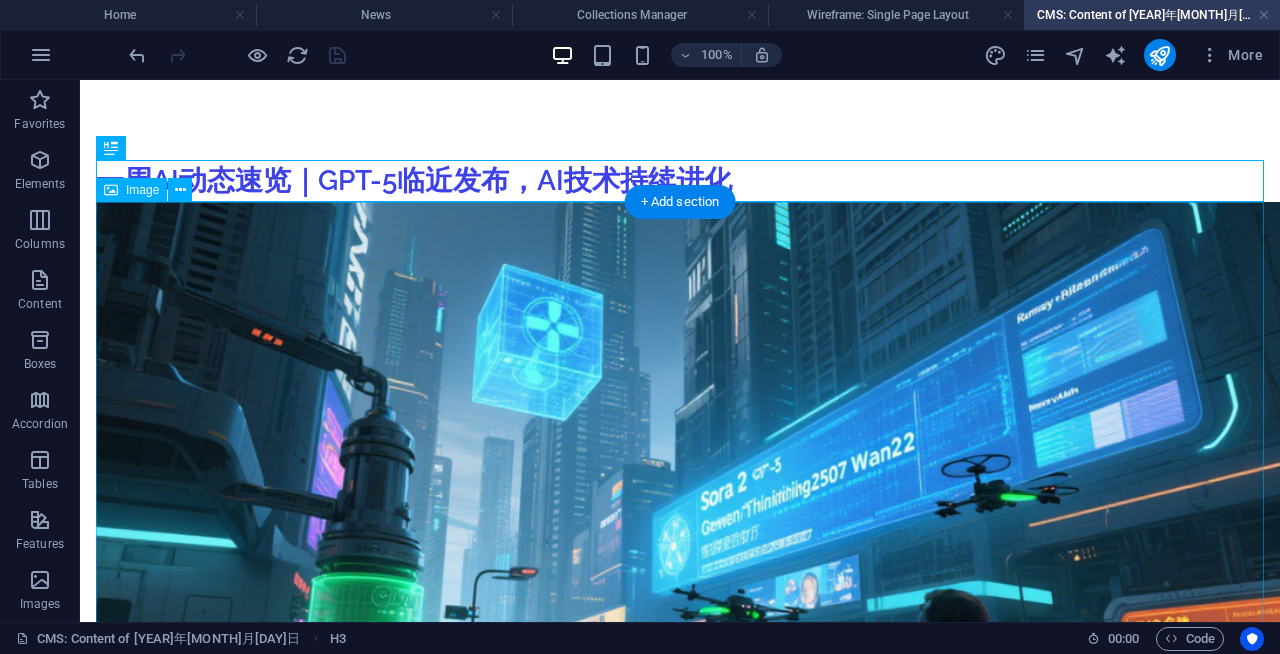scroll, scrollTop: 0, scrollLeft: 0, axis: both 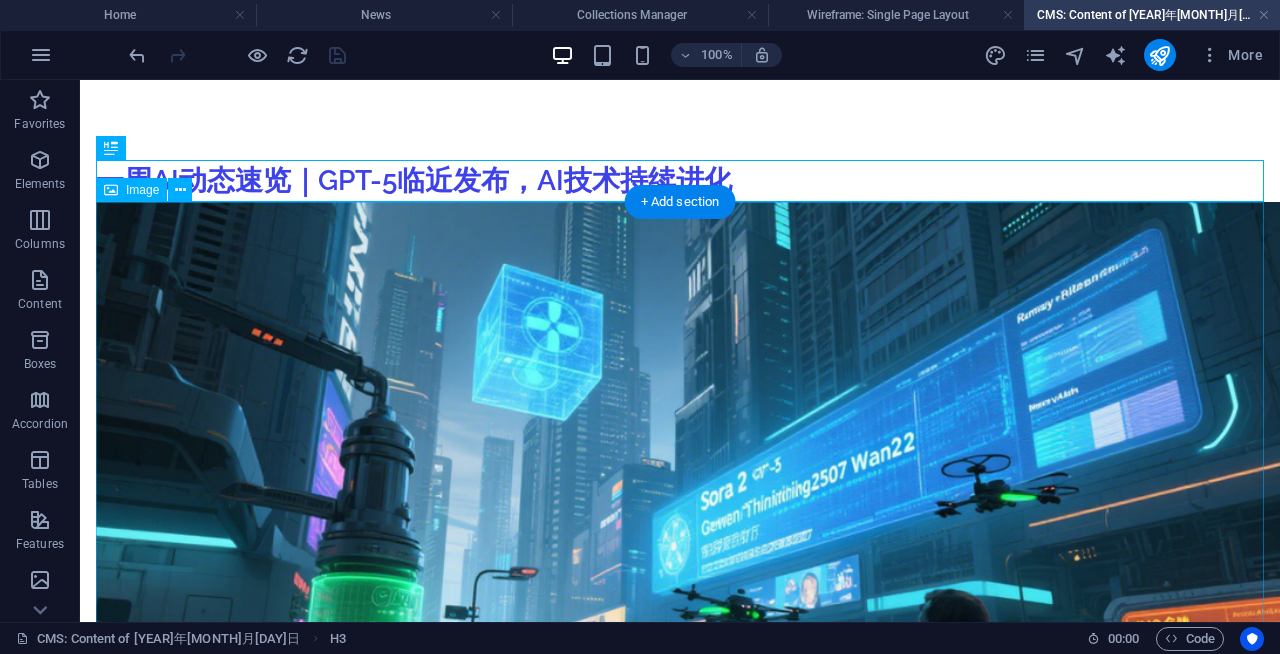 click at bounding box center (680, 539) 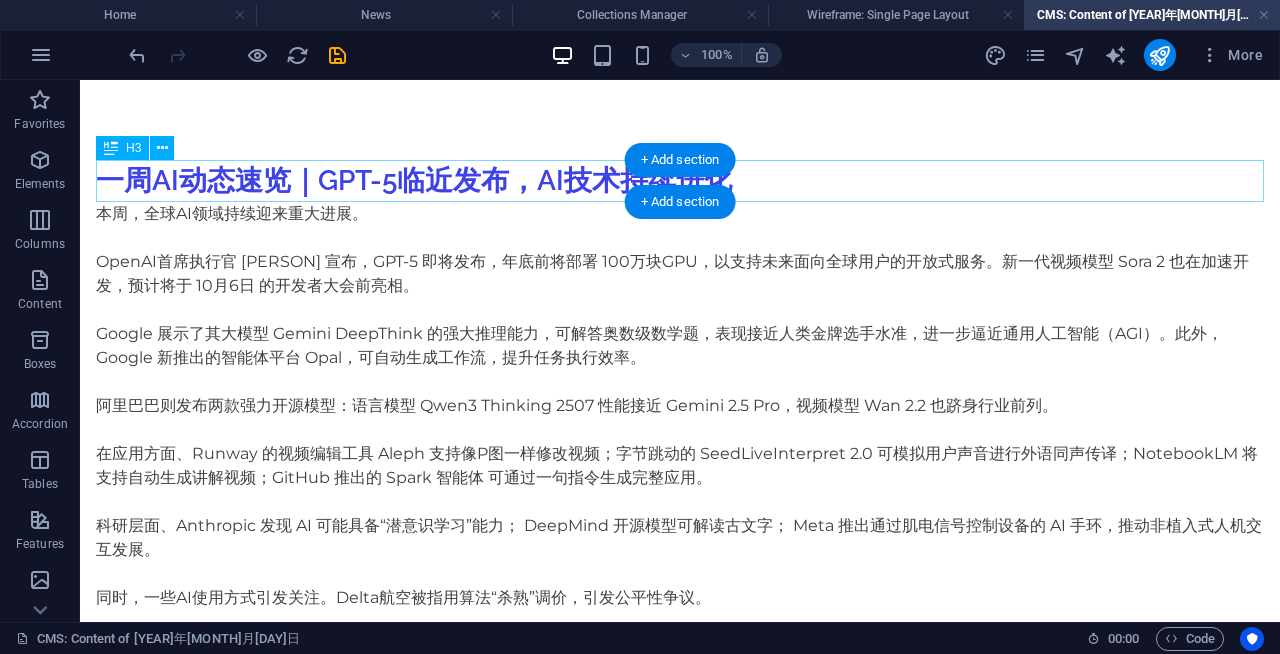 click on "一周AI动态速览｜GPT-5临近发布，AI技术持续进化" at bounding box center (680, 181) 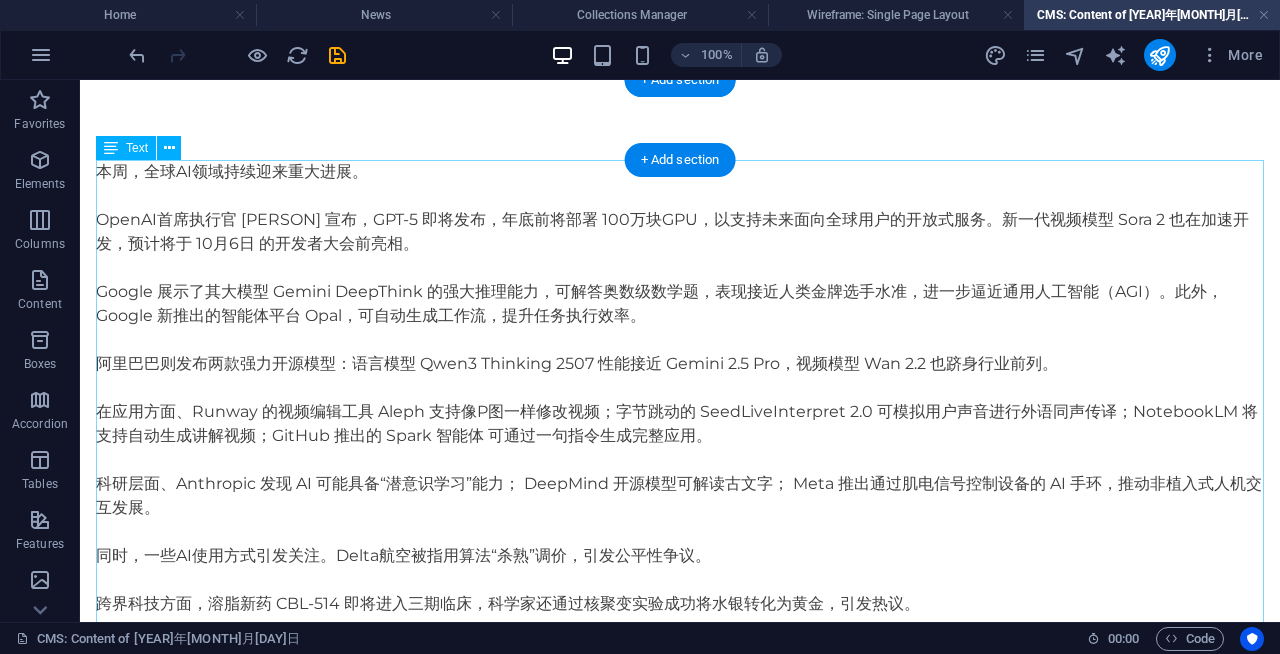 click on "本周，全球AI领域持续迎来重大进展。 OpenAI首席执行官 Sam Altman 宣布，GPT-5 即将发布，年底前将部署 100万块GPU，以支持未来面向全球用户的开放式服务。新一代视频模型 Sora 2 也在加速开发，预计将于 10月6日 的开发者大会前亮相。 Google 展示了其大模型 Gemini DeepThink 的强大推理能力，可解答奥数级数学题，表现接近人类金牌选手水准，进一步逼近通用人工智能（AGI）。此外，Google 新推出的智能体平台 Opal，可自动生成工作流，提升任务执行效率。 阿里巴巴则发布两款强力开源模型：语言模型 Qwen3 Thinking 2507 性能接近 Gemini 2.5 Pro，视频模型 Wan 2.2 也跻身行业前列。 科研层面，Anthropic 发现 AI 可能具备“潜意识学习”能力；DeepMind 开源模型可解读古文字；Meta 推出通过肌电信号控制设备的 AI 手环，推动非植入式人机交互发展。" at bounding box center [680, 412] 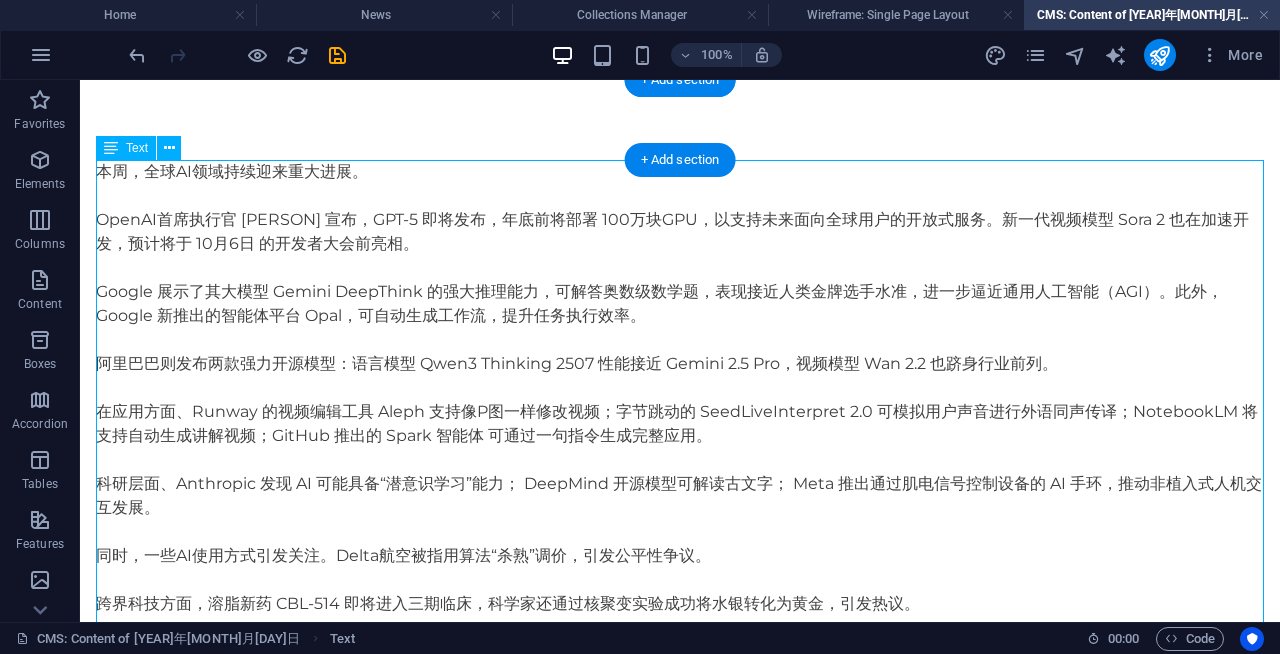 click on "本周，全球AI领域持续迎来重大进展。 OpenAI首席执行官 Sam Altman 宣布，GPT-5 即将发布，年底前将部署 100万块GPU，以支持未来面向全球用户的开放式服务。新一代视频模型 Sora 2 也在加速开发，预计将于 10月6日 的开发者大会前亮相。 Google 展示了其大模型 Gemini DeepThink 的强大推理能力，可解答奥数级数学题，表现接近人类金牌选手水准，进一步逼近通用人工智能（AGI）。此外，Google 新推出的智能体平台 Opal，可自动生成工作流，提升任务执行效率。 阿里巴巴则发布两款强力开源模型：语言模型 Qwen3 Thinking 2507 性能接近 Gemini 2.5 Pro，视频模型 Wan 2.2 也跻身行业前列。 科研层面，Anthropic 发现 AI 可能具备“潜意识学习”能力；DeepMind 开源模型可解读古文字；Meta 推出通过肌电信号控制设备的 AI 手环，推动非植入式人机交互发展。" at bounding box center [680, 412] 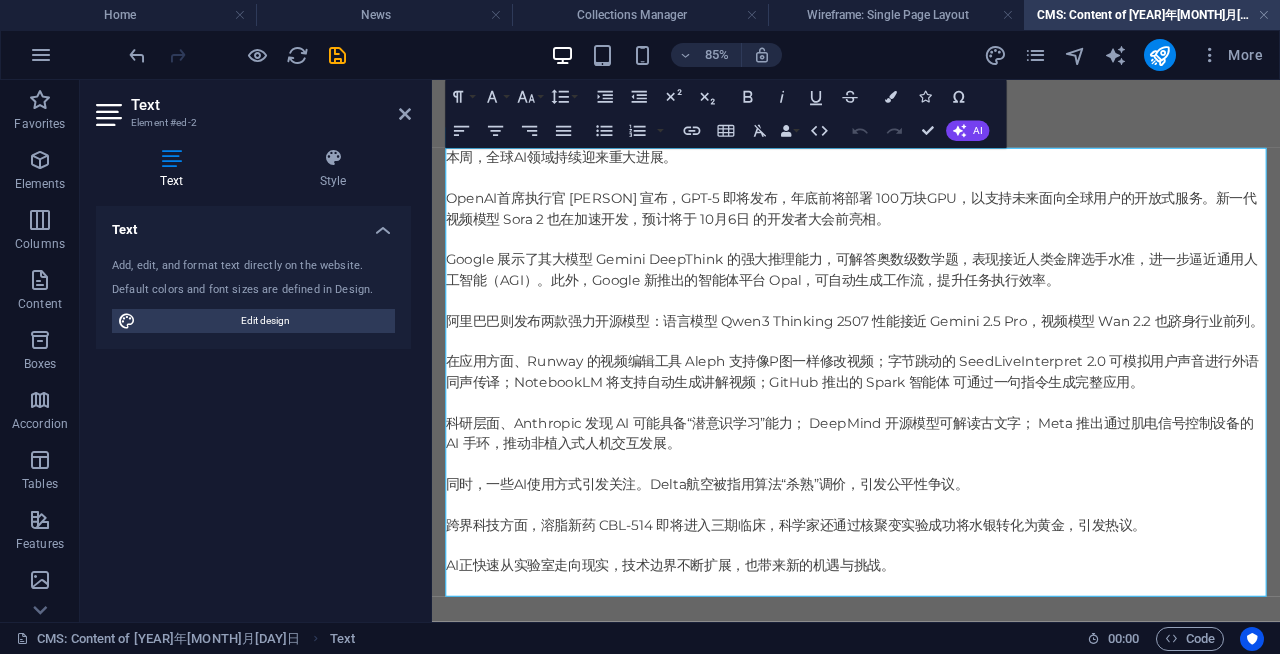 click on "Text Element #ed-2 Text Style Text Add, edit, and format text directly on the website. Default colors and font sizes are defined in Design. Edit design Alignment Left aligned Centered Right aligned Preset Element
Drag here to replace the existing content. Press “Ctrl” if you want to create a new element.
H3   Text   Image Paragraph Format Normal Heading 1 Heading 2 Heading 3 Heading 4 Heading 5 Heading 6 Code Font Family Arial Georgia Impact Tahoma Times New Roman Verdana Lato Montserrat Open Sans Raleway Font Size 8 9 10 11 12 14 18 24 30 36 48 60 72 96 Line Height Default Single 1.15 1.5 Double Increase Indent Decrease Indent Superscript Subscript Bold Italic Underline Strikethrough Colors Icons Special Characters Align Left Align Center Align Right Align Justify Unordered List   Default Circle Disc Square    Ordered List   Default Lower Alpha Lower Greek Lower Roman Upper Alpha Upper Roman    Insert Link Insert Table Clear Formatting Data Bindings Company First name Last name Street" at bounding box center (680, 351) 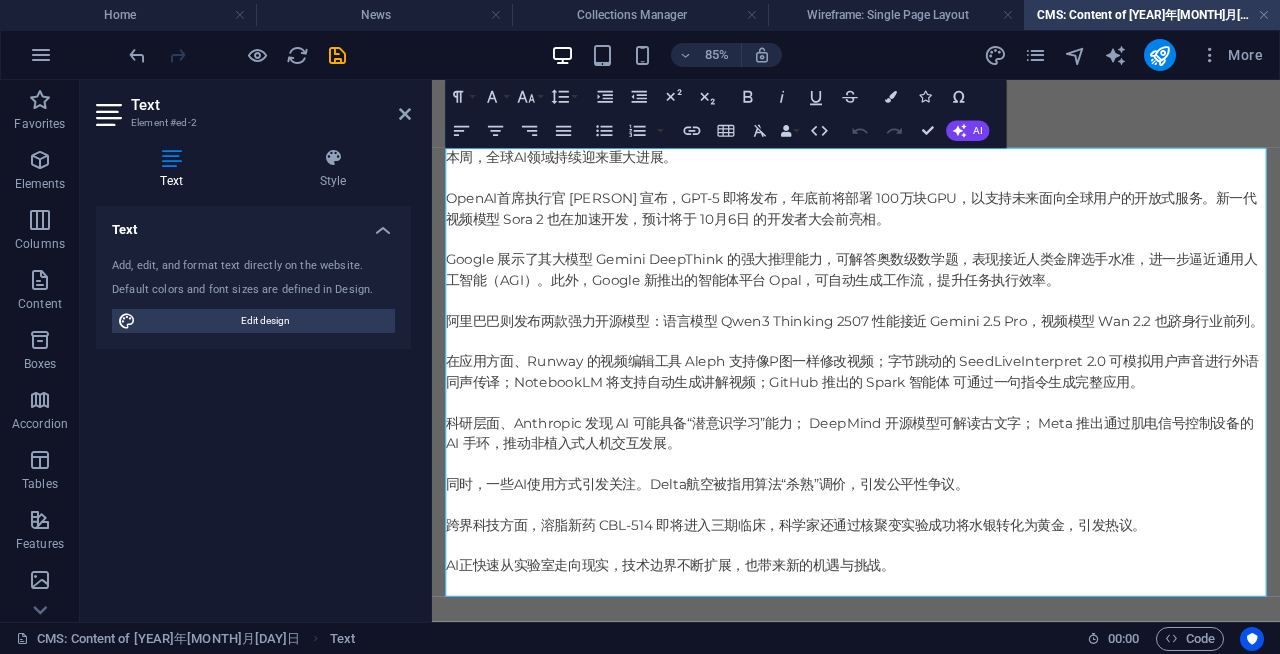click on "本周、全球AI领域持续迎来重大进展。" at bounding box center [931, 172] 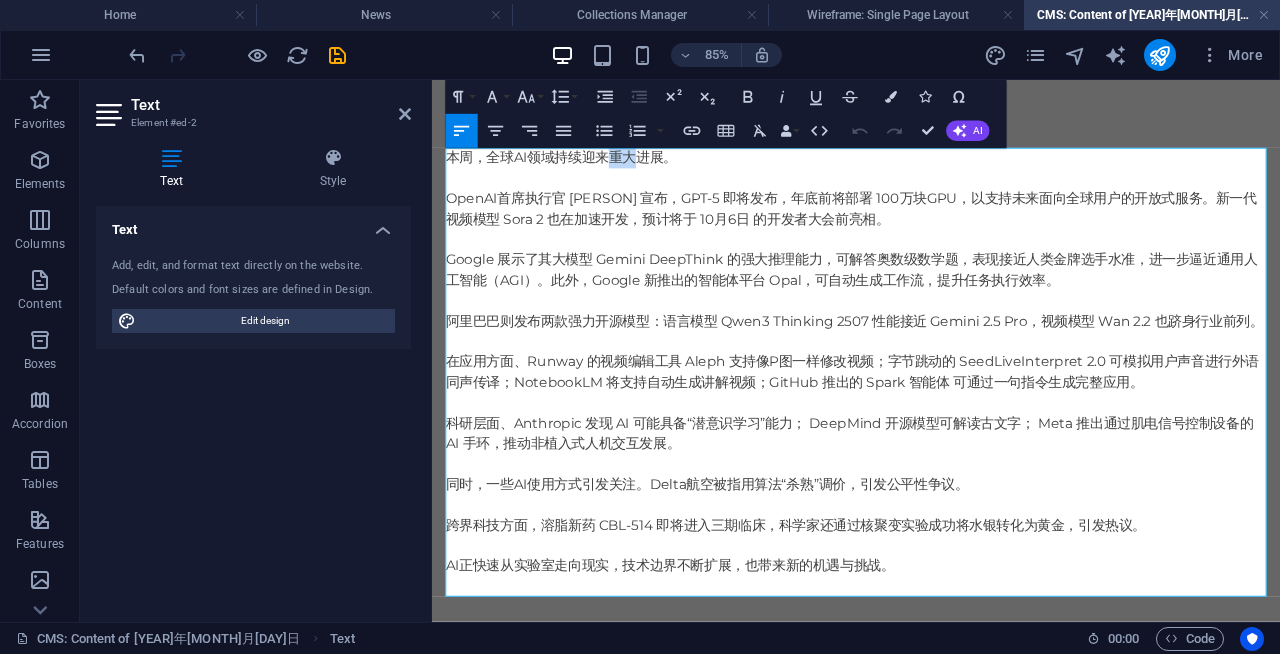 click on "本周、全球AI领域持续迎来重大进展。" at bounding box center [931, 172] 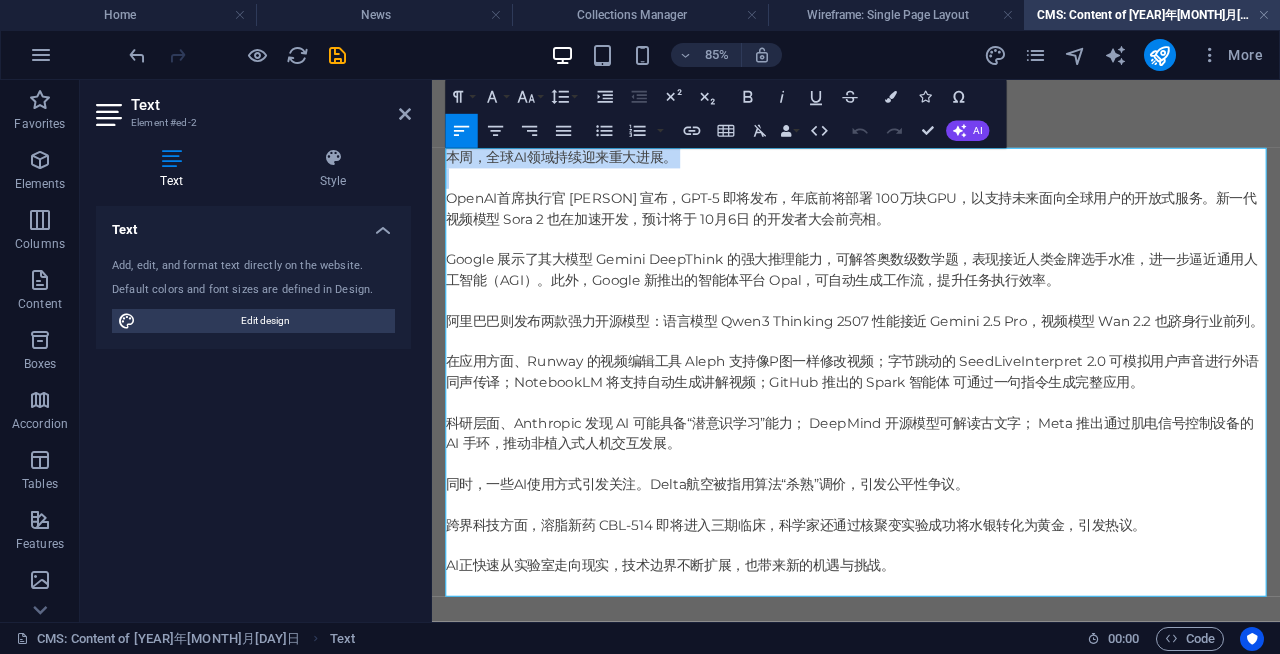 click on "本周、全球AI领域持续迎来重大进展。" at bounding box center [931, 172] 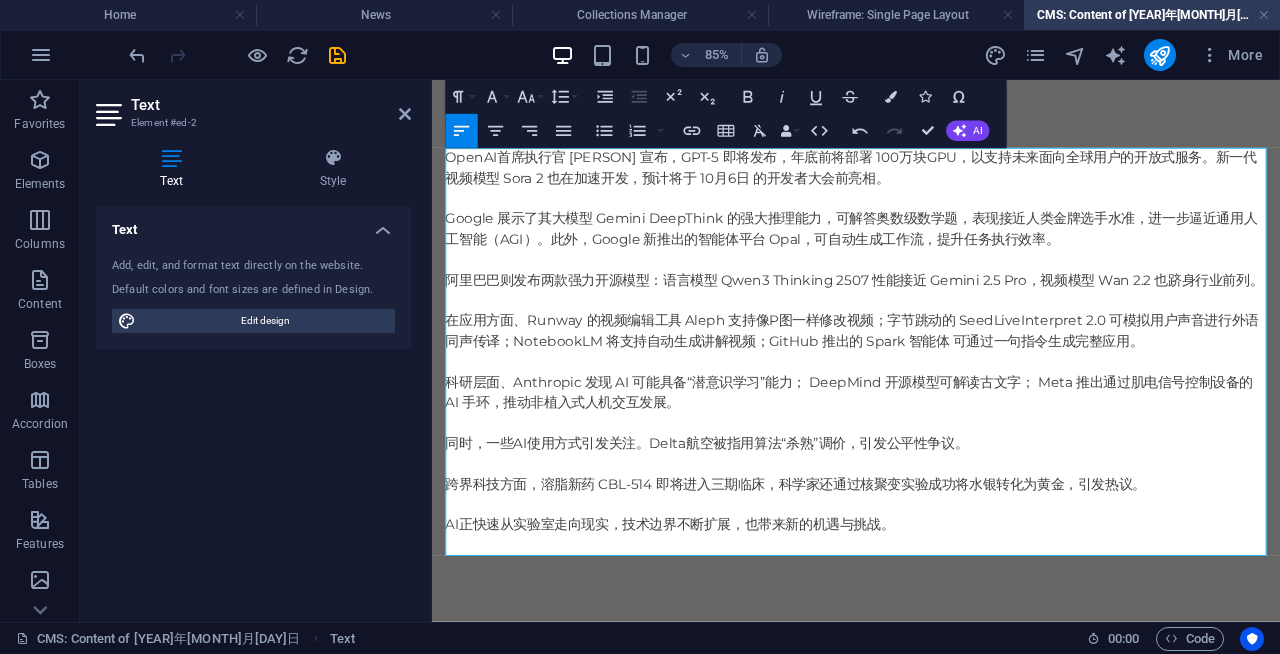 click on "OpenAI首席执行官 Sam Altman 宣布，GPT-5 即将发布，年底前将部署 100万块GPU，以支持未来面向全球用户的开放式服务。新一代视频模型 Sora 2 也在加速开发，预计将于 10月6日 的开发者大会前亮相。 Google 展示了其大模型 Gemini DeepThink 的强大推理能力，可解答奥数级数学题，表现接近人类金牌选手水准，进一步逼近通用人工智能（AGI）。此外，Google 新推出的智能体平台 Opal，可自动生成工作流，提升任务执行效率。 阿里巴巴则发布两款强力开源模型：语言模型 Qwen3 Thinking 2507 性能接近 Gemini 2.5 Pro，视频模型 Wan 2.2 也跻身行业前列。 在应用方面，Runway 的视频编辑工具 Aleph 支持像P图一样修改视频；字节跳动的 SeedLiveInterpret 2.0 可模拟用户声音进行外语同声传译；NotebookLM 将支持自动生成讲解视频；GitHub 推出的 Spark 智能体 可通过一句指令生成完整应用。" at bounding box center [931, 388] 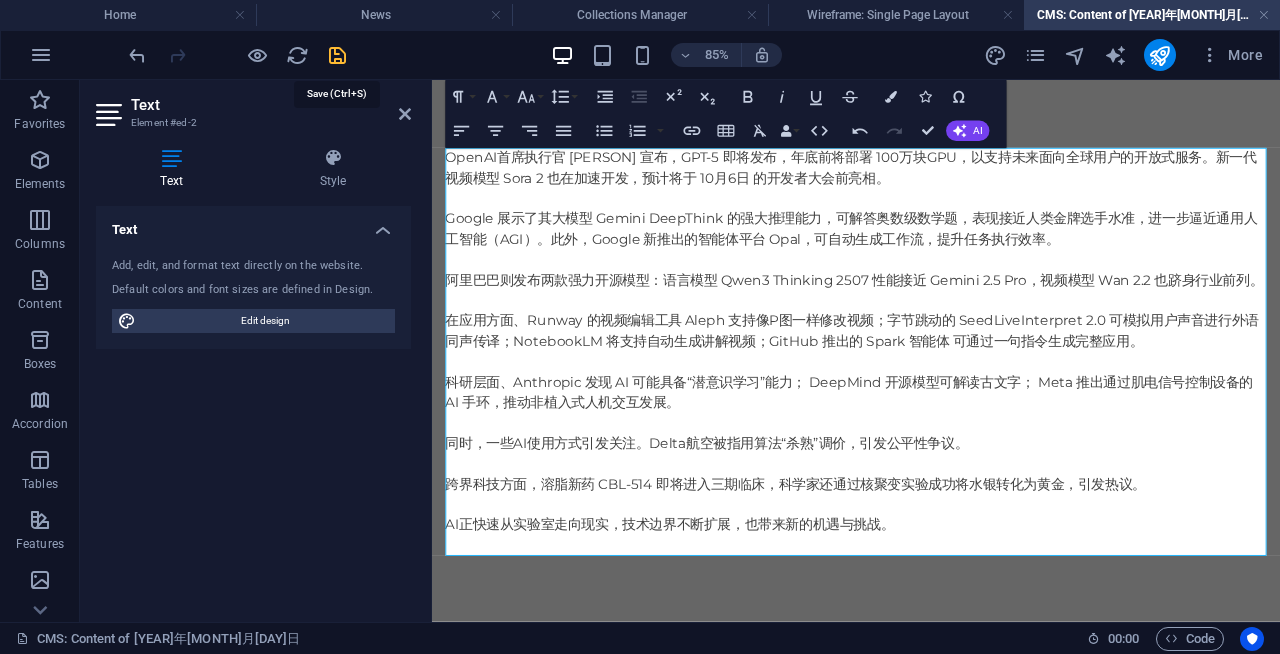click at bounding box center (337, 55) 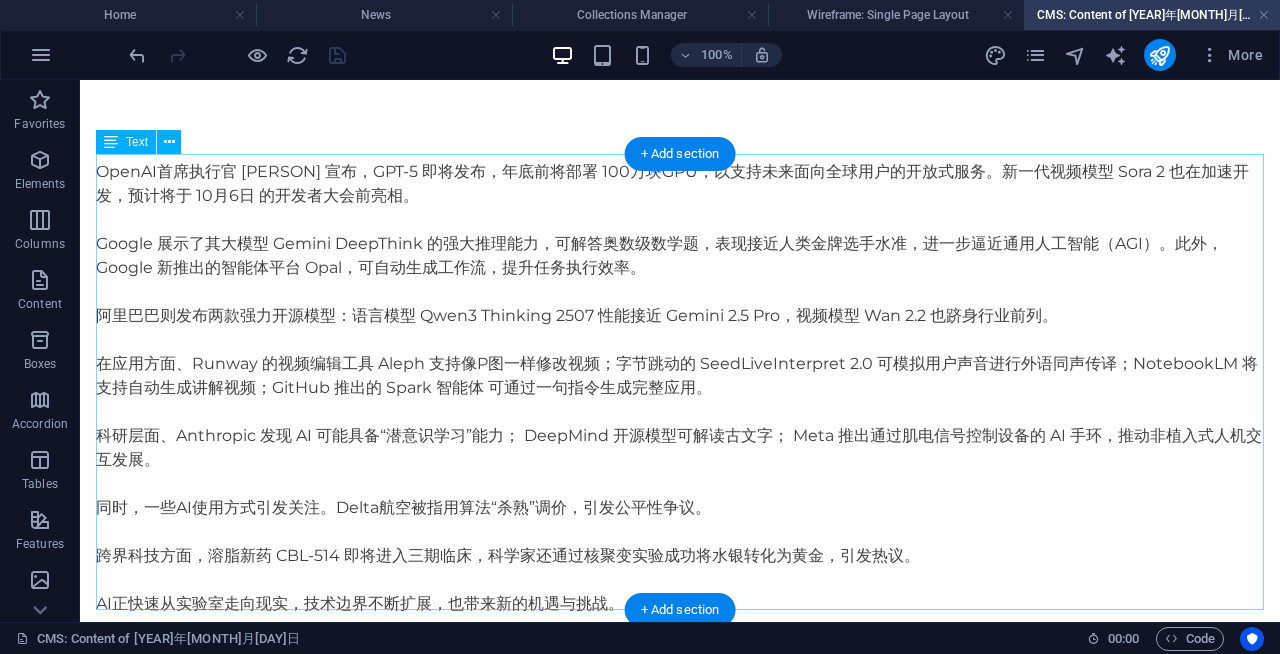 scroll, scrollTop: 74, scrollLeft: 0, axis: vertical 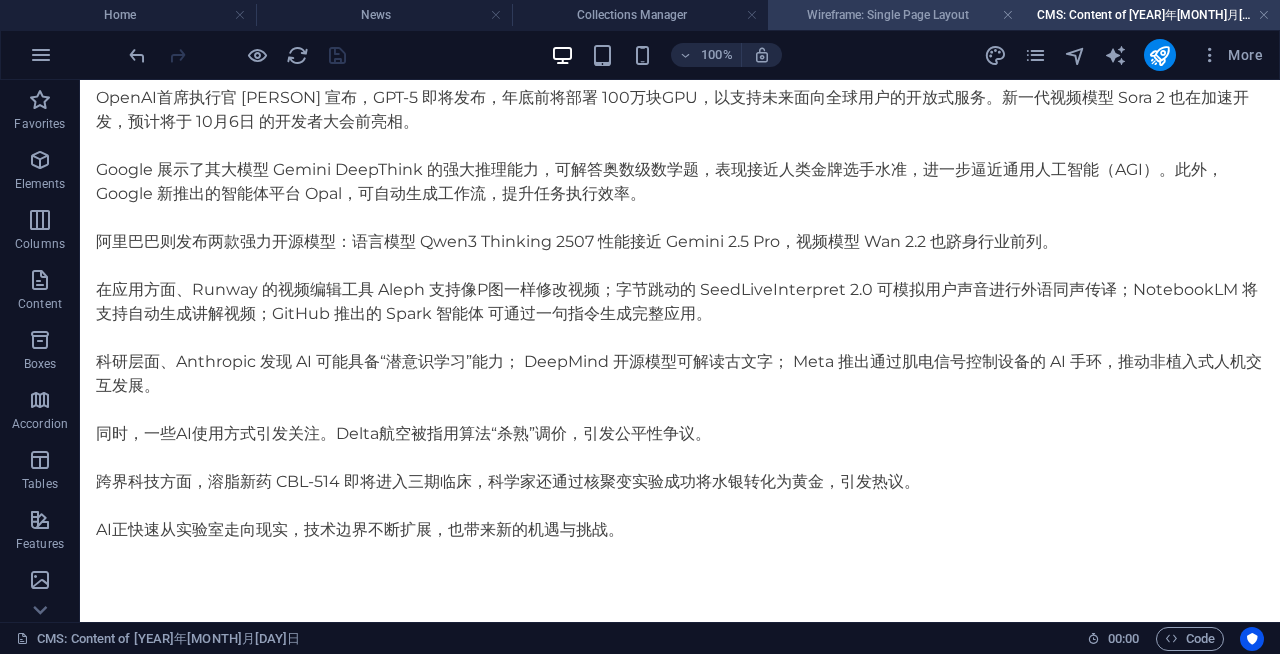 click on "Wireframe: Single Page Layout" at bounding box center (896, 15) 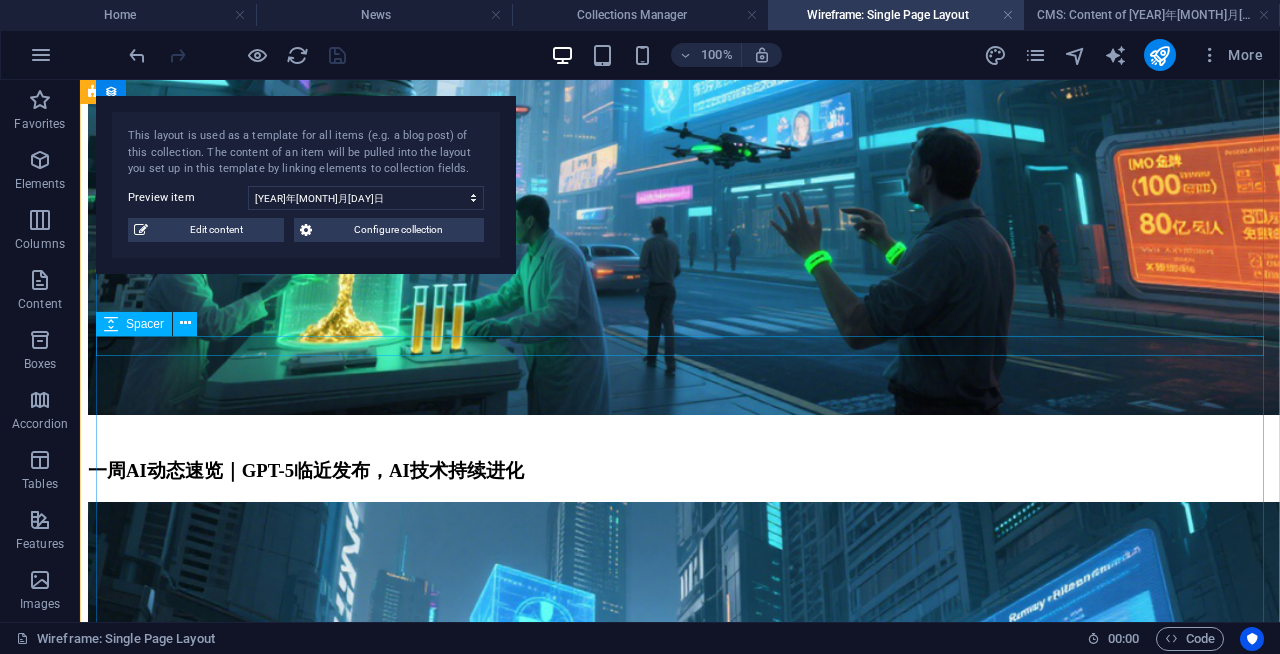 scroll, scrollTop: 797, scrollLeft: 0, axis: vertical 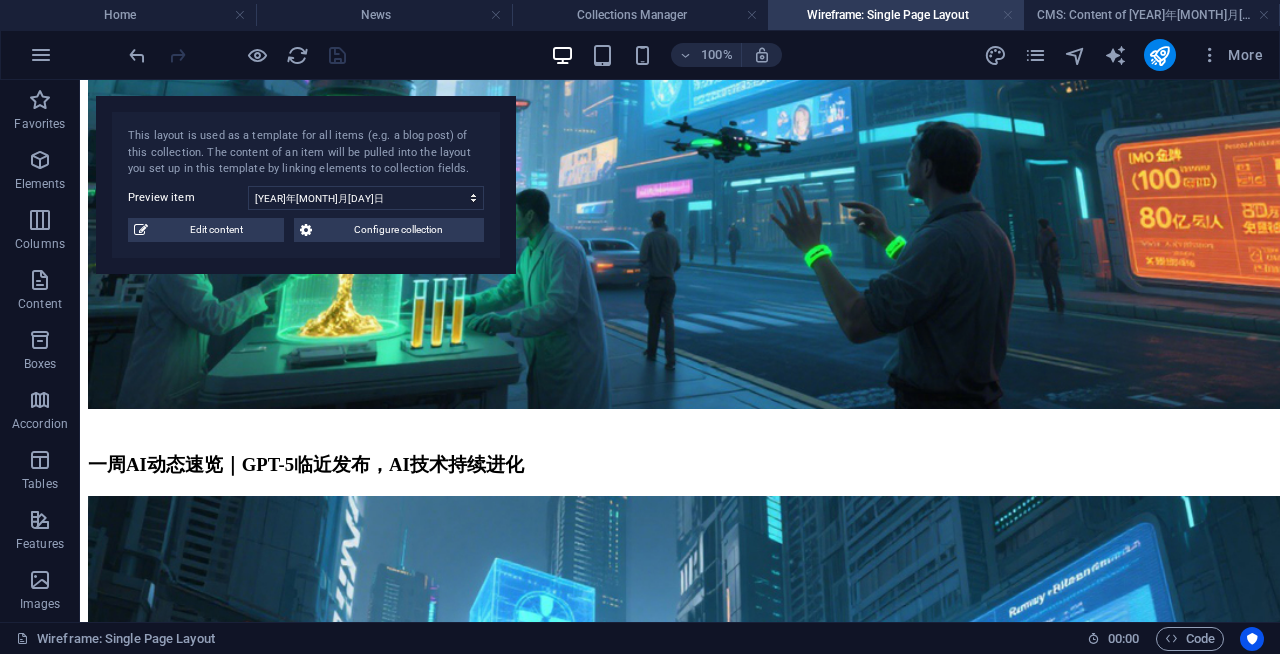 click at bounding box center (1008, 15) 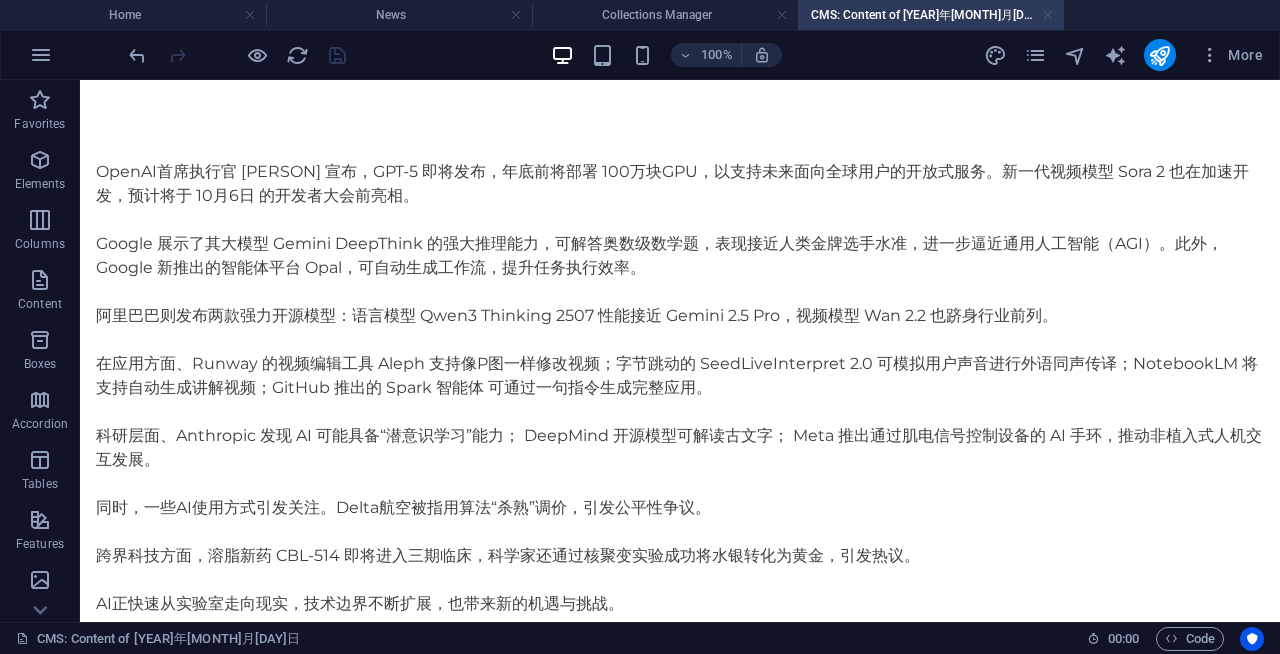 click at bounding box center (1048, 15) 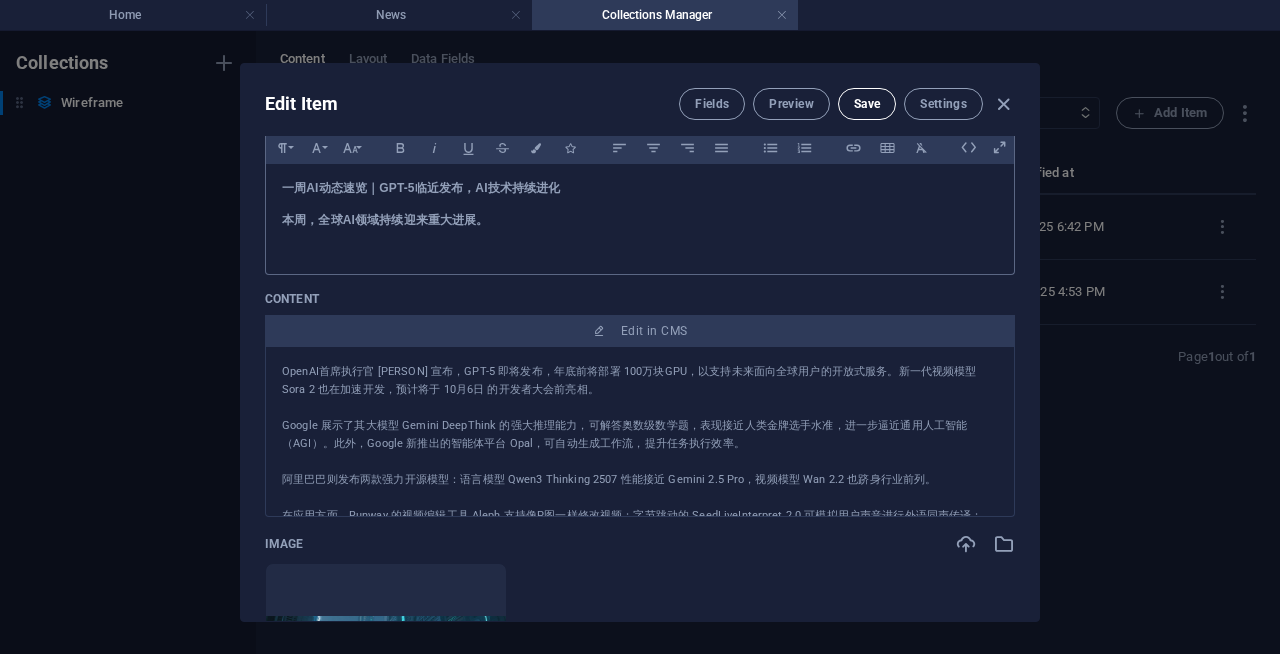 click on "Save" at bounding box center (867, 104) 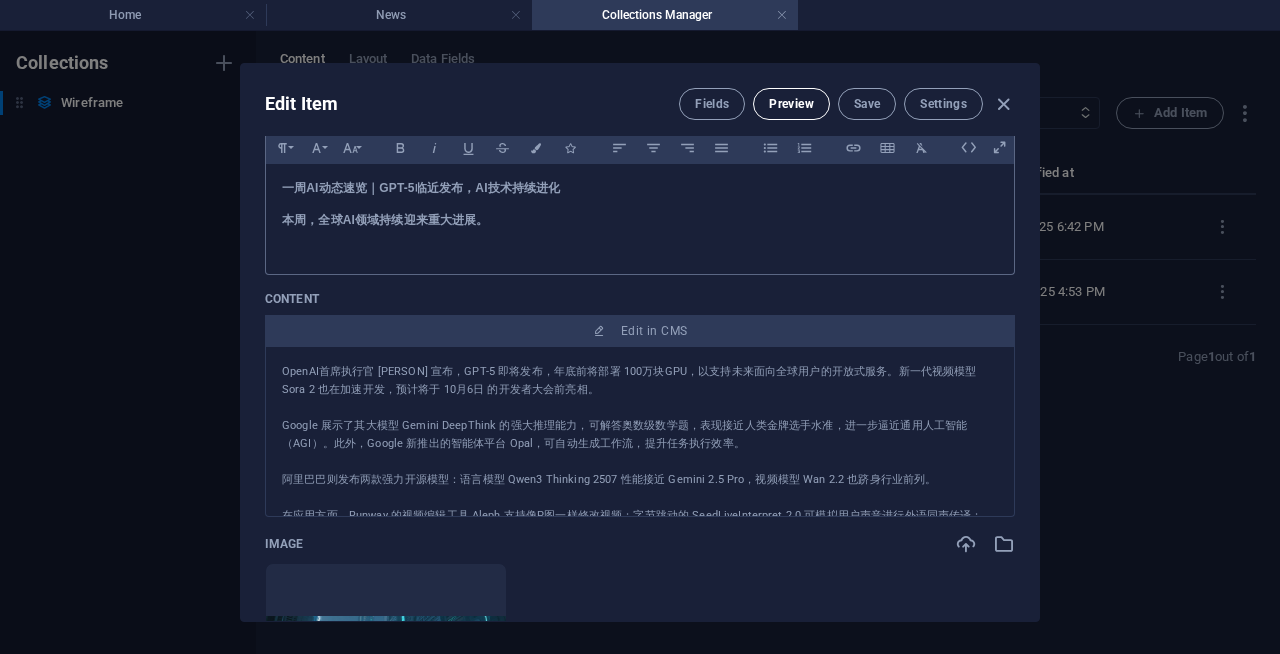 click on "Preview" at bounding box center (791, 104) 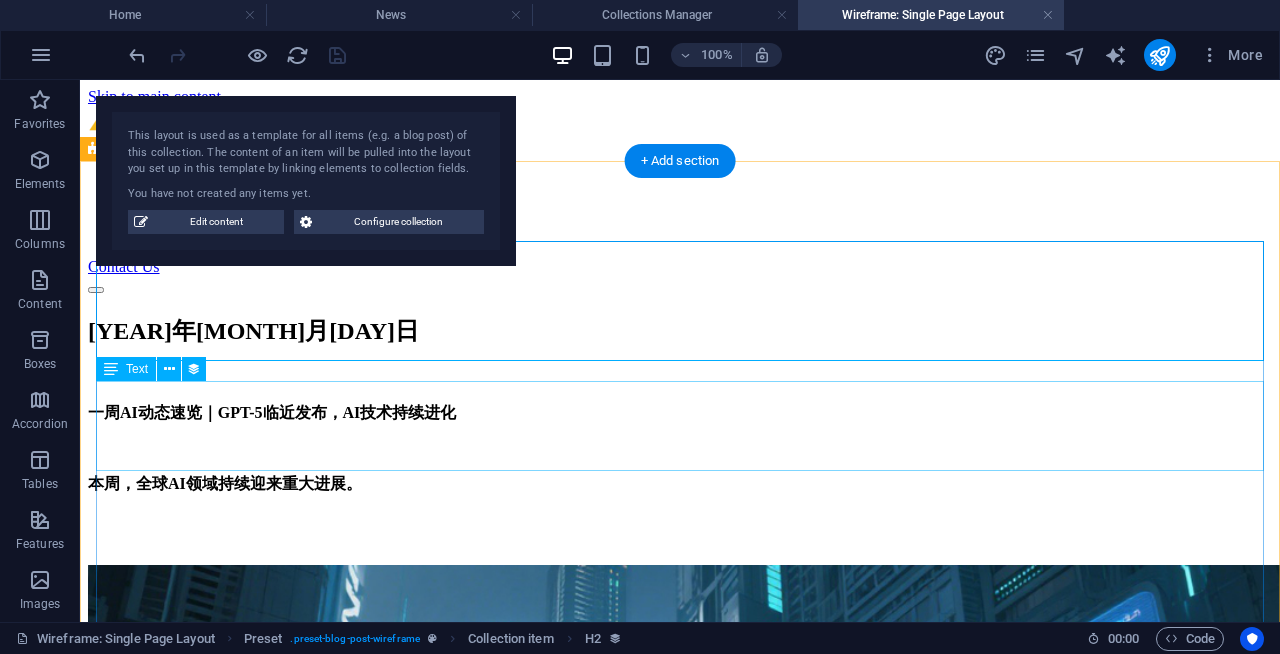 scroll, scrollTop: 0, scrollLeft: 0, axis: both 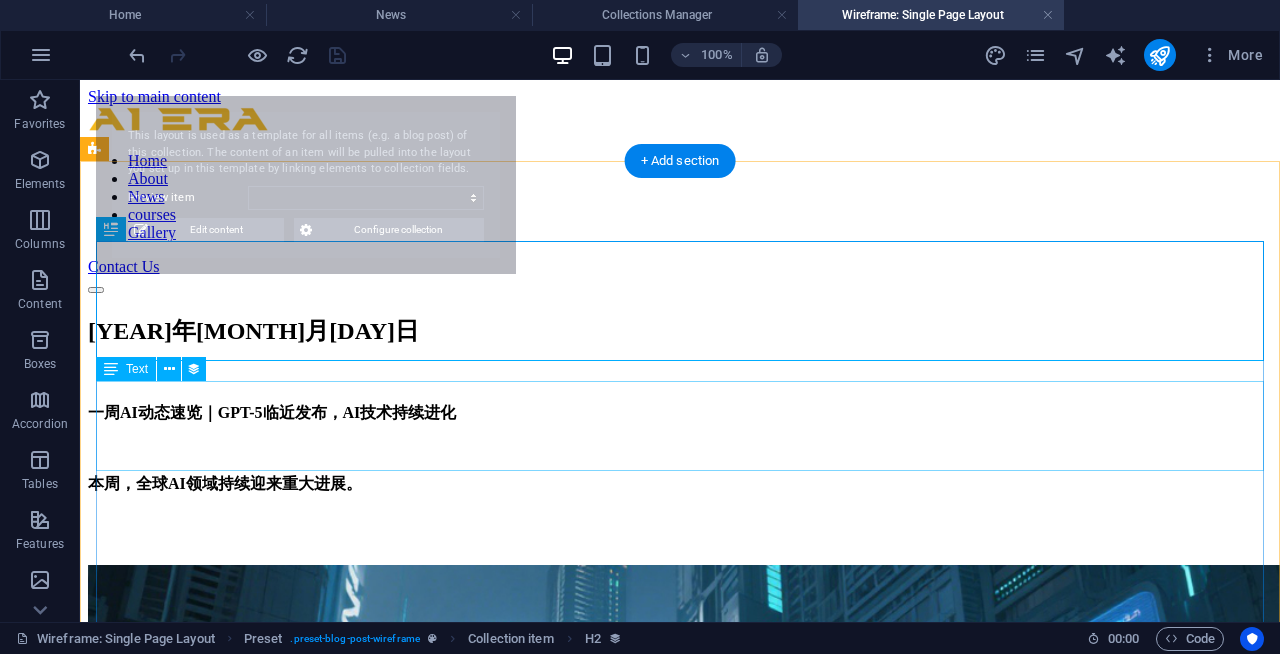 select on "68932d676f7c2f2cc606643f" 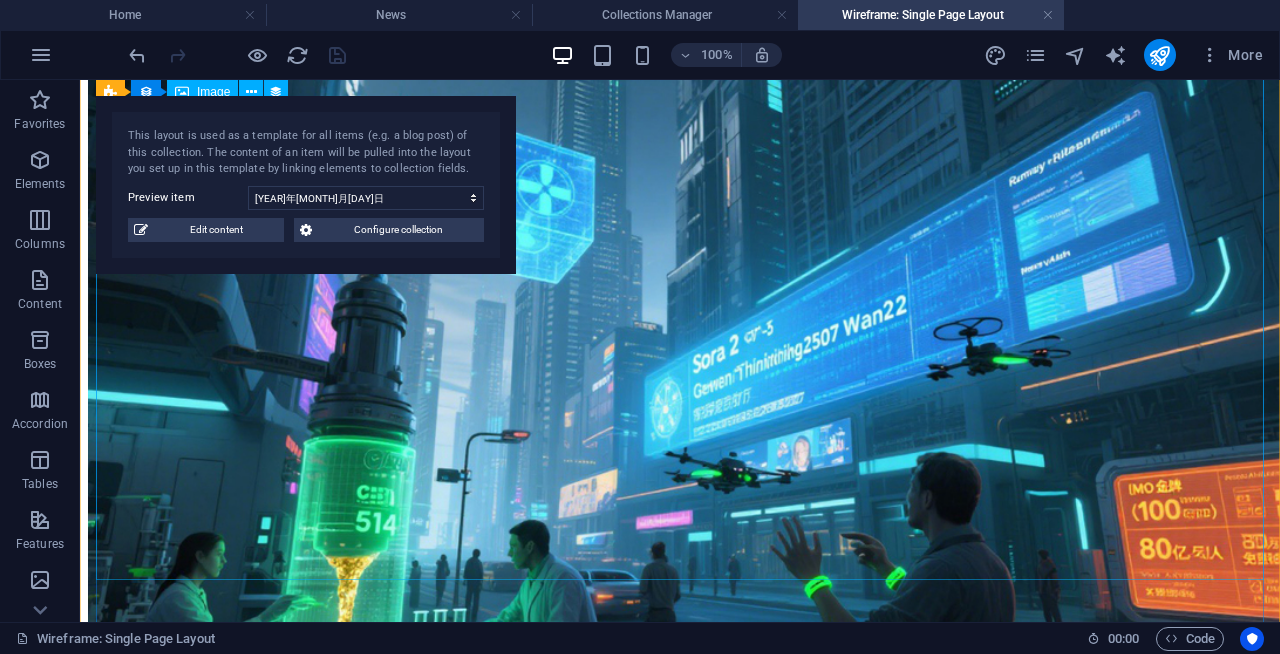 scroll, scrollTop: 0, scrollLeft: 0, axis: both 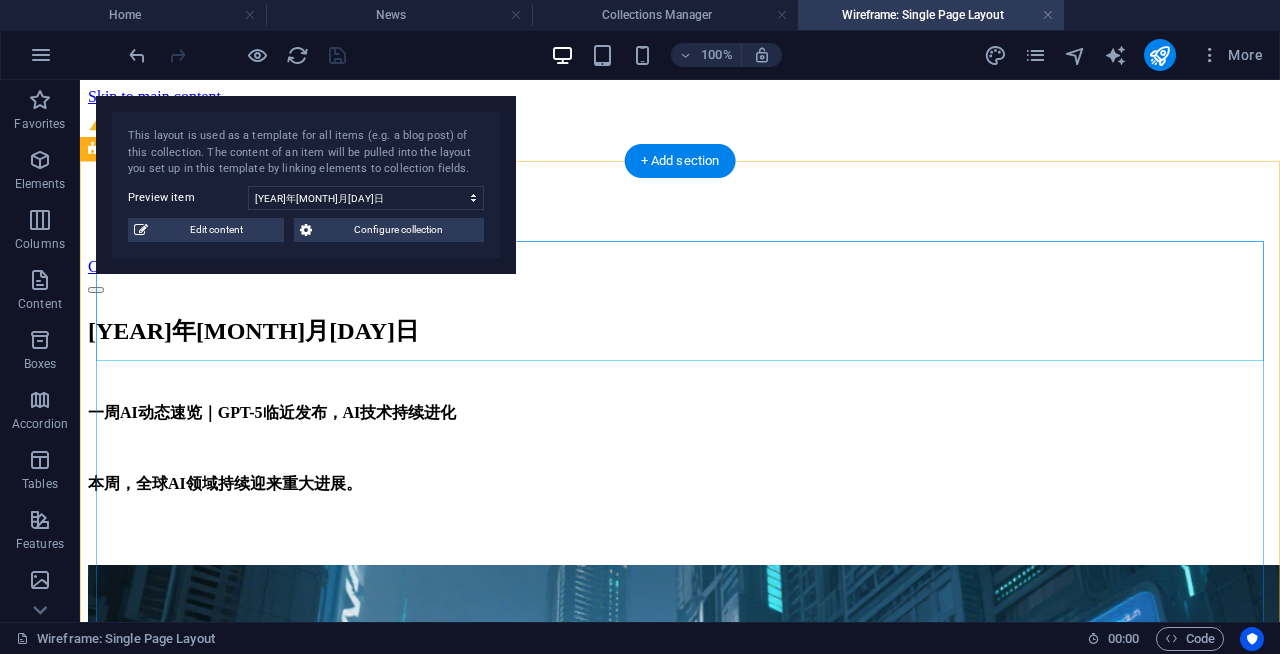 click on "2005年8月6日" at bounding box center [680, 331] 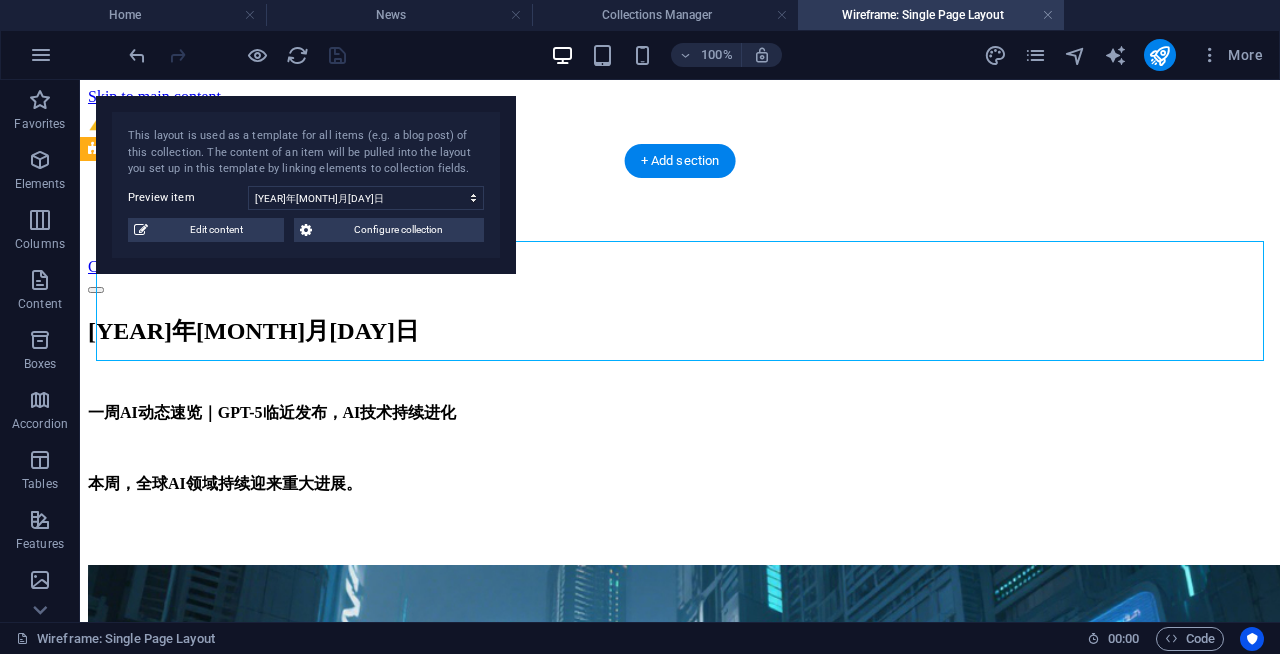 click on "2005年8月6日" at bounding box center (680, 331) 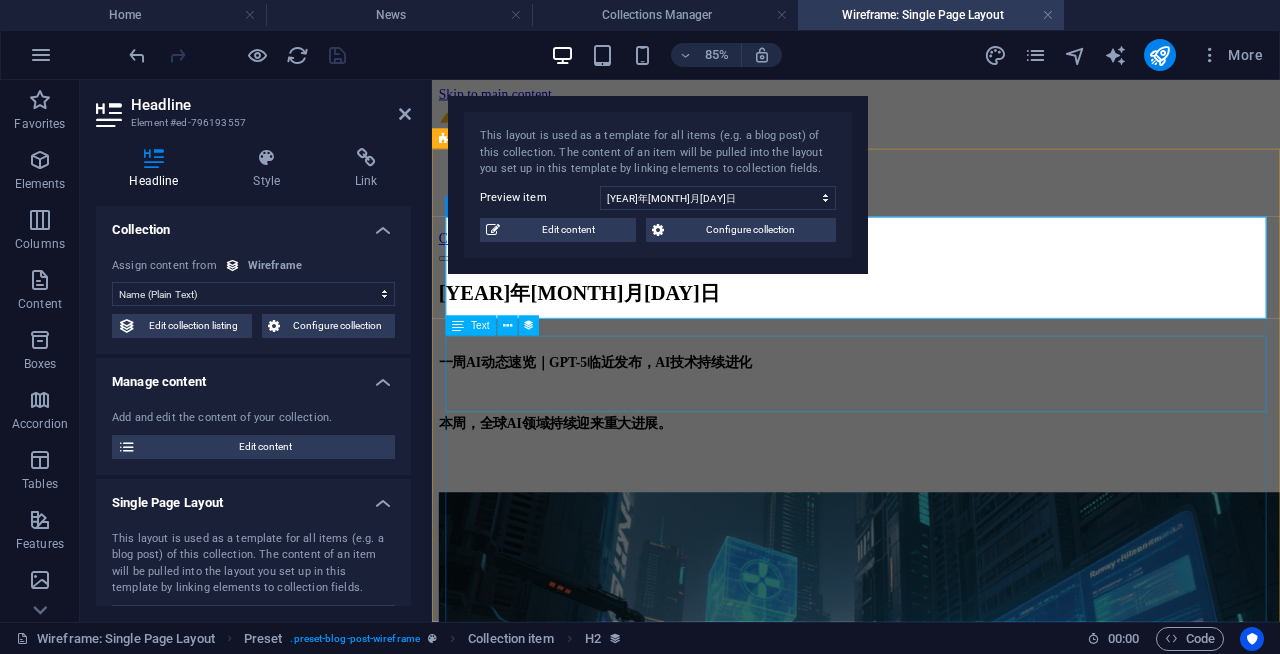 click on "一周 AI 动态速览｜ GPT-5 临近发布， AI 技术持续进化 本周，全球AI领域持续迎来重大进展。" at bounding box center (931, 466) 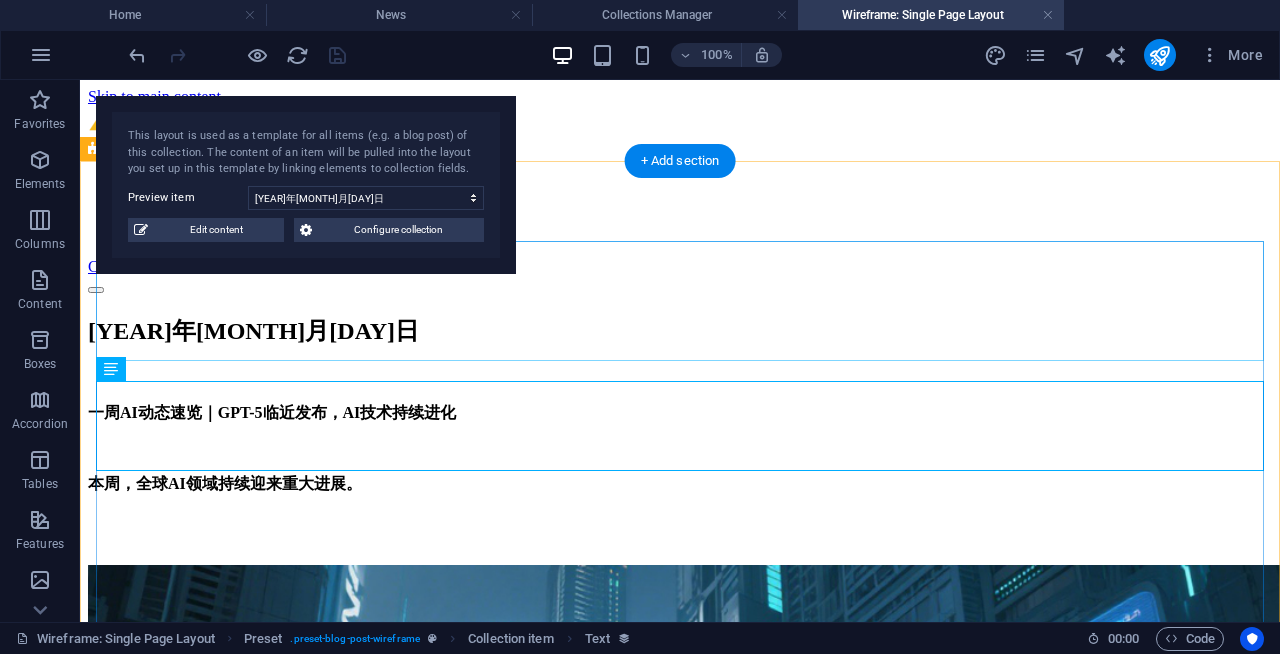 click on "2005年8月6日" at bounding box center (680, 331) 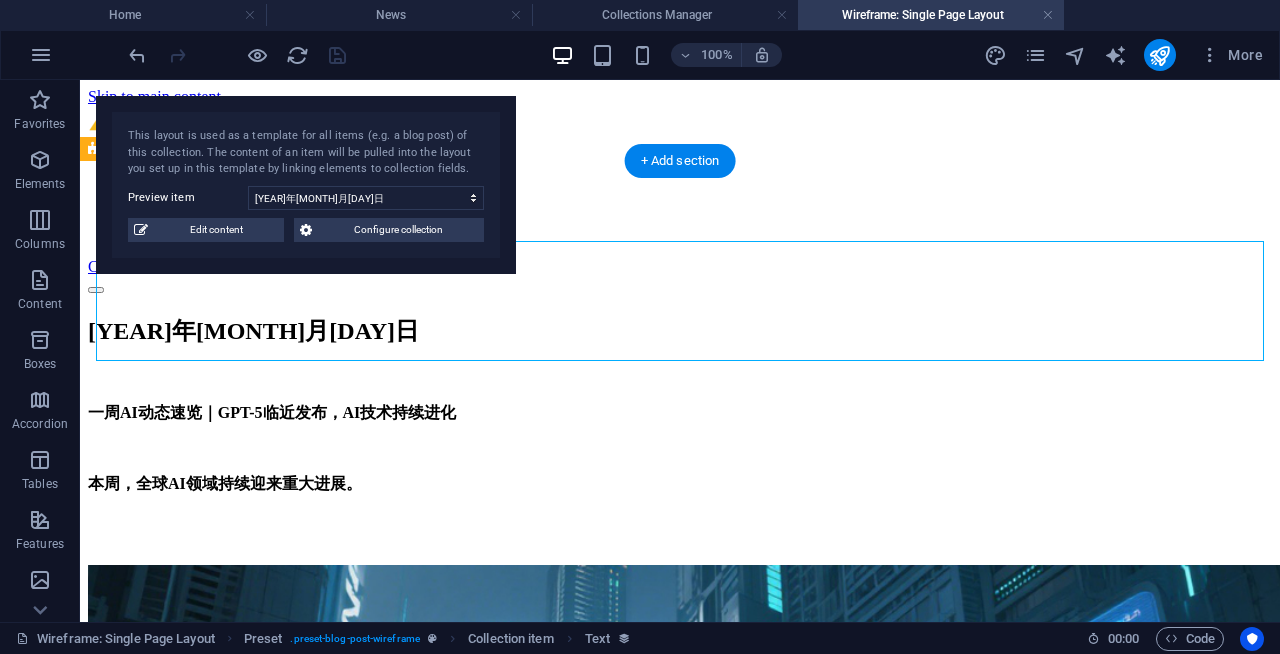 click on "2005年8月6日" at bounding box center [680, 331] 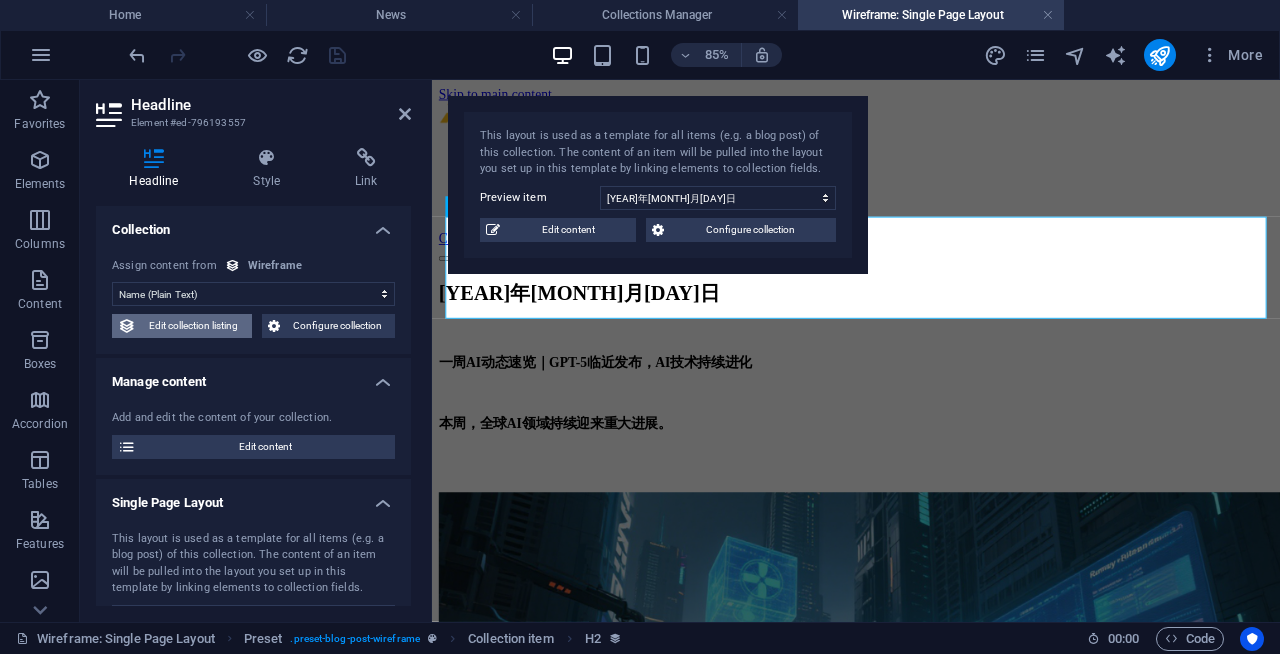 click on "Edit collection listing" at bounding box center [194, 326] 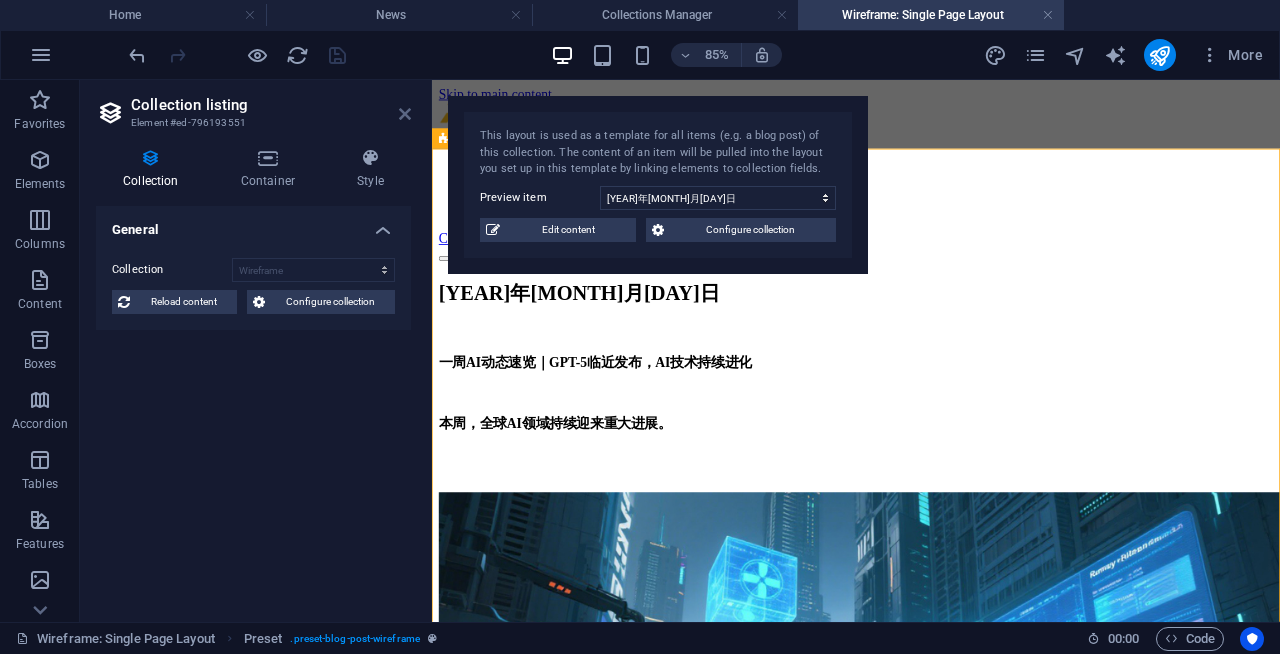 click at bounding box center [405, 114] 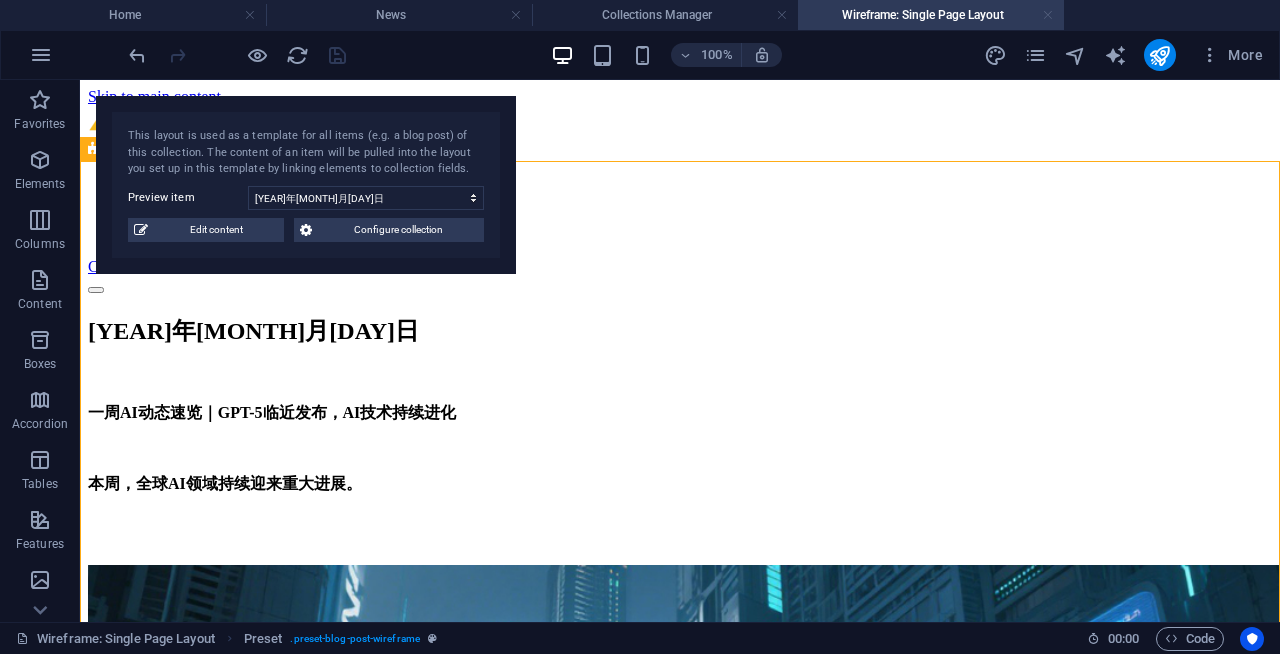 click at bounding box center (1048, 15) 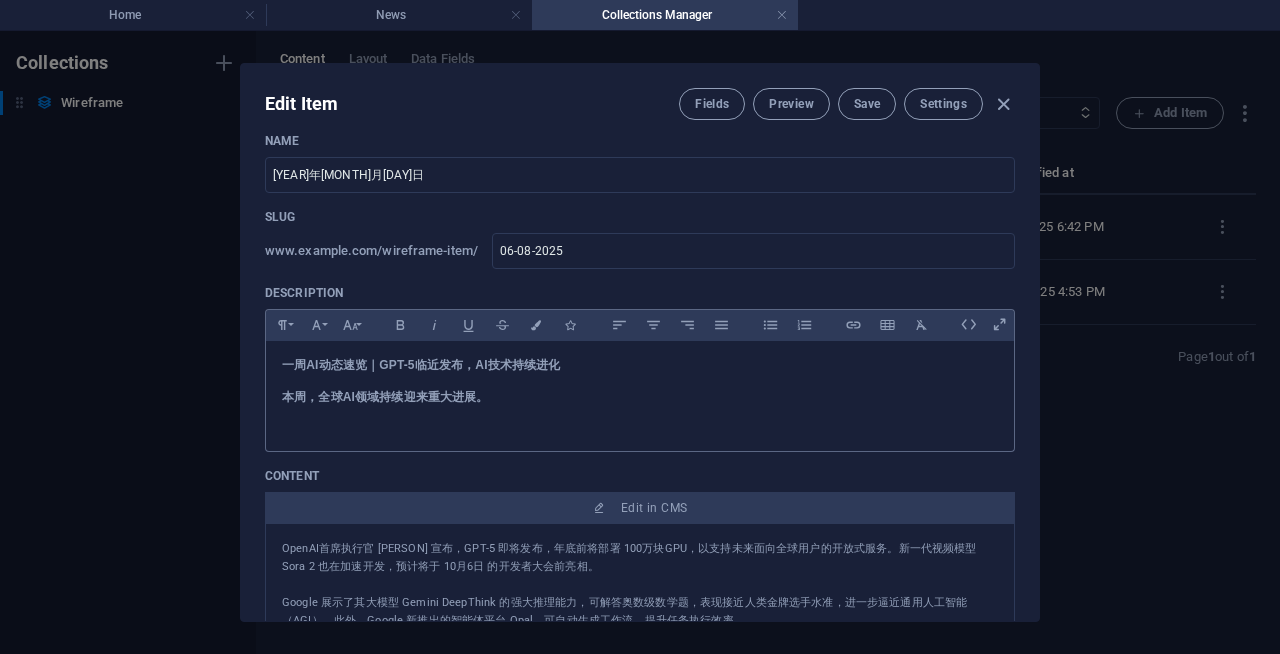 scroll, scrollTop: 0, scrollLeft: 0, axis: both 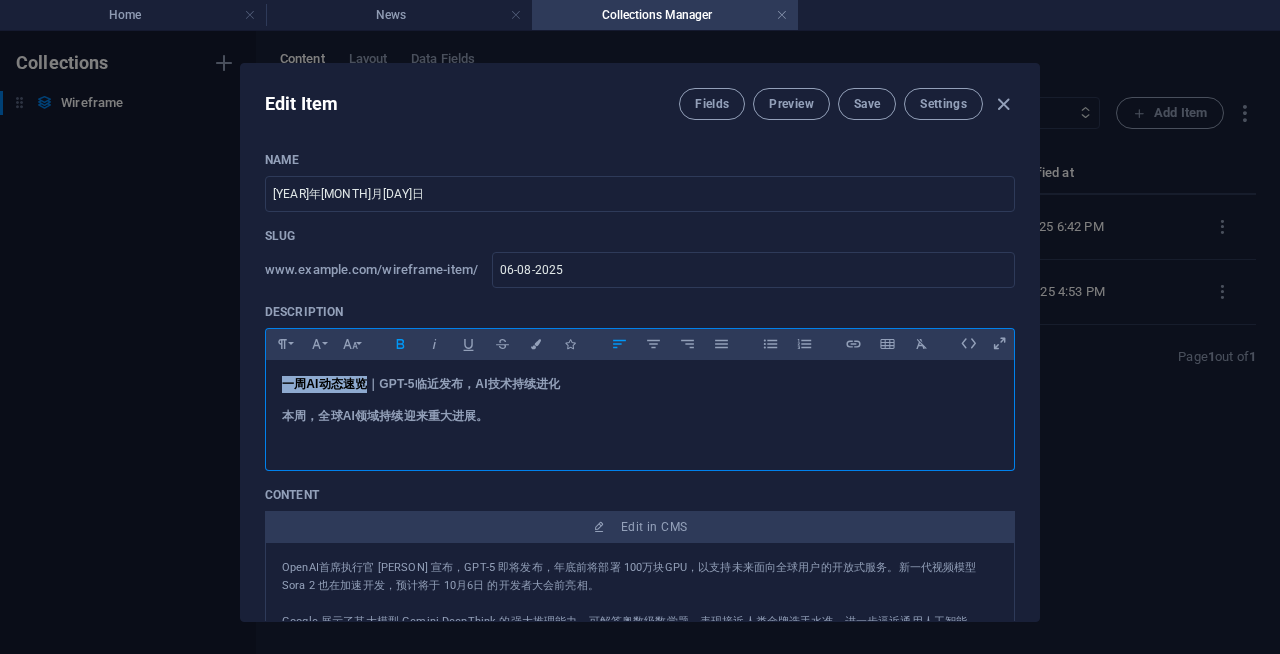 drag, startPoint x: 368, startPoint y: 383, endPoint x: 211, endPoint y: 381, distance: 157.01274 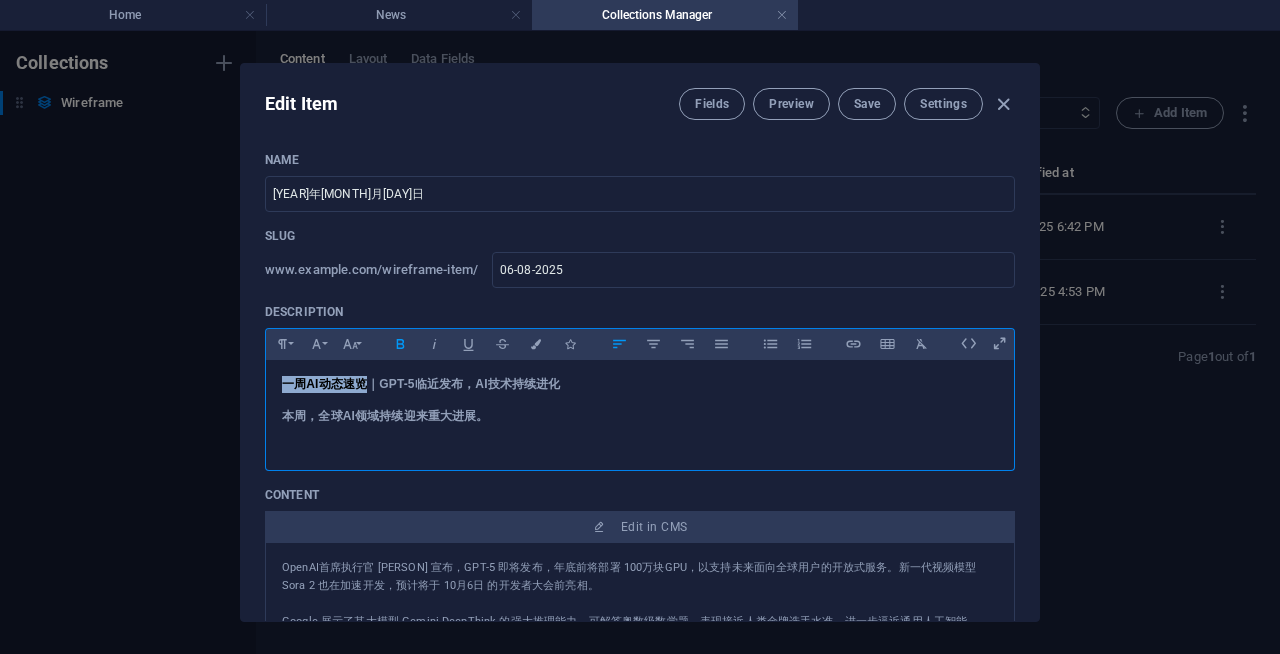 click on "Edit Item Fields Preview Save Settings Name 2005年8月6日 ​ Slug www.example.com/wireframe-item/ 06-08-2025 ​ Description Paragraph Format Normal Heading 1 Heading 2 Heading 3 Heading 4 Heading 5 Heading 6 Code Font Family Arial Georgia Impact Tahoma Times New Roman Verdana Font Size 8 9 10 11 12 14 18 24 30 36 48 60 72 96 Bold Italic Underline Strikethrough Colors Icons Align Left Align Center Align Right Align Justify Unordered List Ordered List Insert Link Insert Table Clear Formatting 一周 AI 动态速览｜ GPT-5 临近发布， AI 技术持续进化 ​ 本周，全球AI领域持续迎来重大进展。 Content Edit in CMS OpenAI首席执行官 Sam Altman 宣布，GPT-5 即将发布，年底前将部署 100万块GPU，以支持未来面向全球用户的开放式服务。新一代视频模型 Sora 2 也在加速开发，预计将于 10月6日 的开发者大会前亮相。 同时，一些AI使用方式引发关注。Delta航空被指用算法“杀熟”调价，引发公平性争议。 Image AI" at bounding box center [640, 342] 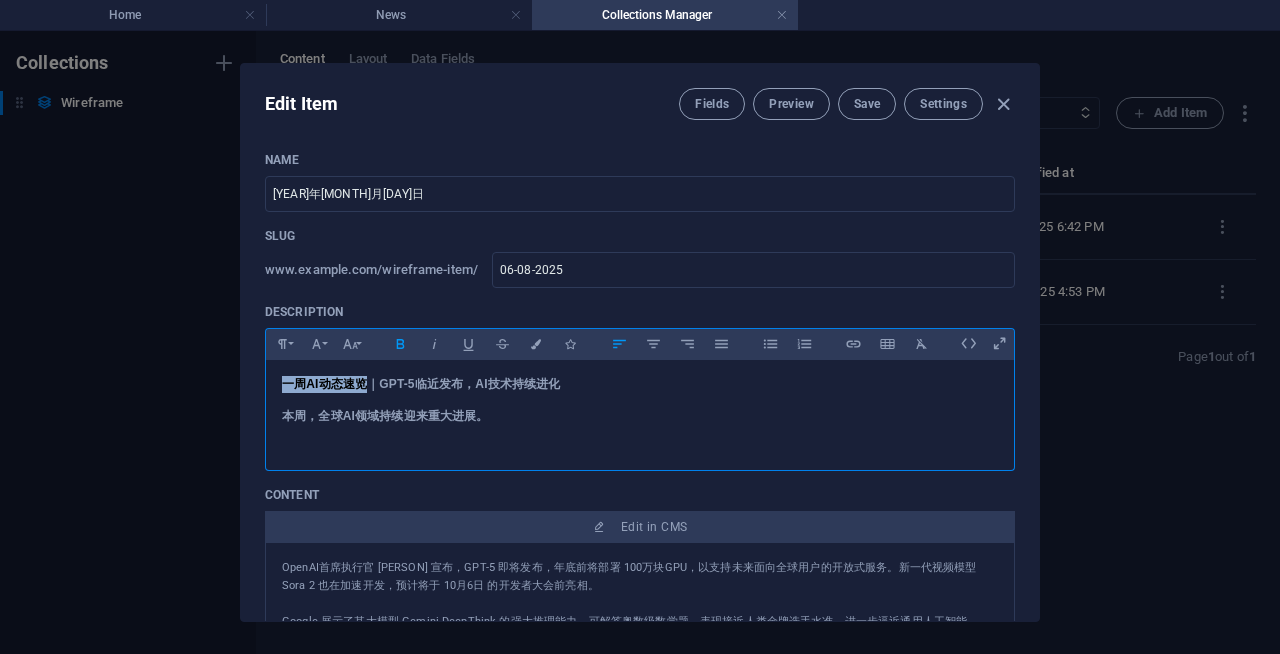 copy on "一周 AI 动态速览" 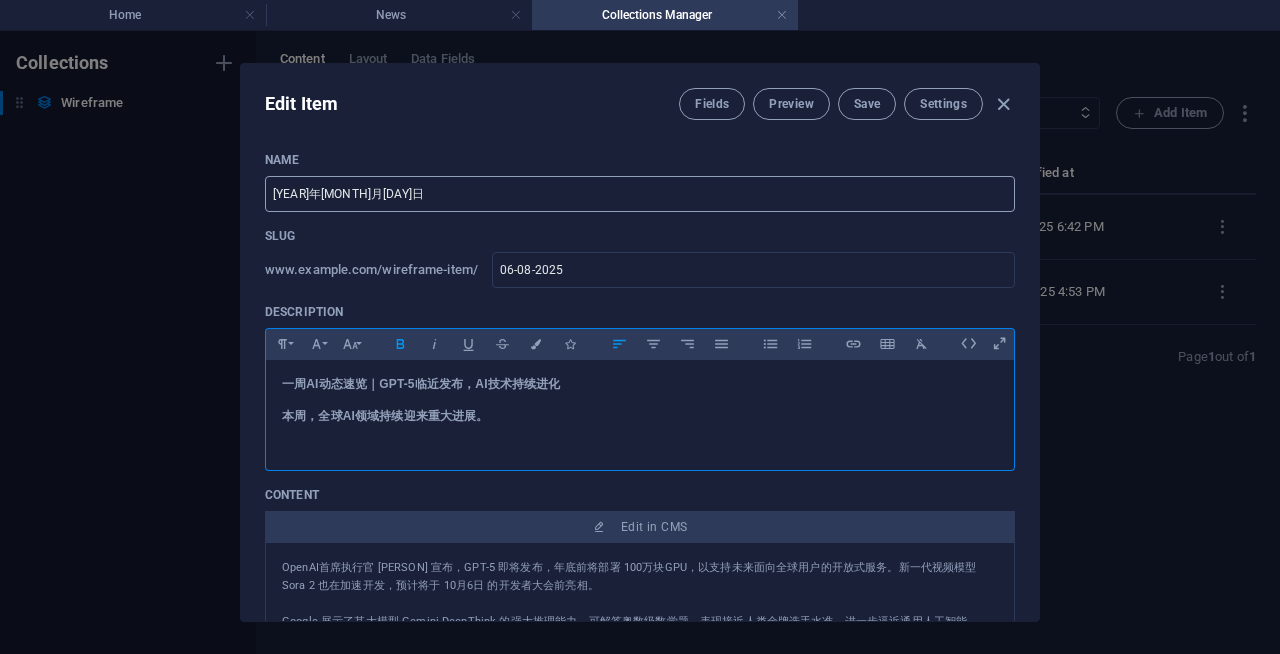 click on "2005年8月6日" at bounding box center [640, 194] 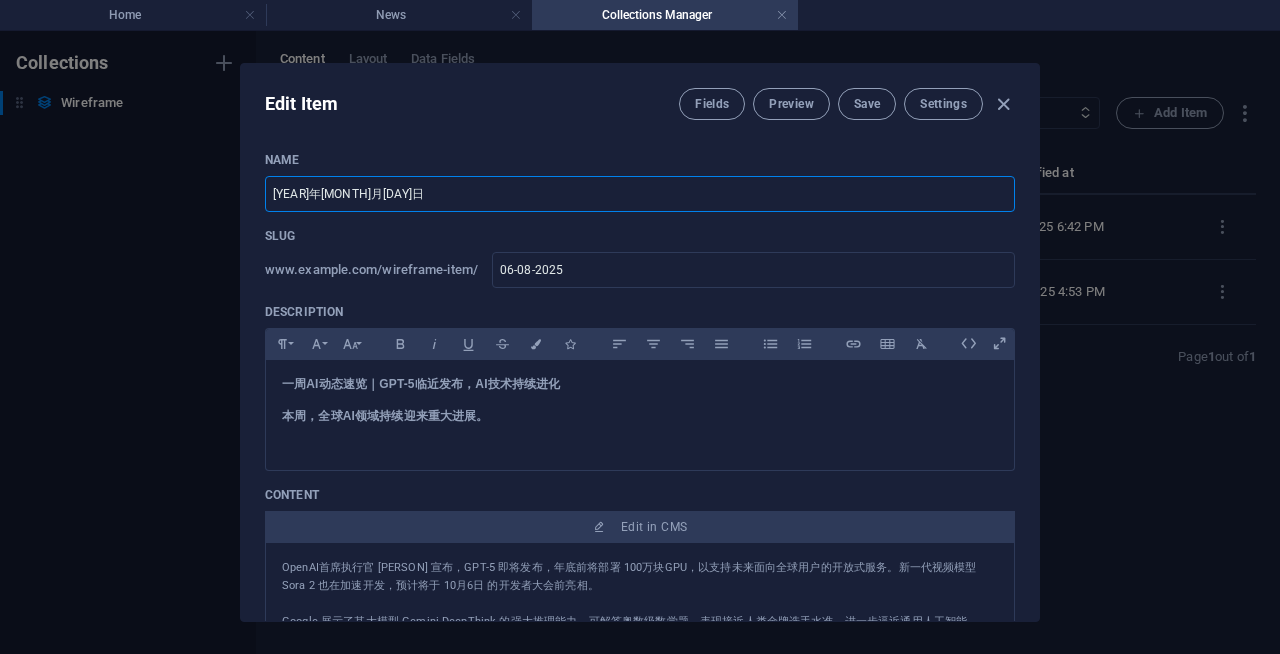 click on "2005年8月6日" at bounding box center [640, 194] 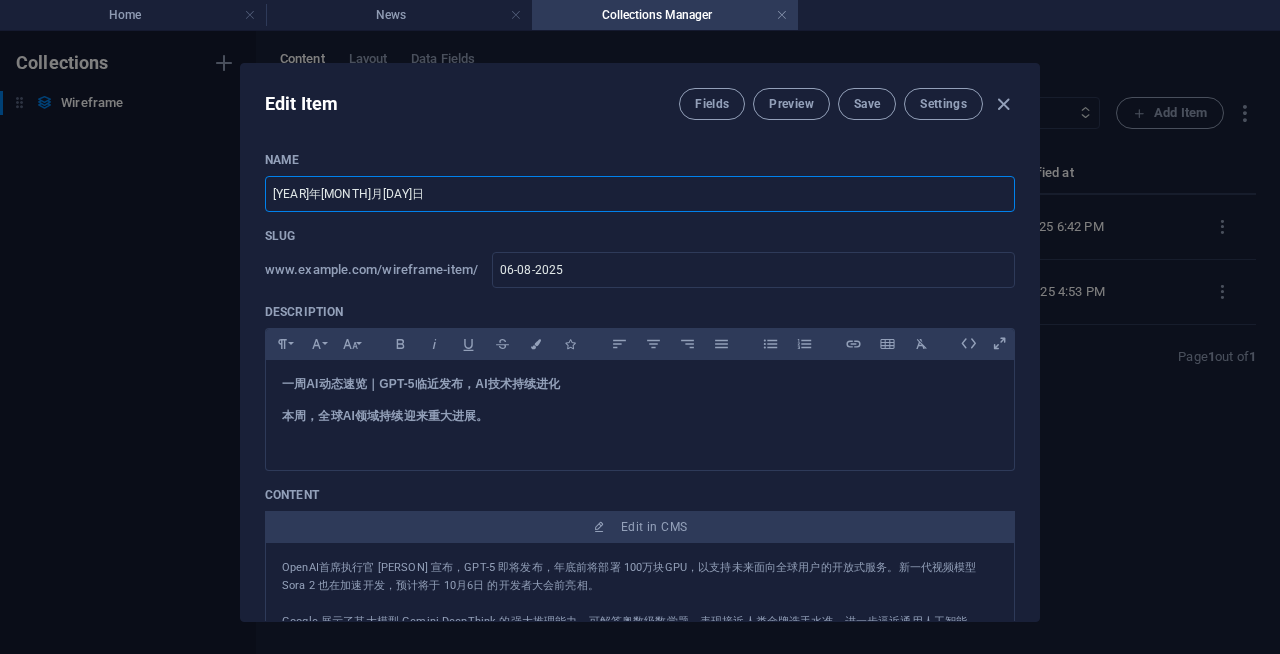 drag, startPoint x: 270, startPoint y: 193, endPoint x: 392, endPoint y: 198, distance: 122.10242 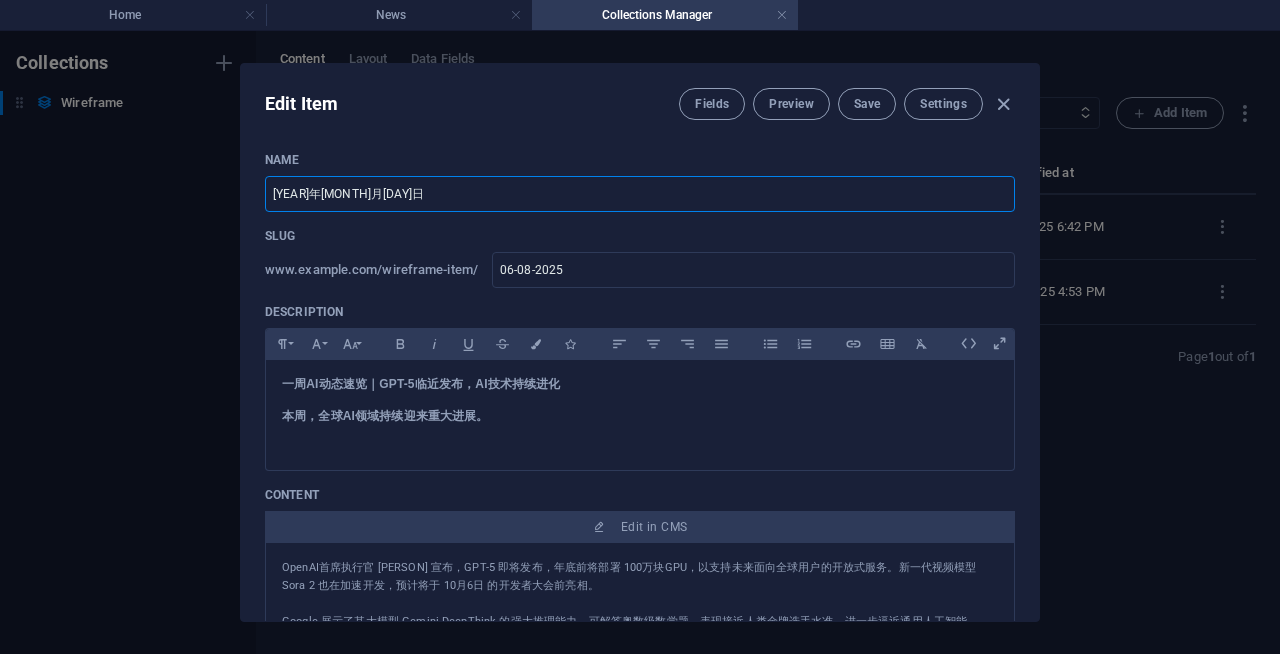 click on "2005年8月6日" at bounding box center (640, 194) 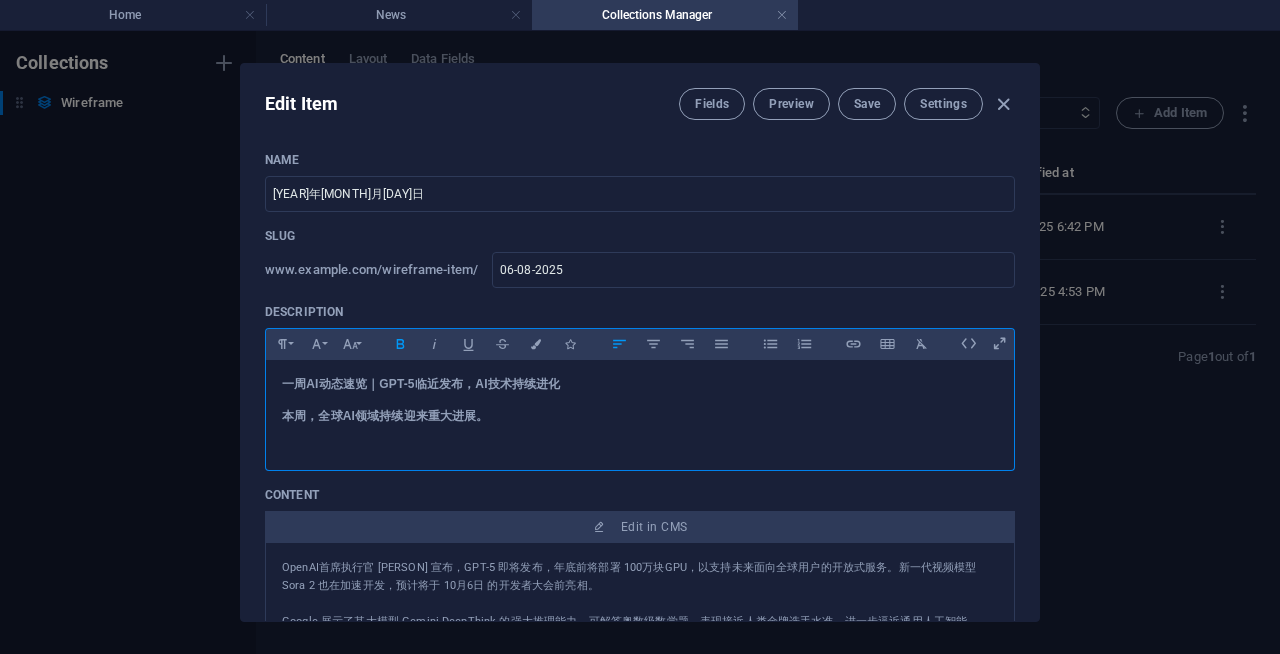 click on "一周" at bounding box center [294, 384] 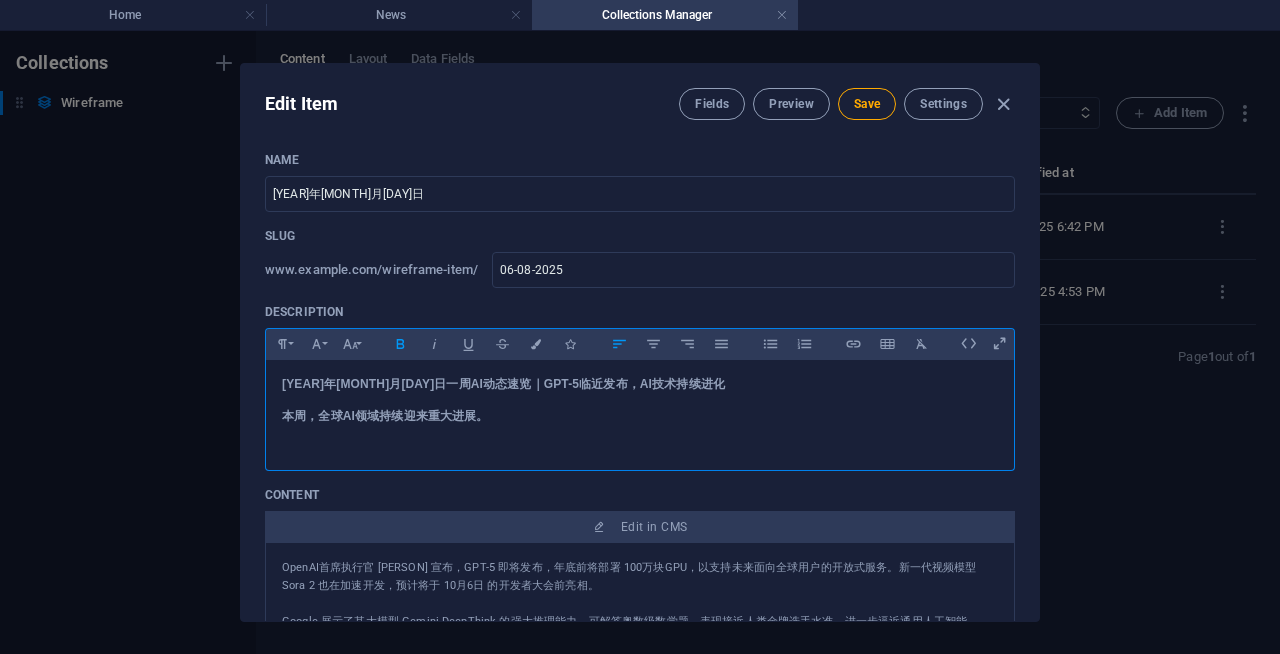scroll, scrollTop: 0, scrollLeft: 12, axis: horizontal 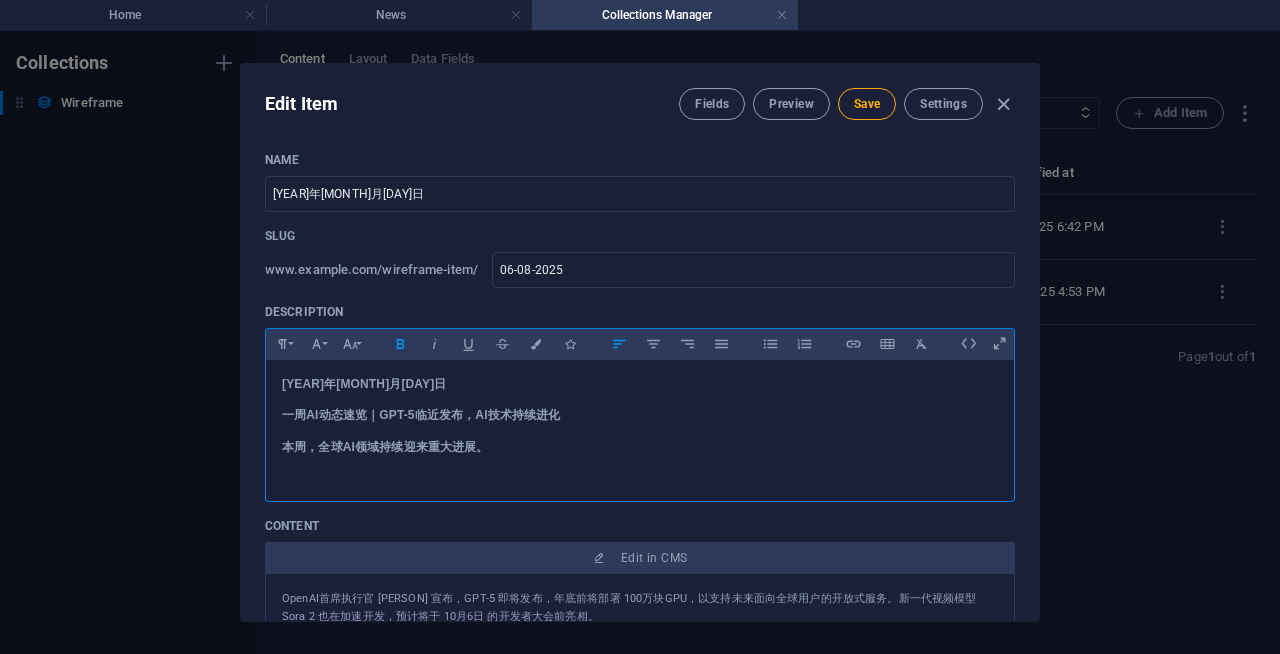 click on "​" at bounding box center (640, 431) 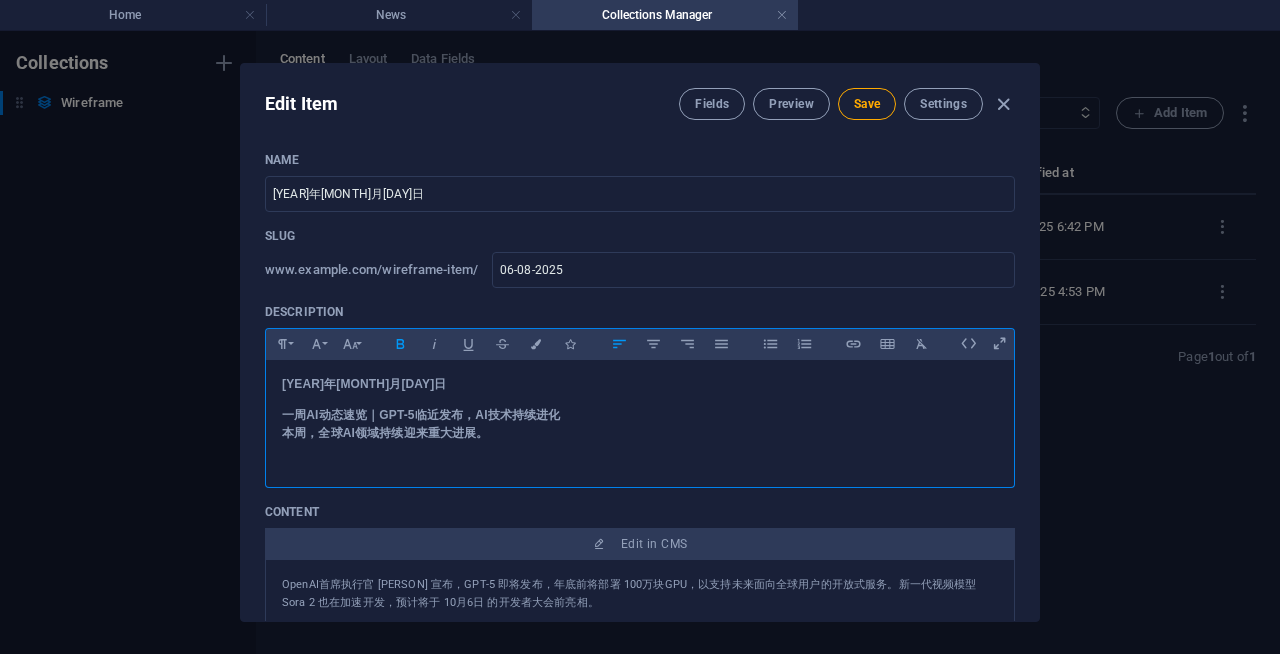 click on "2005年8月6日" at bounding box center [364, 384] 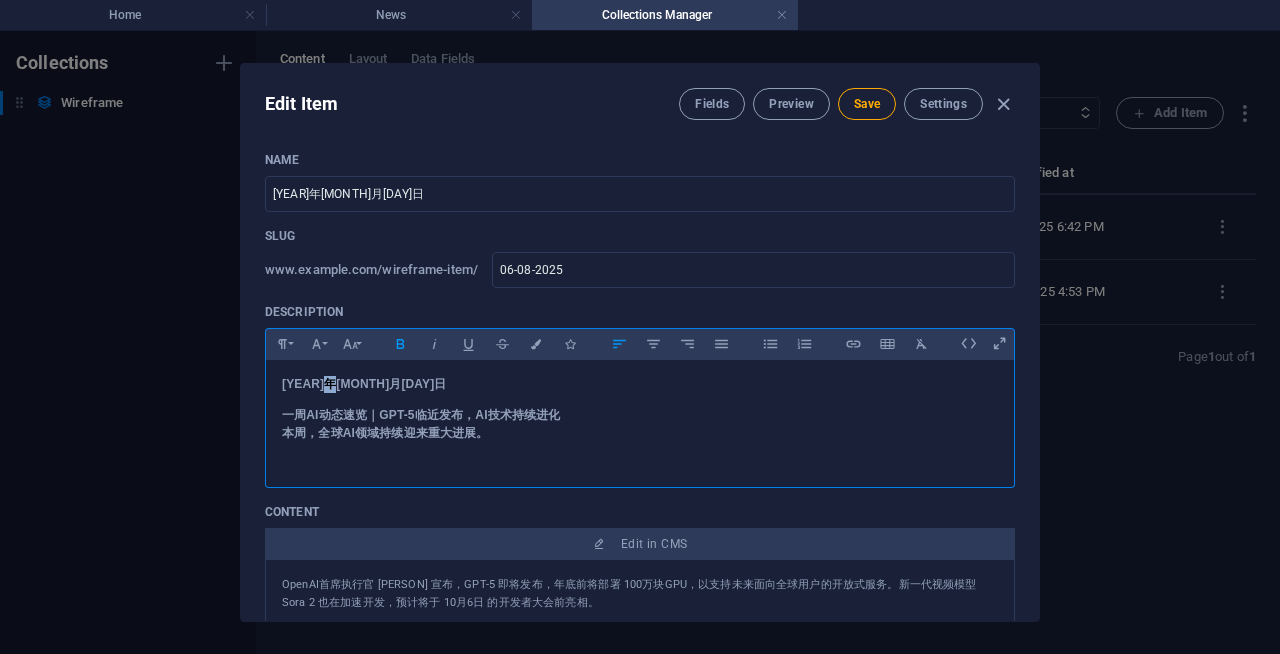 click on "2005年8月6日" at bounding box center [364, 384] 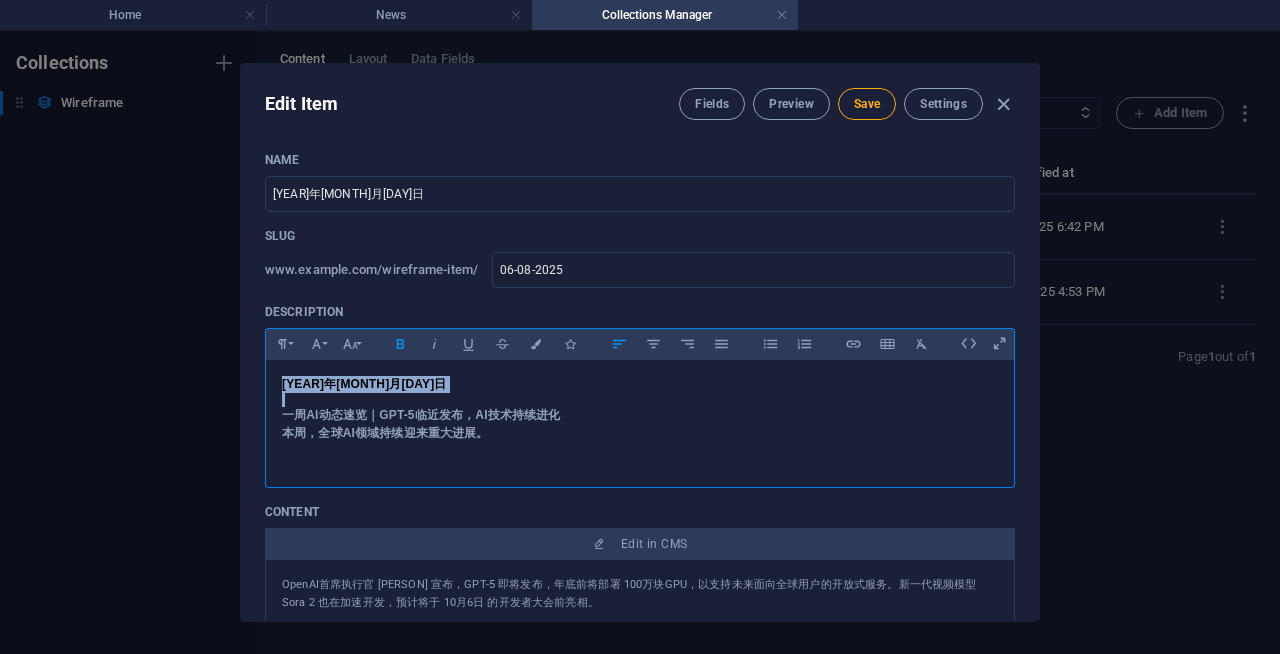 click on "2005年8月6日" at bounding box center (364, 384) 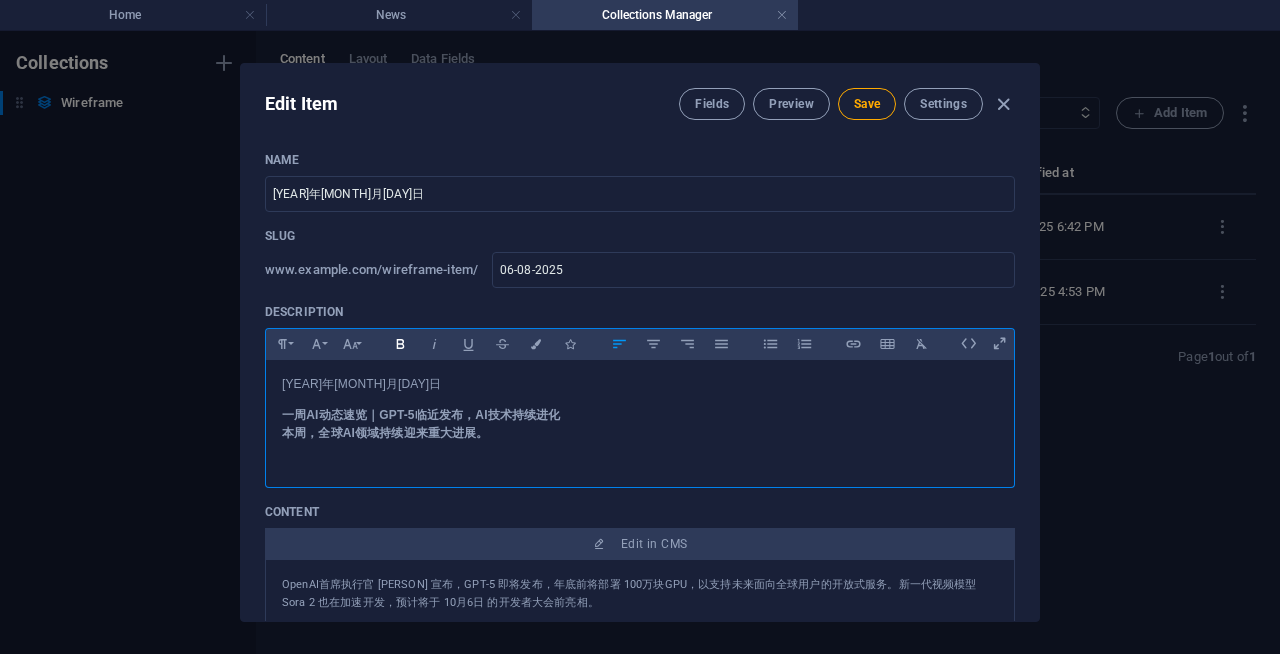 click 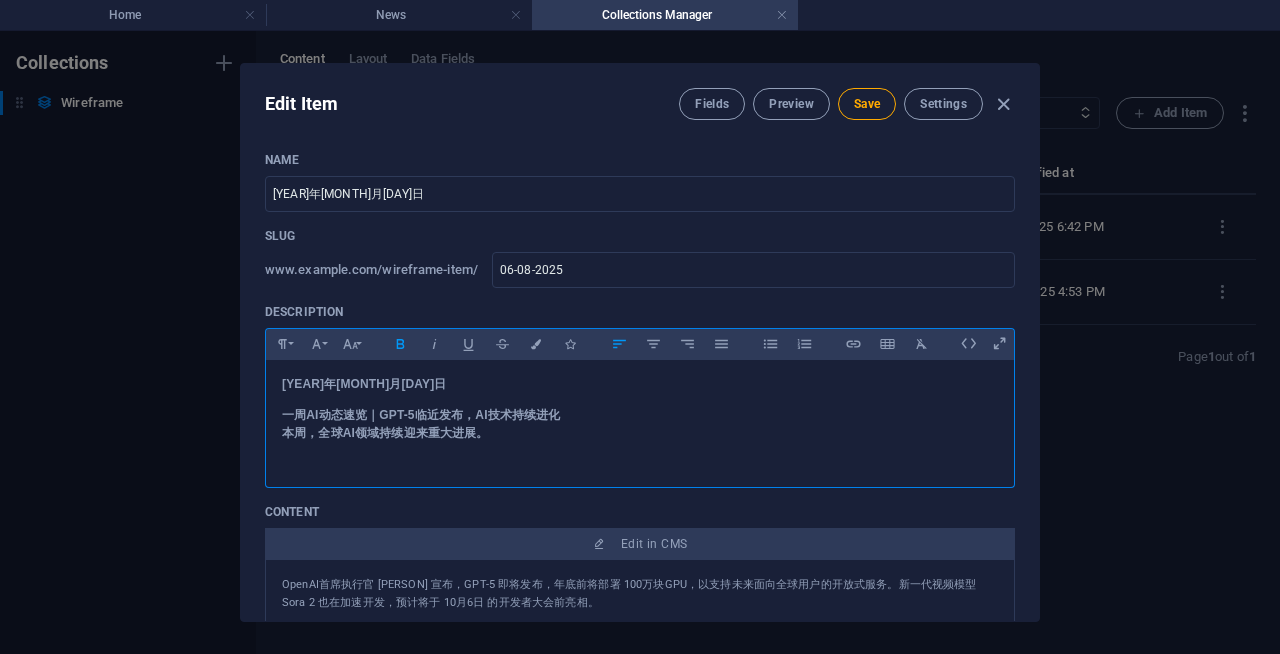 click at bounding box center [640, 400] 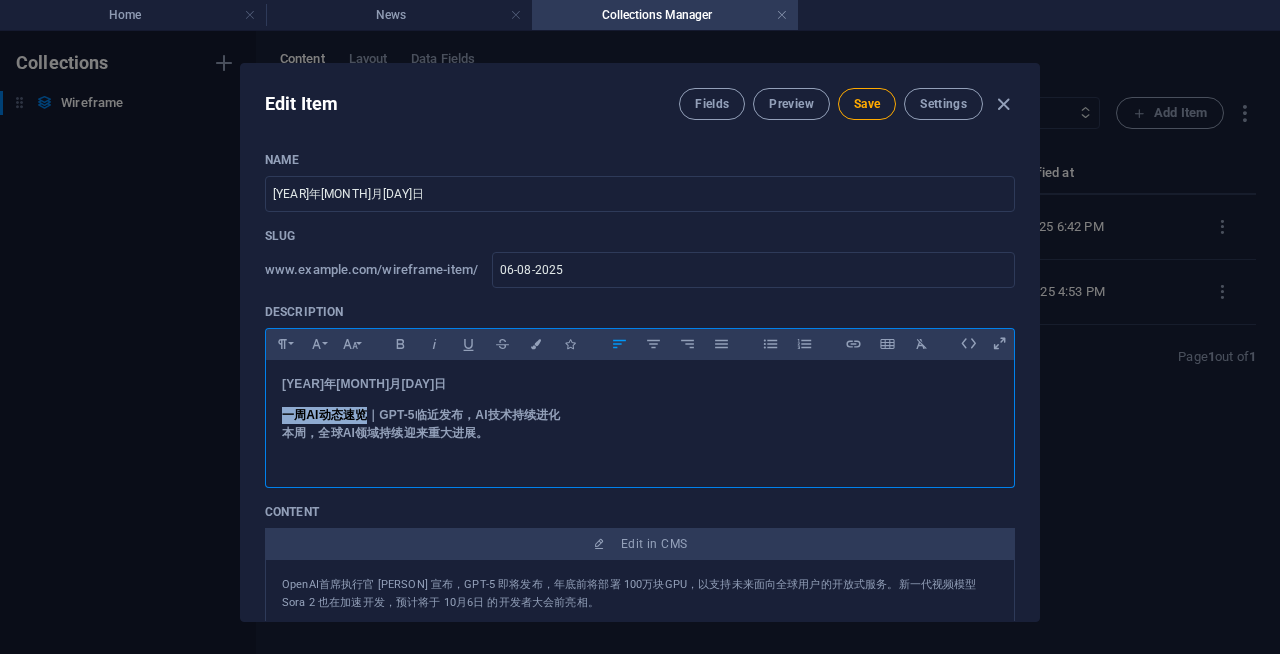 drag, startPoint x: 370, startPoint y: 417, endPoint x: 215, endPoint y: 417, distance: 155 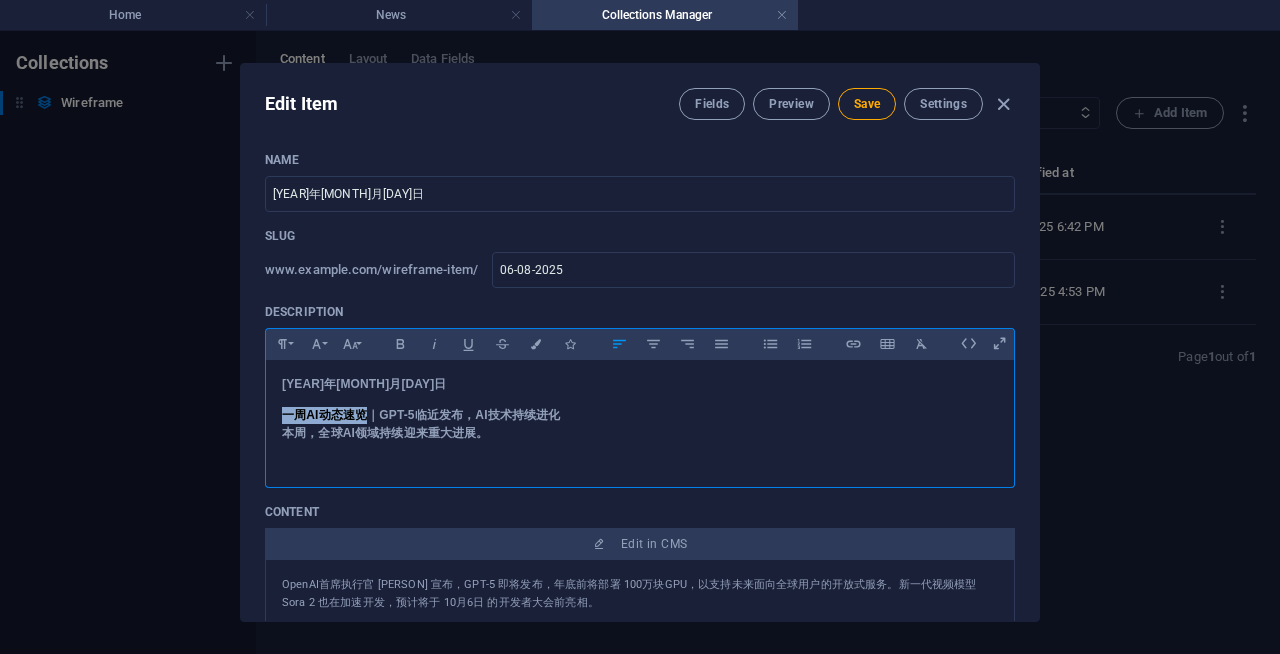 click on "Edit Item Fields Preview Save Settings Name 2005年8月6日 ​ Slug www.example.com/wireframe-item/ 06-08-2025 ​ Description Paragraph Format Normal Heading 1 Heading 2 Heading 3 Heading 4 Heading 5 Heading 6 Code Font Family Arial Georgia Impact Tahoma Times New Roman Verdana Font Size 8 9 10 11 12 14 18 24 30 36 48 60 72 96 Bold Italic Underline Strikethrough Colors Icons Align Left Align Center Align Right Align Justify Unordered List Ordered List Insert Link Insert Table Clear Formatting 2005年8月6日 一周 AI 动态速览｜ GPT-5 临近发布， AI 技术持续进化 本周，全球AI领域持续迎来重大进展。 2005年8月6日 Content Edit in CMS OpenAI首席执行官 Sam Altman 宣布，GPT-5 即将发布，年底前将部署 100万块GPU，以支持未来面向全球用户的开放式服务。新一代视频模型 Sora 2 也在加速开发，预计将于 10月6日 的开发者大会前亮相。 Image Drop files here to upload them instantly Add Field Settings SEO Title AI ​ 128 / 580 Px" at bounding box center [640, 342] 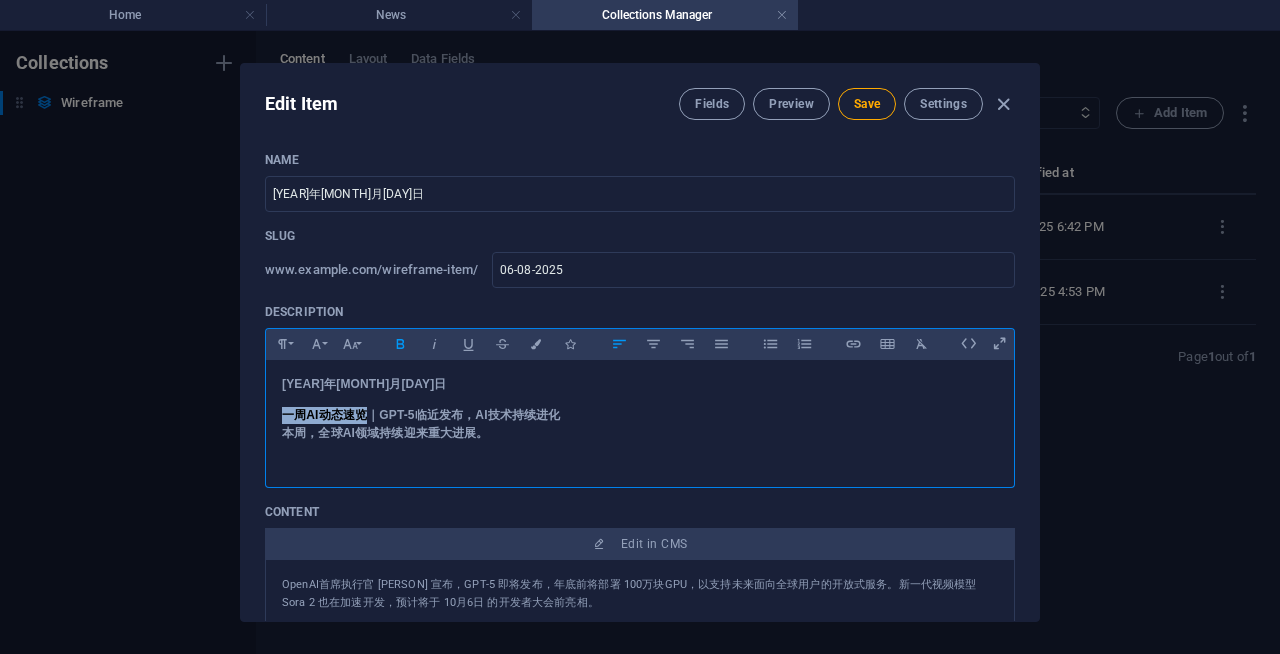 copy on "一周 AI 动态速览" 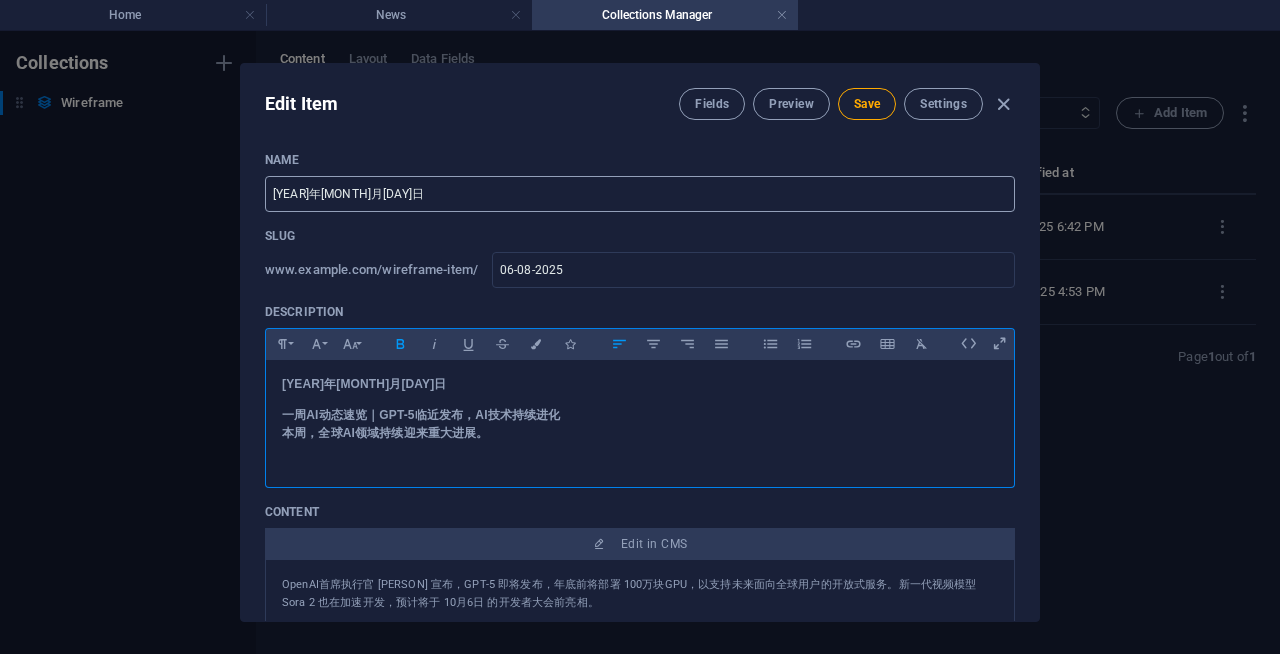 click on "2005年8月6日" at bounding box center (640, 194) 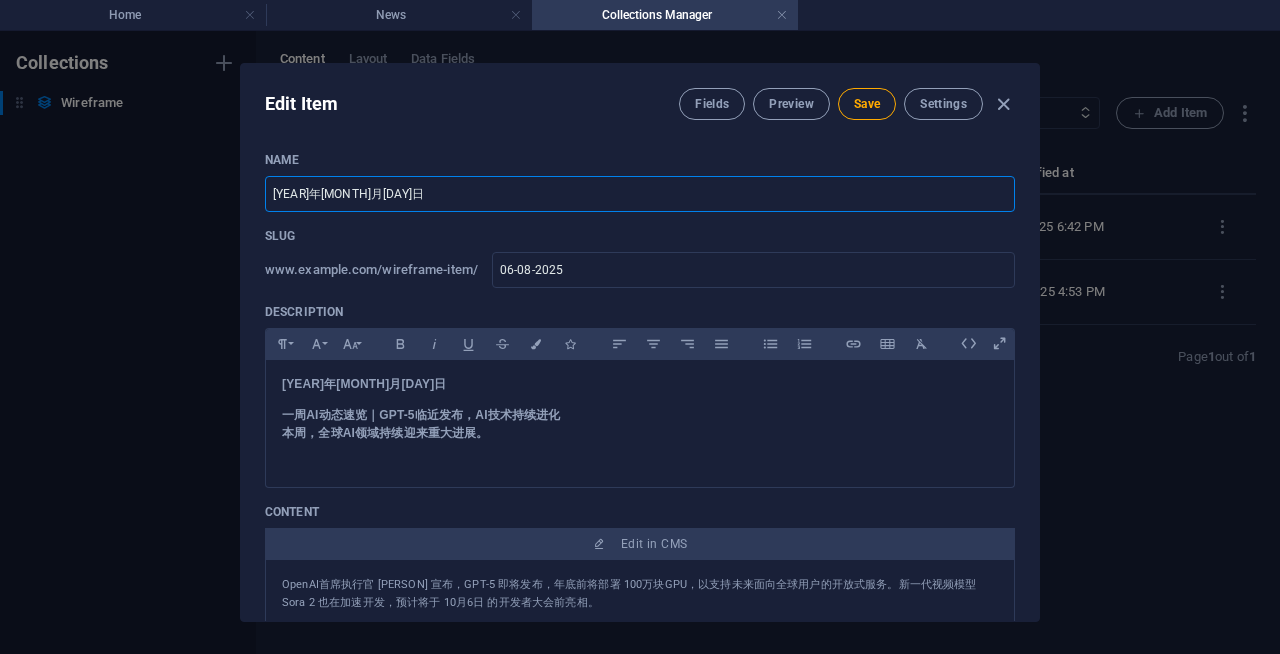 click on "2005年8月6日" at bounding box center (640, 194) 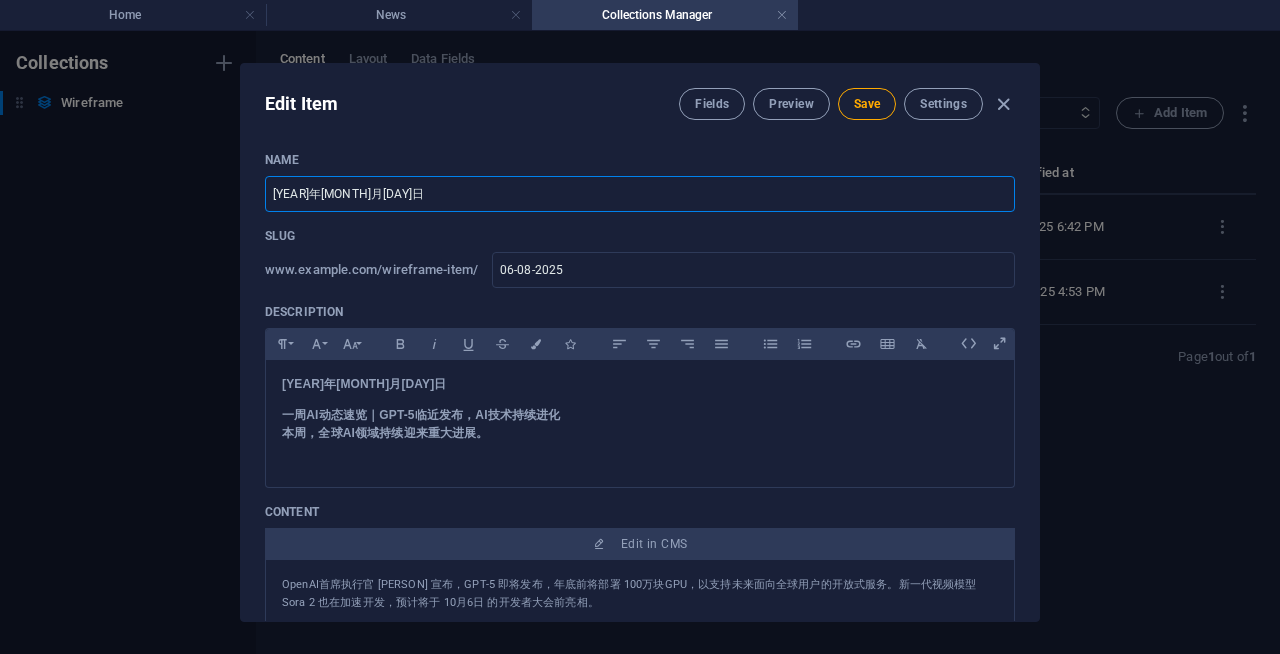 click on "2005年8月6日" at bounding box center (640, 194) 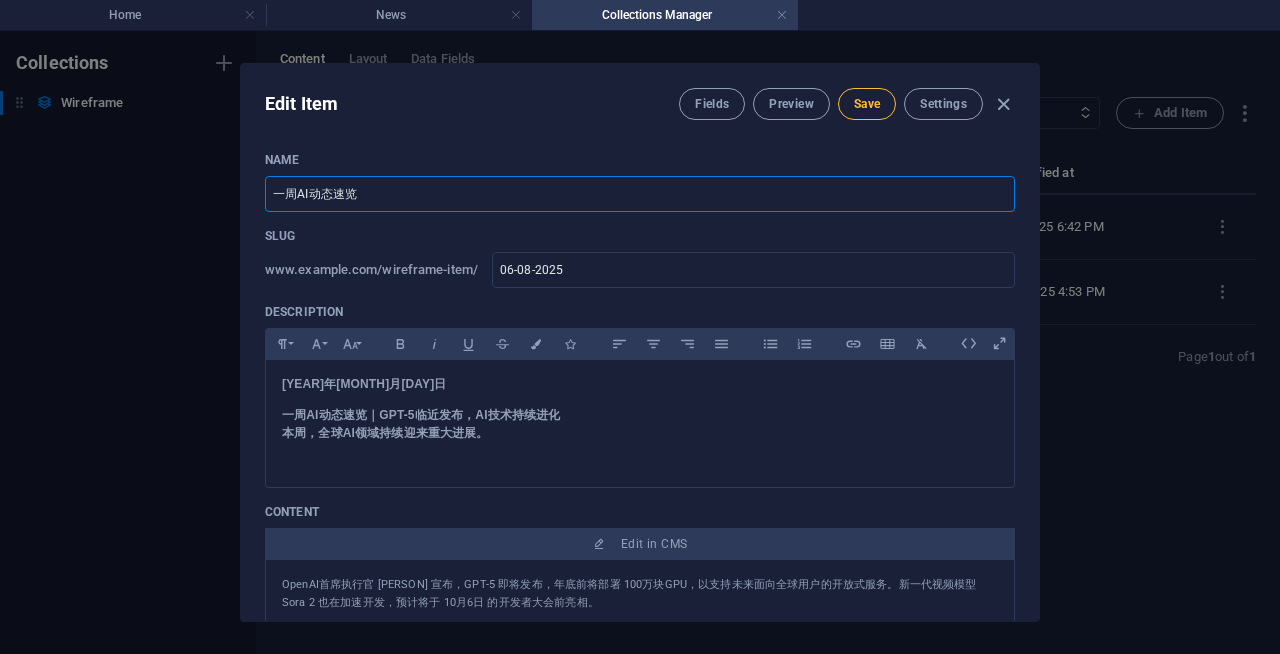 type on "一周AI动态速览" 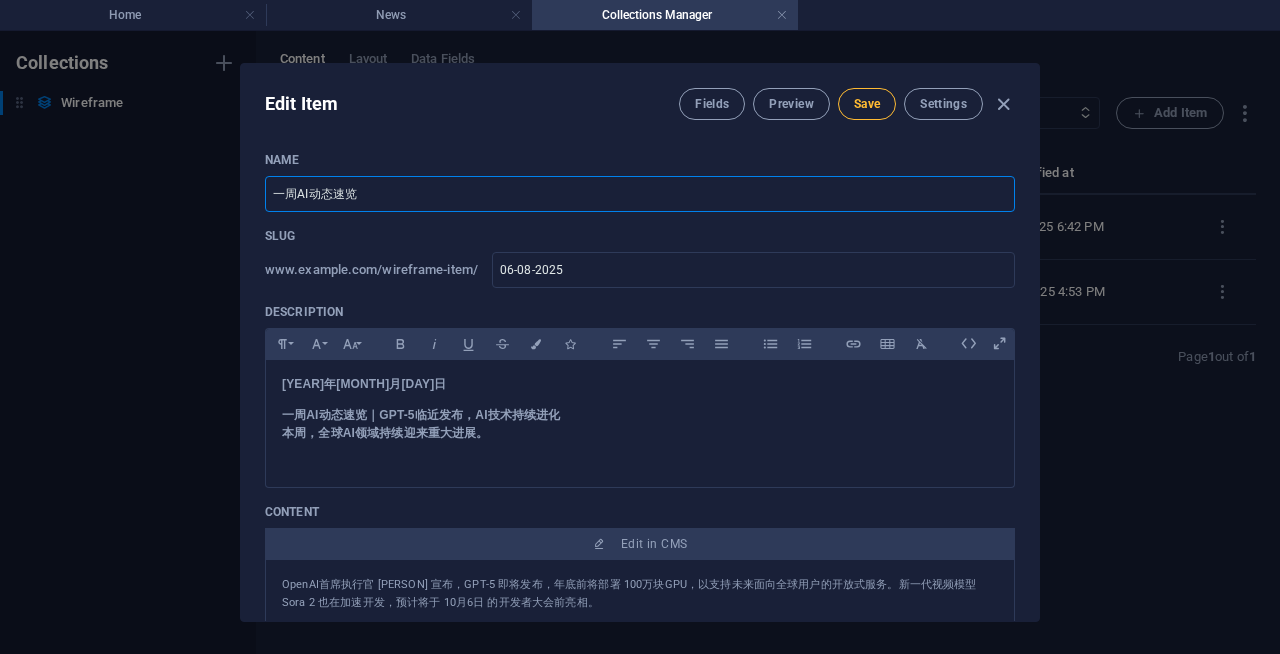 click on "Save" at bounding box center (867, 104) 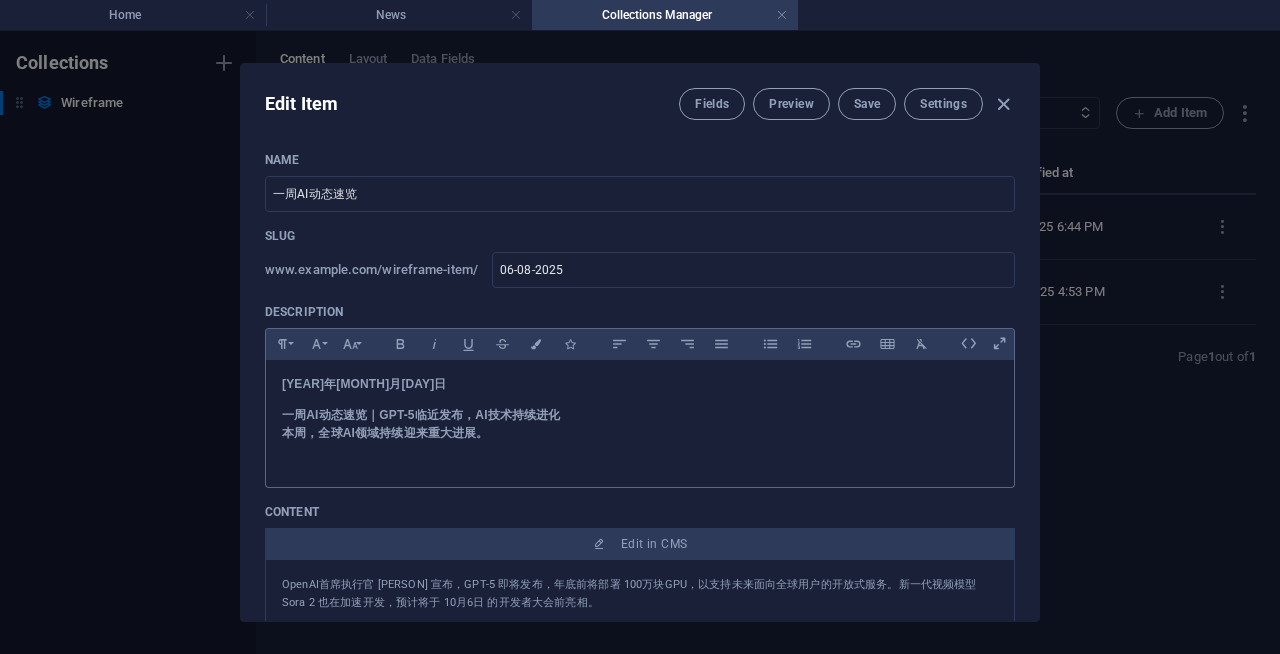 click on "2005年8月6日 一周 AI 动态速览｜ GPT-5 临近发布， AI 技术持续进化 本周，全球AI领域持续迎来重大进展。" at bounding box center (640, 419) 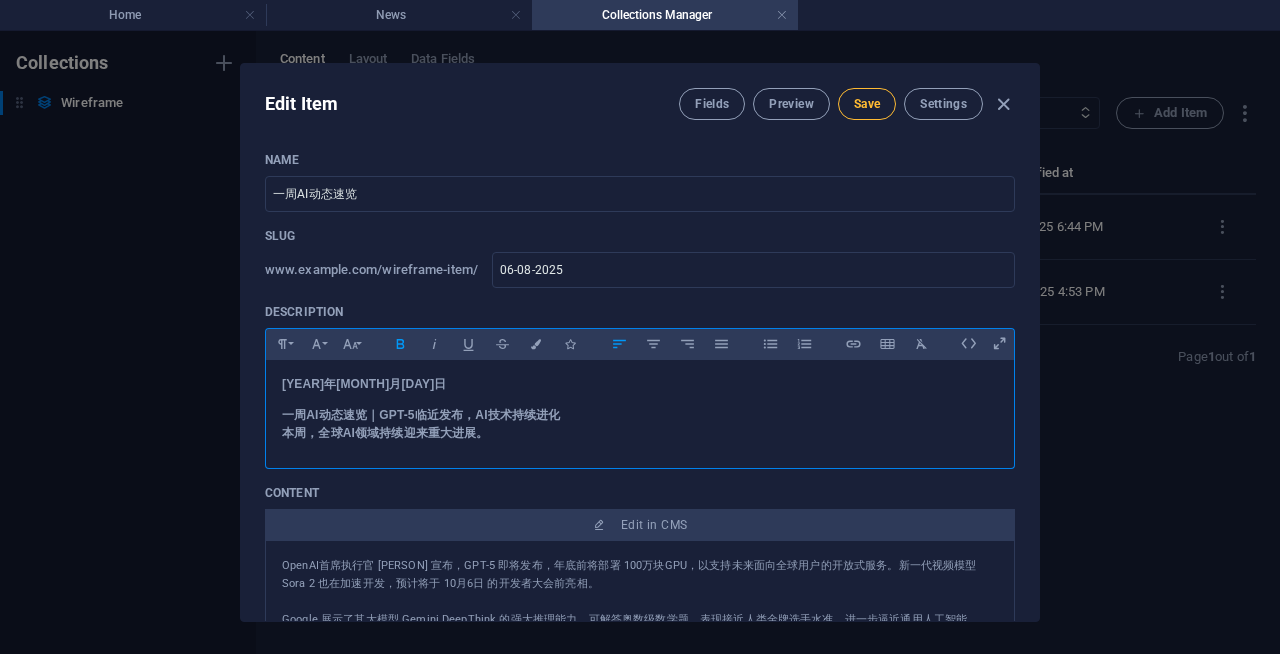 click on "Save" at bounding box center (867, 104) 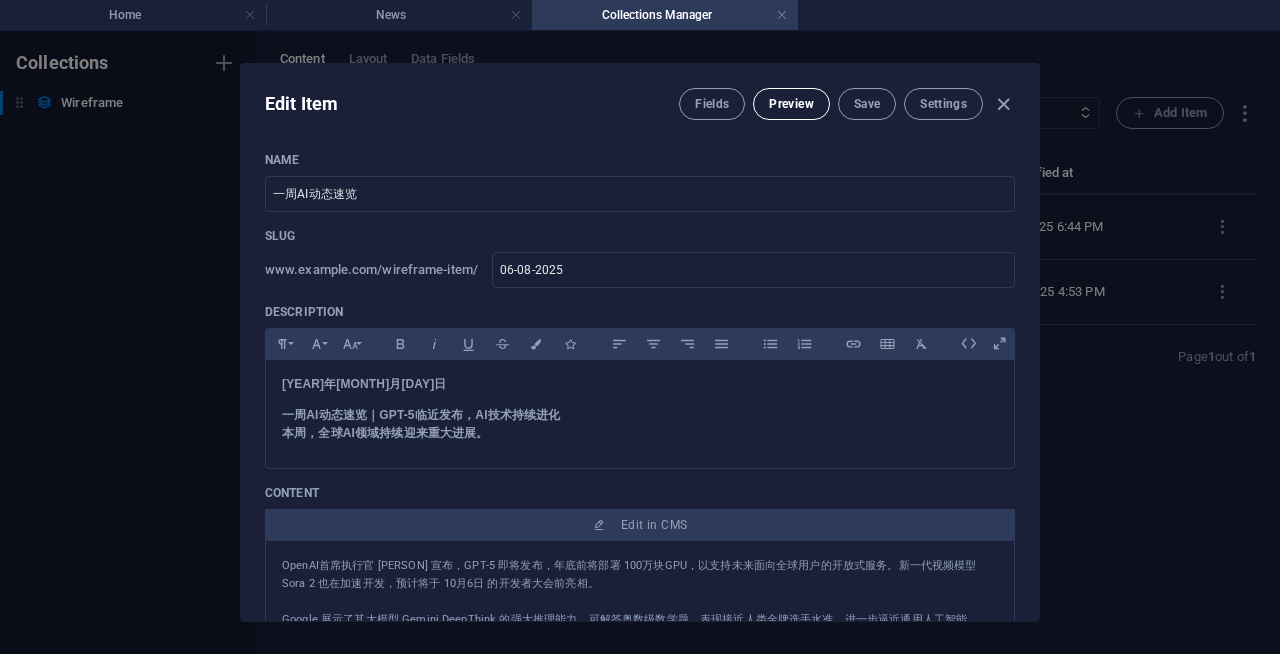 click on "Preview" at bounding box center (791, 104) 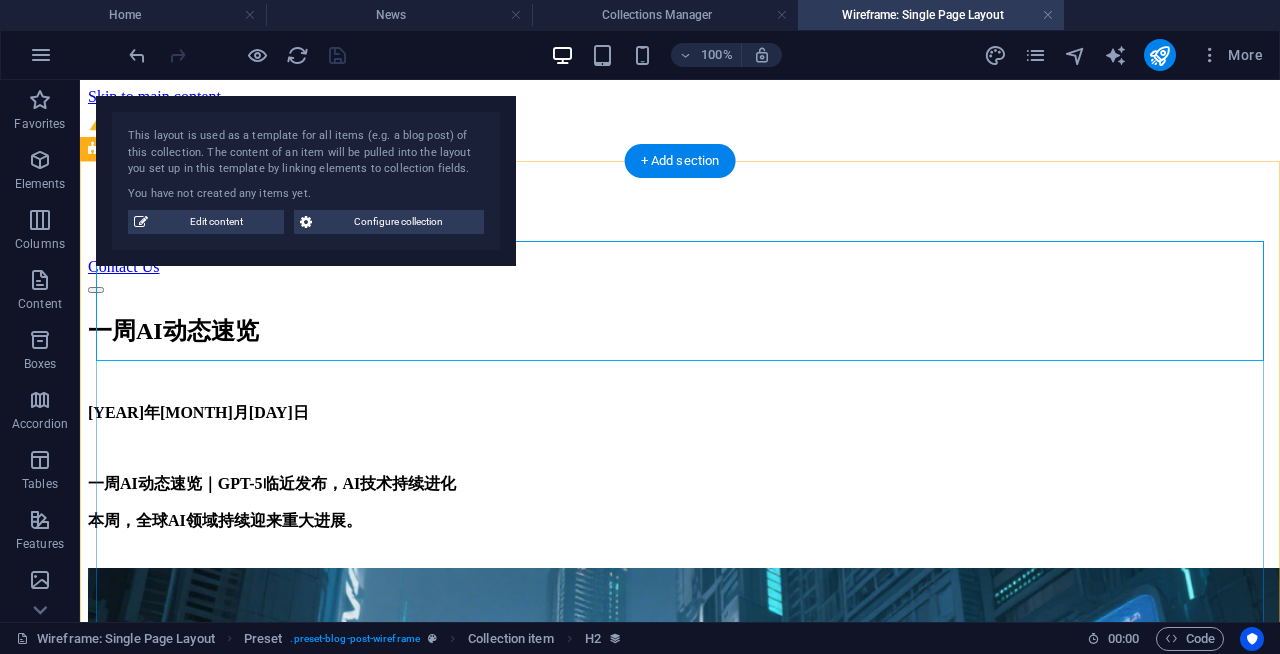 scroll, scrollTop: 0, scrollLeft: 0, axis: both 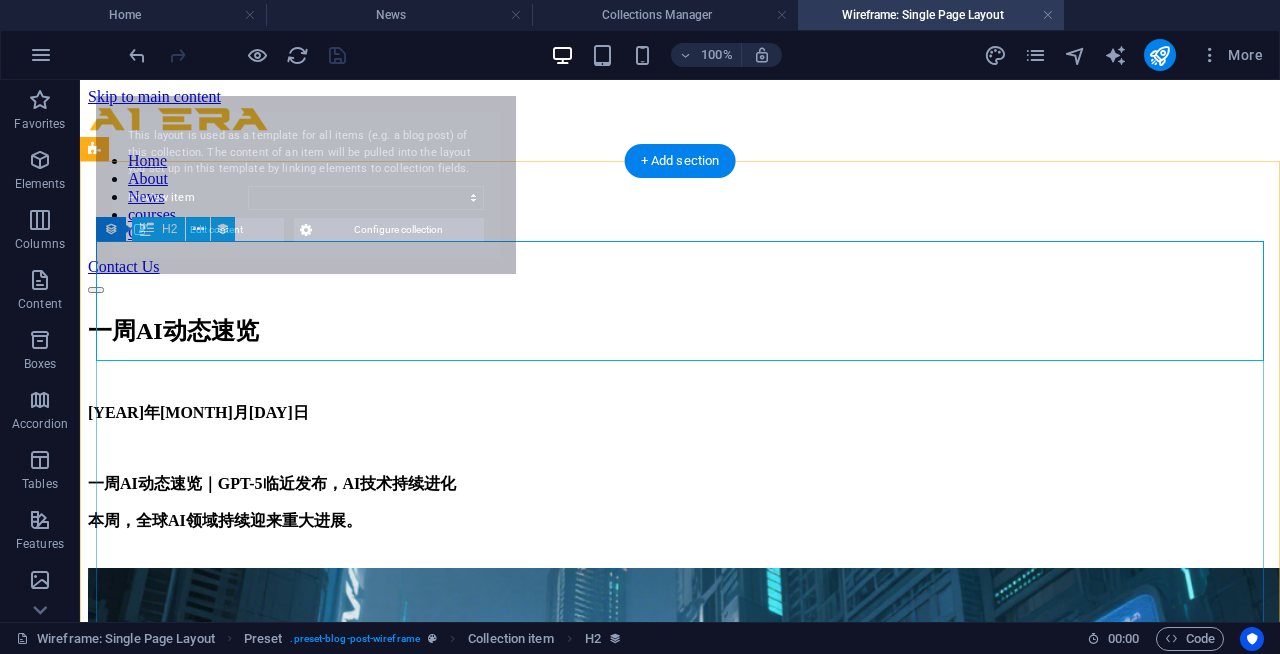 select on "68932d676f7c2f2cc606643f" 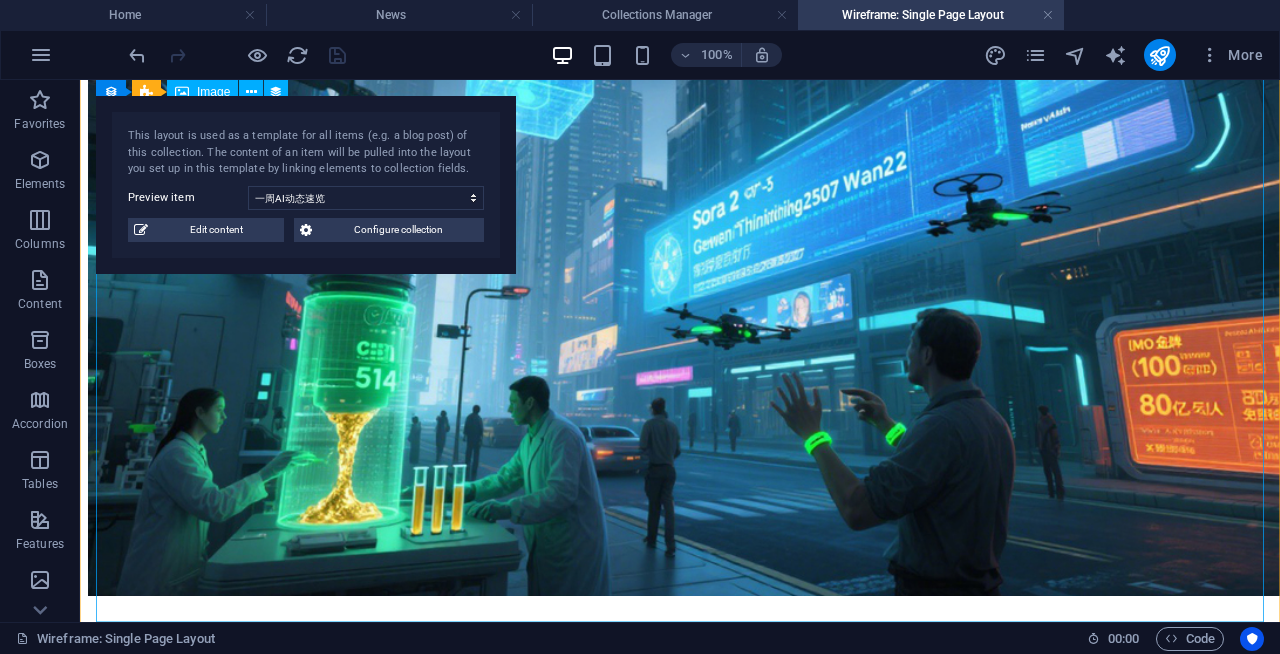 scroll, scrollTop: 0, scrollLeft: 0, axis: both 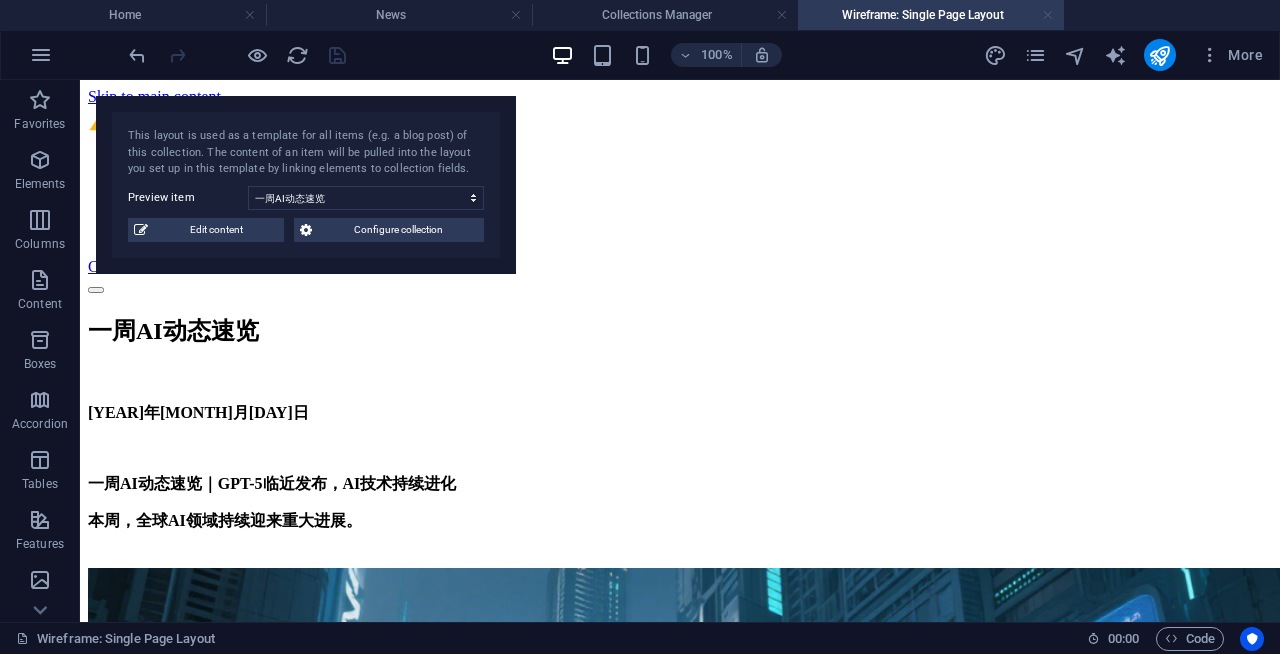 click at bounding box center (1048, 15) 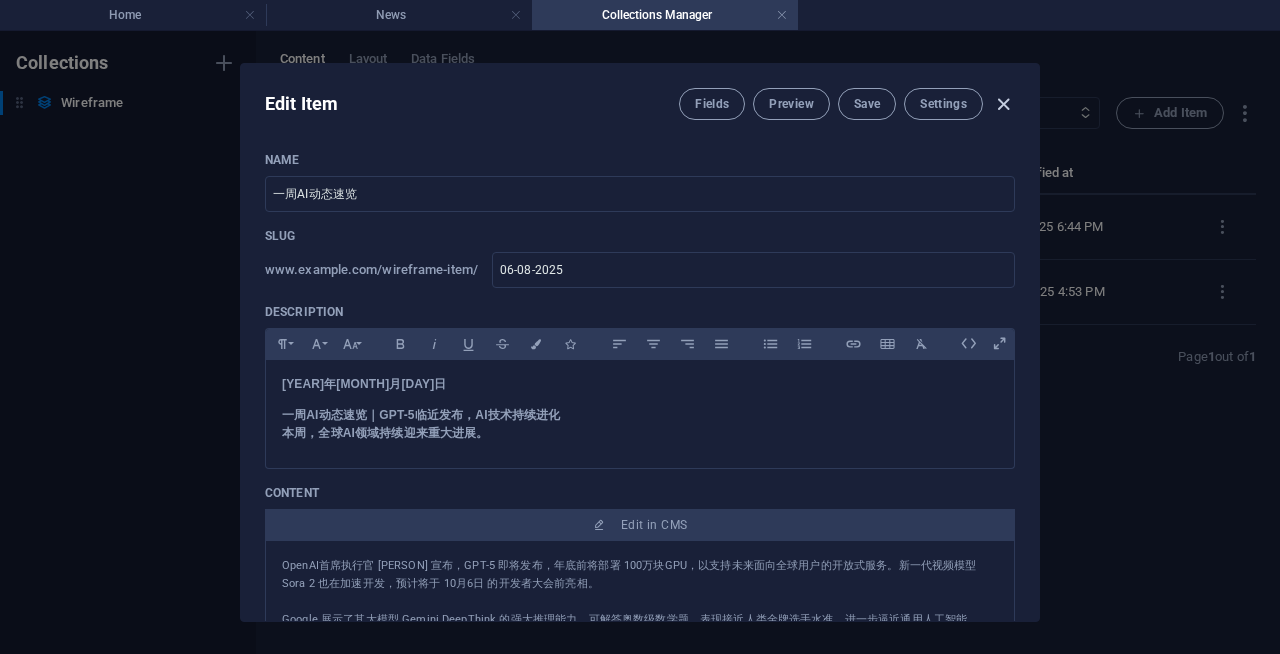 click at bounding box center (1003, 104) 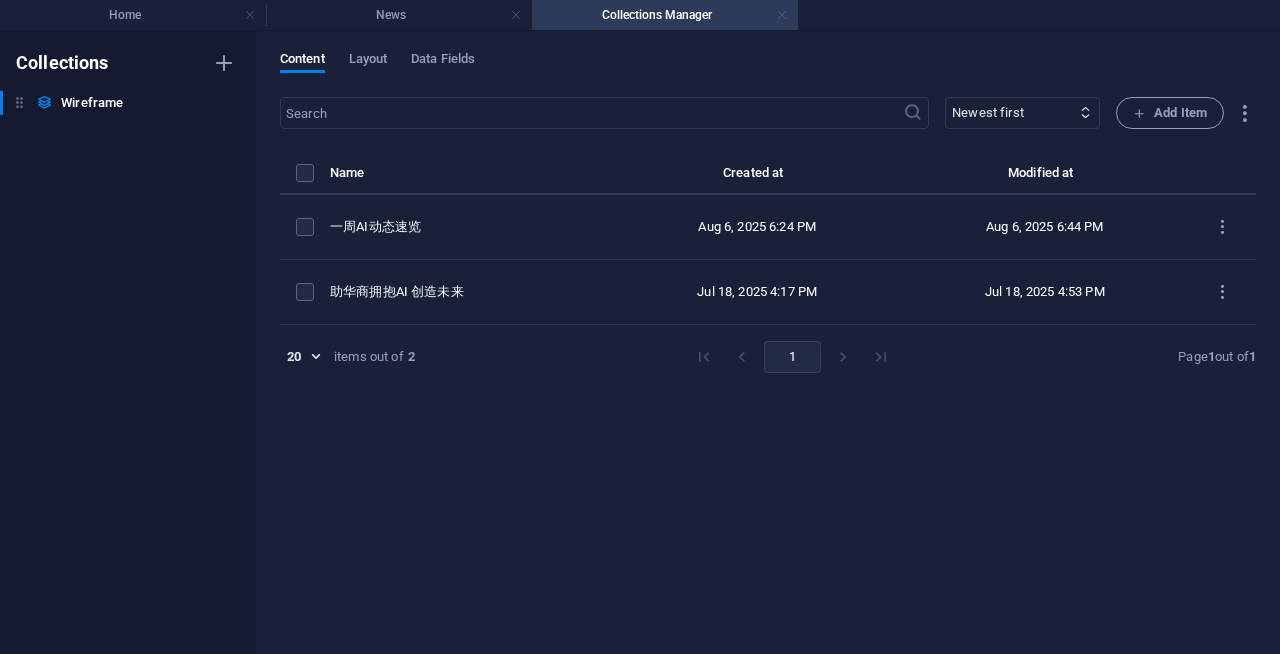 click at bounding box center (782, 15) 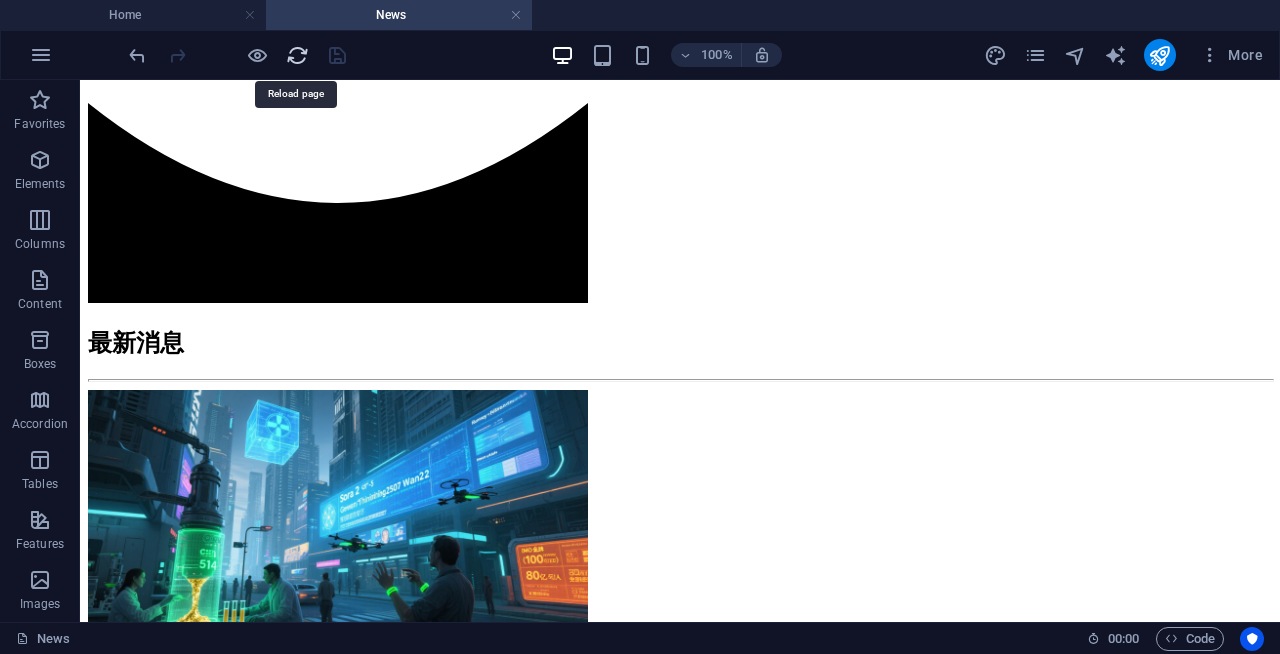 click at bounding box center (297, 55) 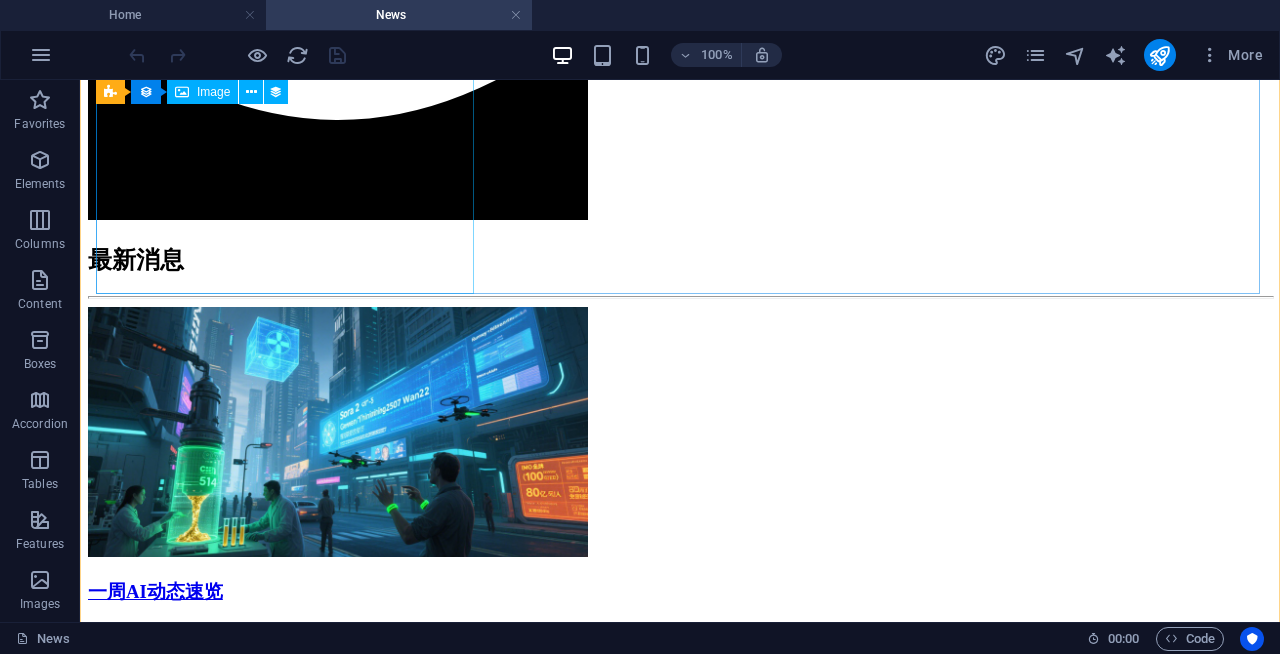 scroll, scrollTop: 969, scrollLeft: 0, axis: vertical 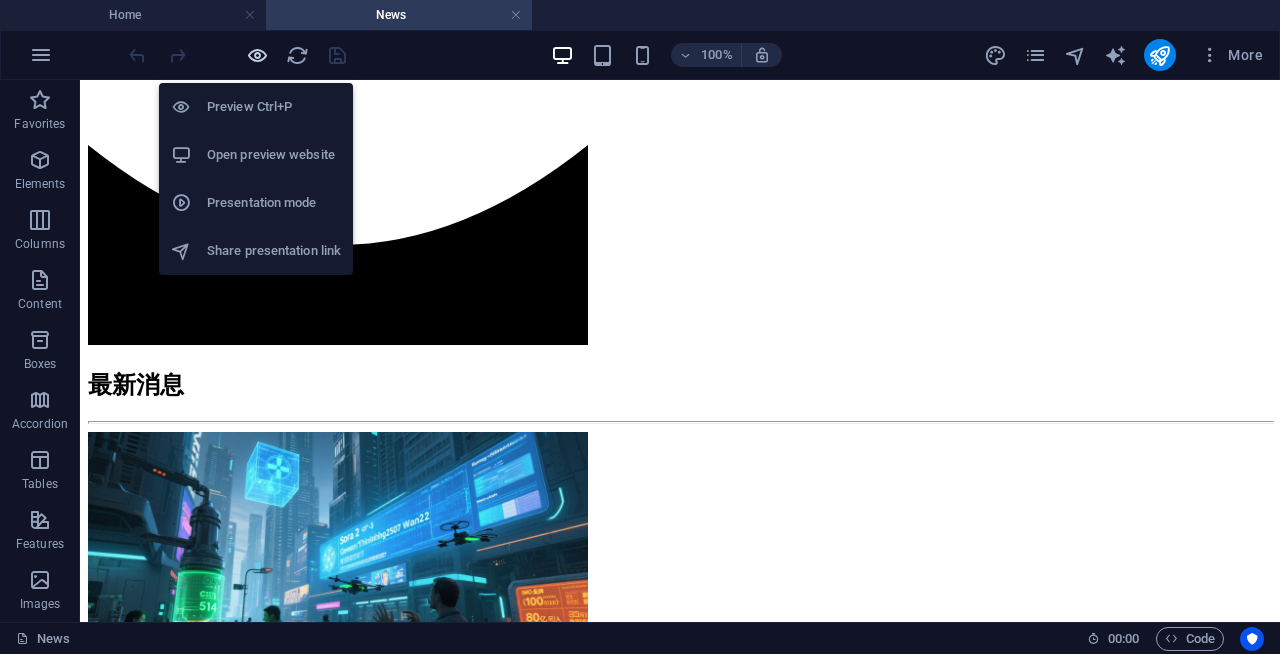 click at bounding box center [257, 55] 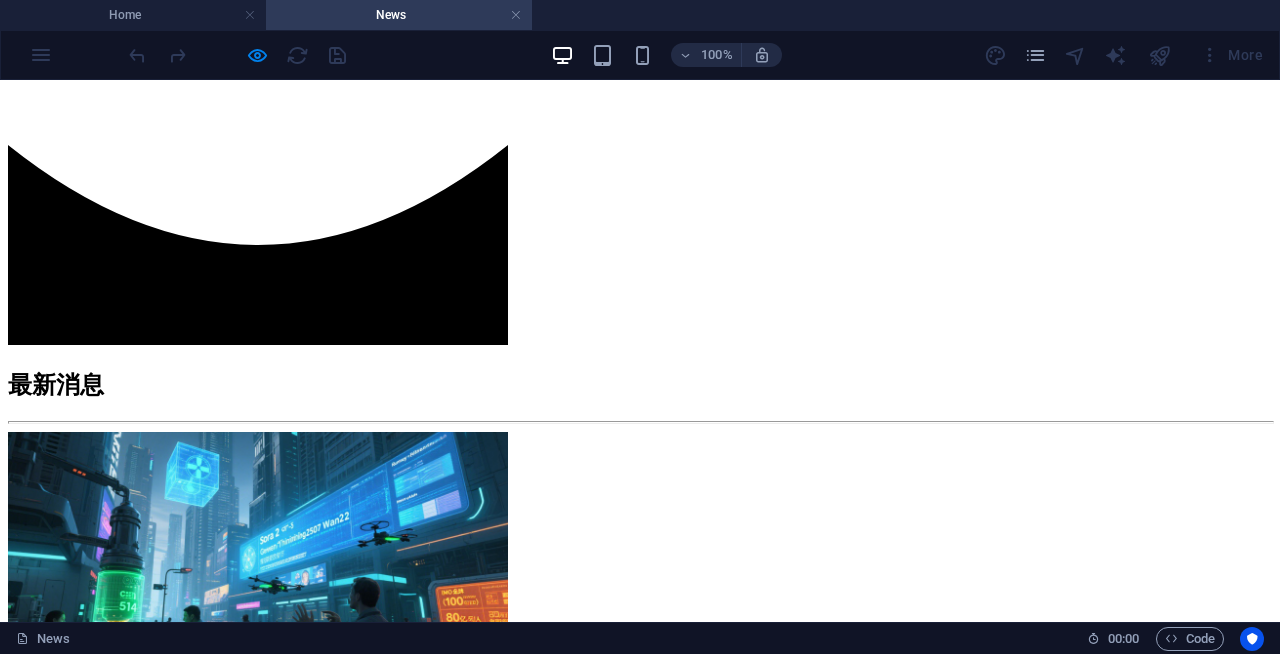 click on "Read more" at bounding box center (43, 958) 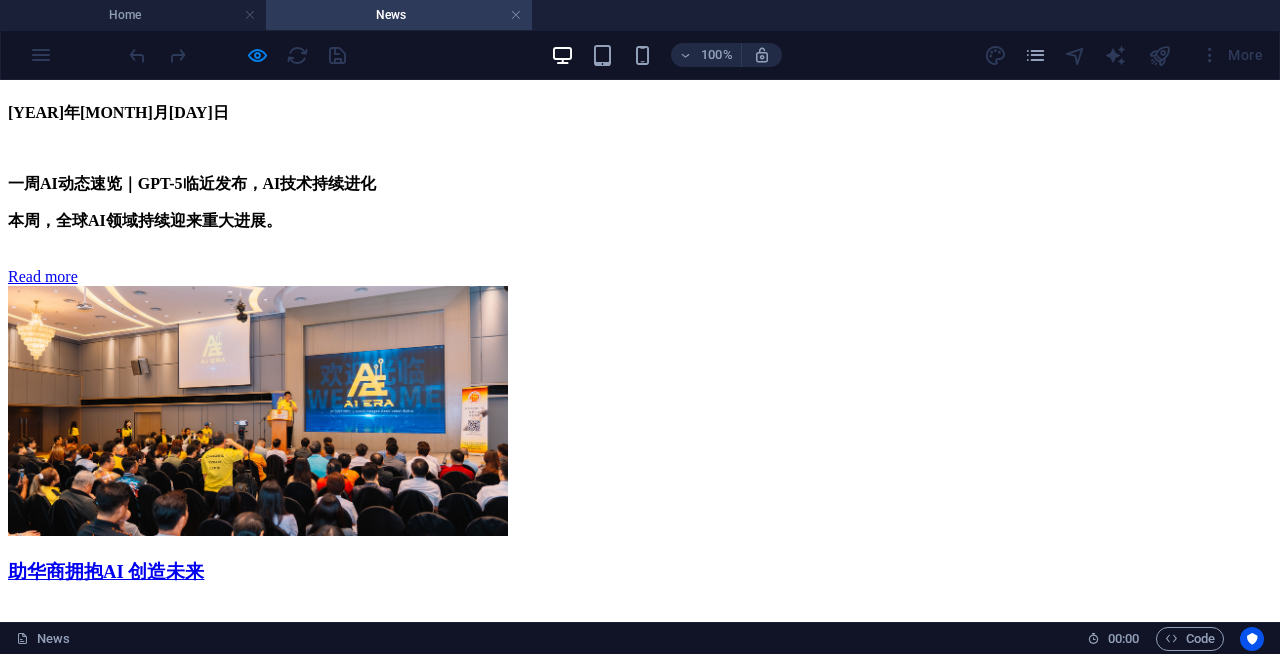 scroll, scrollTop: 0, scrollLeft: 0, axis: both 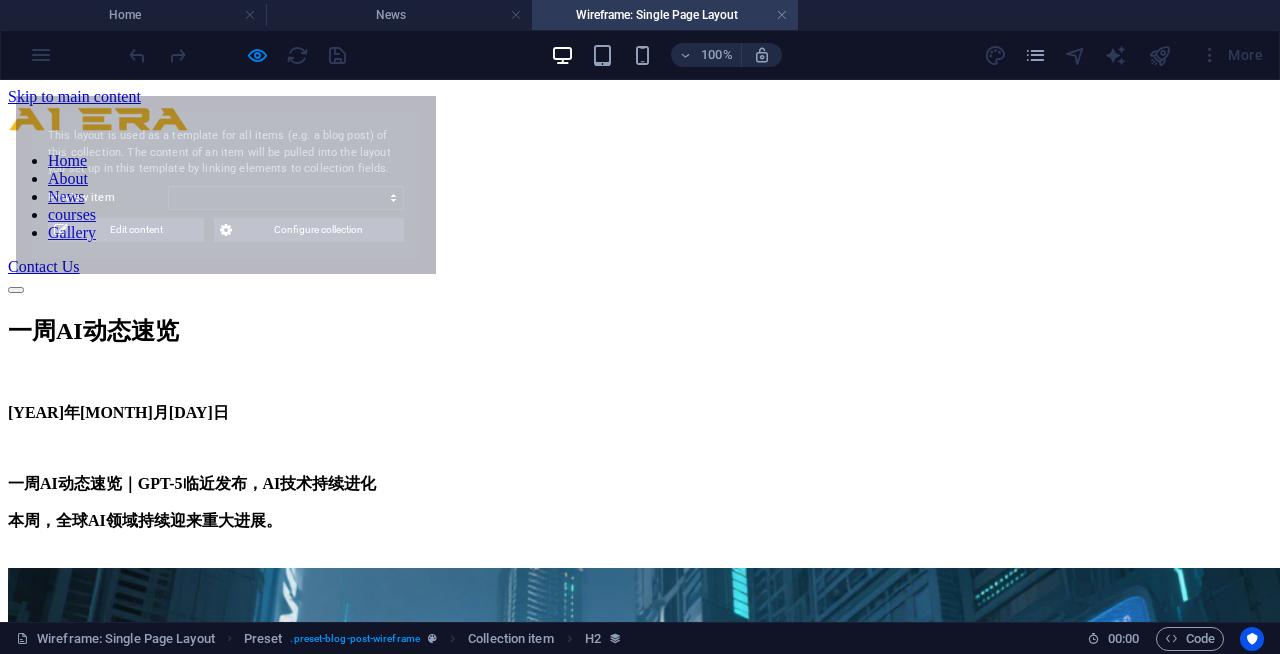 select on "68932d676f7c2f2cc606643f" 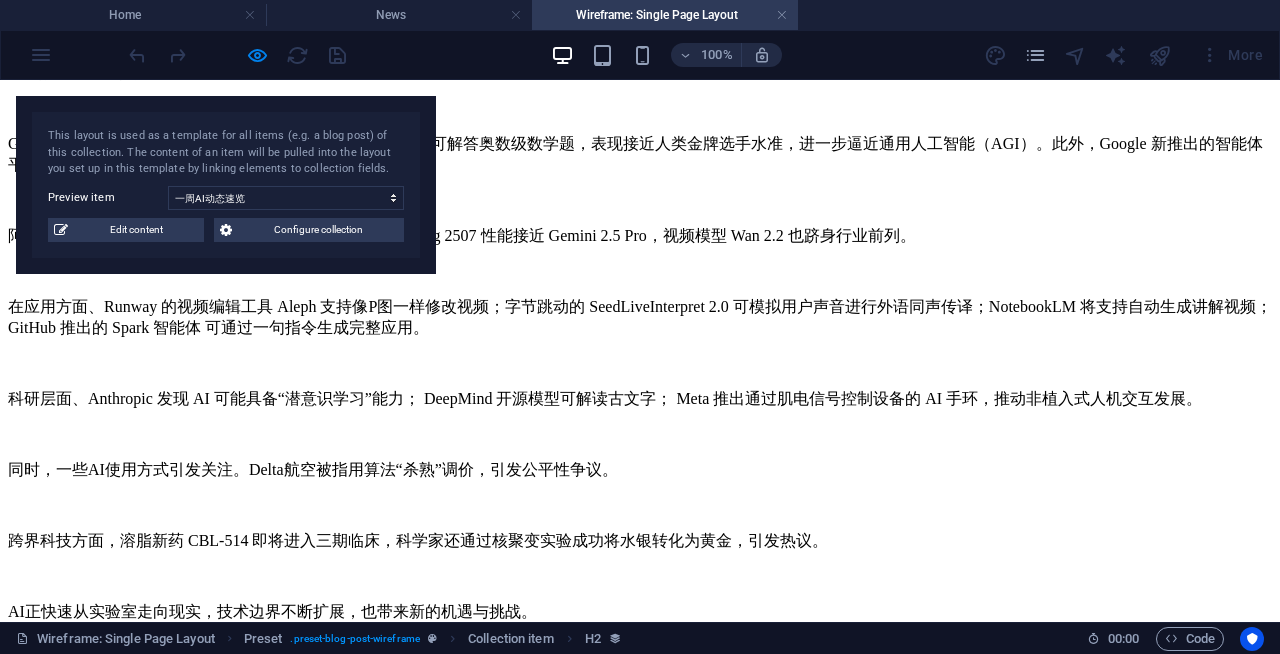 scroll, scrollTop: 1283, scrollLeft: 0, axis: vertical 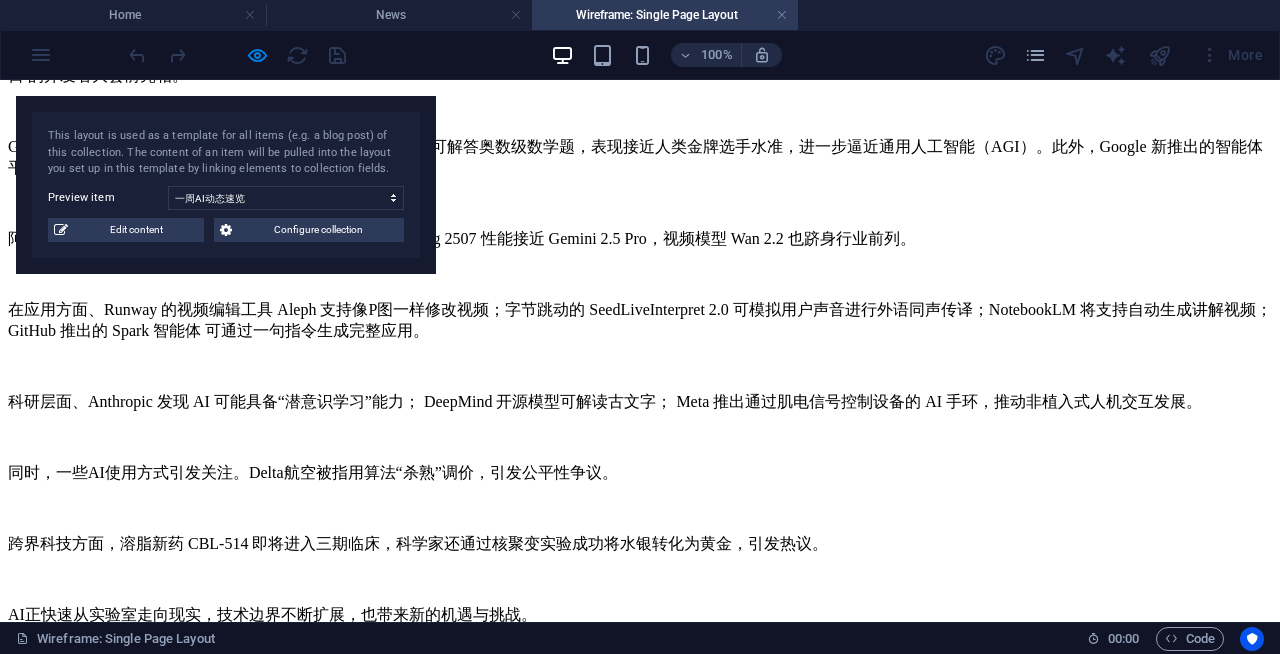 click on "Back to overview" at bounding box center [640, 671] 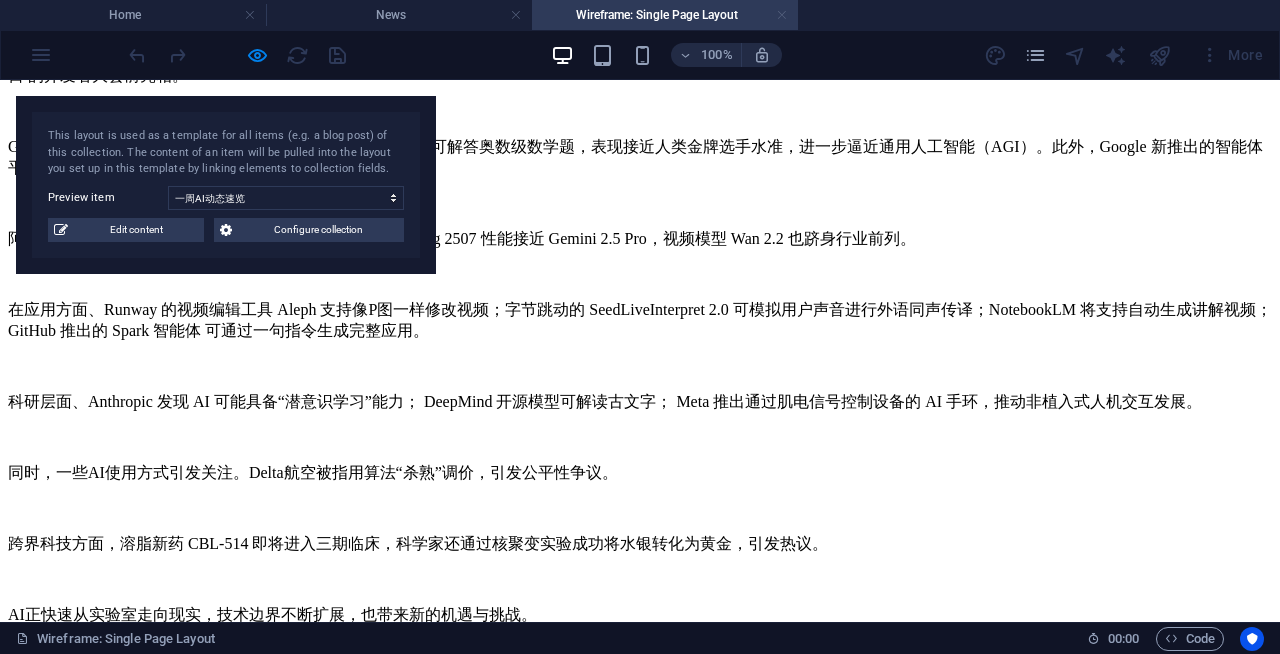 click at bounding box center (782, 15) 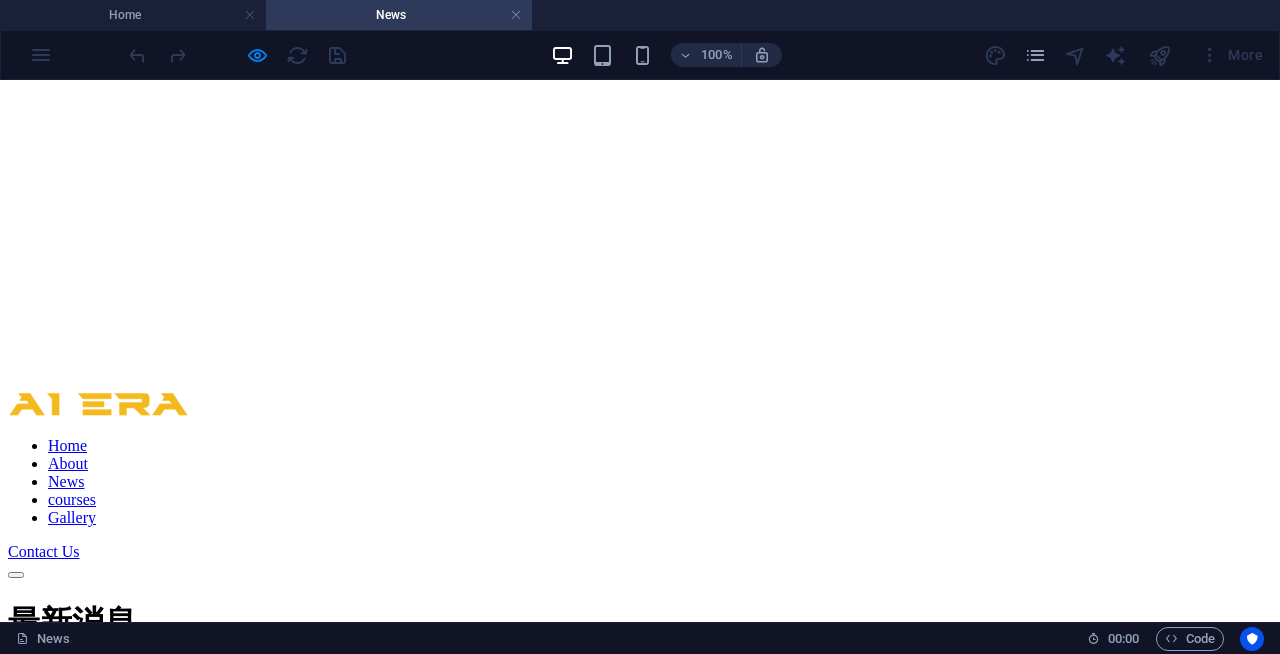 scroll, scrollTop: 496, scrollLeft: 0, axis: vertical 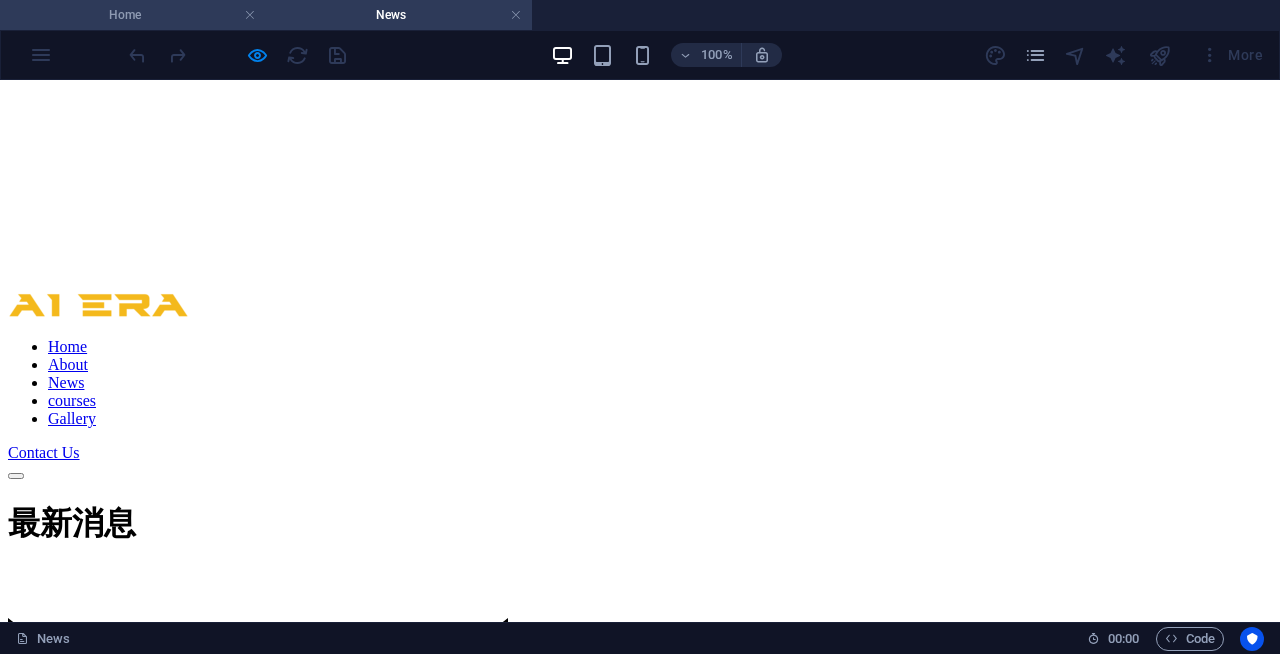 click on "Home" at bounding box center (133, 15) 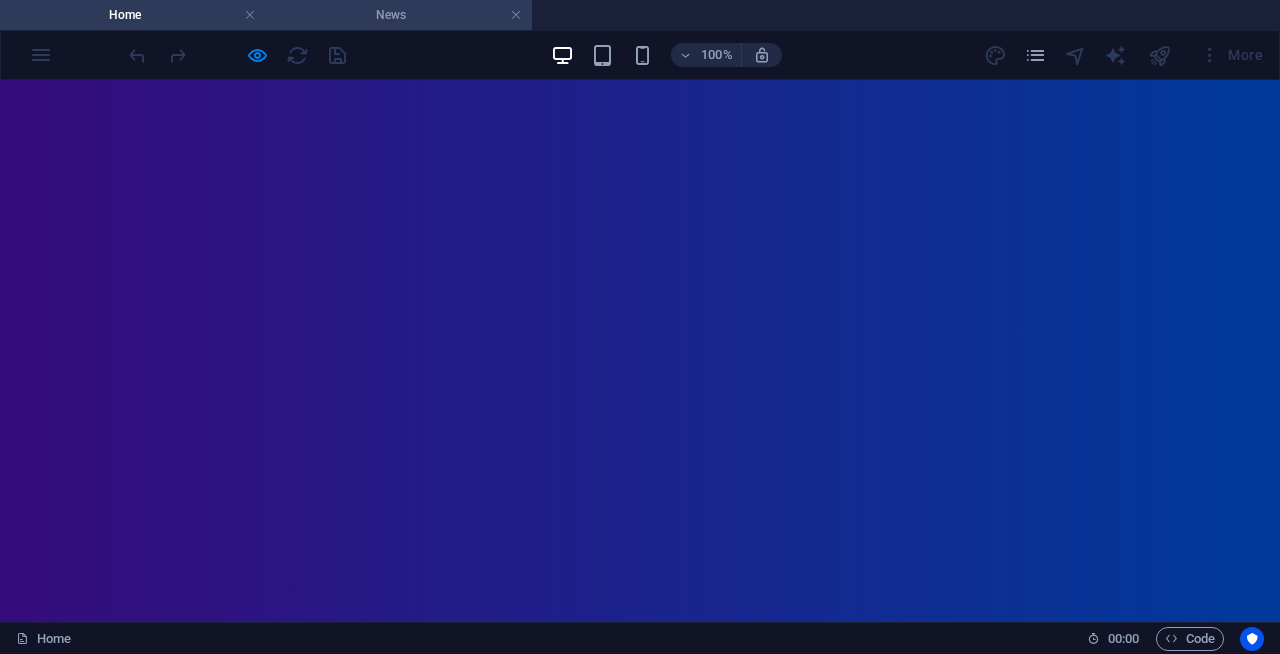 click on "News" at bounding box center (399, 15) 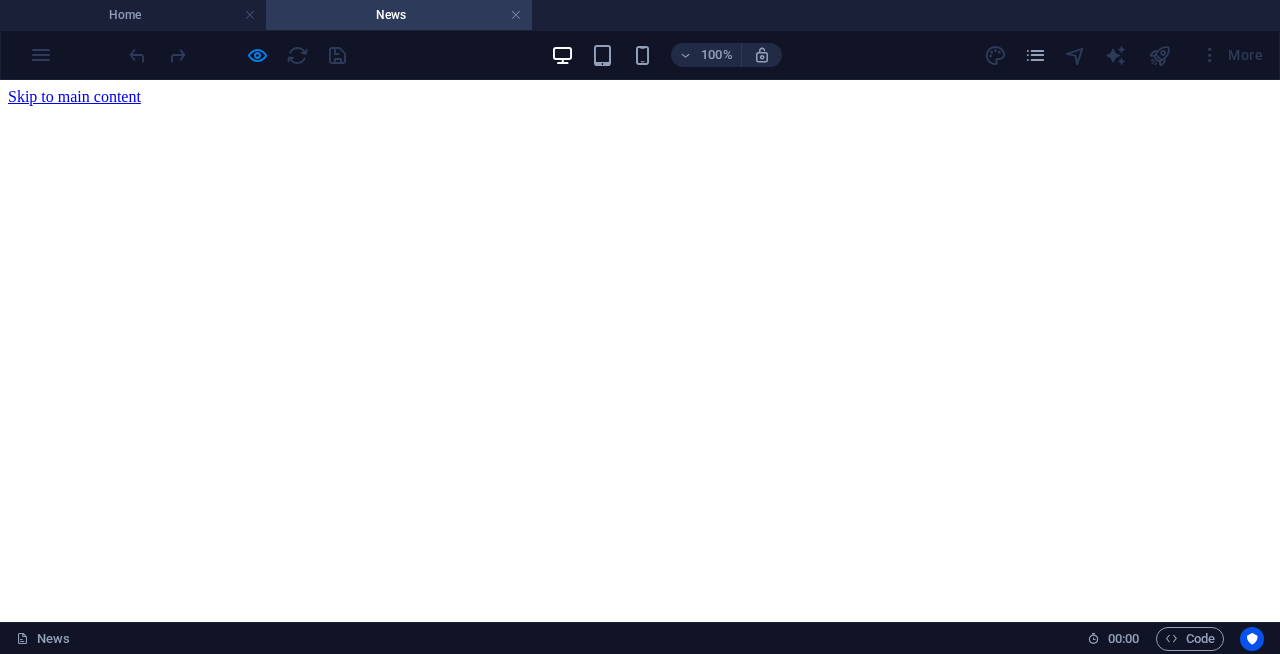 scroll, scrollTop: 496, scrollLeft: 0, axis: vertical 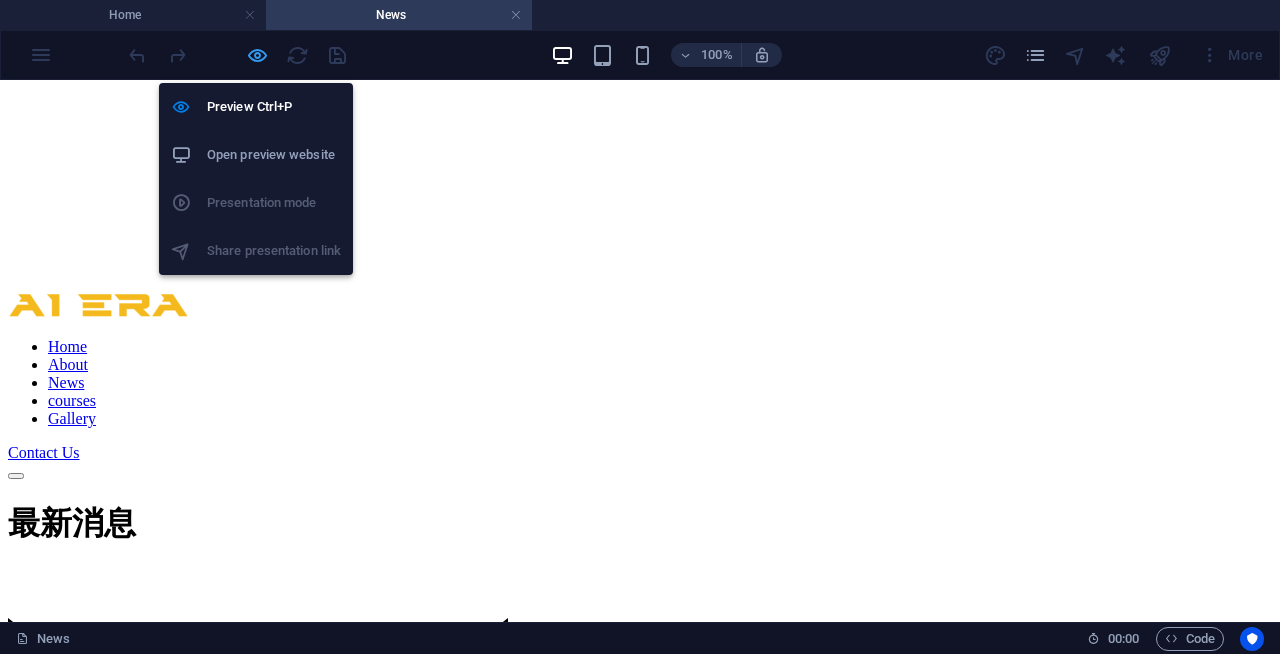 click at bounding box center [257, 55] 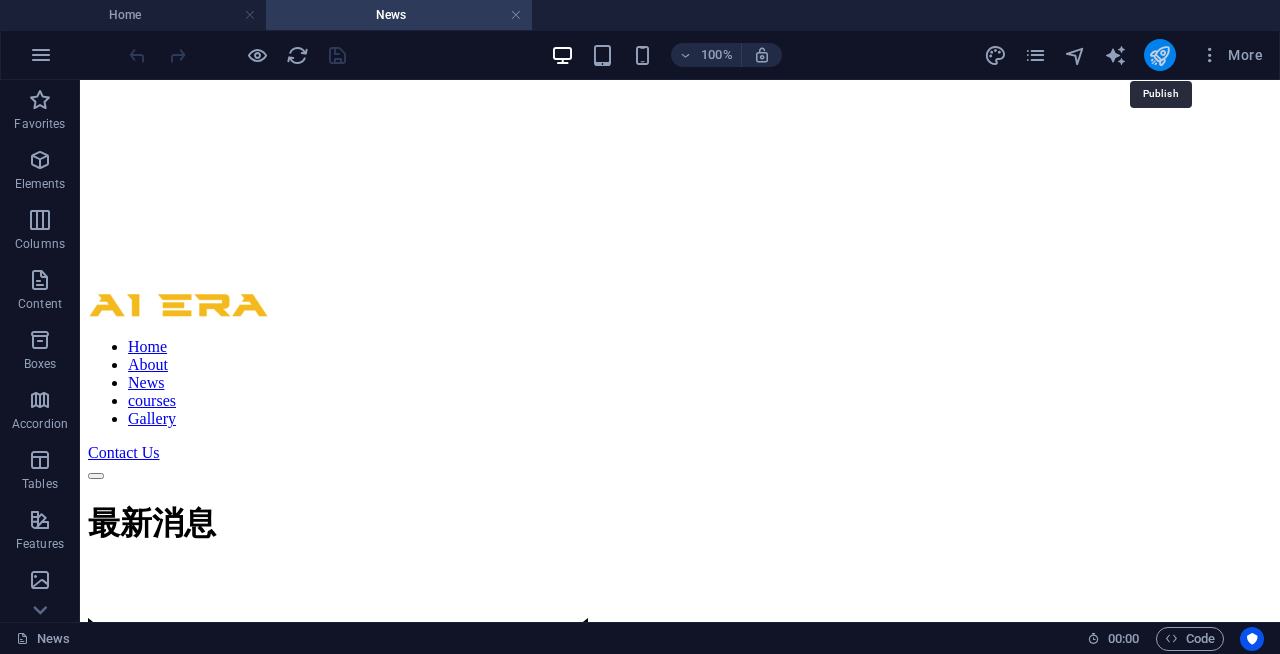 click at bounding box center (1159, 55) 